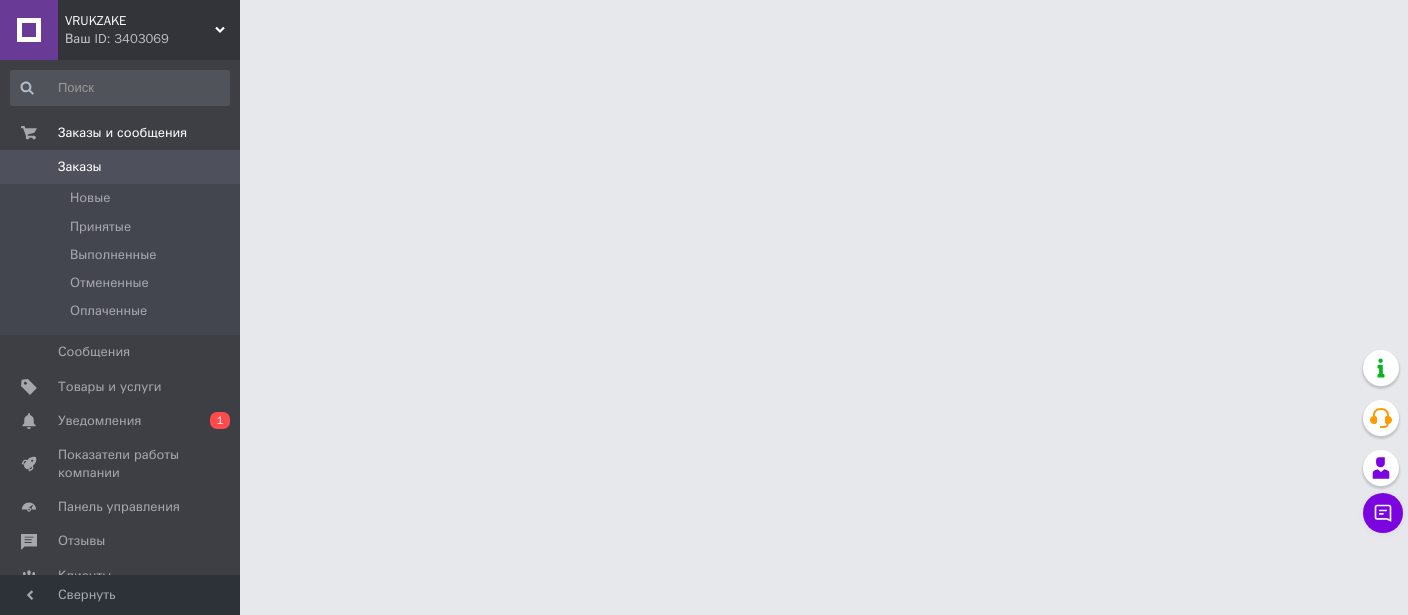 scroll, scrollTop: 0, scrollLeft: 0, axis: both 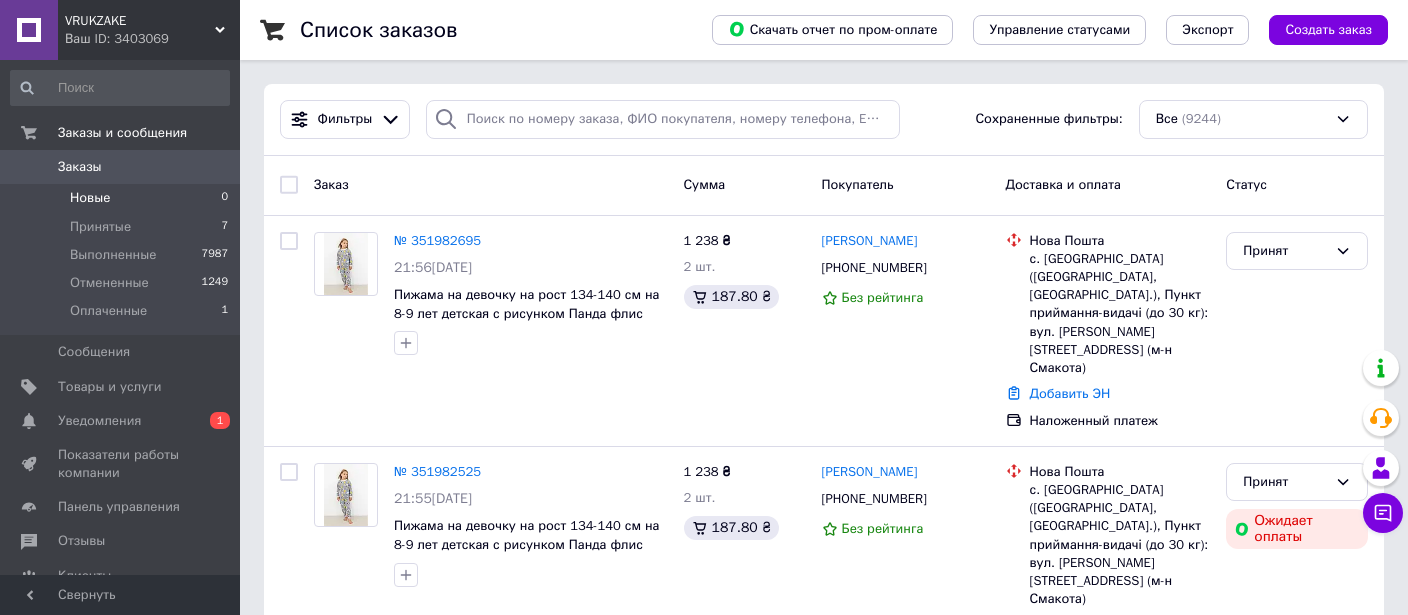 click on "Новые" at bounding box center (90, 198) 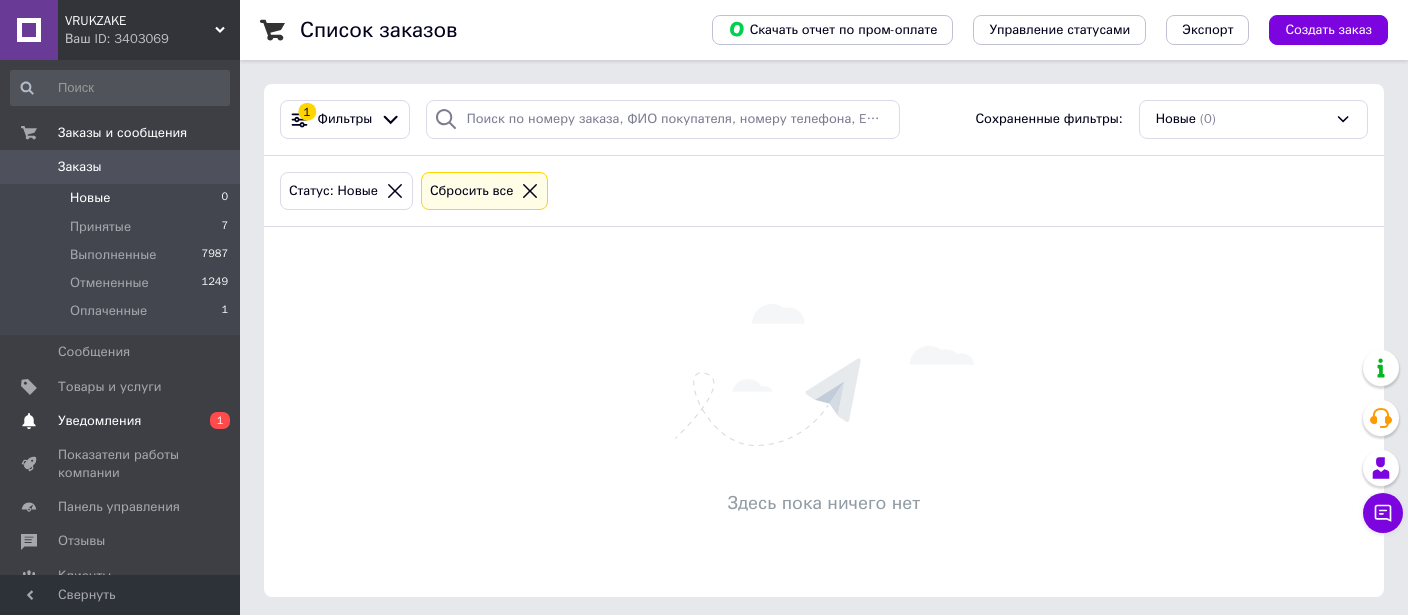 click on "Уведомления" at bounding box center [99, 421] 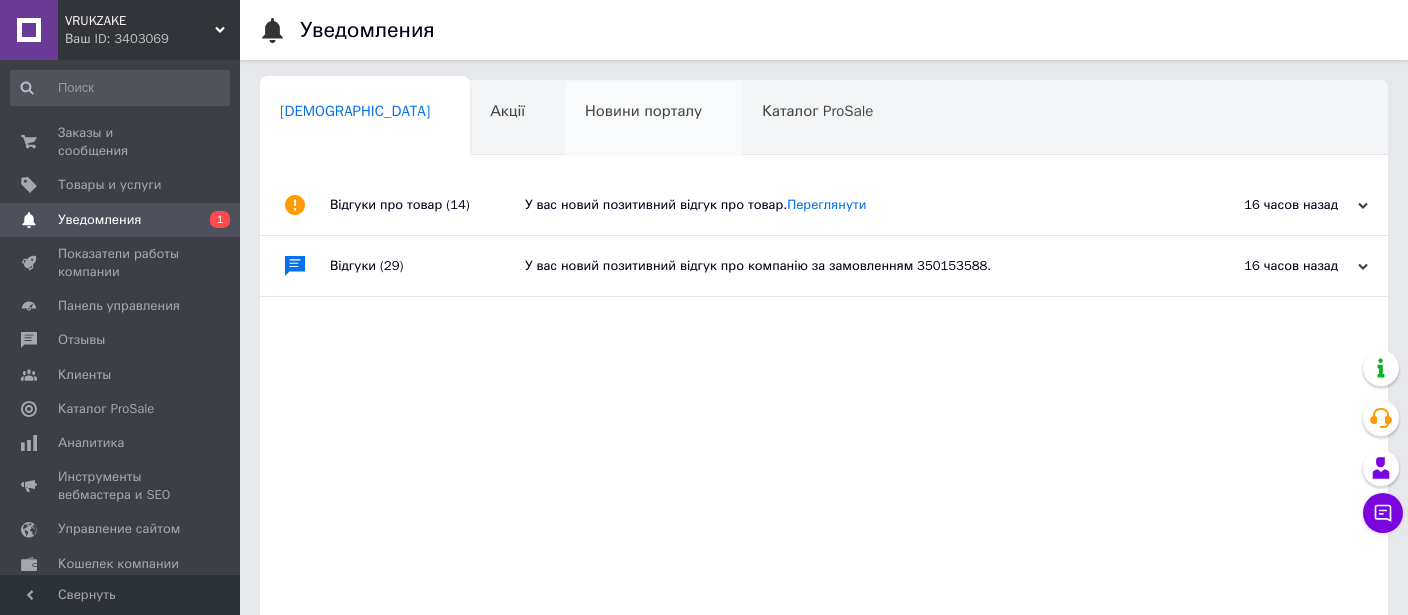 click on "Новини порталу" at bounding box center [643, 111] 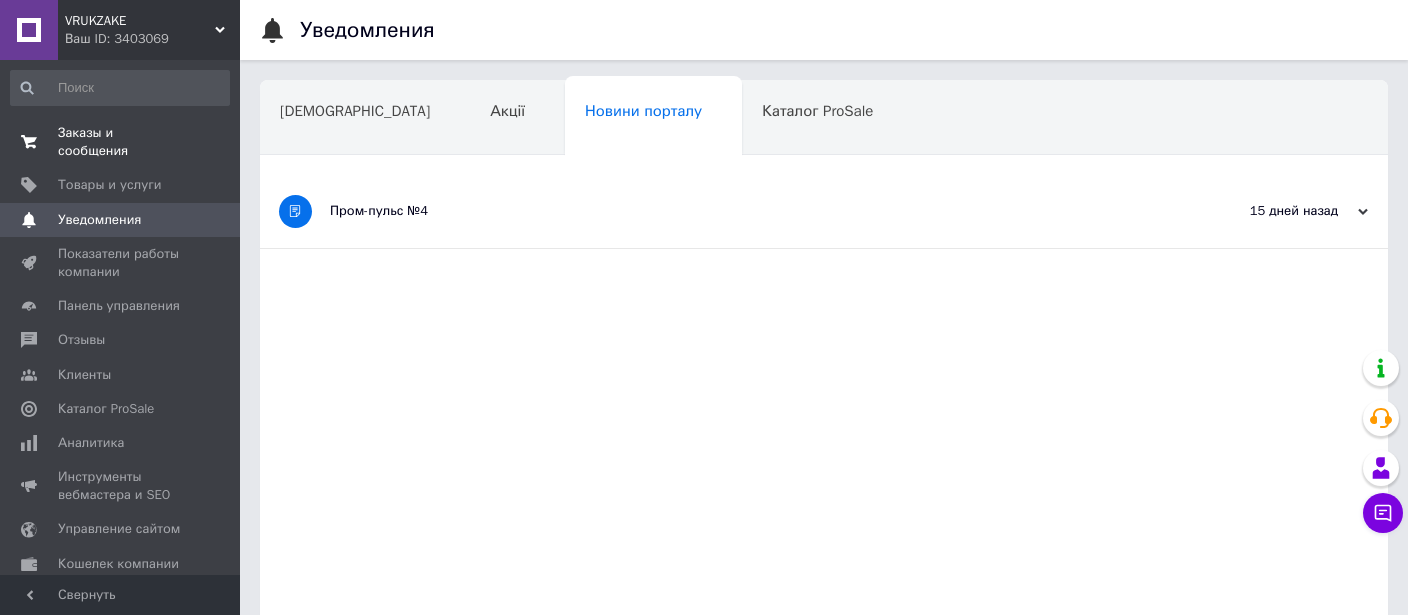 click on "Заказы и сообщения" at bounding box center [121, 142] 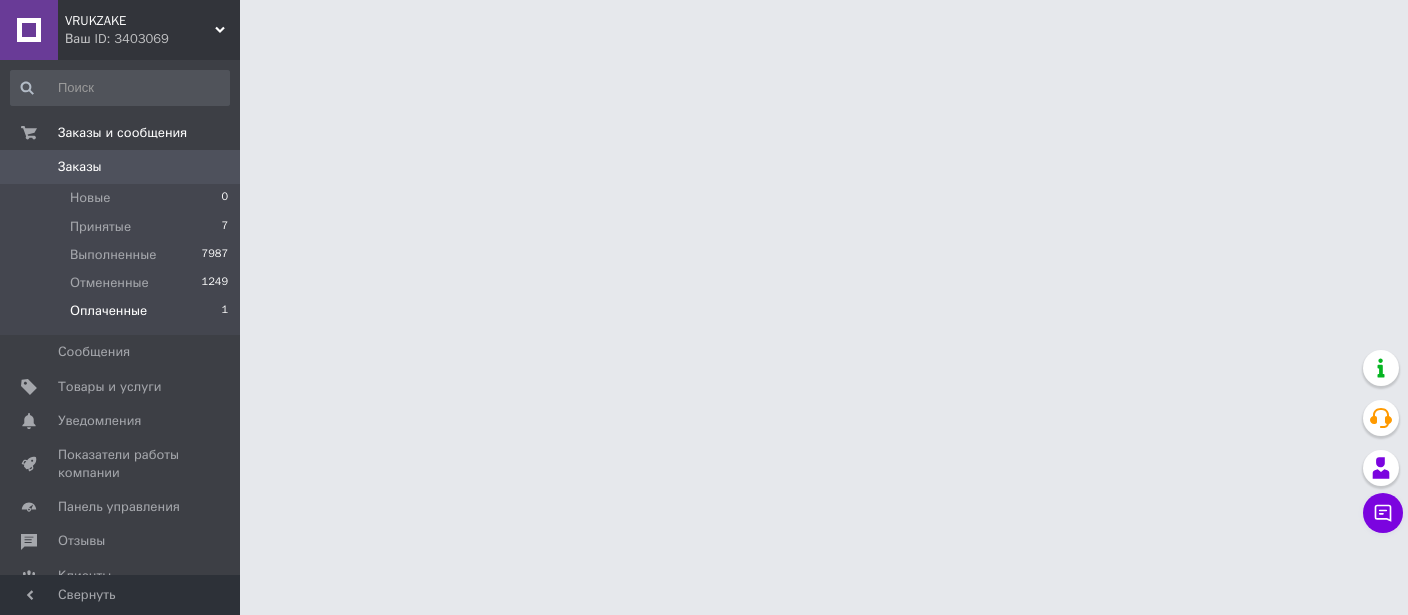 click on "Оплаченные" at bounding box center (108, 311) 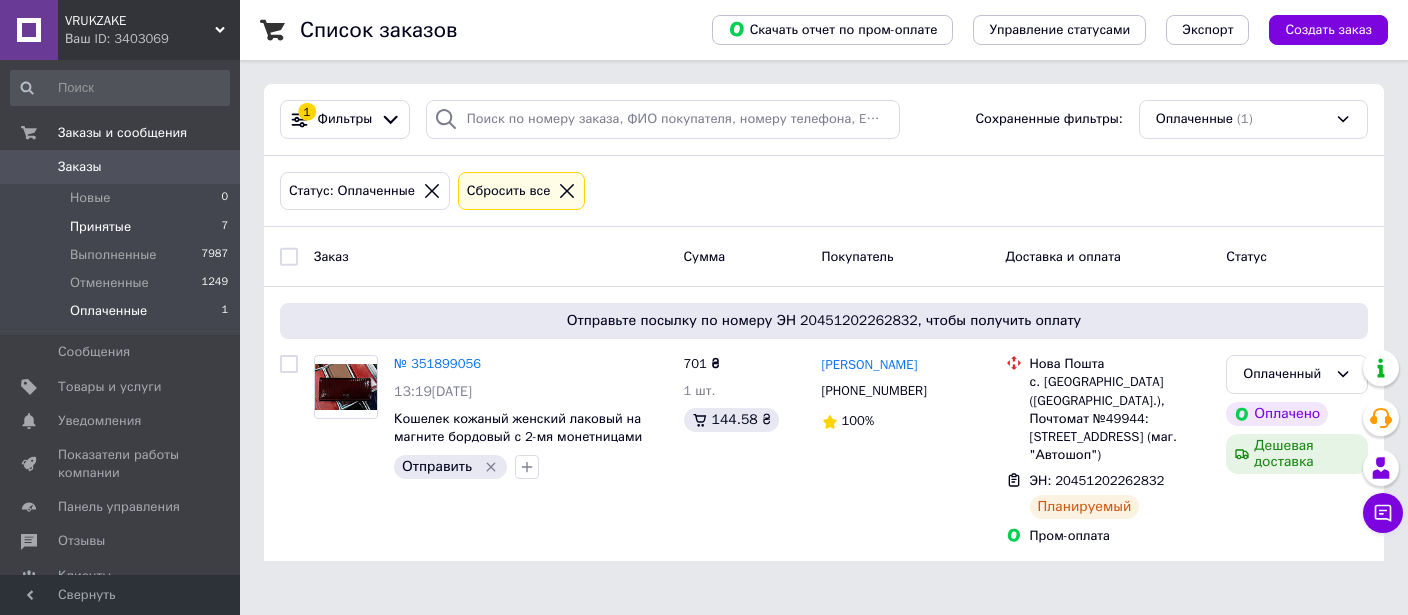 click on "Принятые" at bounding box center [100, 227] 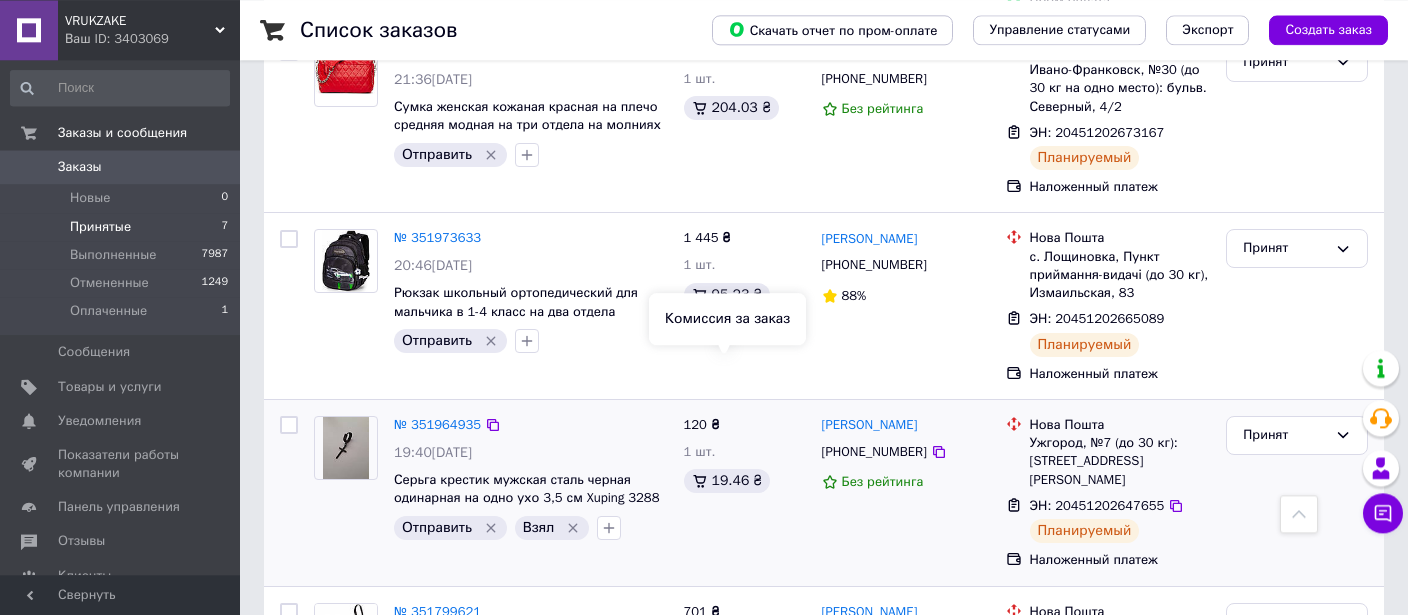 scroll, scrollTop: 974, scrollLeft: 0, axis: vertical 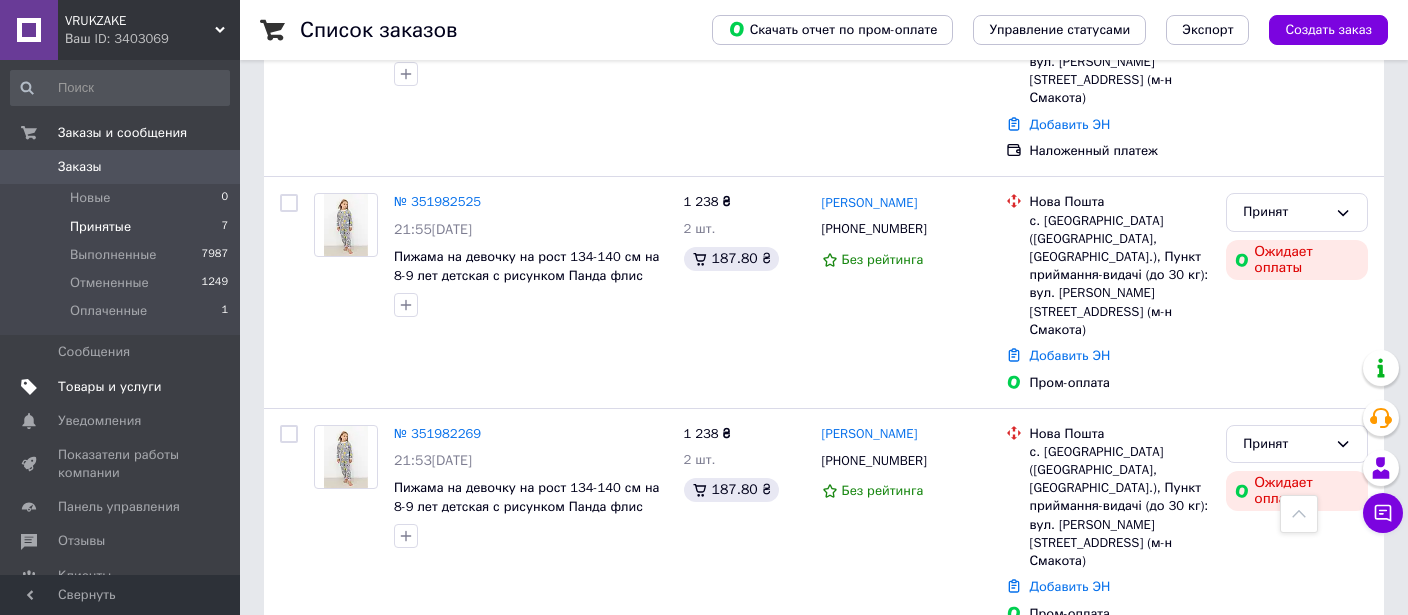 click on "Товары и услуги" at bounding box center [110, 387] 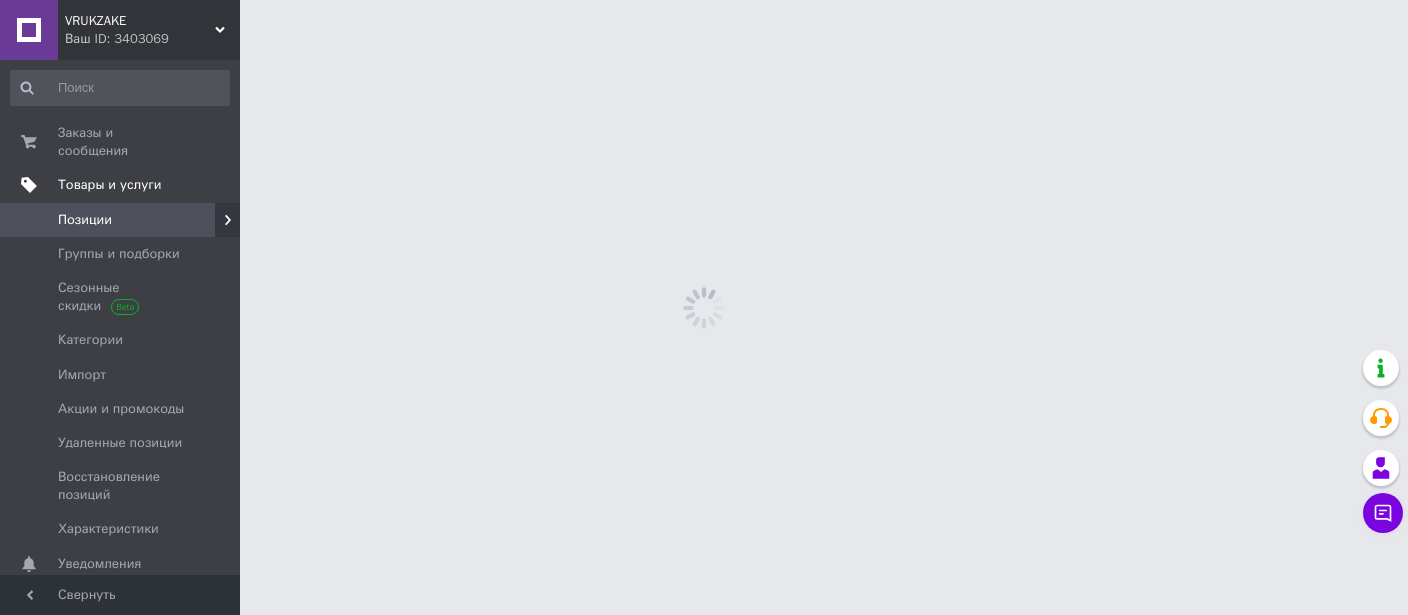 scroll, scrollTop: 0, scrollLeft: 0, axis: both 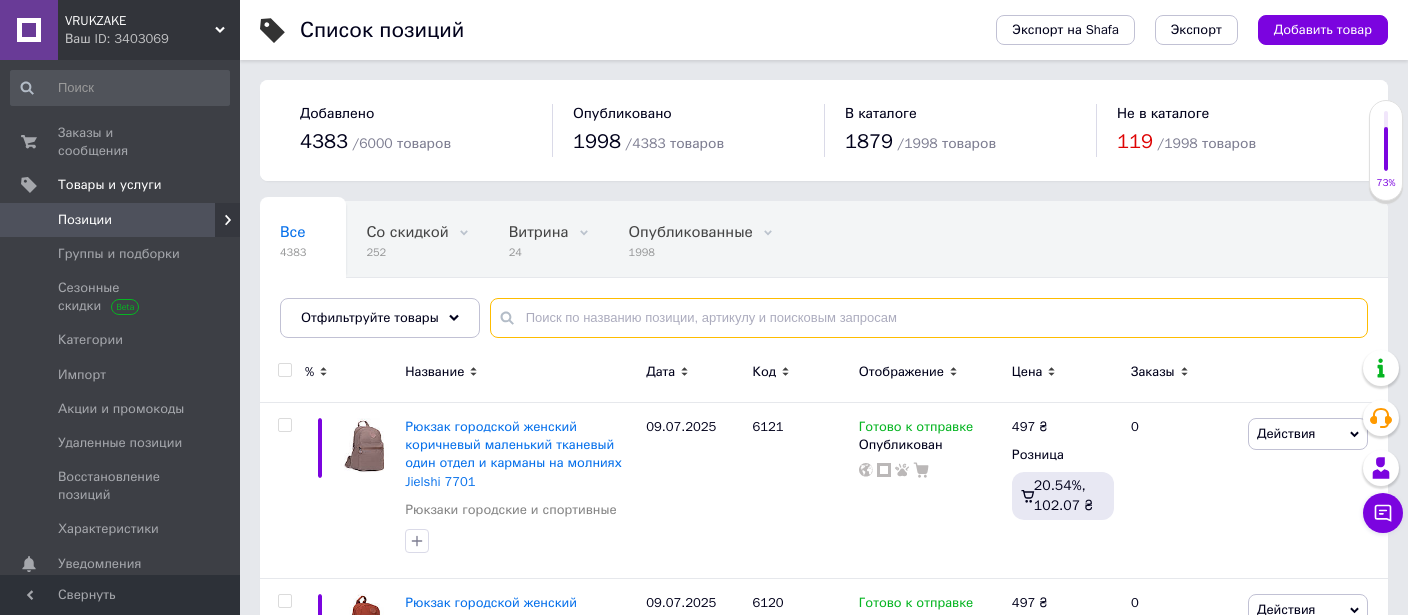 click at bounding box center (929, 318) 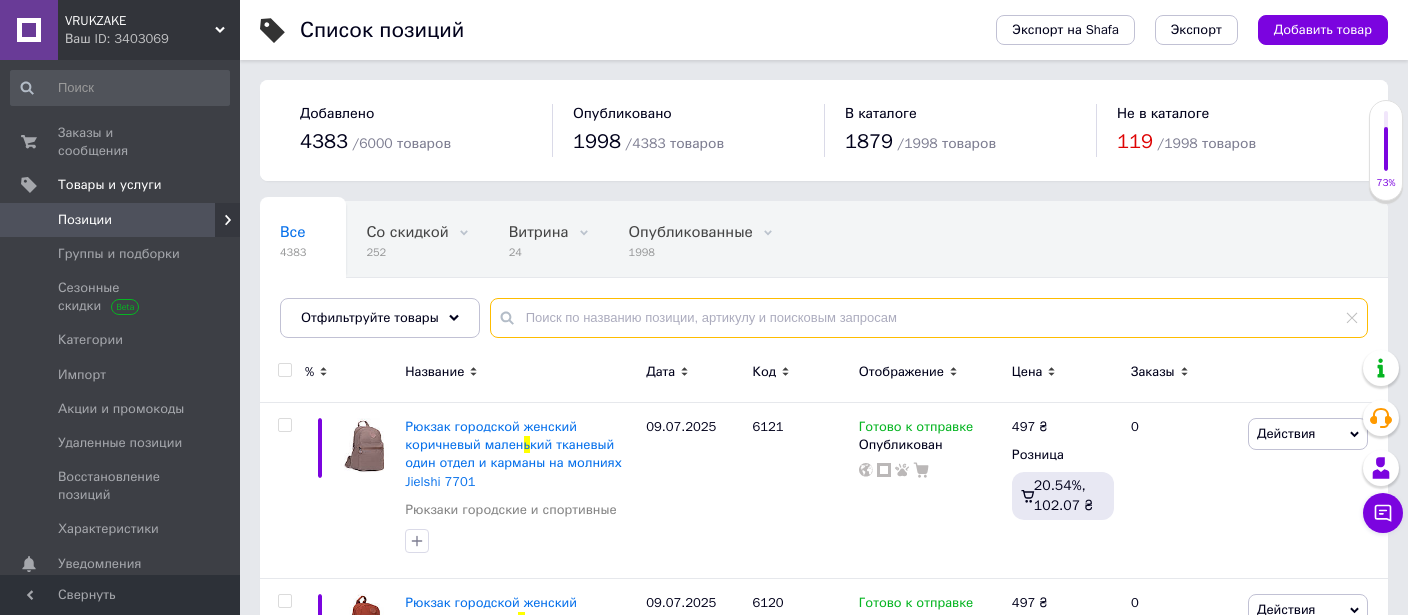 type on "ь" 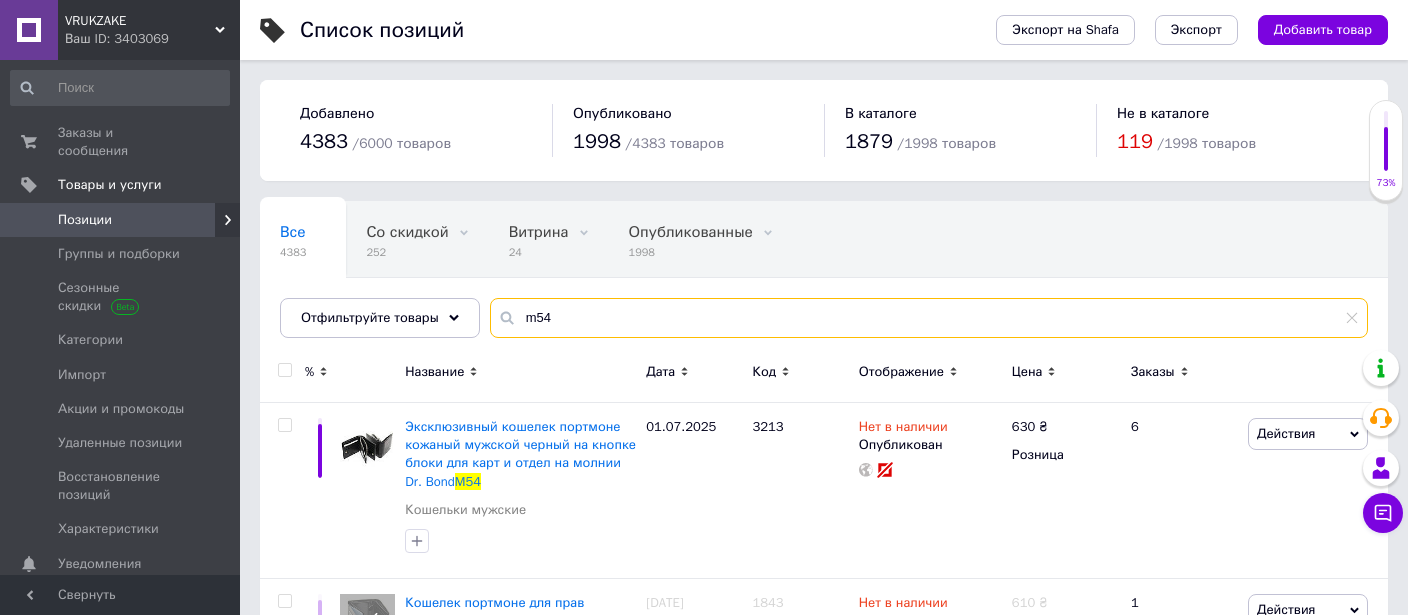 type on "m54" 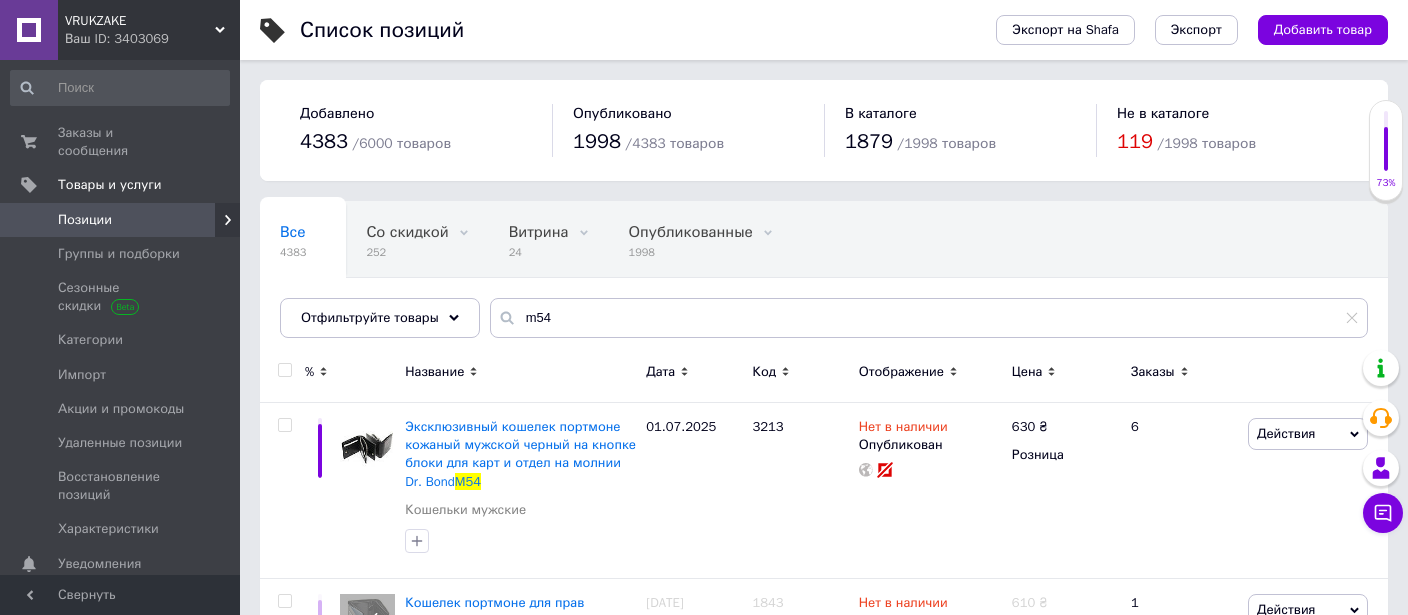 click on "Отображение" at bounding box center (901, 372) 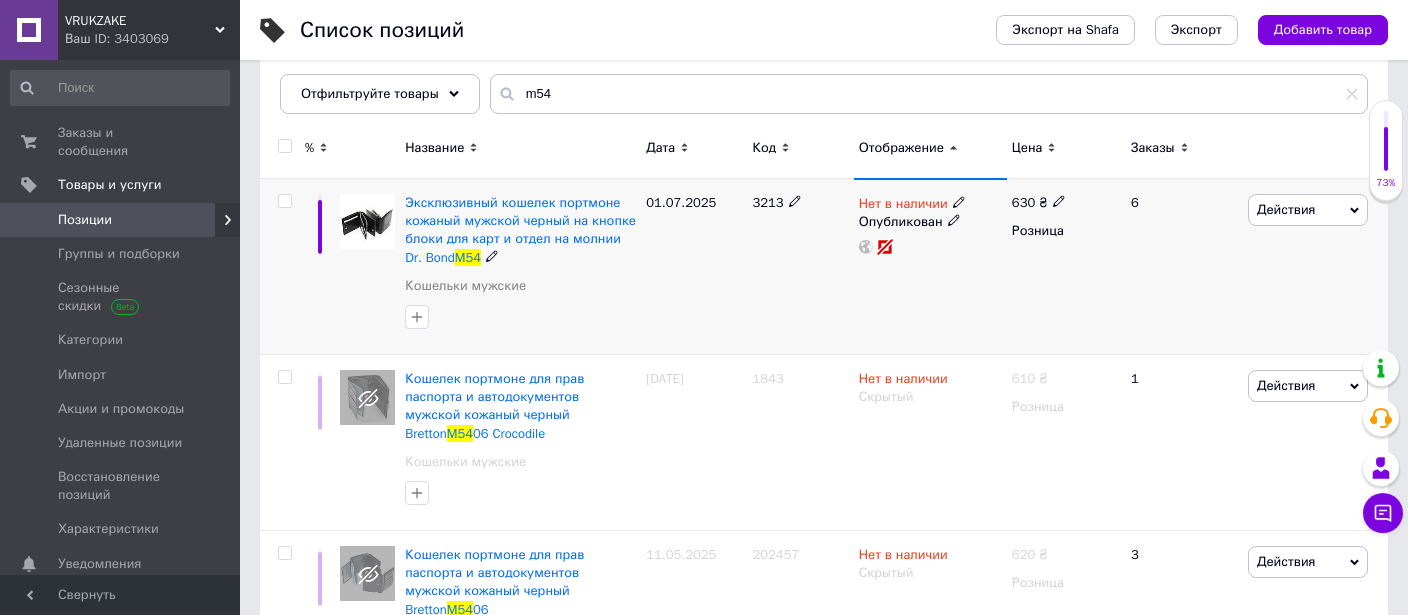 scroll, scrollTop: 314, scrollLeft: 0, axis: vertical 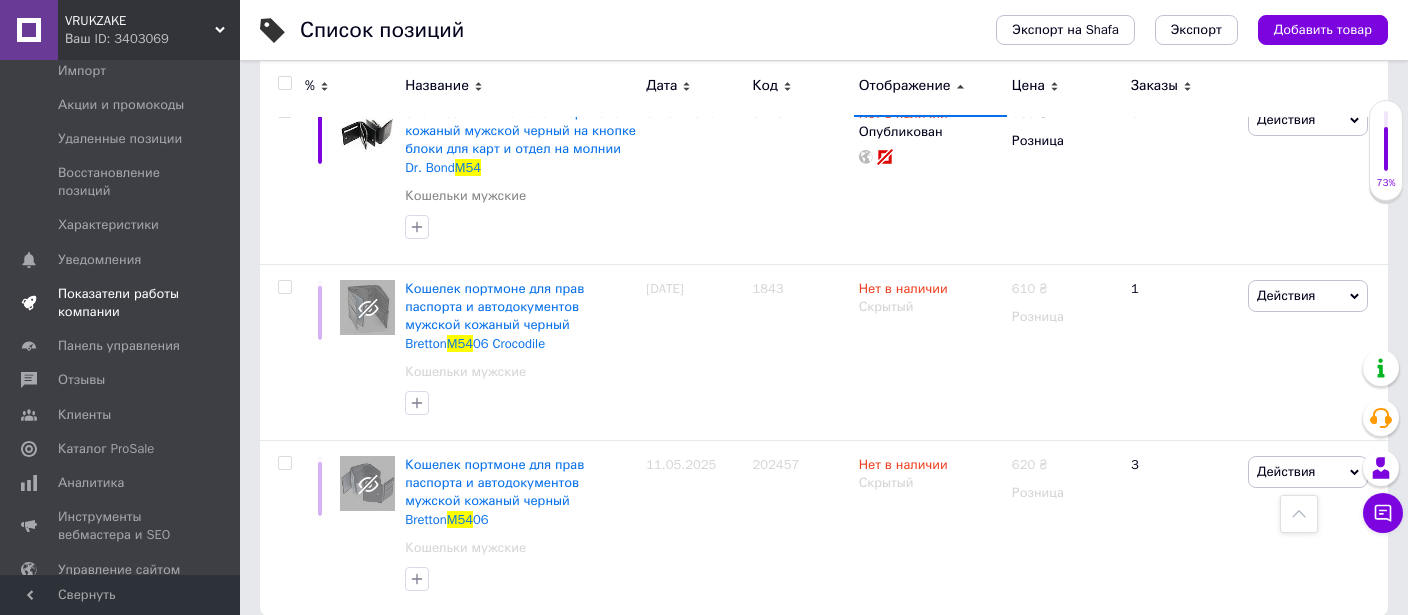 click on "Показатели работы компании" at bounding box center [121, 303] 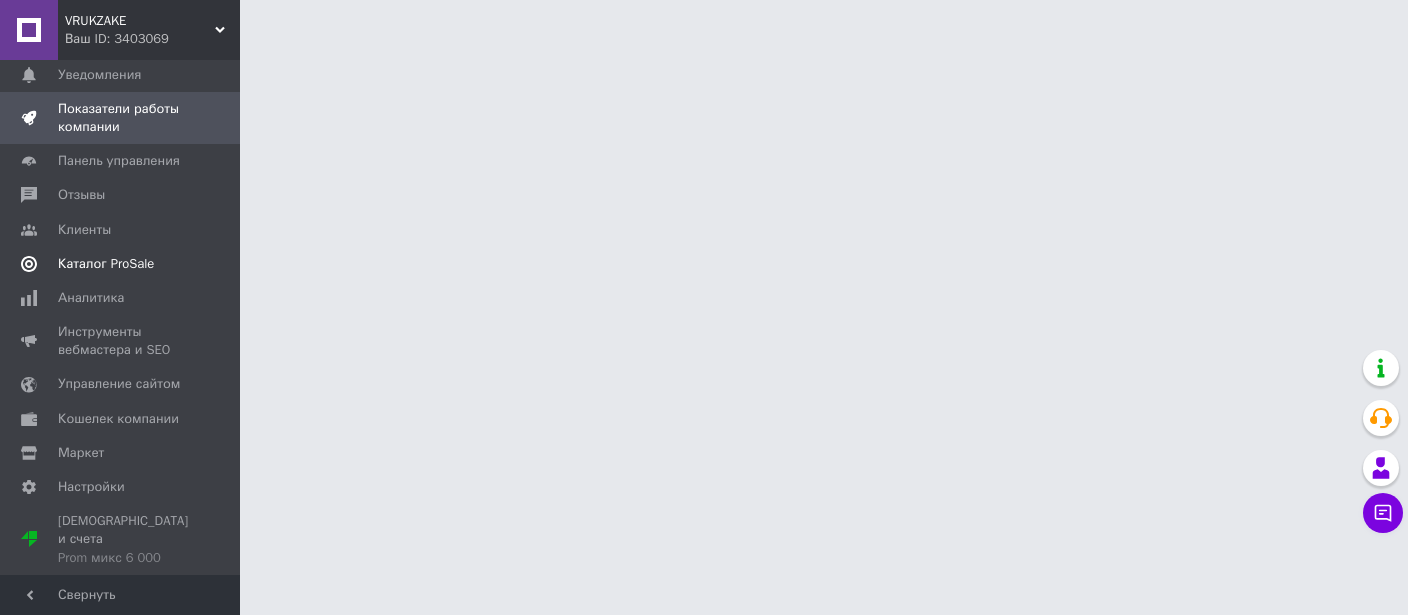 scroll, scrollTop: 0, scrollLeft: 0, axis: both 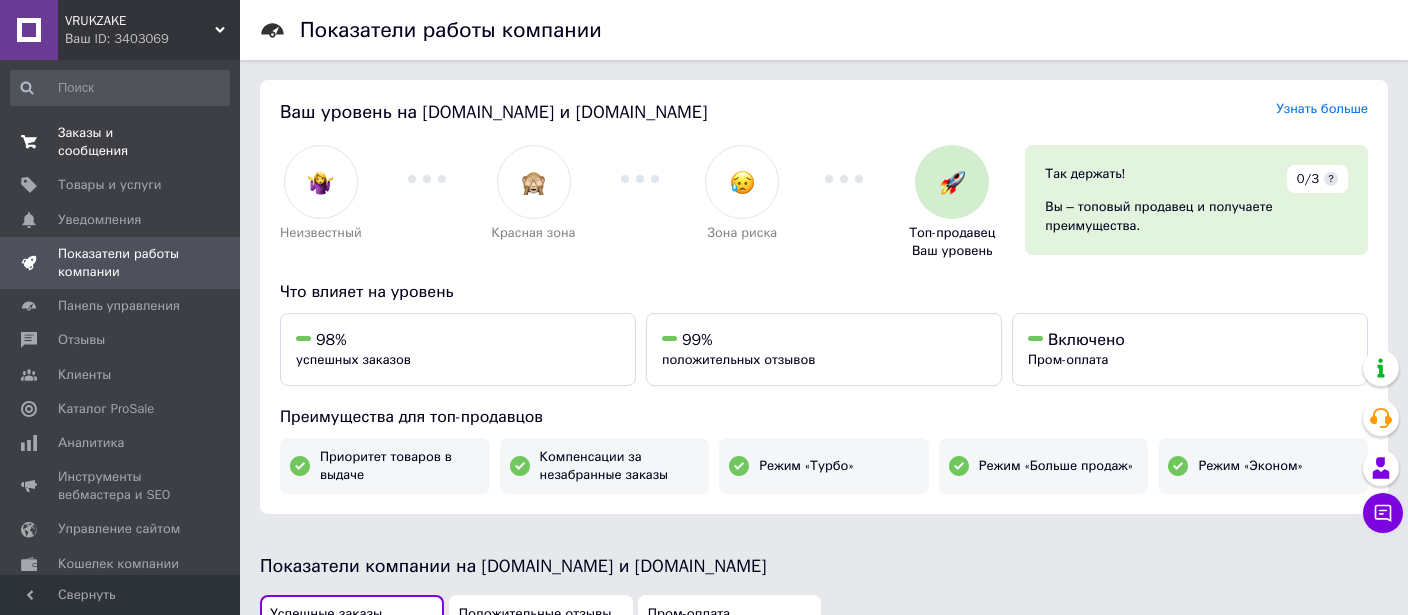 click on "Заказы и сообщения" at bounding box center [121, 142] 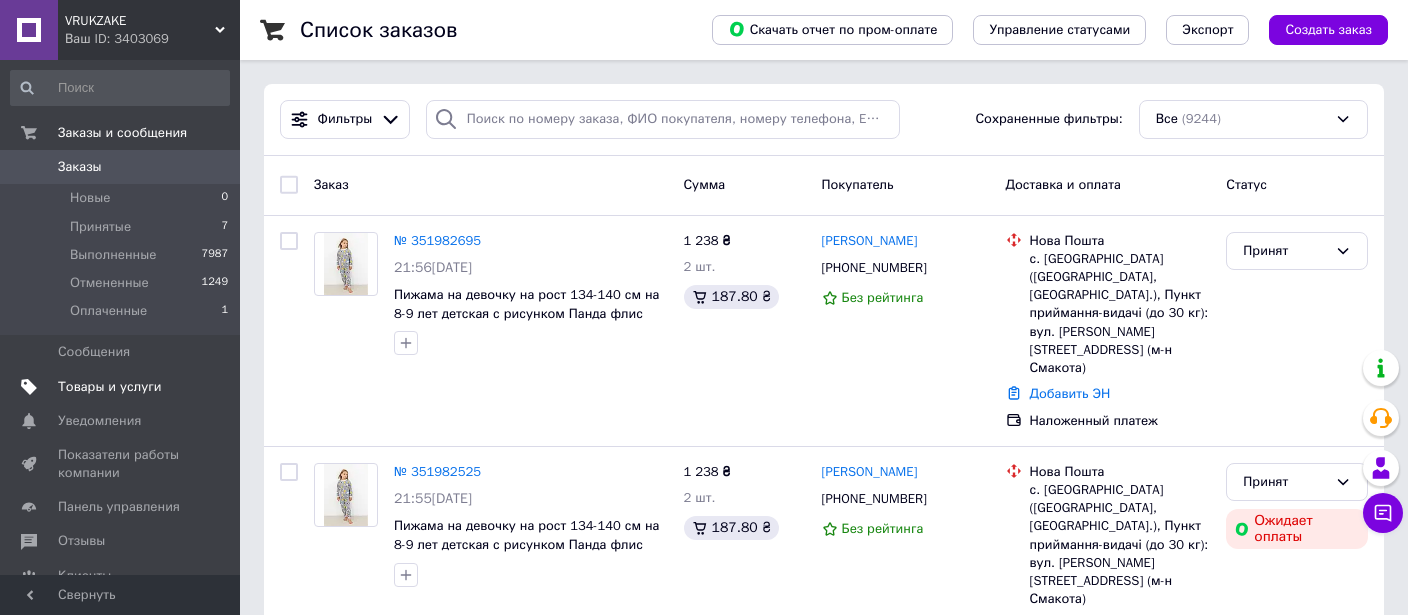 click on "Товары и услуги" at bounding box center [110, 387] 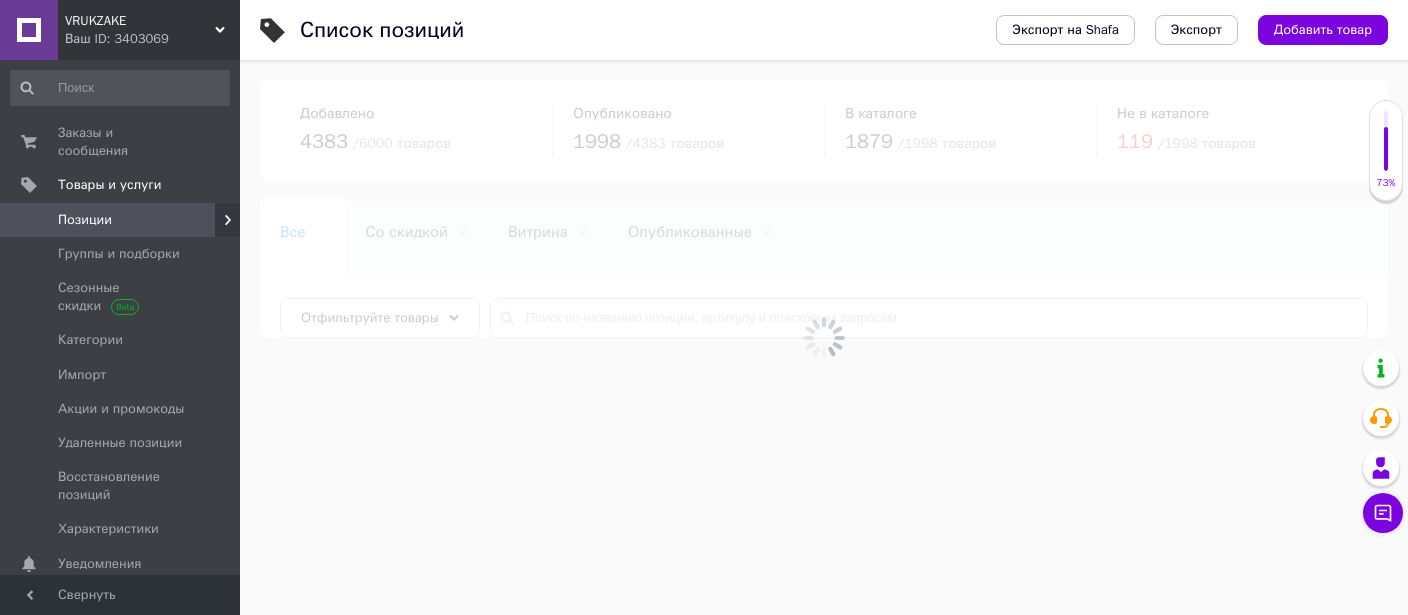 click at bounding box center [824, 337] 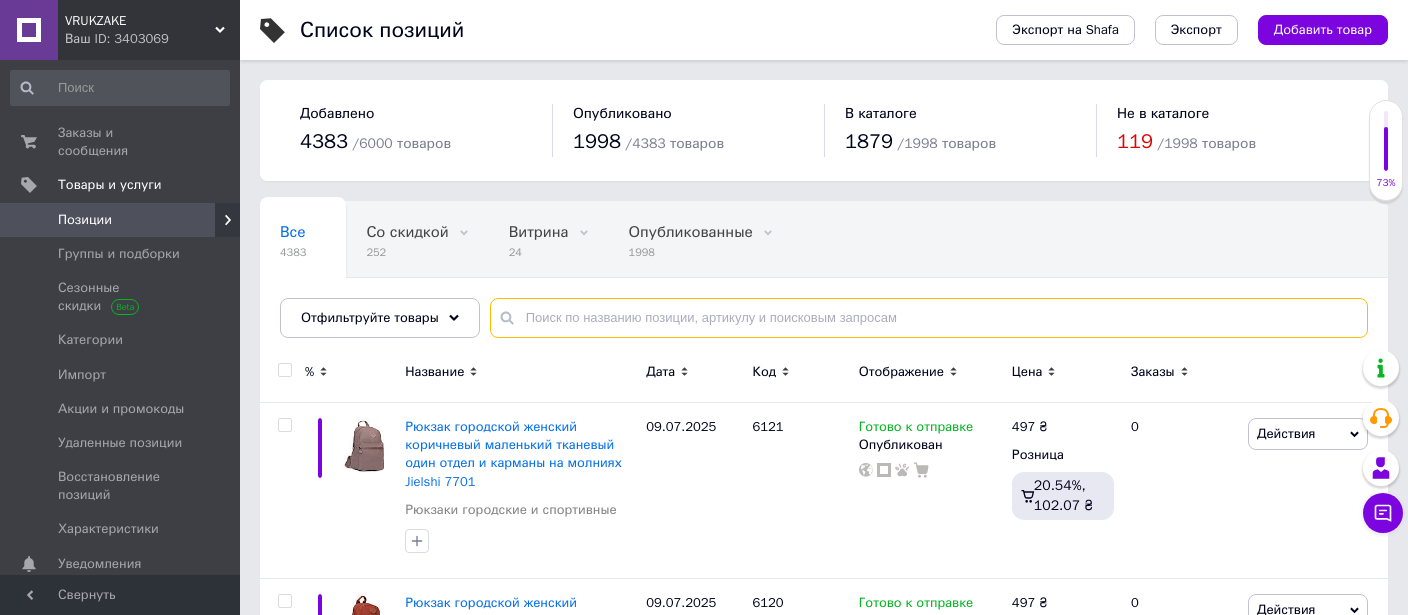 click at bounding box center (929, 318) 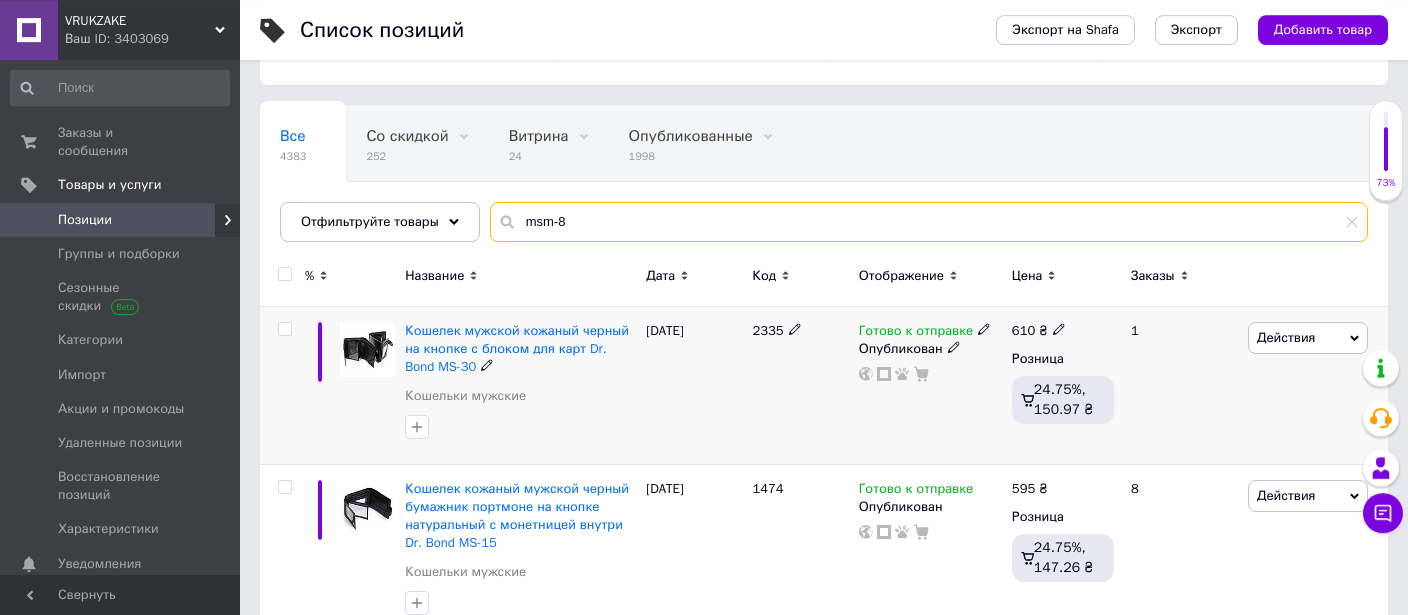 scroll, scrollTop: 105, scrollLeft: 0, axis: vertical 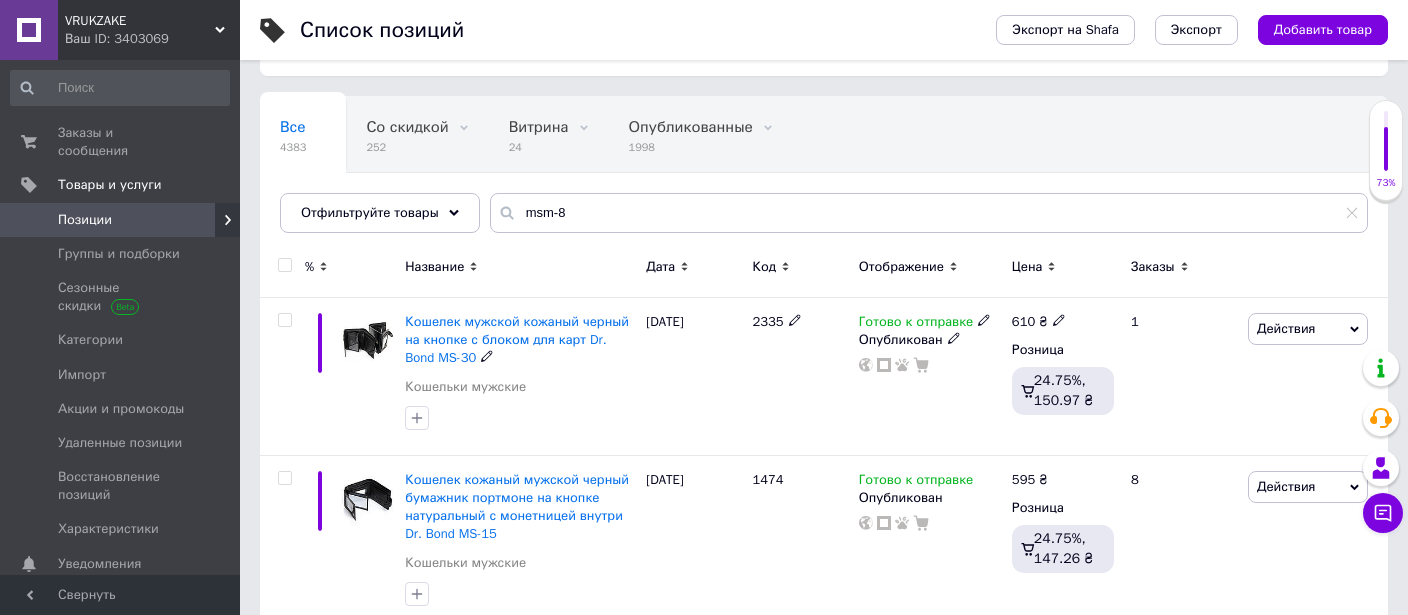 click on "Отображение" at bounding box center [901, 267] 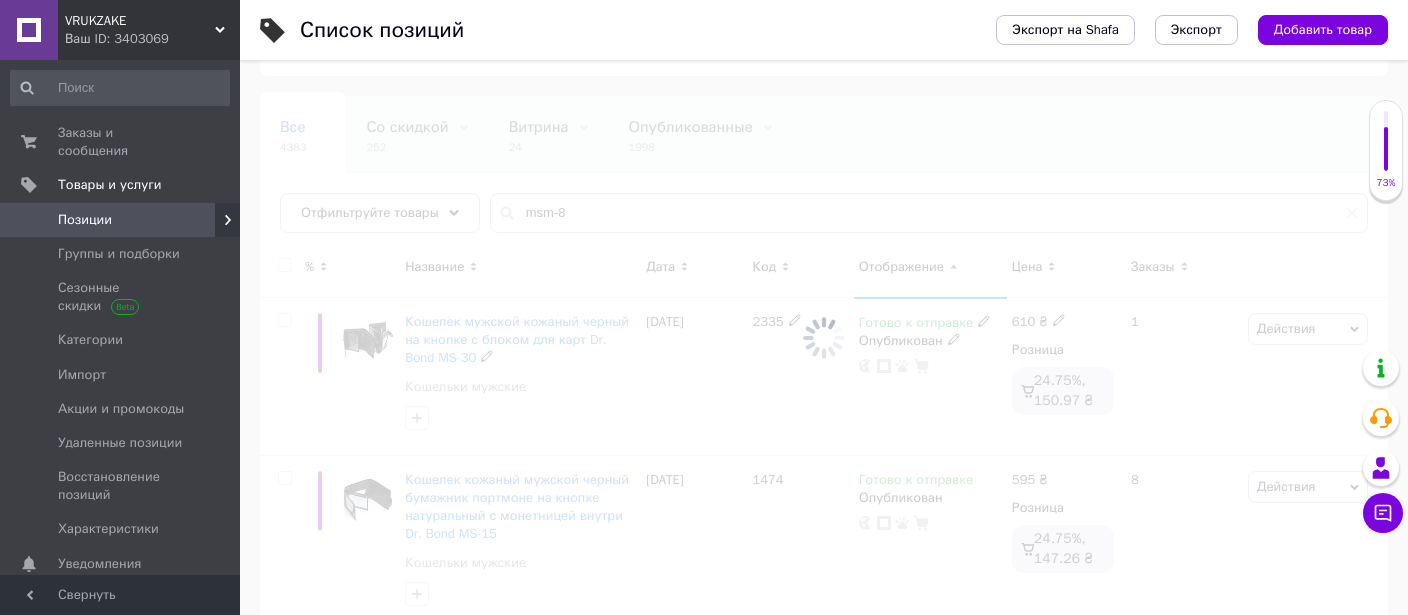 scroll, scrollTop: 0, scrollLeft: 0, axis: both 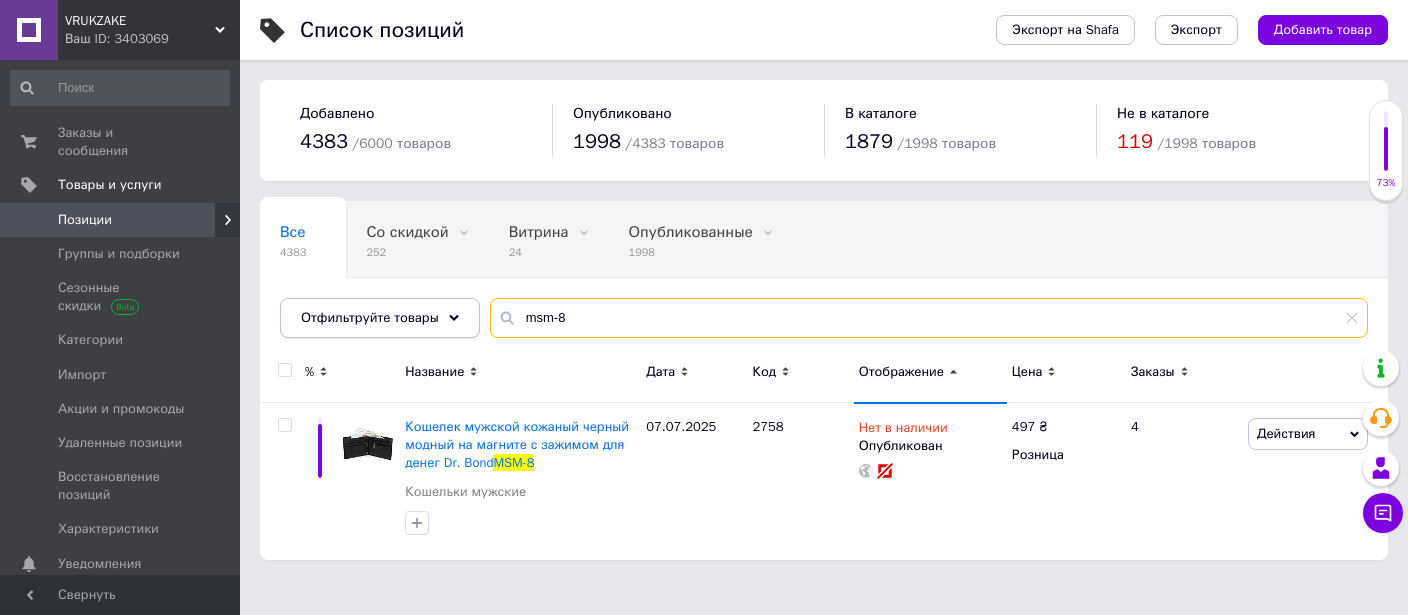drag, startPoint x: 600, startPoint y: 309, endPoint x: 461, endPoint y: 323, distance: 139.70326 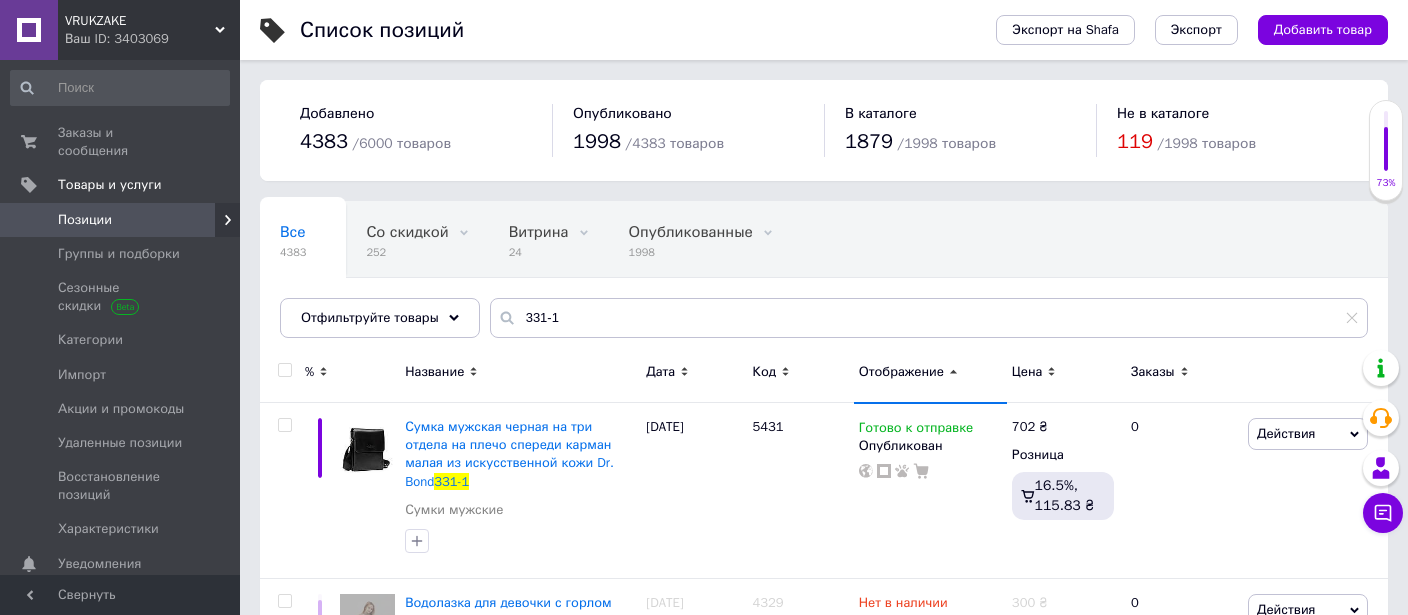 click on "Отображение" at bounding box center [901, 372] 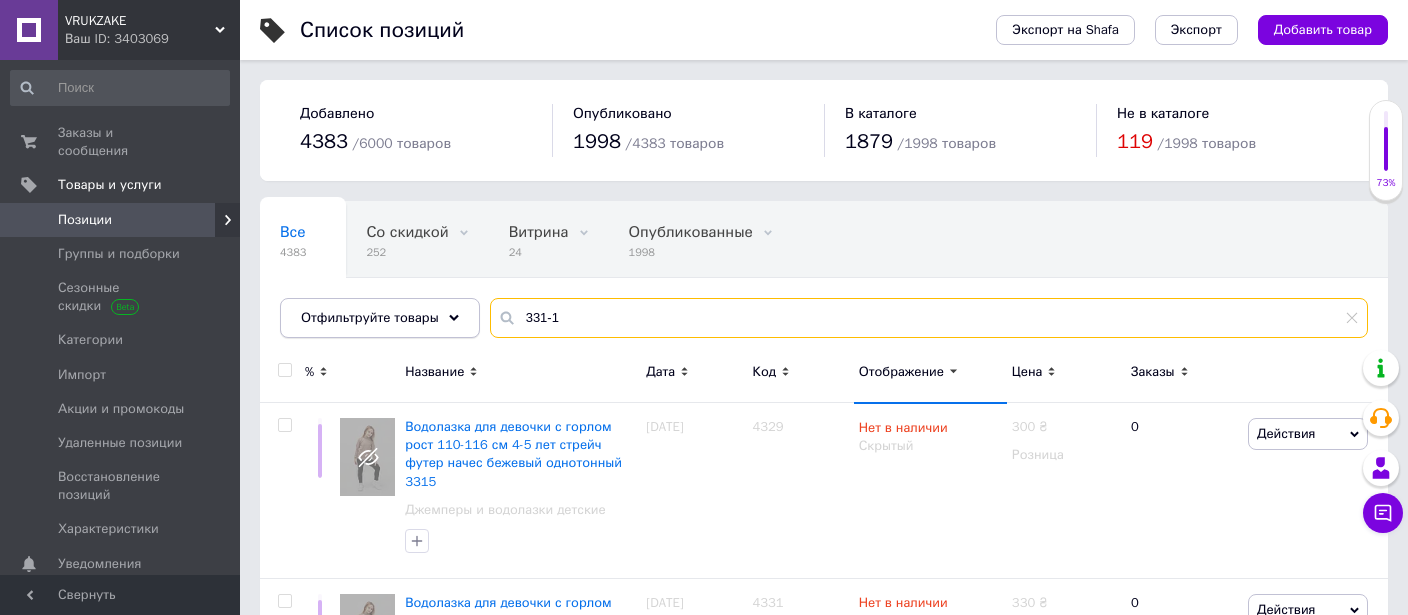 drag, startPoint x: 592, startPoint y: 313, endPoint x: 424, endPoint y: 327, distance: 168.58232 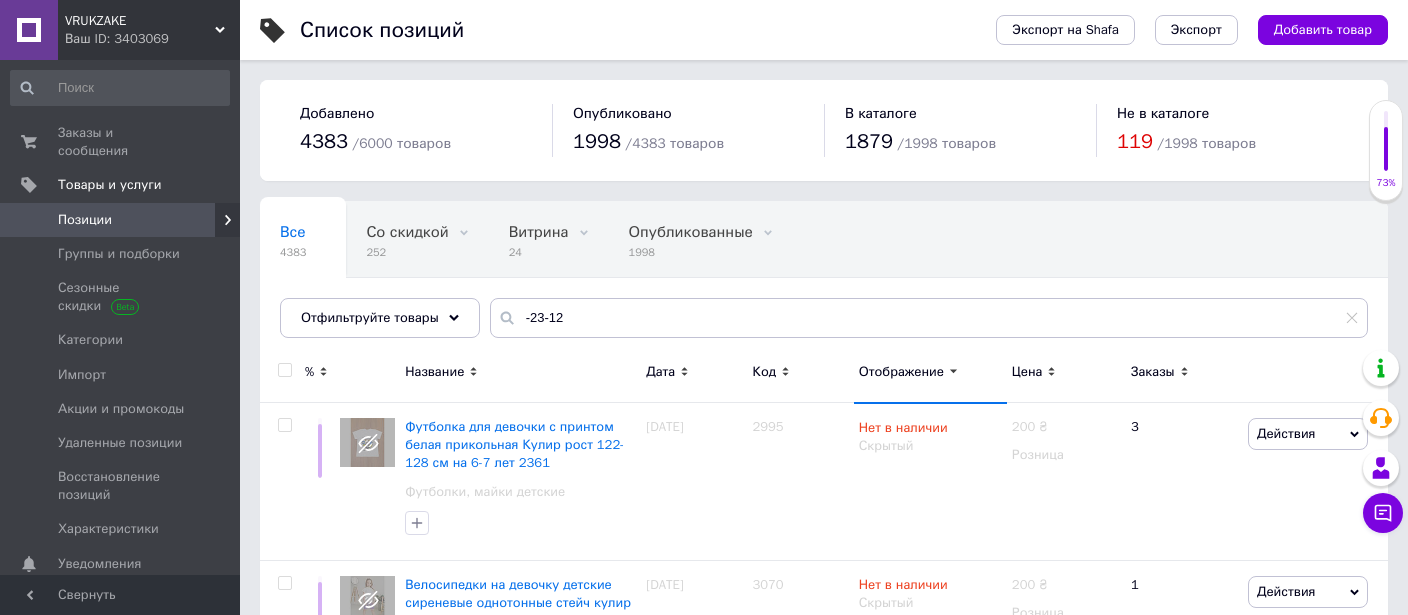 click on "Отображение" at bounding box center (901, 372) 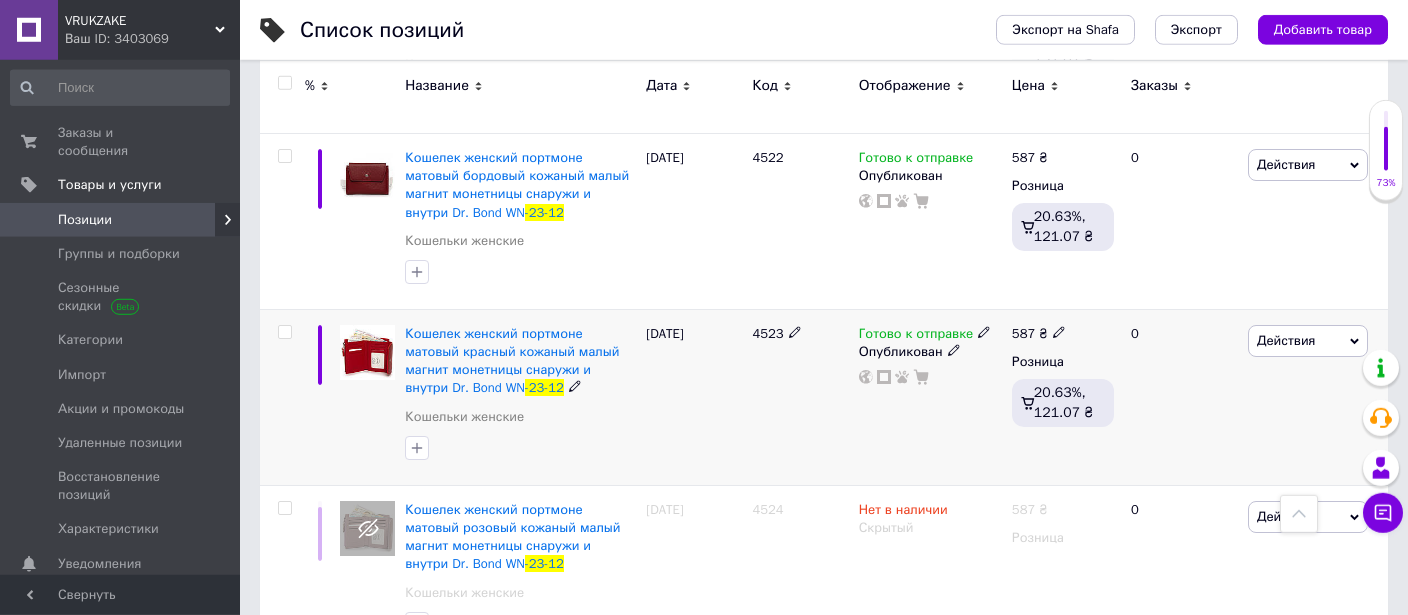 scroll, scrollTop: 633, scrollLeft: 0, axis: vertical 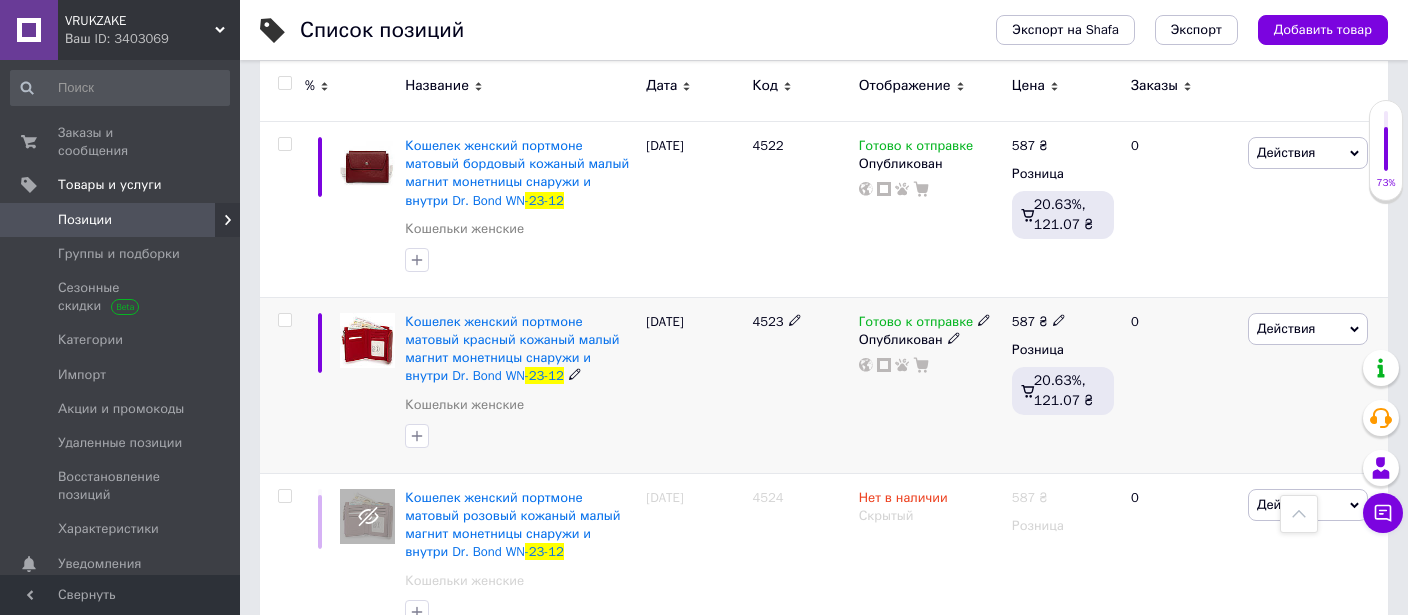 click 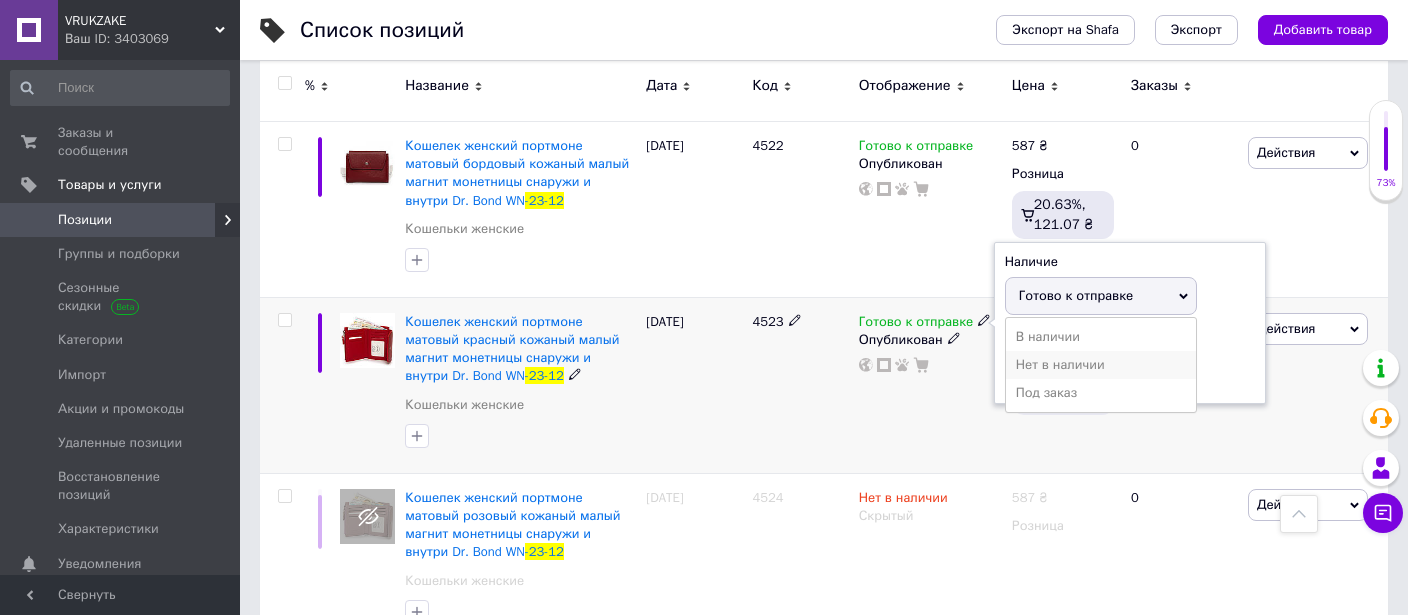 click on "Нет в наличии" at bounding box center [1101, 365] 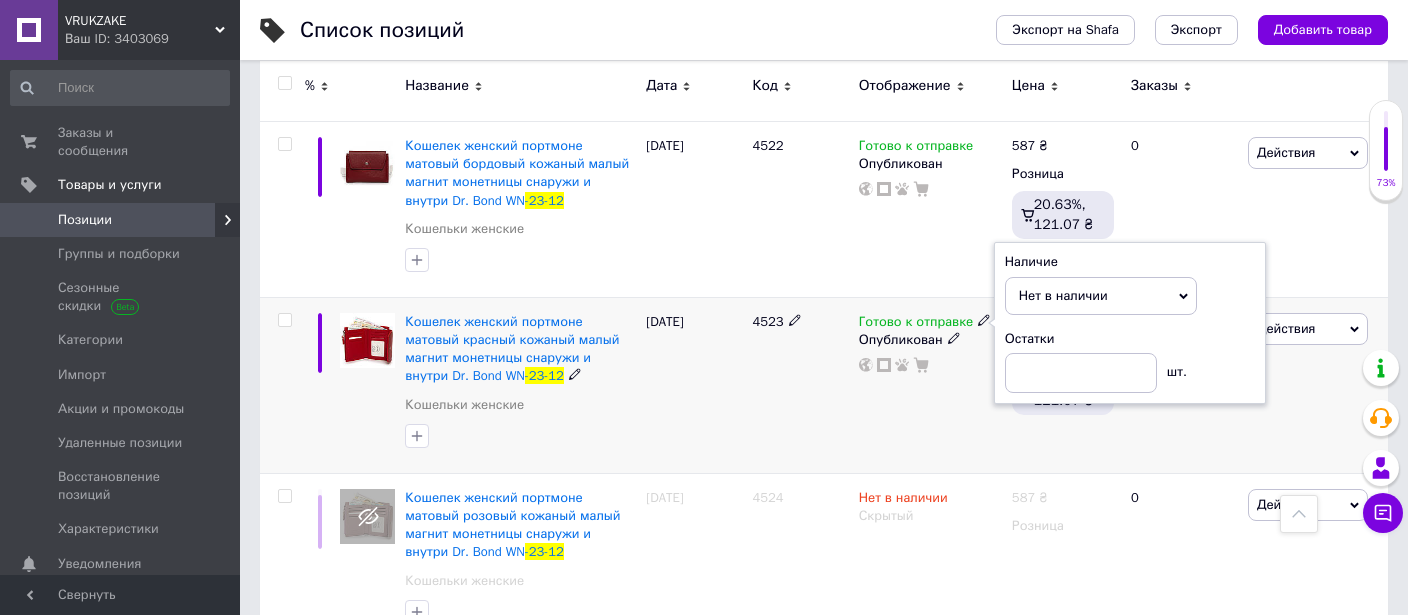 click on "[DATE]" at bounding box center [694, 385] 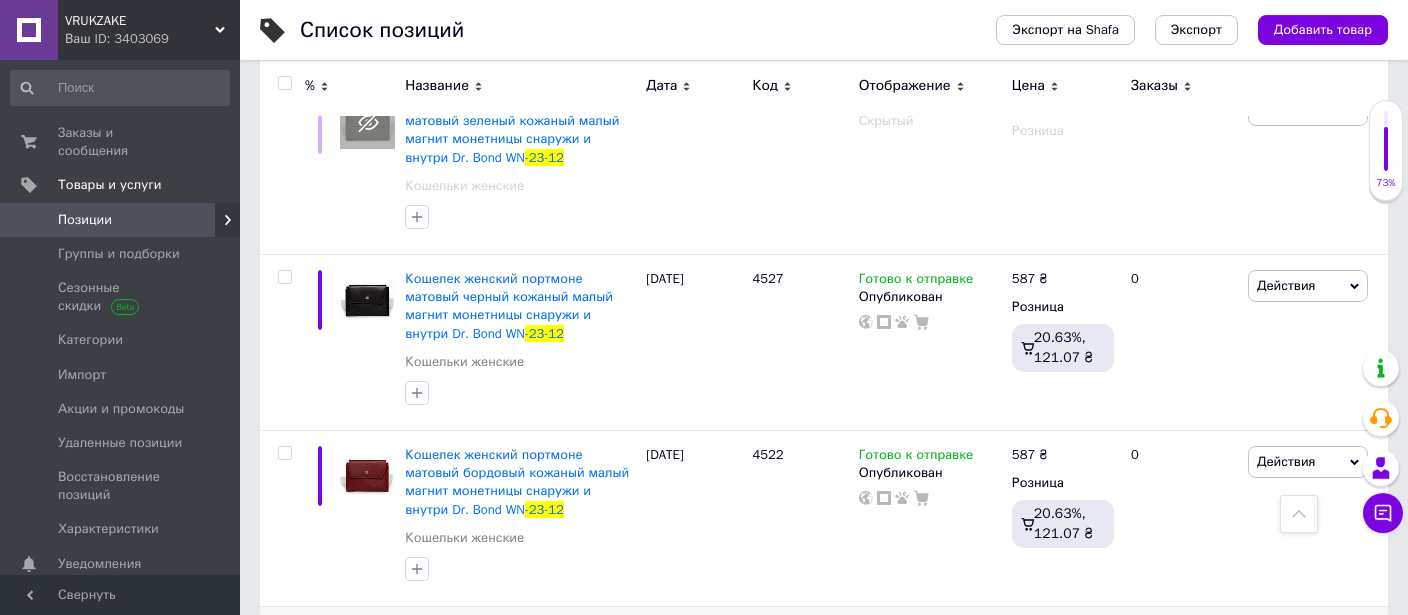 scroll, scrollTop: 316, scrollLeft: 0, axis: vertical 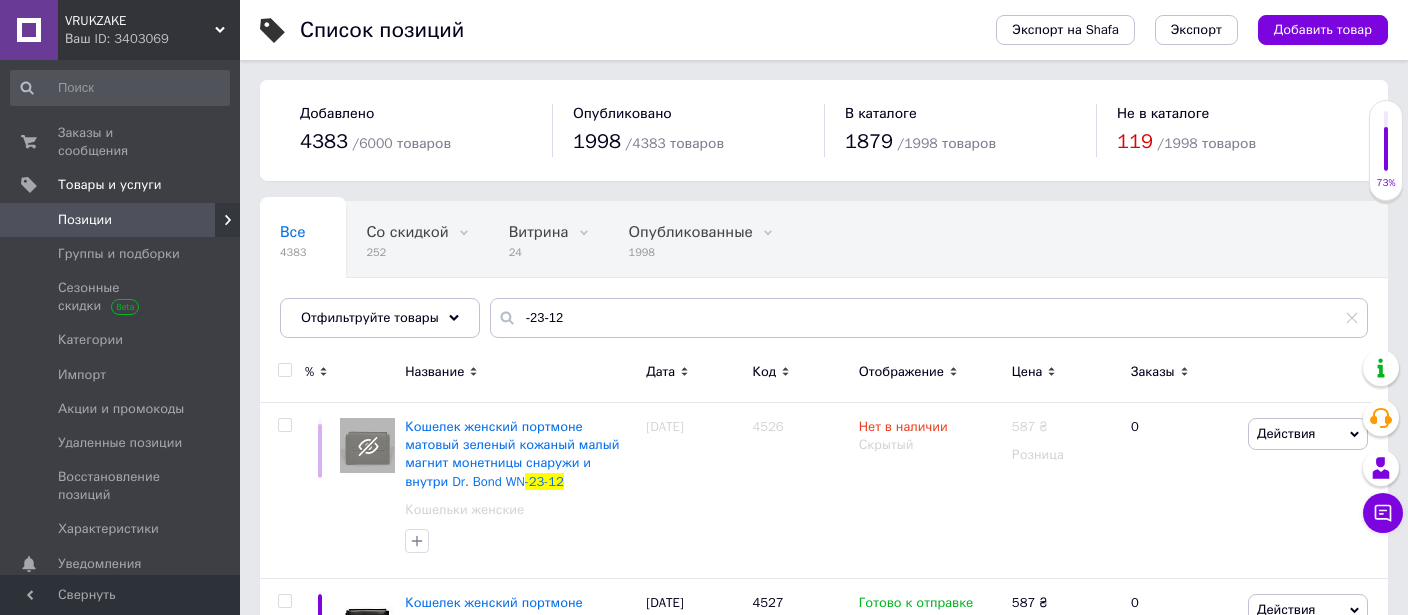 click on "Отображение" at bounding box center (901, 372) 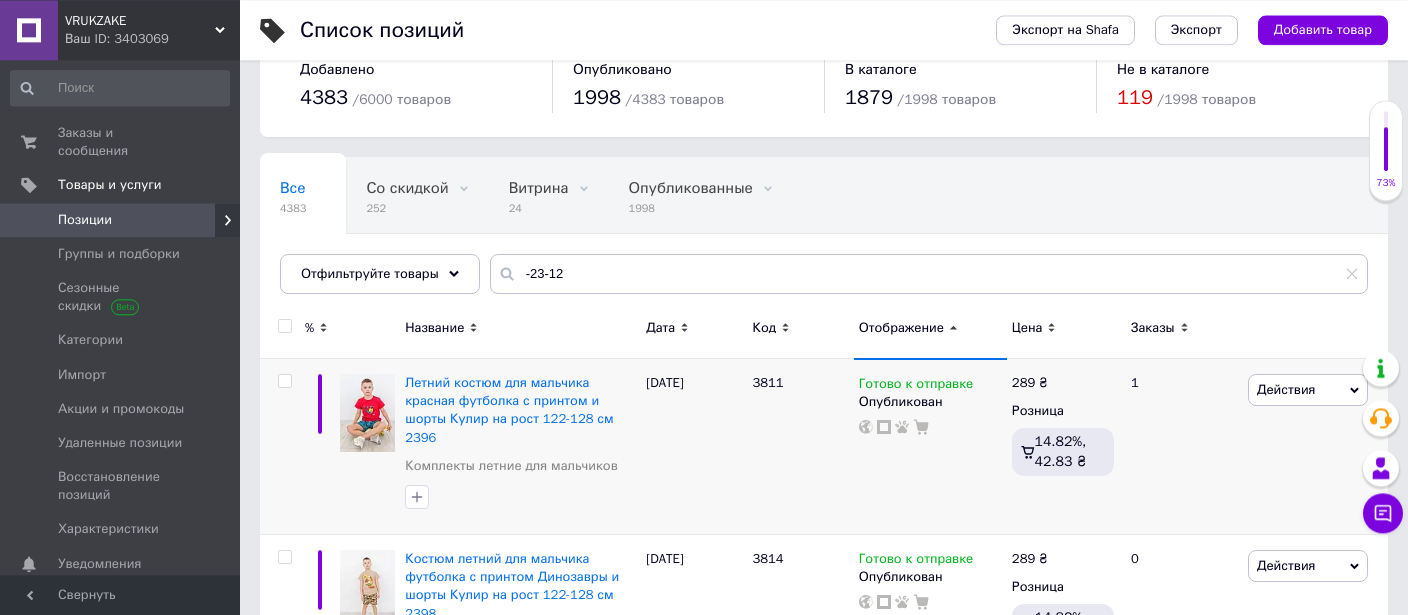 scroll, scrollTop: 105, scrollLeft: 0, axis: vertical 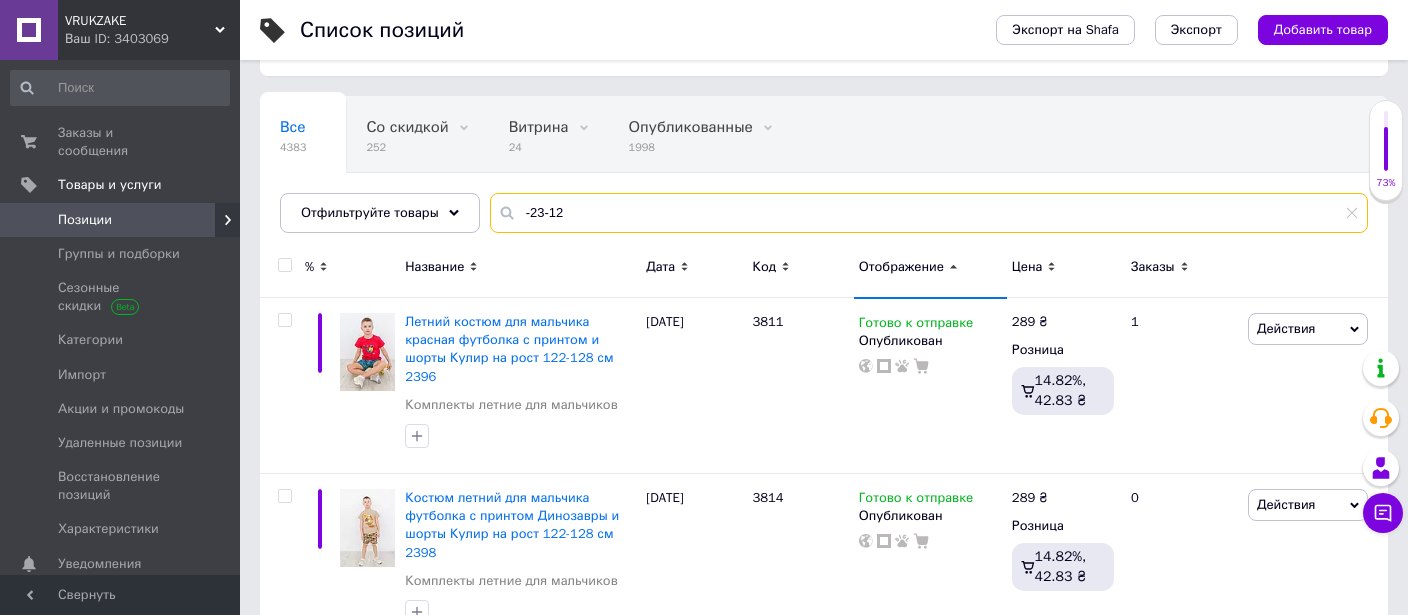 click on "-23-12" at bounding box center (929, 213) 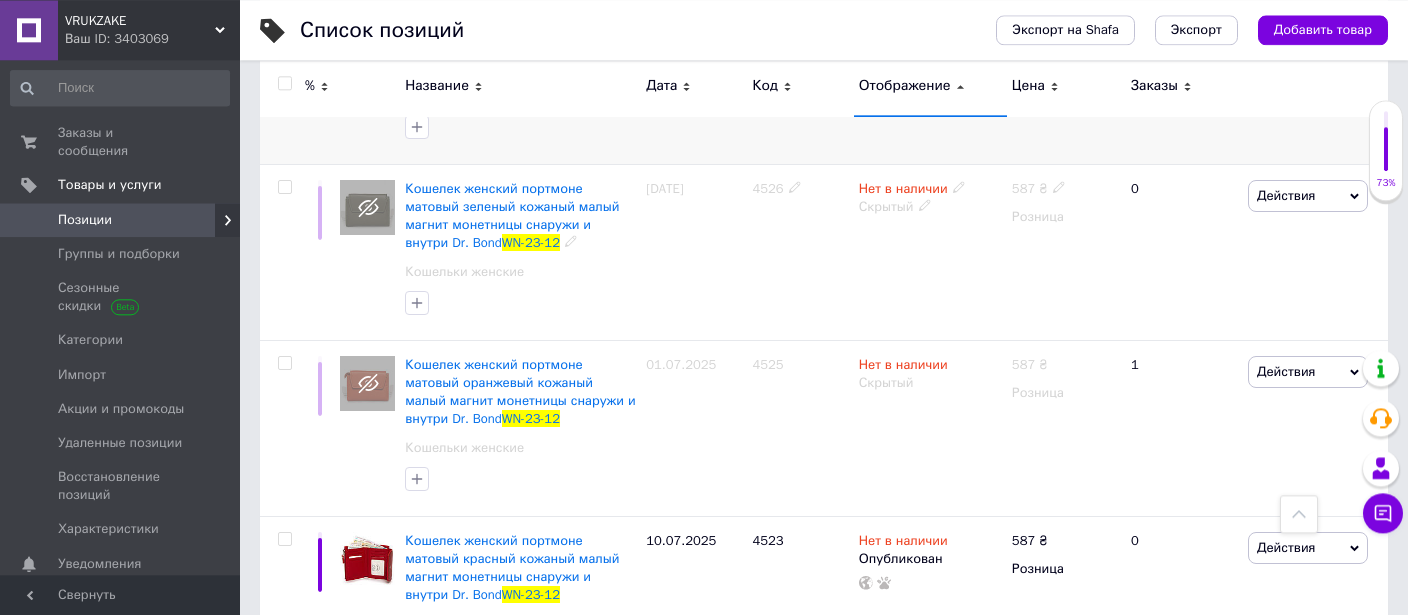 scroll, scrollTop: 950, scrollLeft: 0, axis: vertical 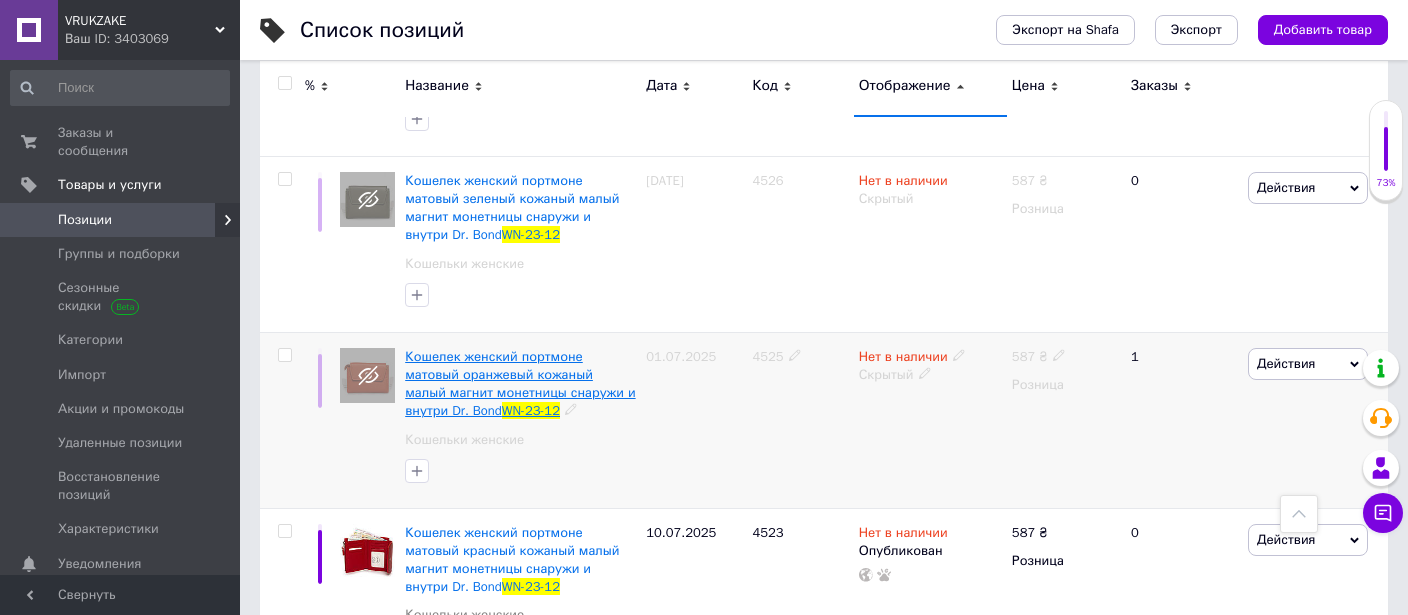 type on "wn-23-12" 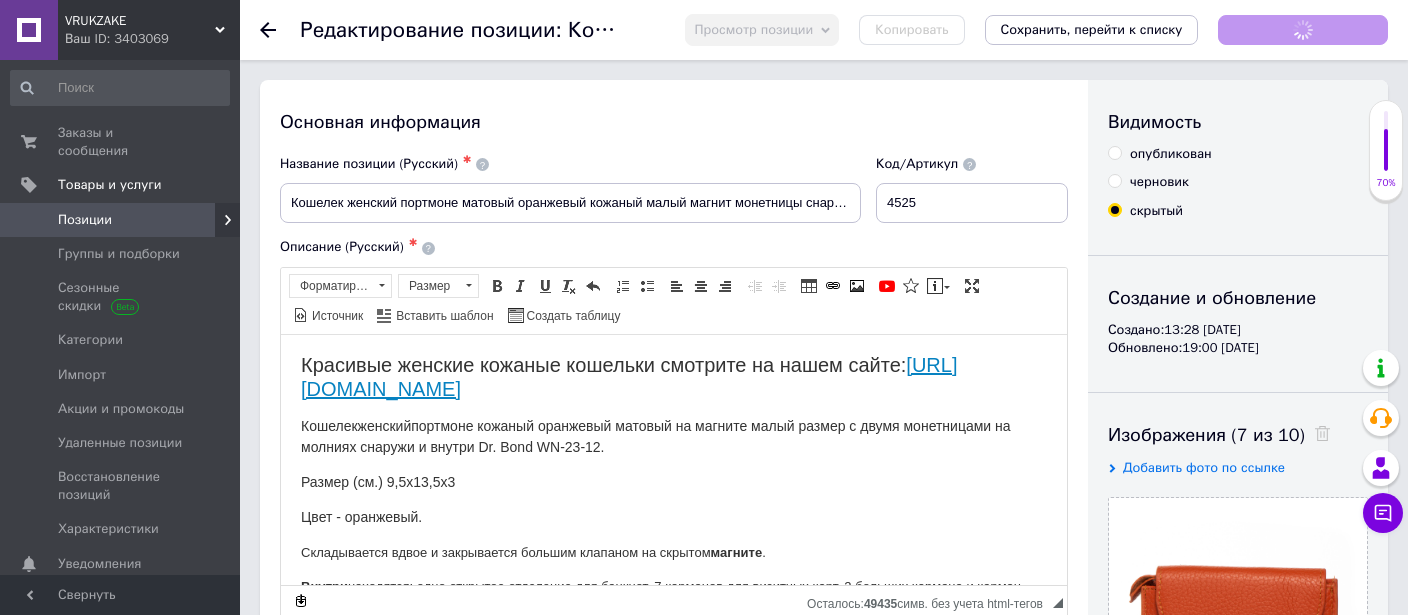 scroll, scrollTop: 0, scrollLeft: 0, axis: both 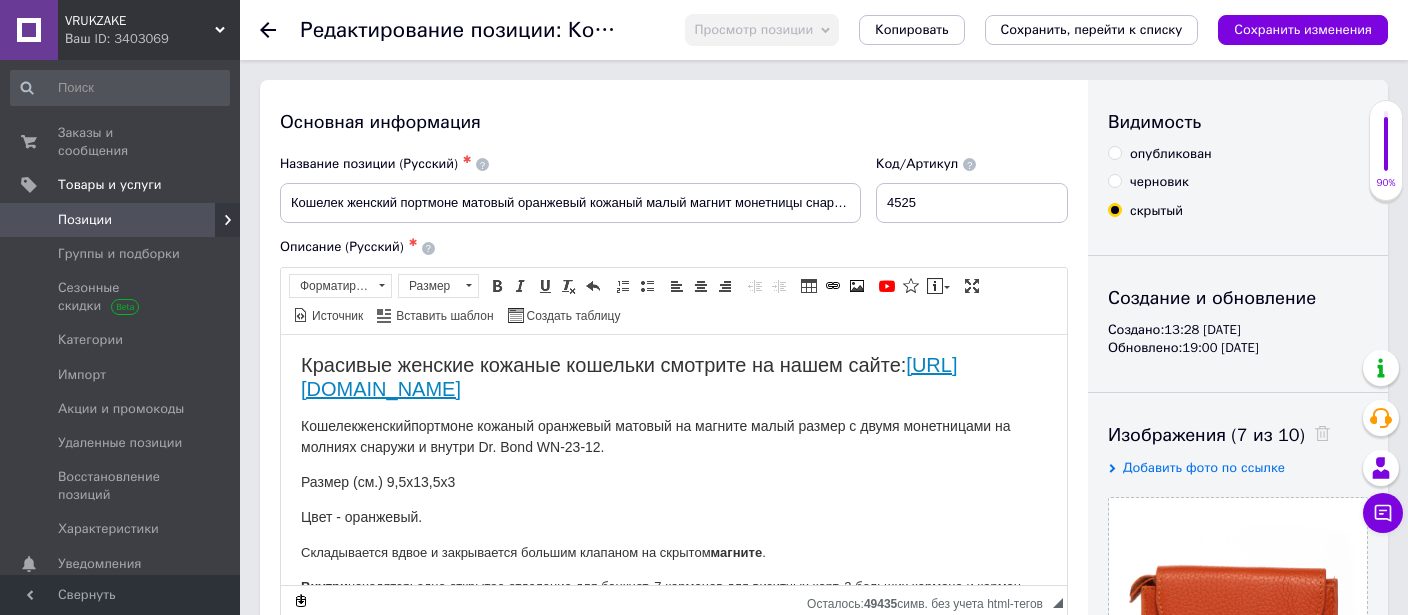 click on "опубликован" at bounding box center [1171, 154] 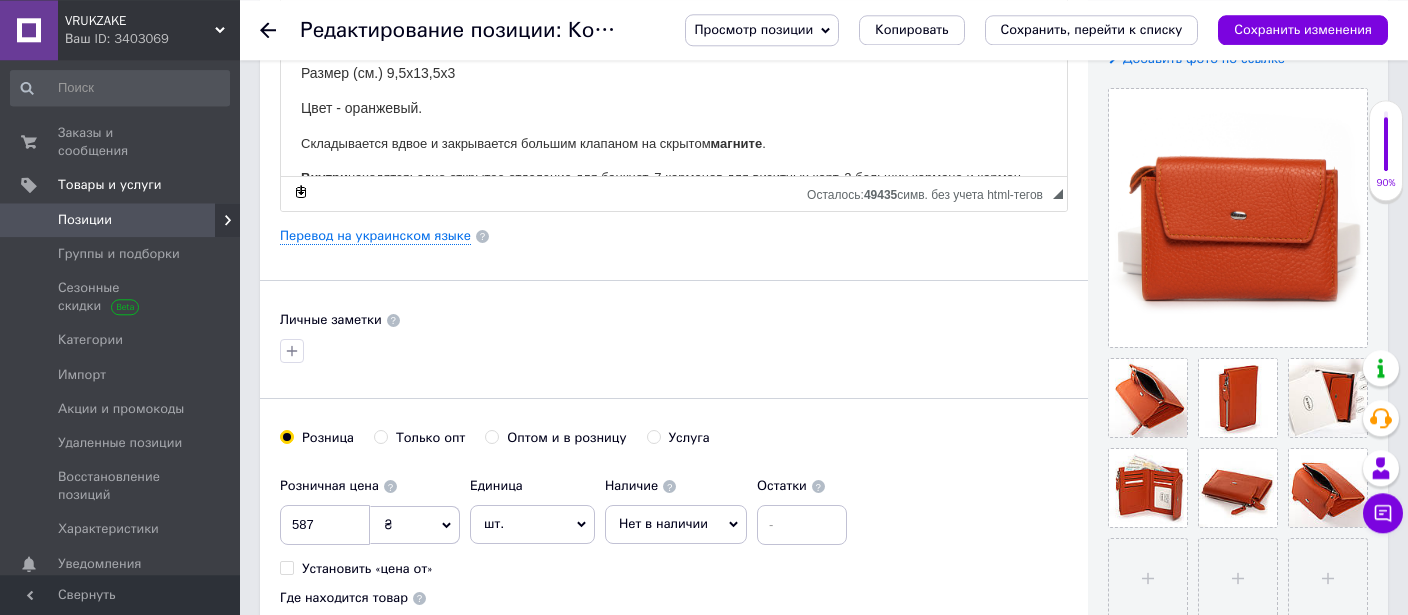 scroll, scrollTop: 528, scrollLeft: 0, axis: vertical 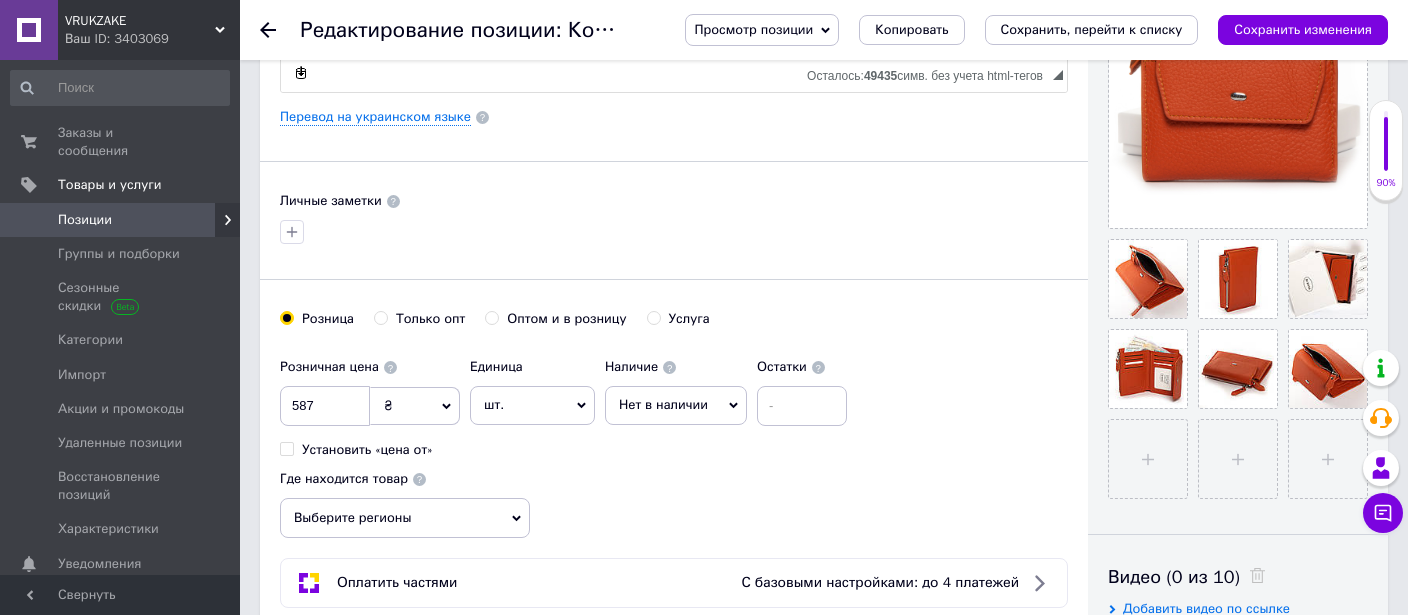 click on "Нет в наличии" at bounding box center (663, 404) 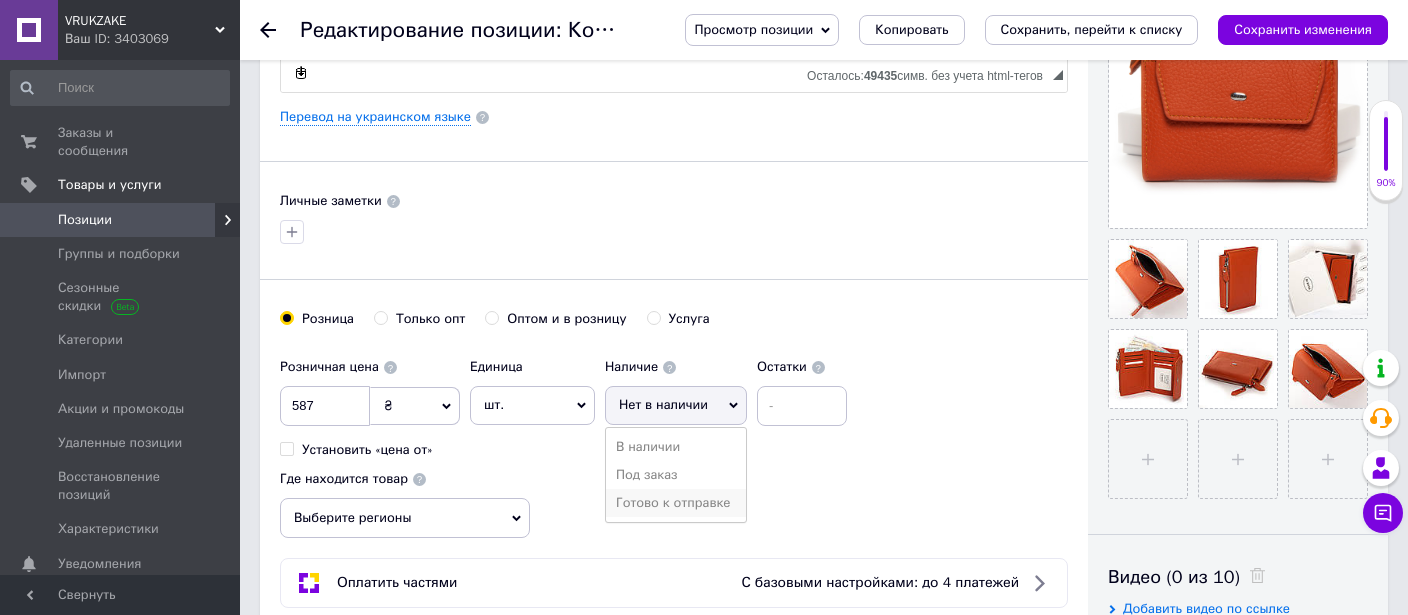 click on "Готово к отправке" at bounding box center (676, 503) 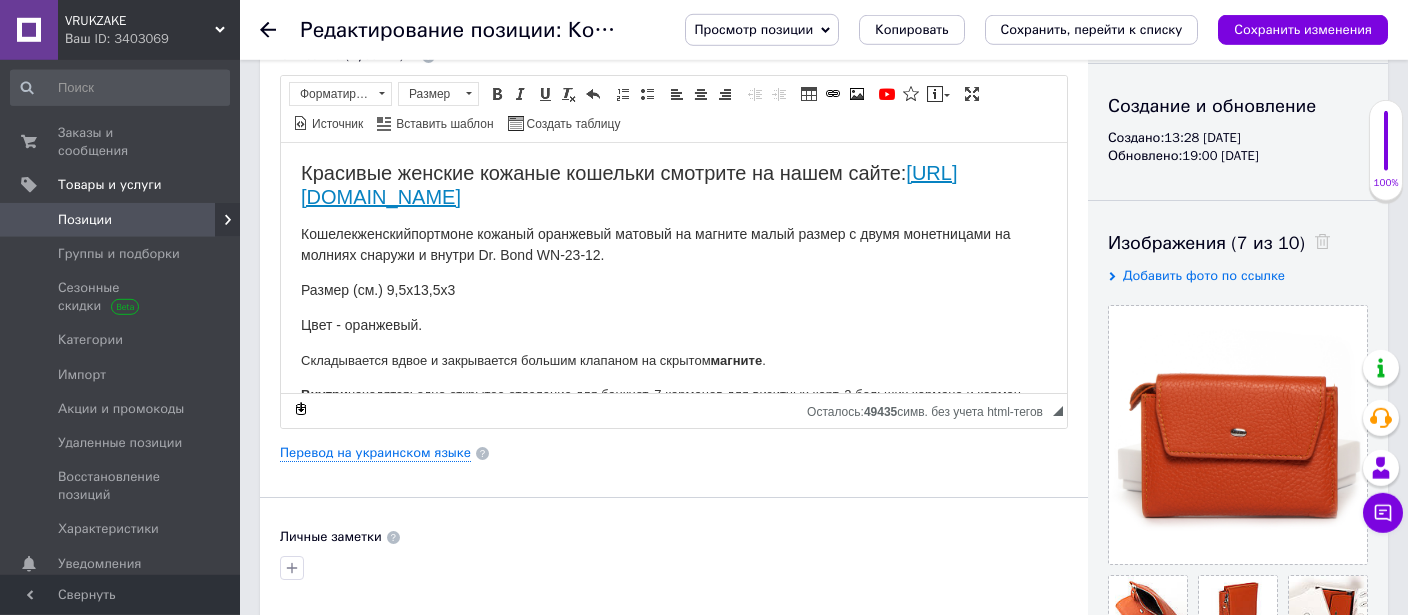 scroll, scrollTop: 0, scrollLeft: 0, axis: both 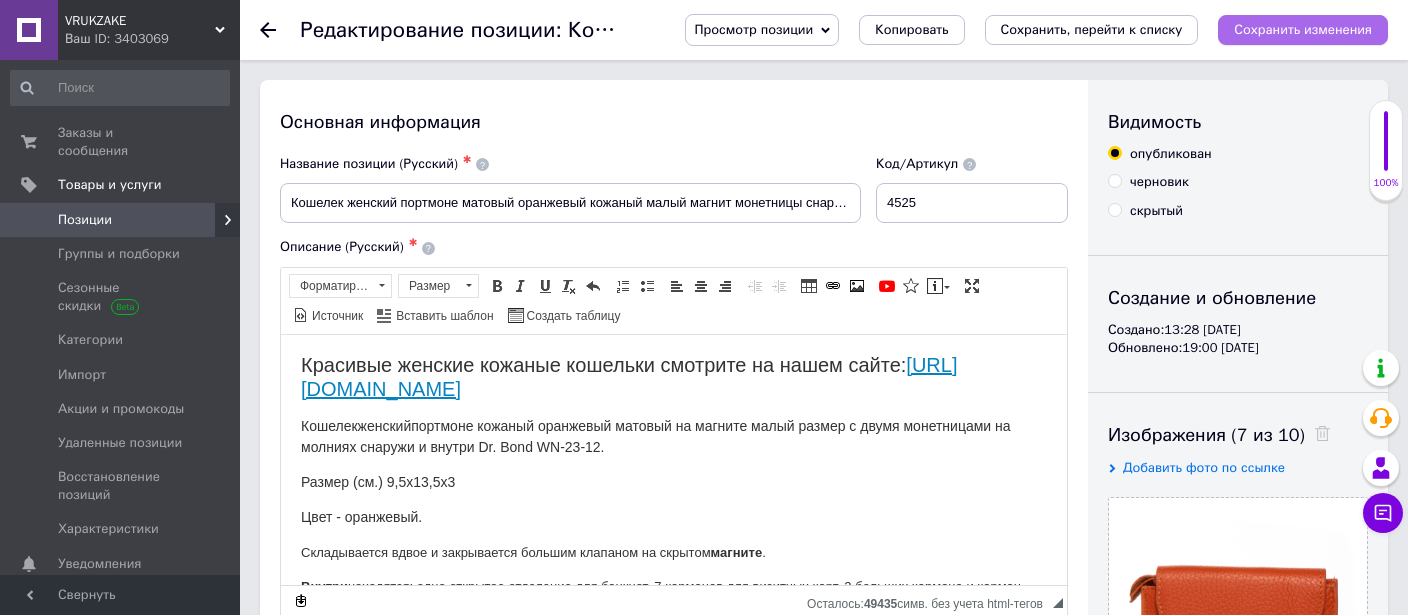 click on "Сохранить изменения" at bounding box center (1303, 29) 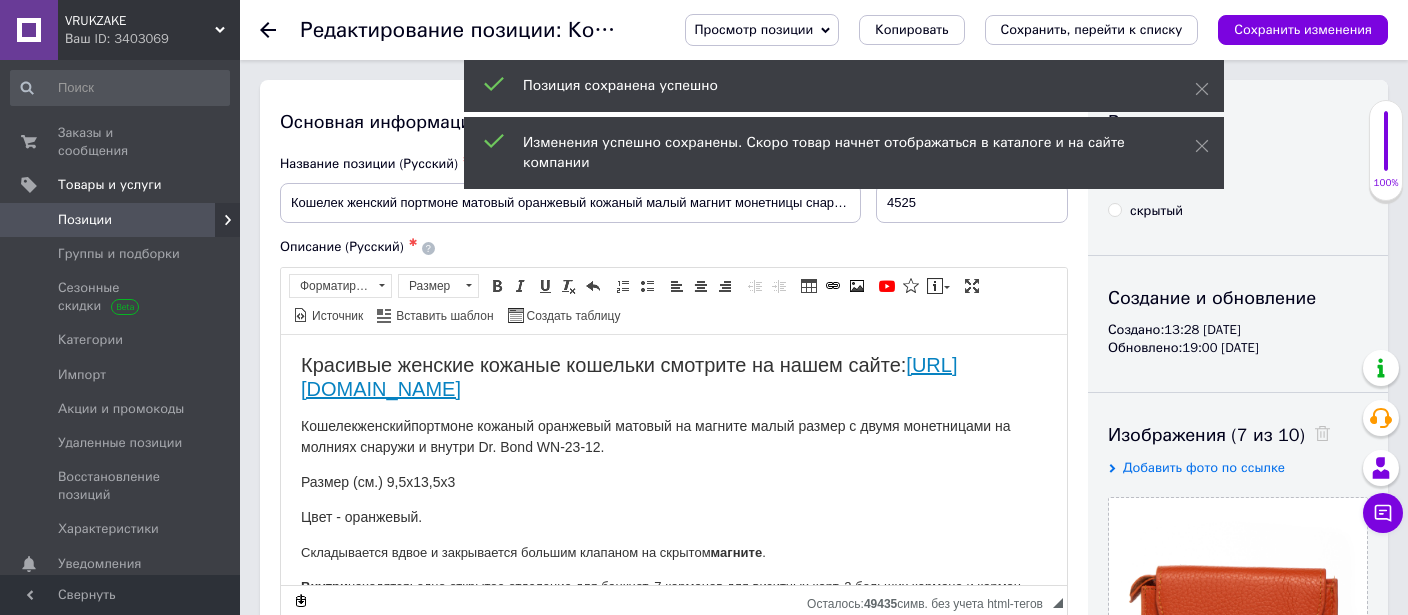 click 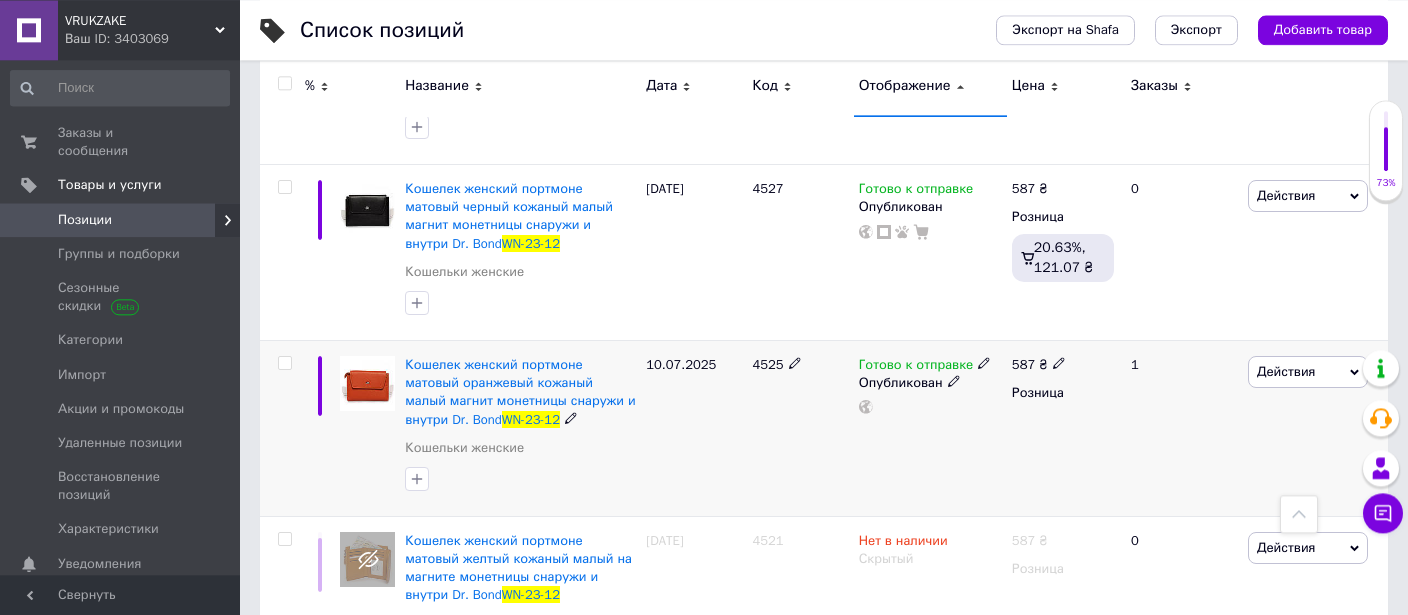 scroll, scrollTop: 422, scrollLeft: 0, axis: vertical 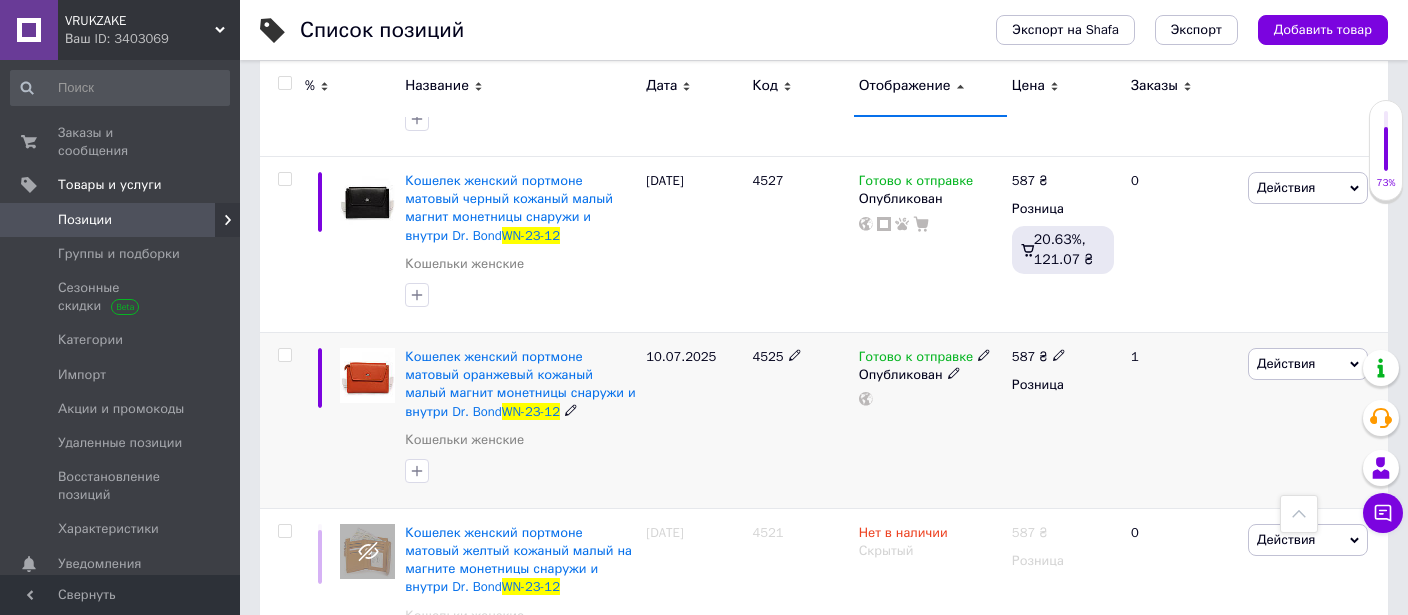 click 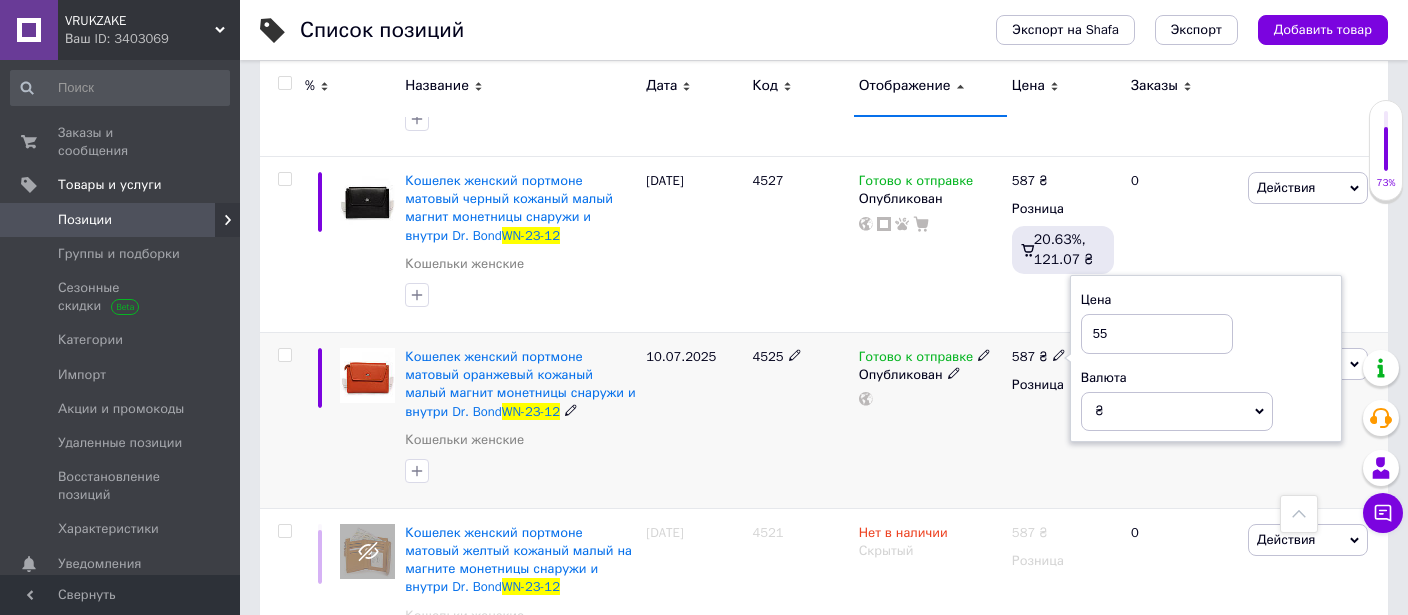 type on "557" 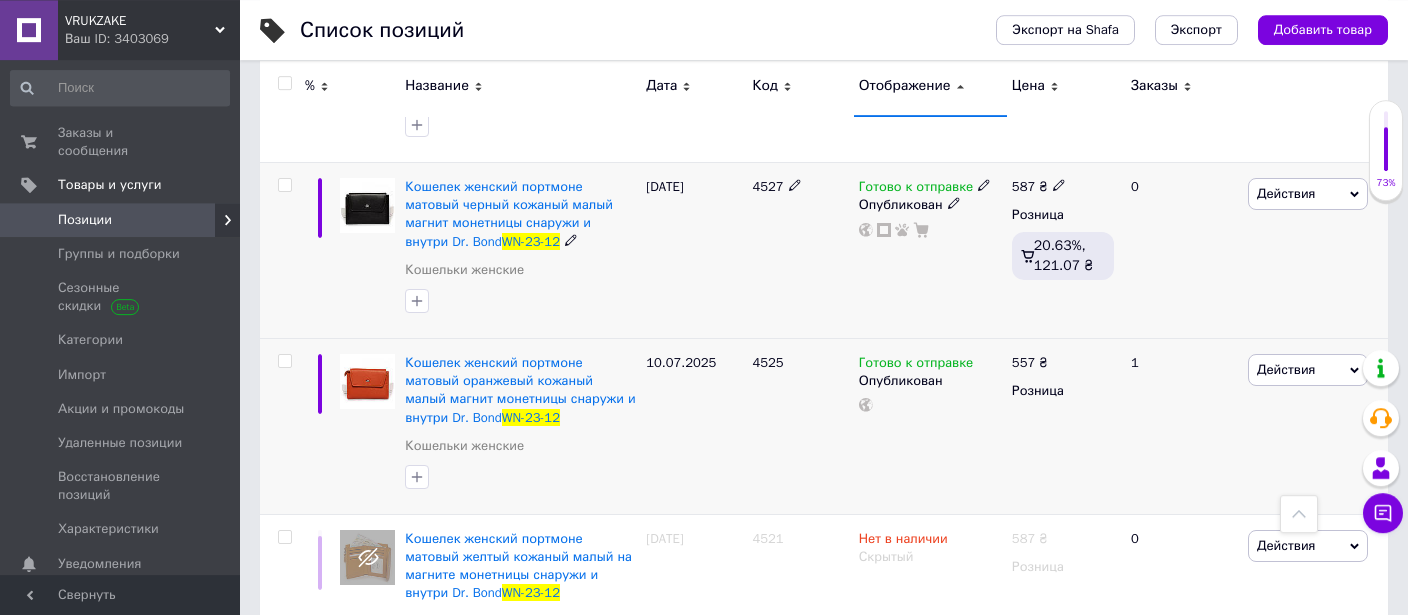 scroll, scrollTop: 422, scrollLeft: 0, axis: vertical 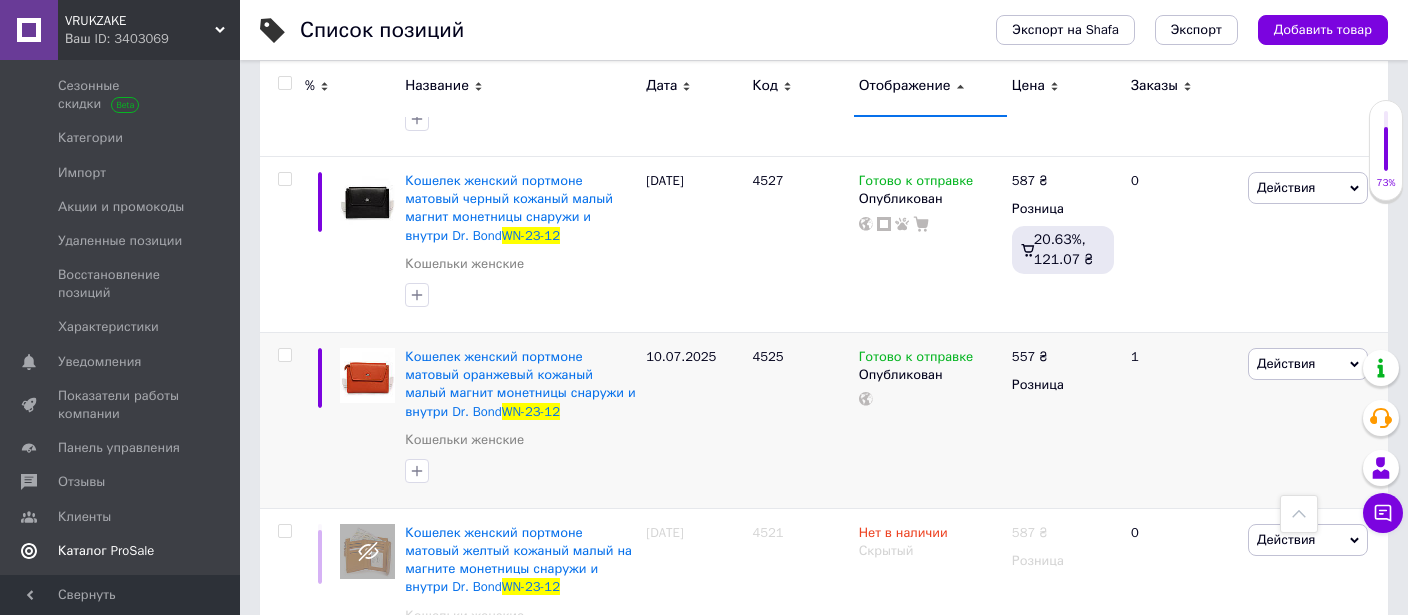 click on "Каталог ProSale" at bounding box center (106, 551) 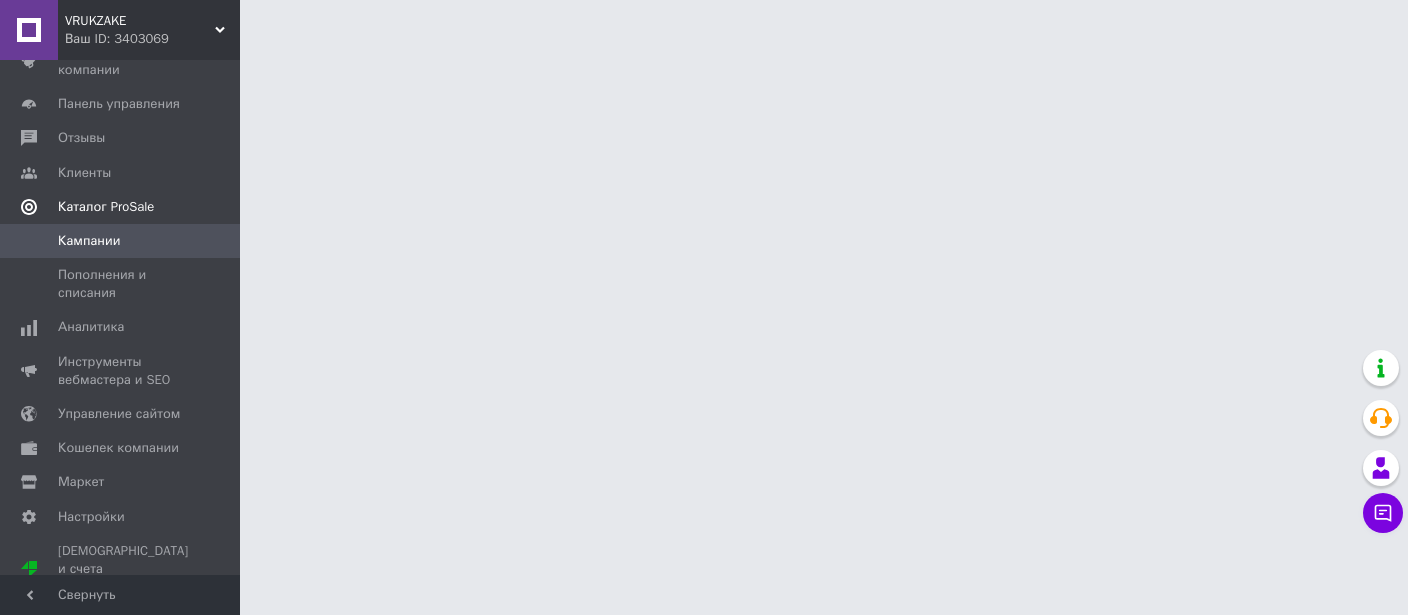 scroll, scrollTop: 0, scrollLeft: 0, axis: both 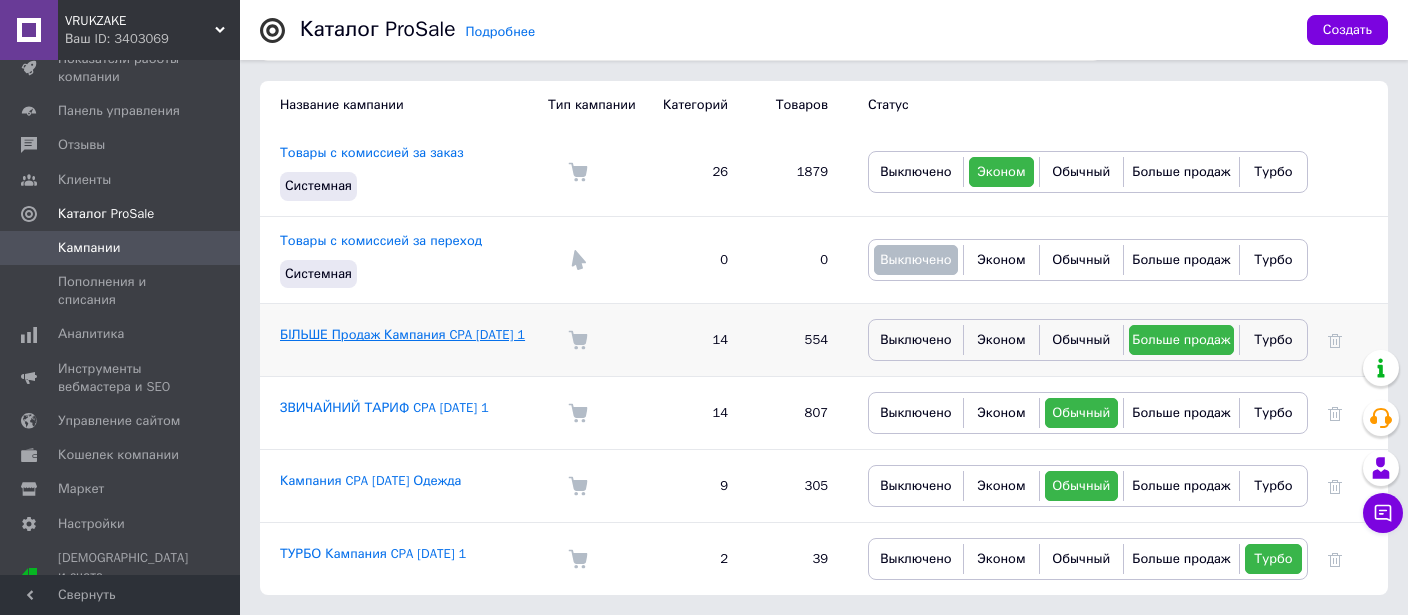click on "БІЛЬШЕ Продаж Кампания CPA 02.06.2025 1" at bounding box center (402, 334) 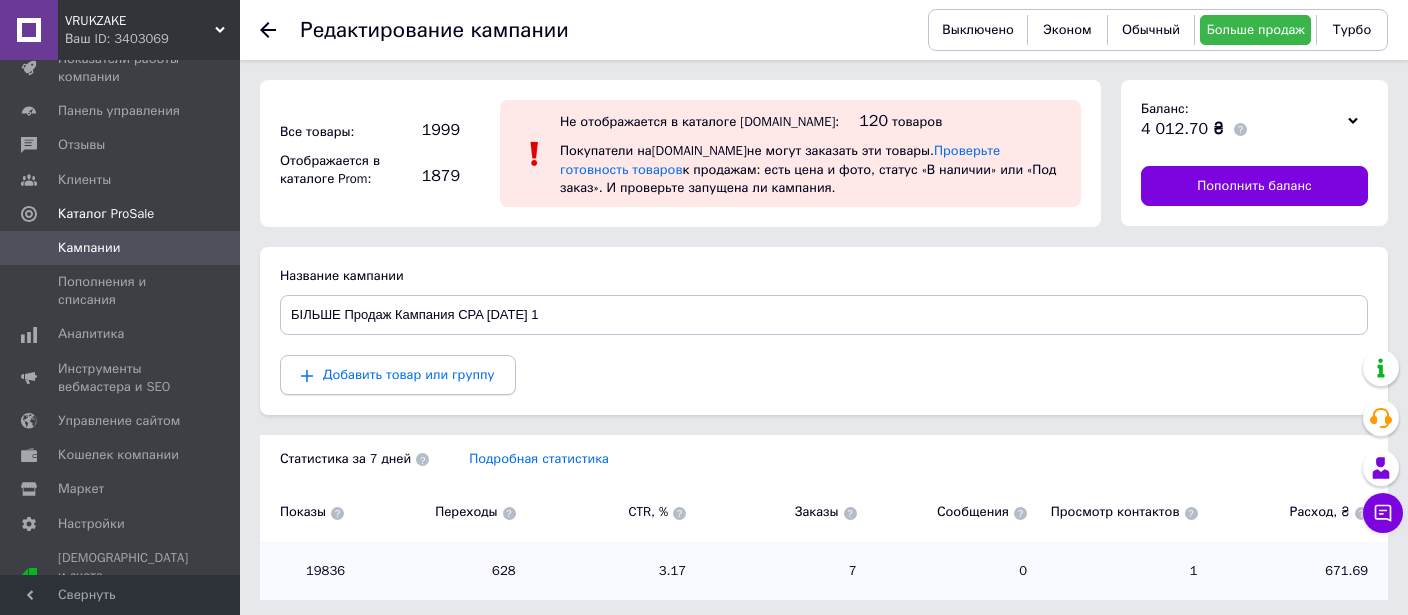 click on "Добавить товар или группу" at bounding box center [409, 374] 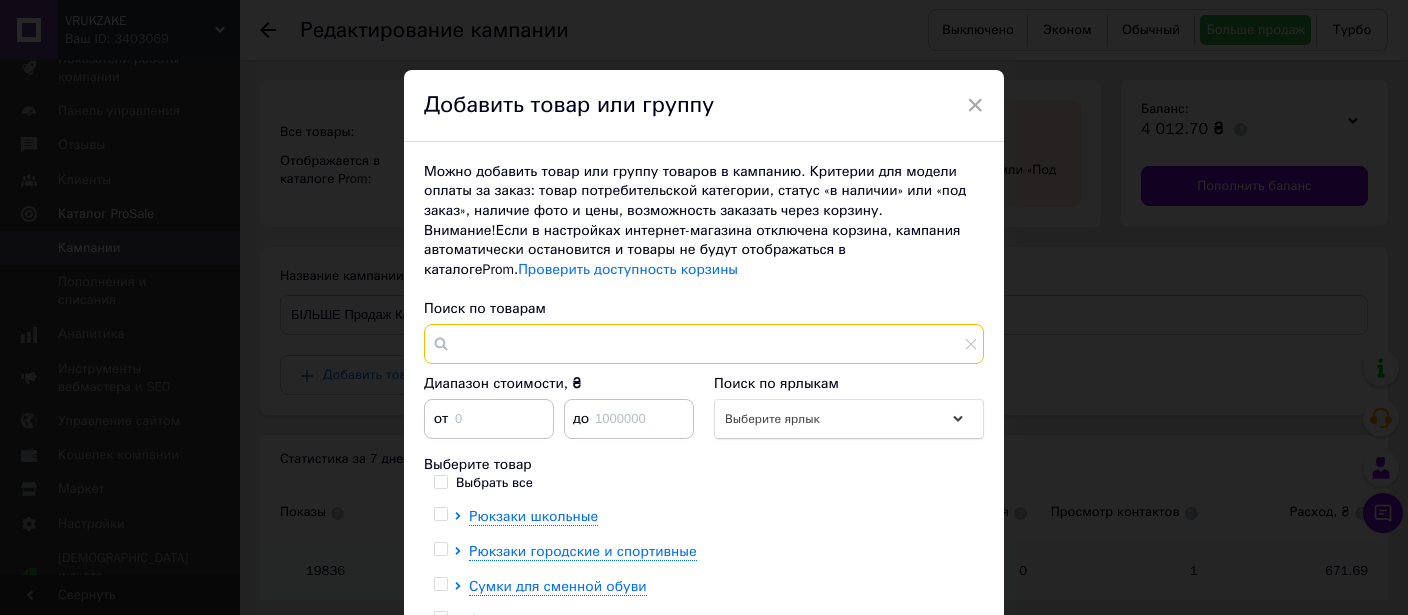 click at bounding box center [704, 344] 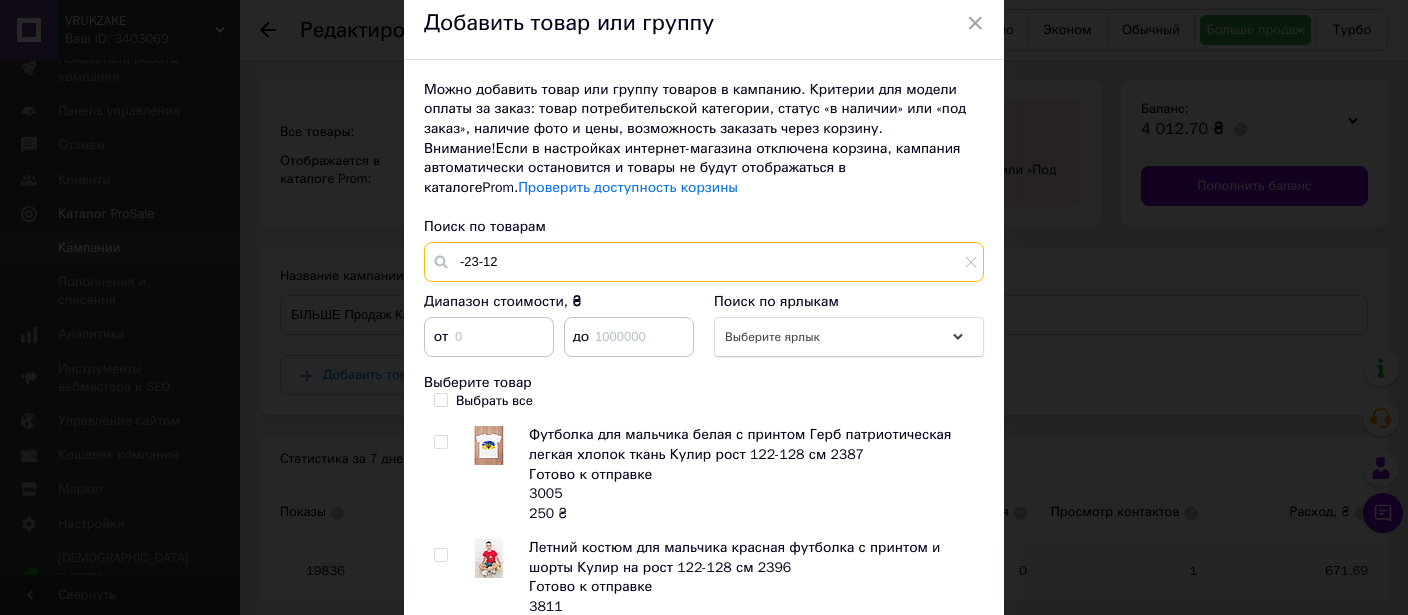 scroll, scrollTop: 0, scrollLeft: 0, axis: both 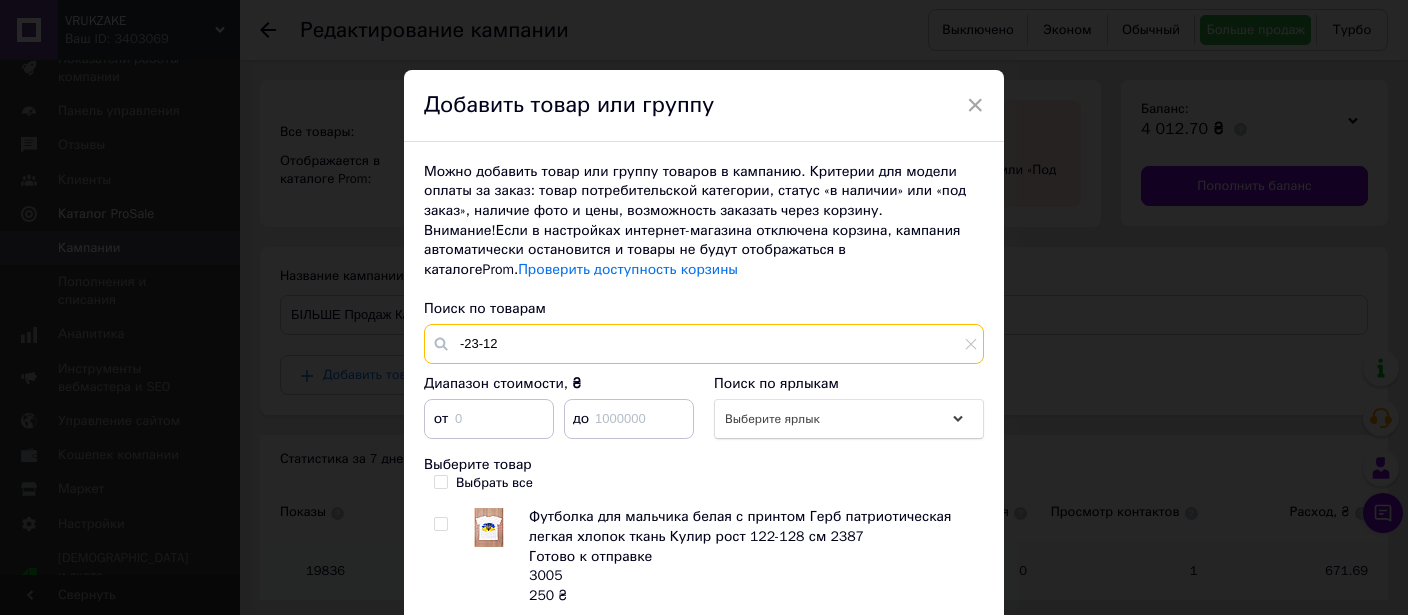 click on "-23-12" at bounding box center (704, 344) 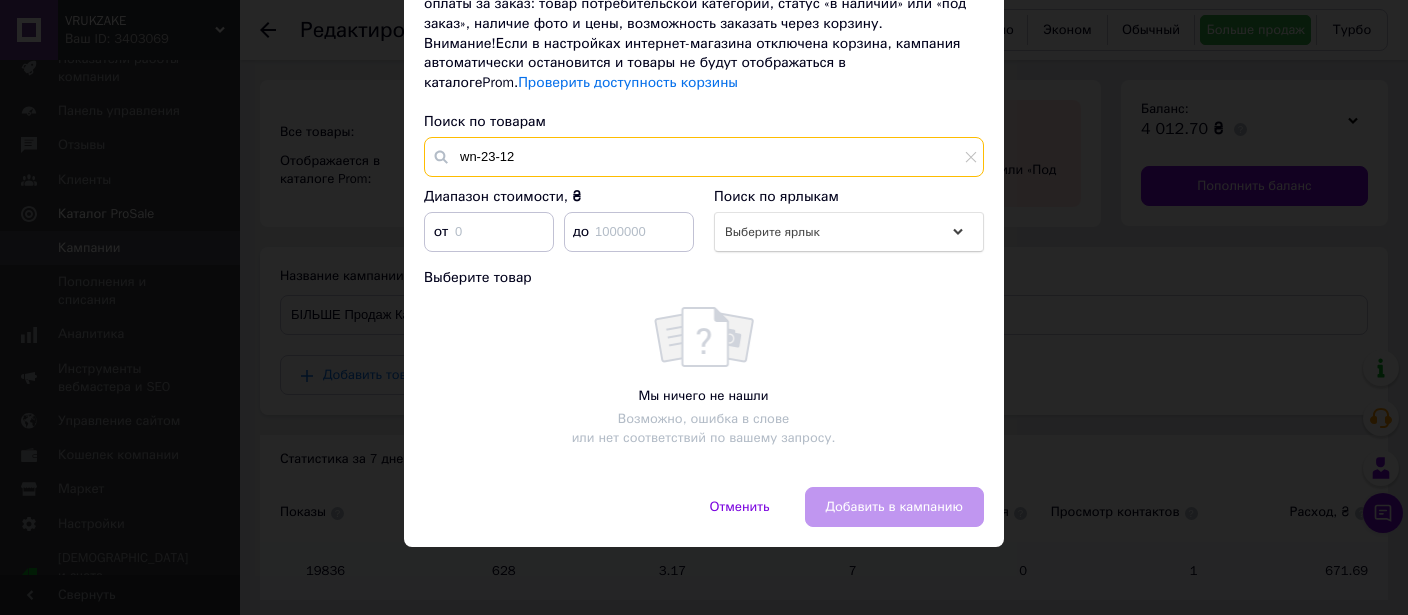 scroll, scrollTop: 73, scrollLeft: 0, axis: vertical 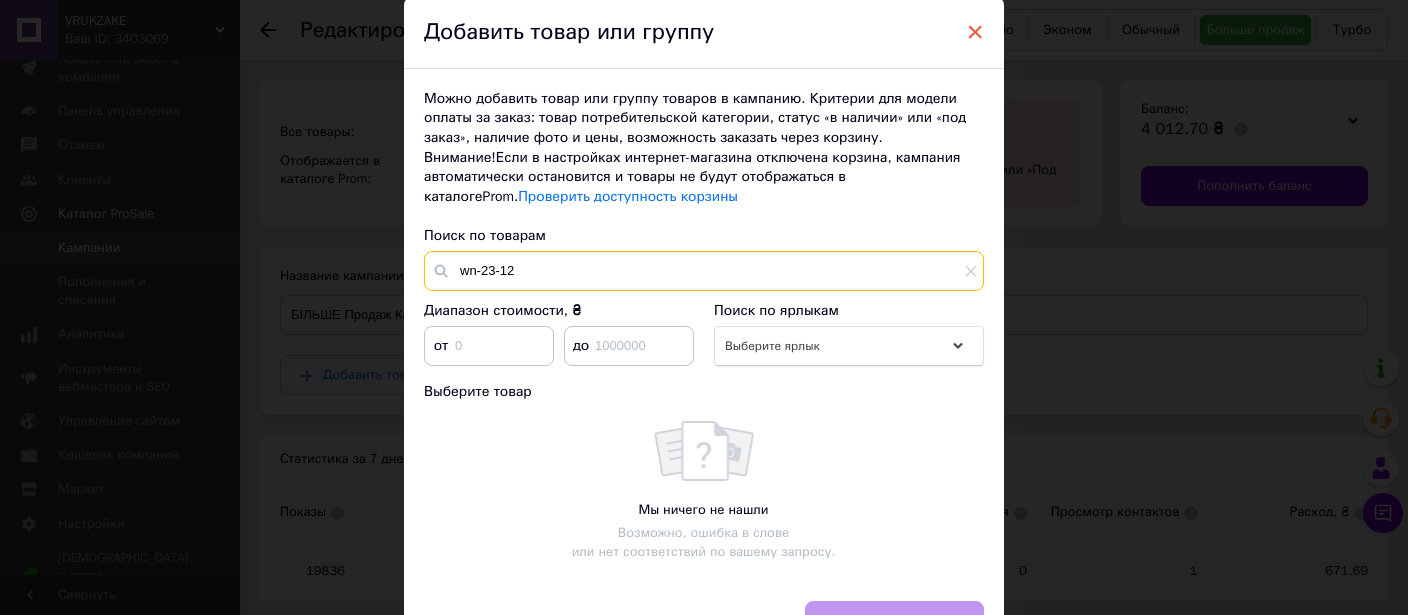 type on "wn-23-12" 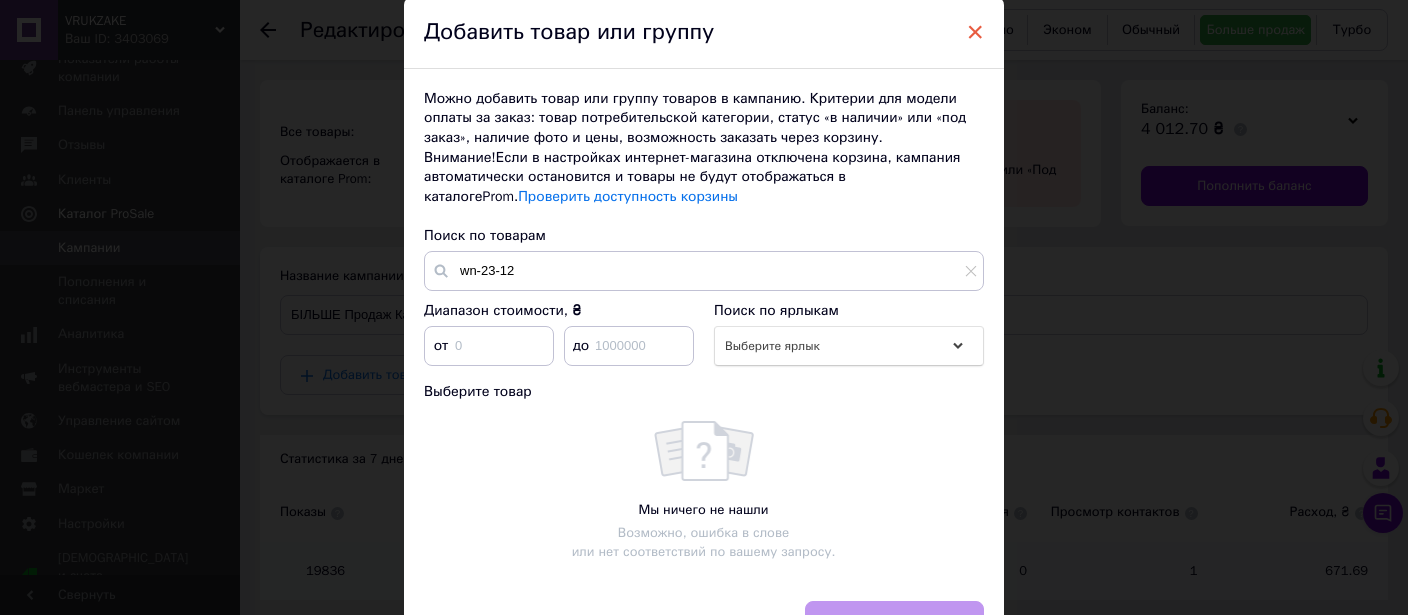 click on "×" at bounding box center (975, 32) 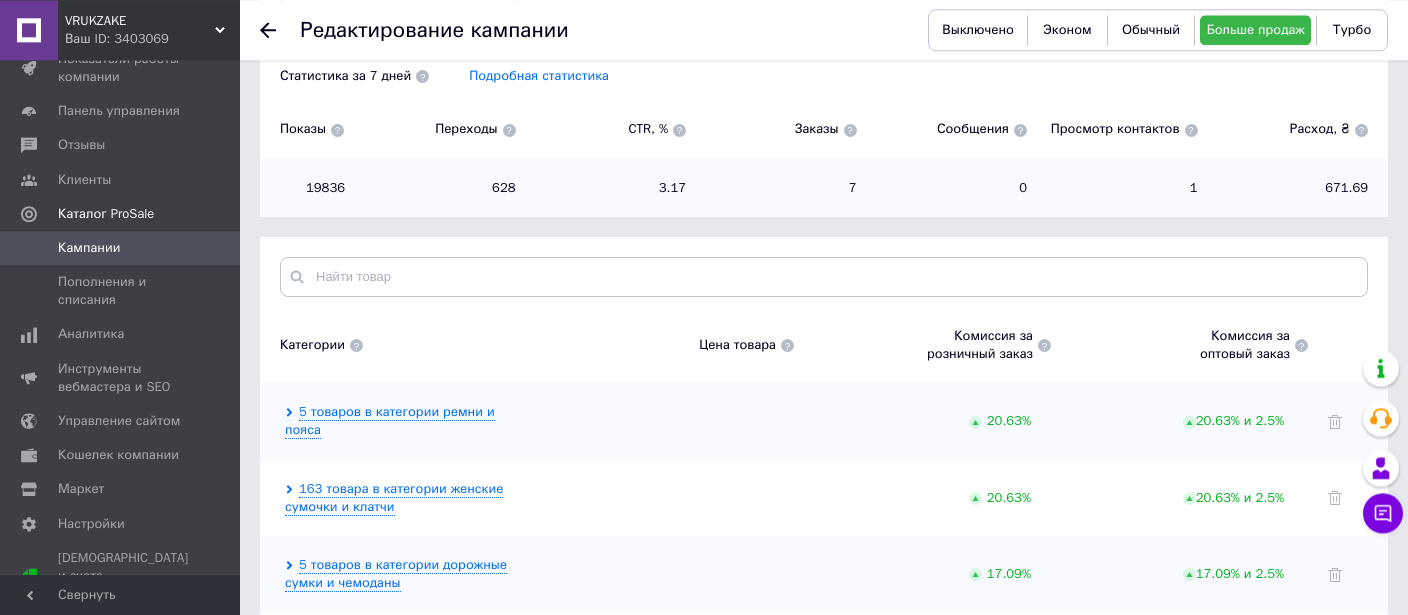 scroll, scrollTop: 422, scrollLeft: 0, axis: vertical 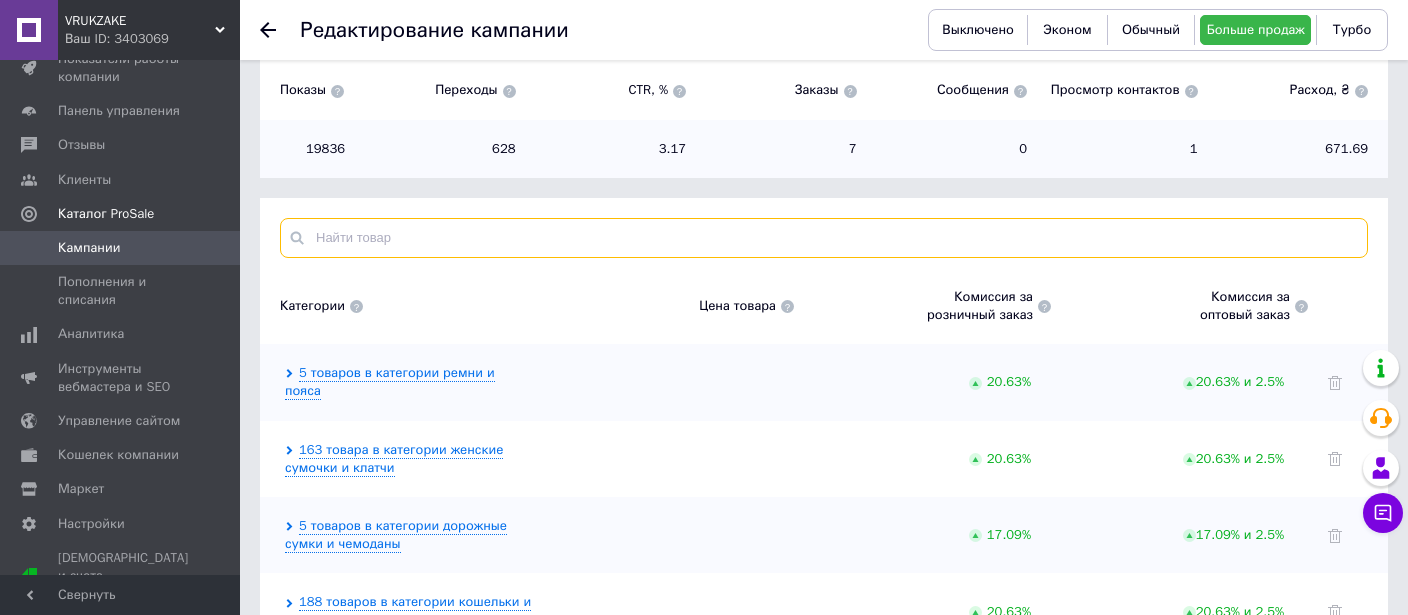click at bounding box center [824, 238] 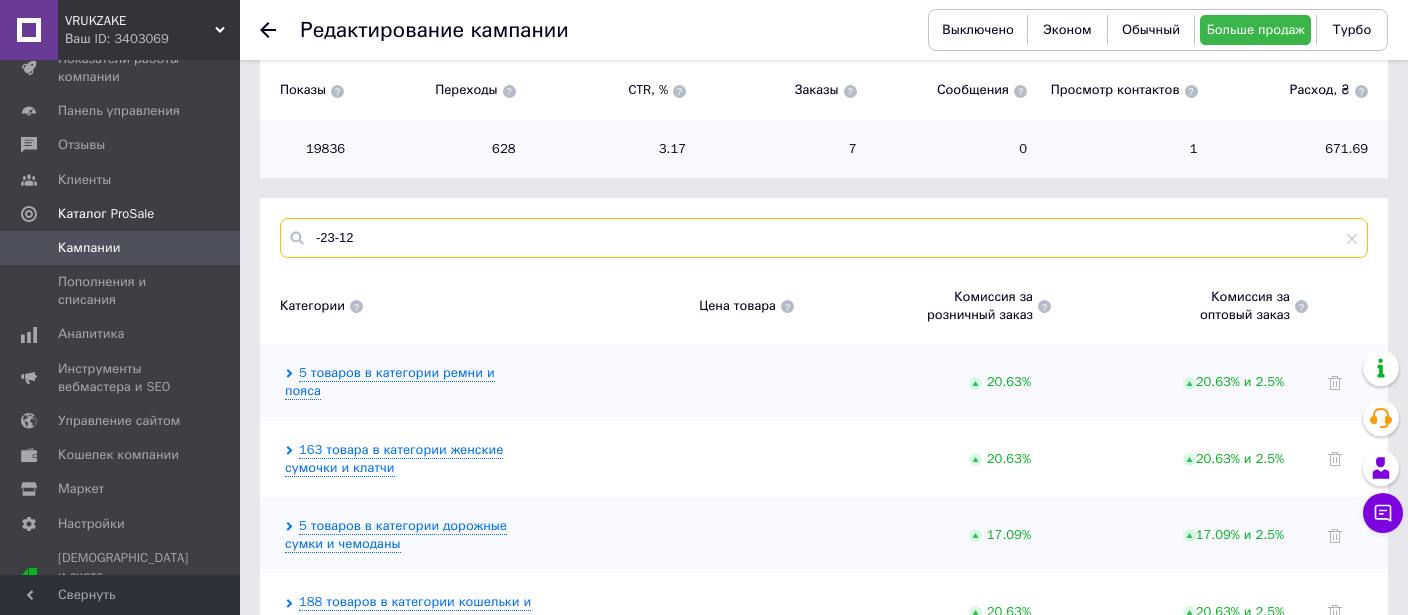 scroll, scrollTop: 303, scrollLeft: 0, axis: vertical 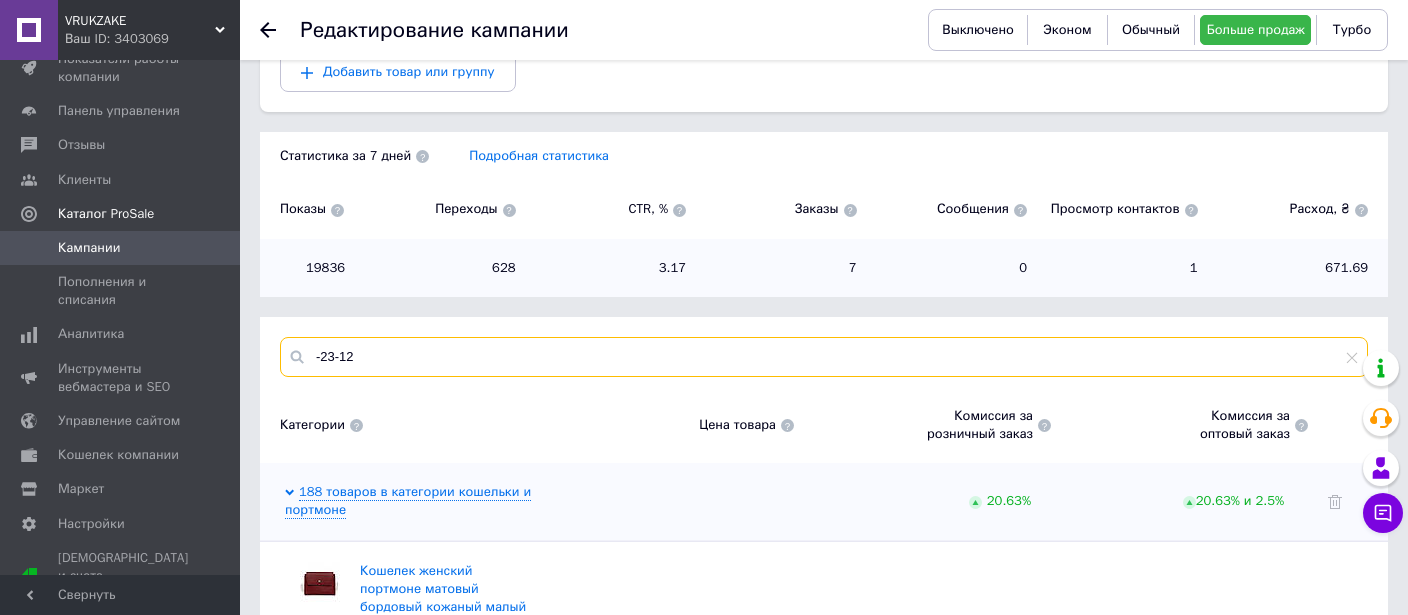 click on "-23-12" at bounding box center (824, 357) 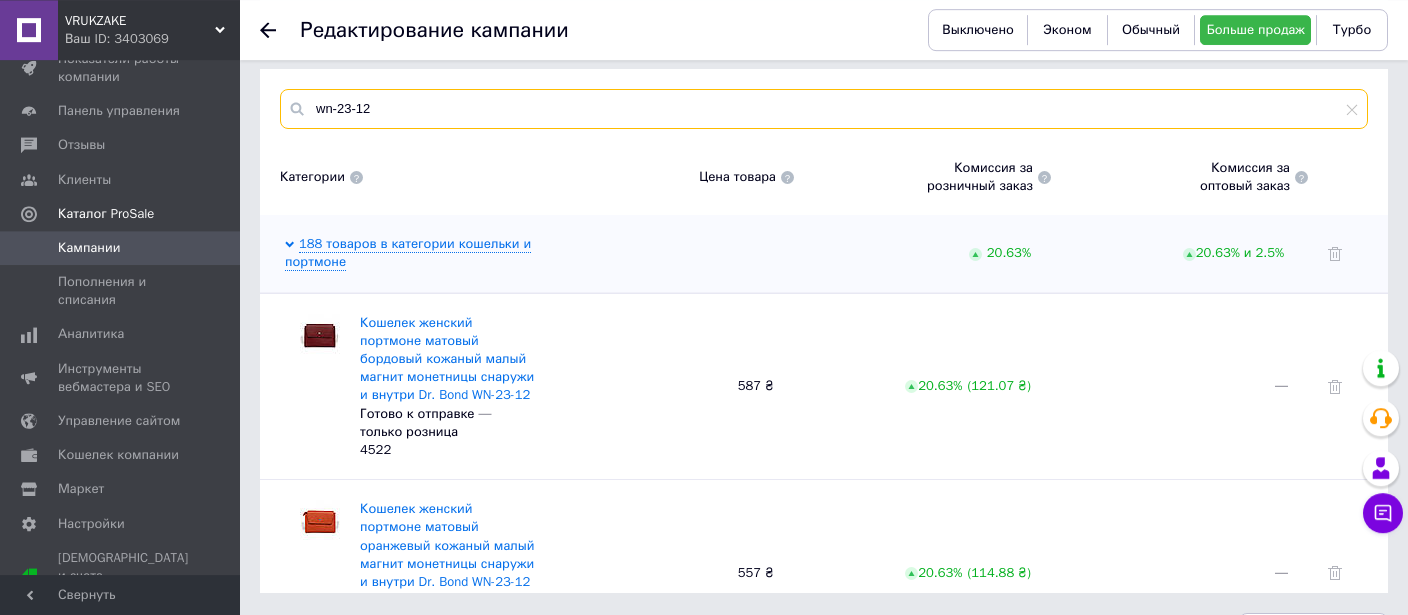 scroll, scrollTop: 596, scrollLeft: 0, axis: vertical 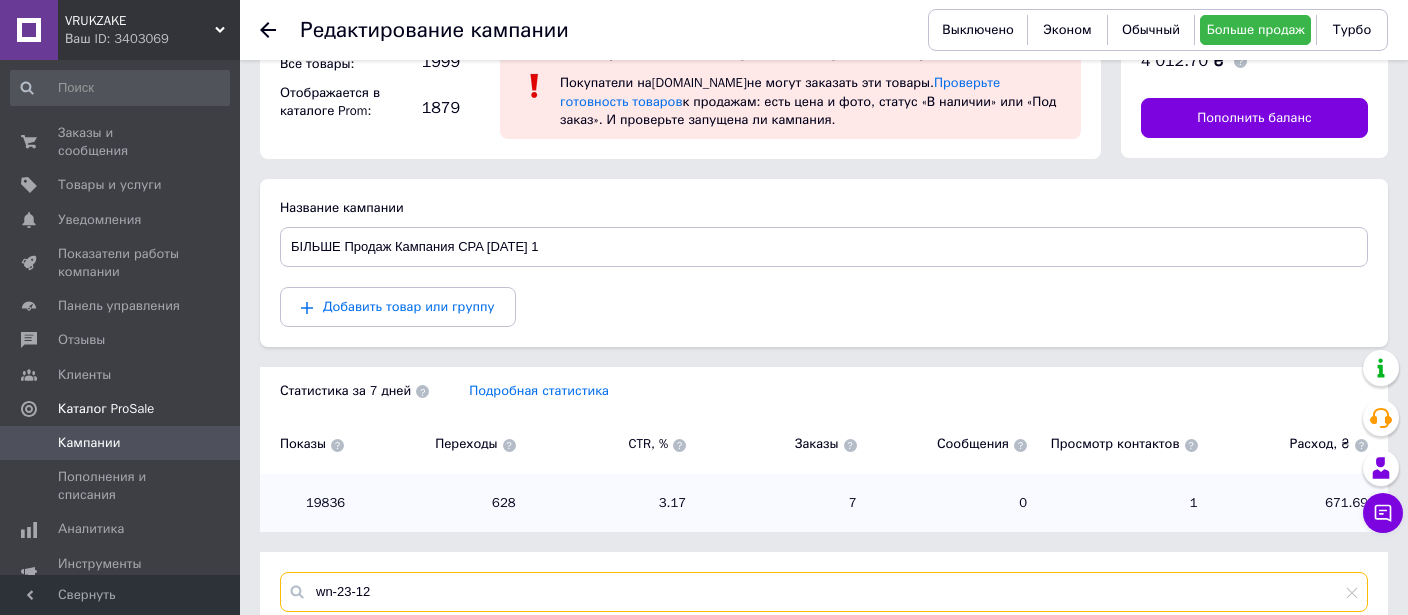 type on "wn-23-12" 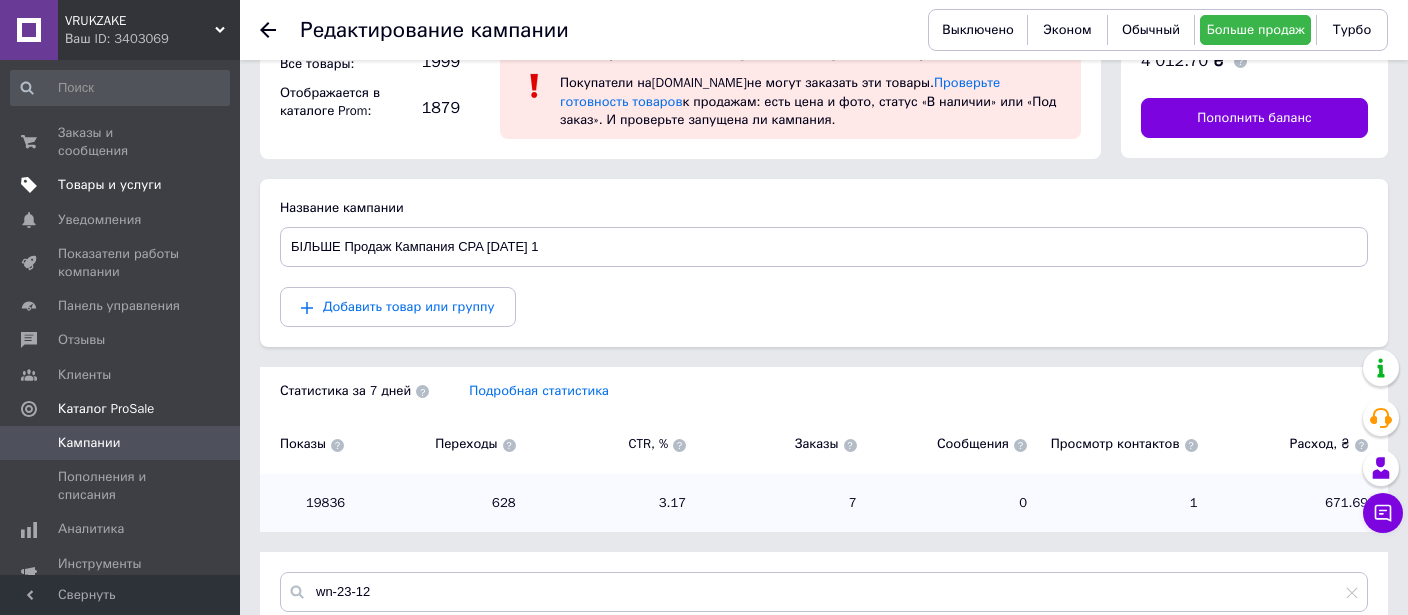 click on "Товары и услуги" at bounding box center [110, 185] 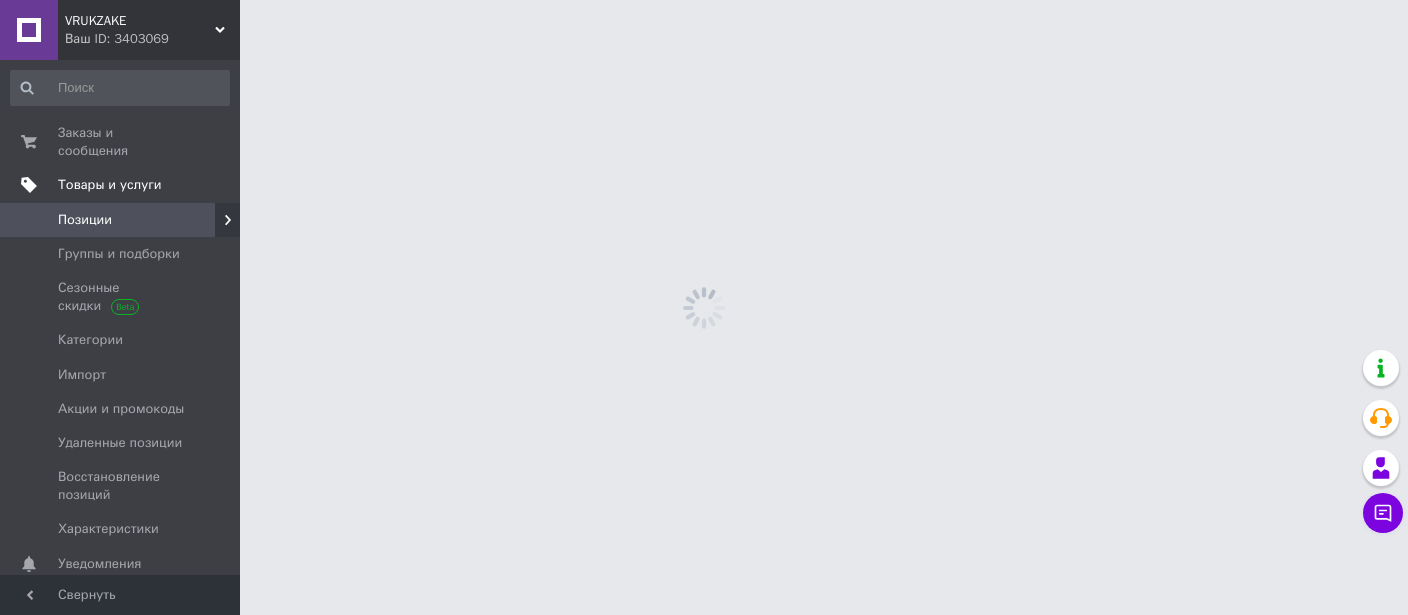 scroll, scrollTop: 0, scrollLeft: 0, axis: both 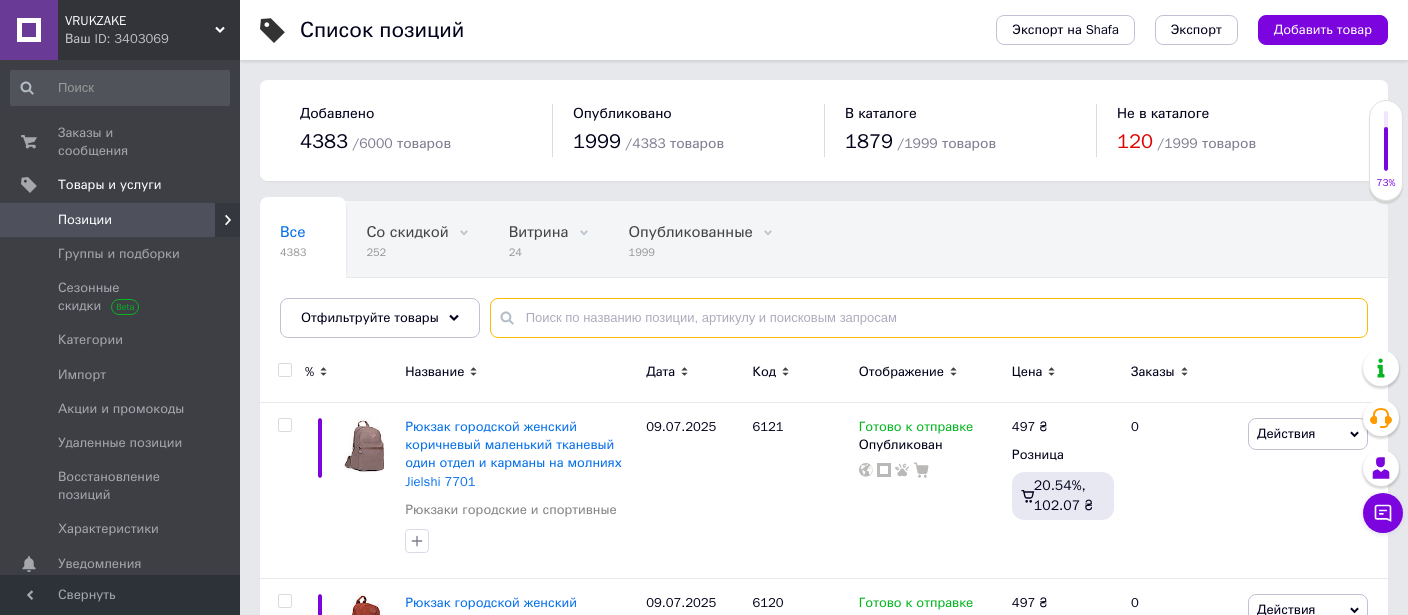 click at bounding box center (929, 318) 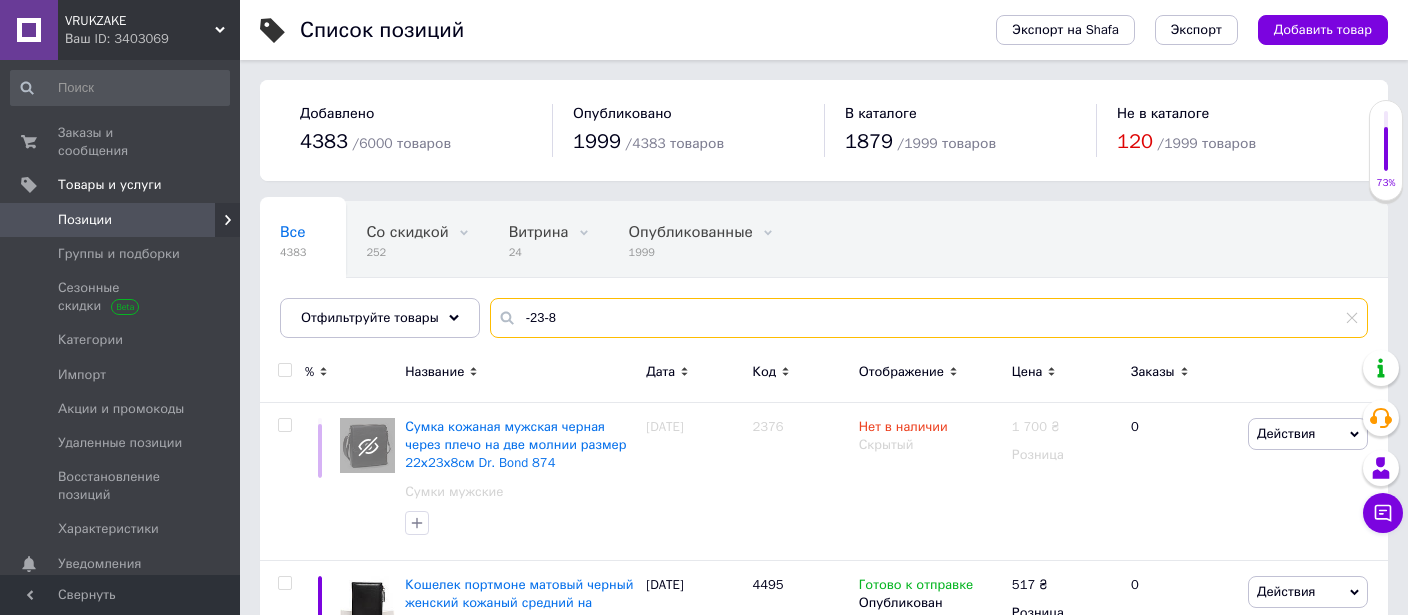 click on "-23-8" at bounding box center (929, 318) 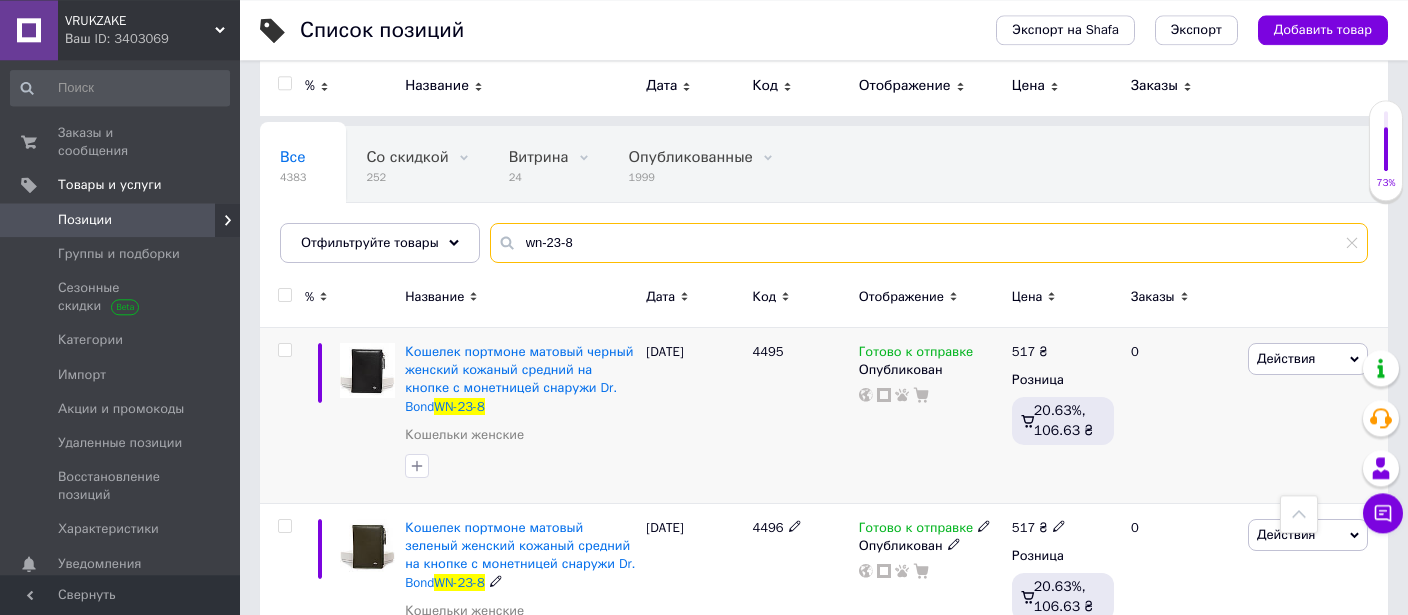 scroll, scrollTop: 0, scrollLeft: 0, axis: both 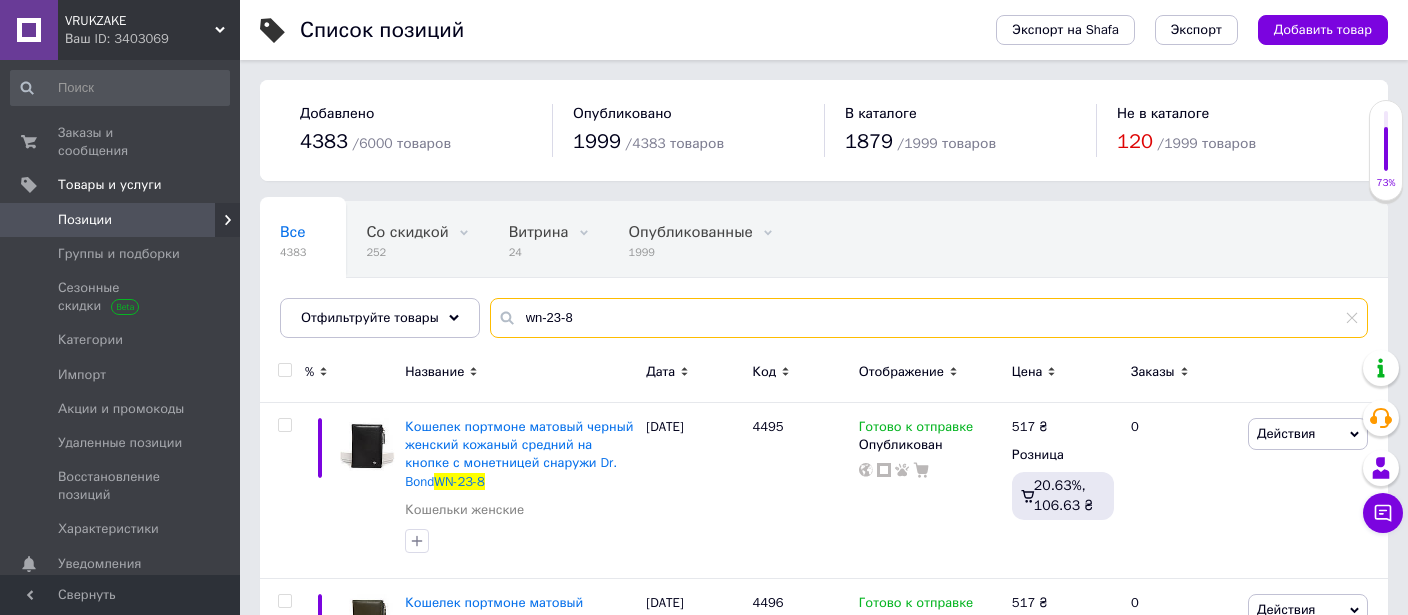 click on "wn-23-8" at bounding box center (929, 318) 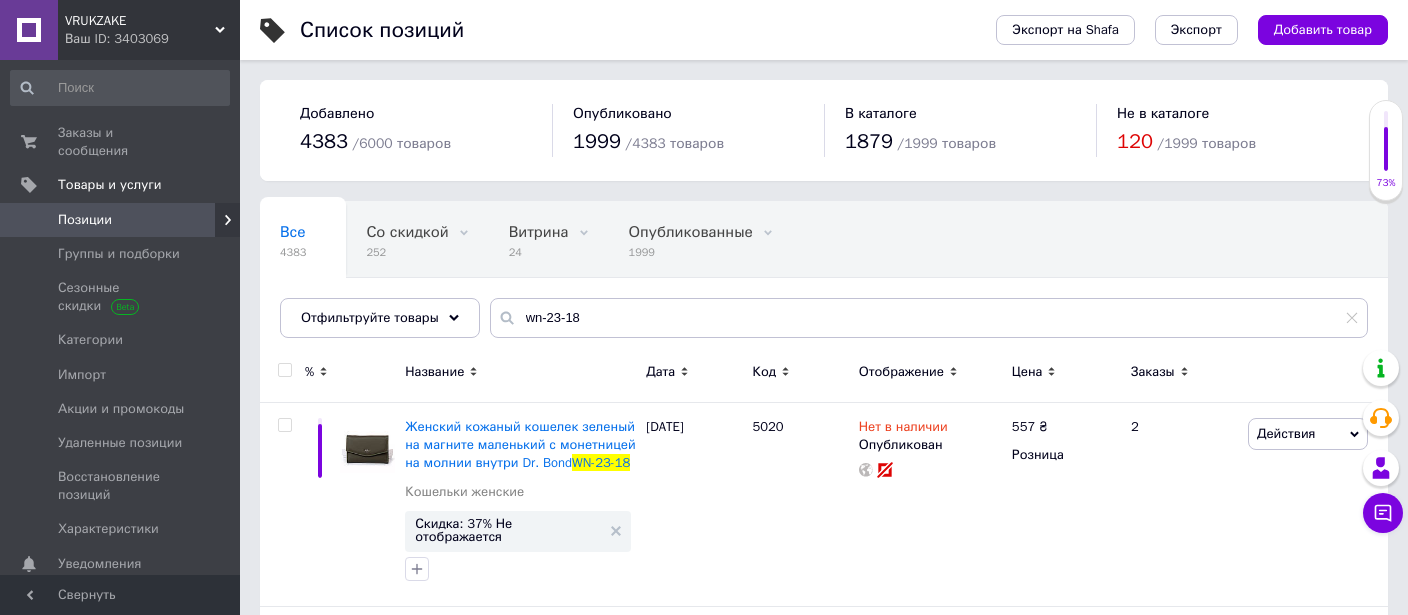 click on "Отображение" at bounding box center (901, 372) 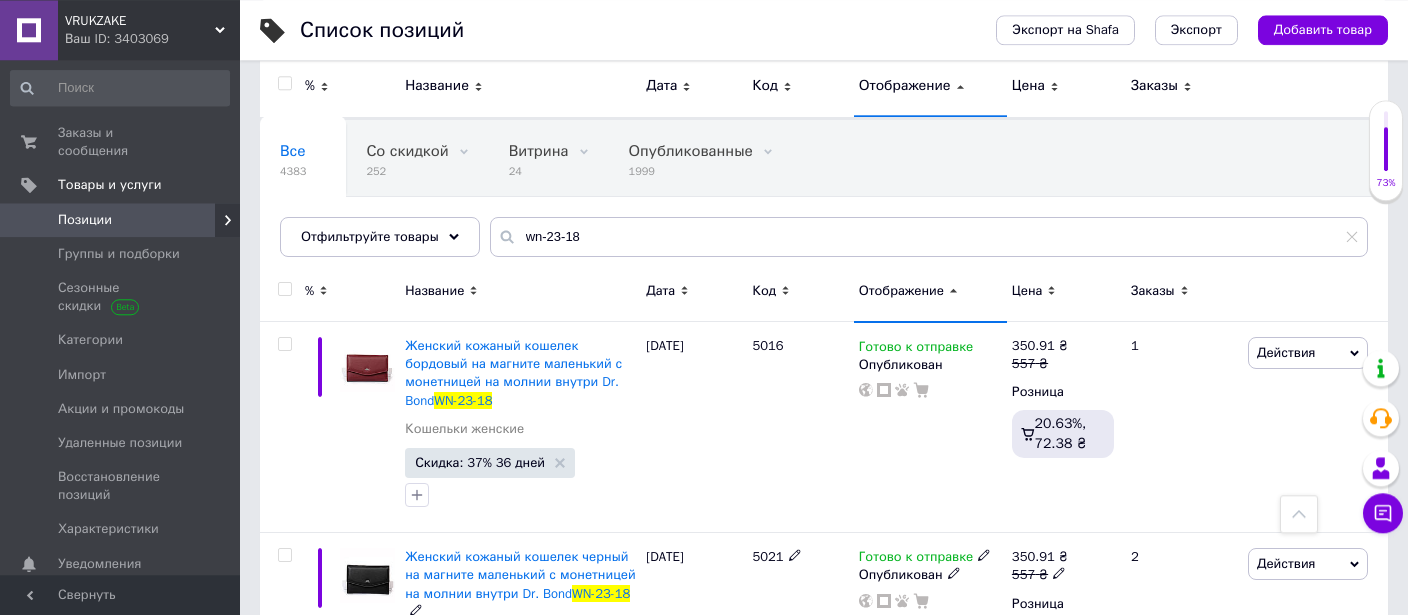 scroll, scrollTop: 0, scrollLeft: 0, axis: both 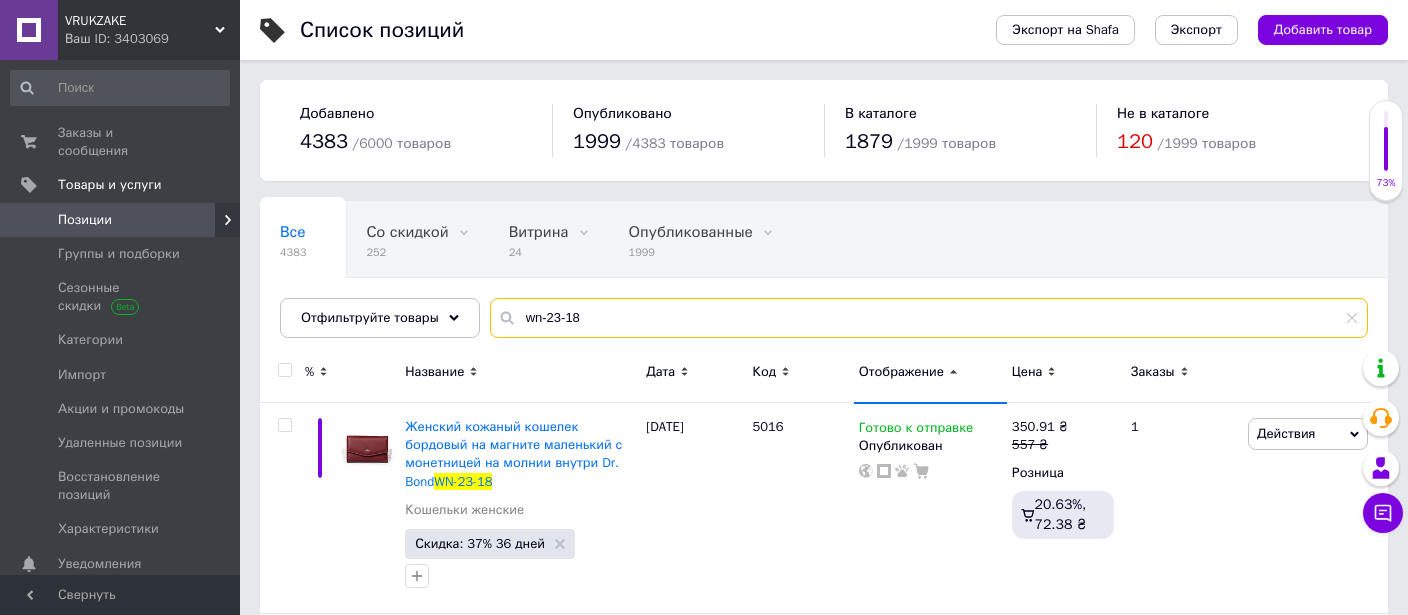click on "wn-23-18" at bounding box center (929, 318) 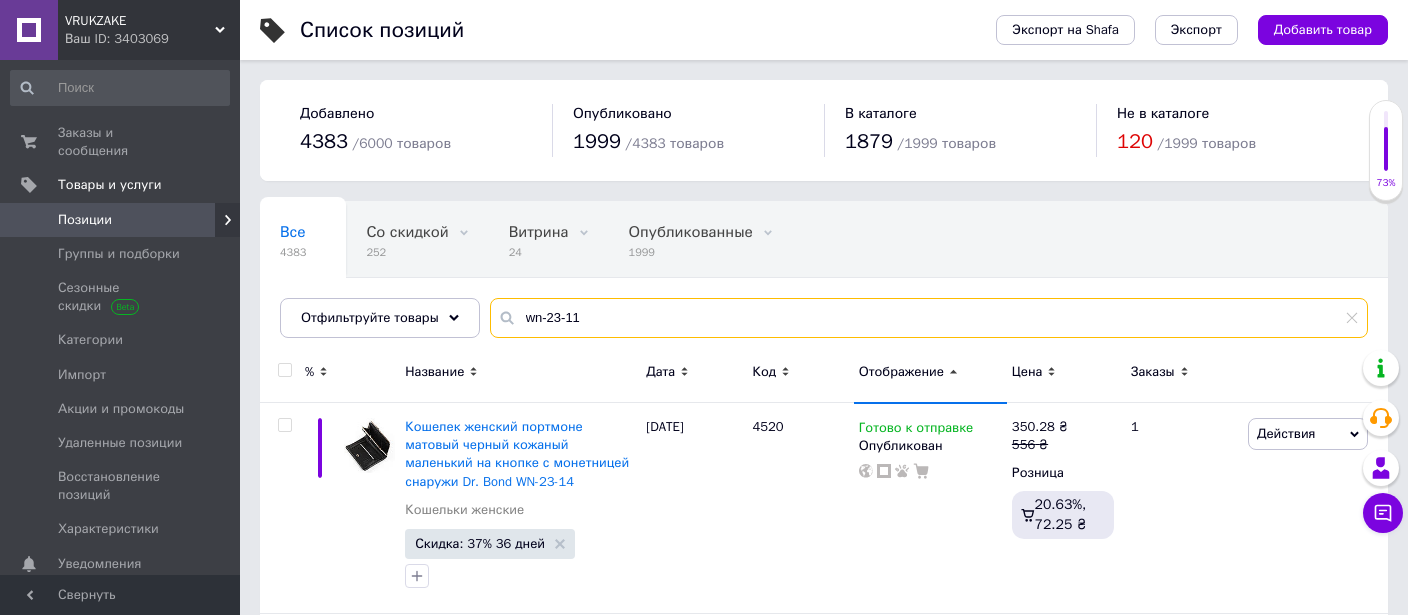 type on "wn-23-11" 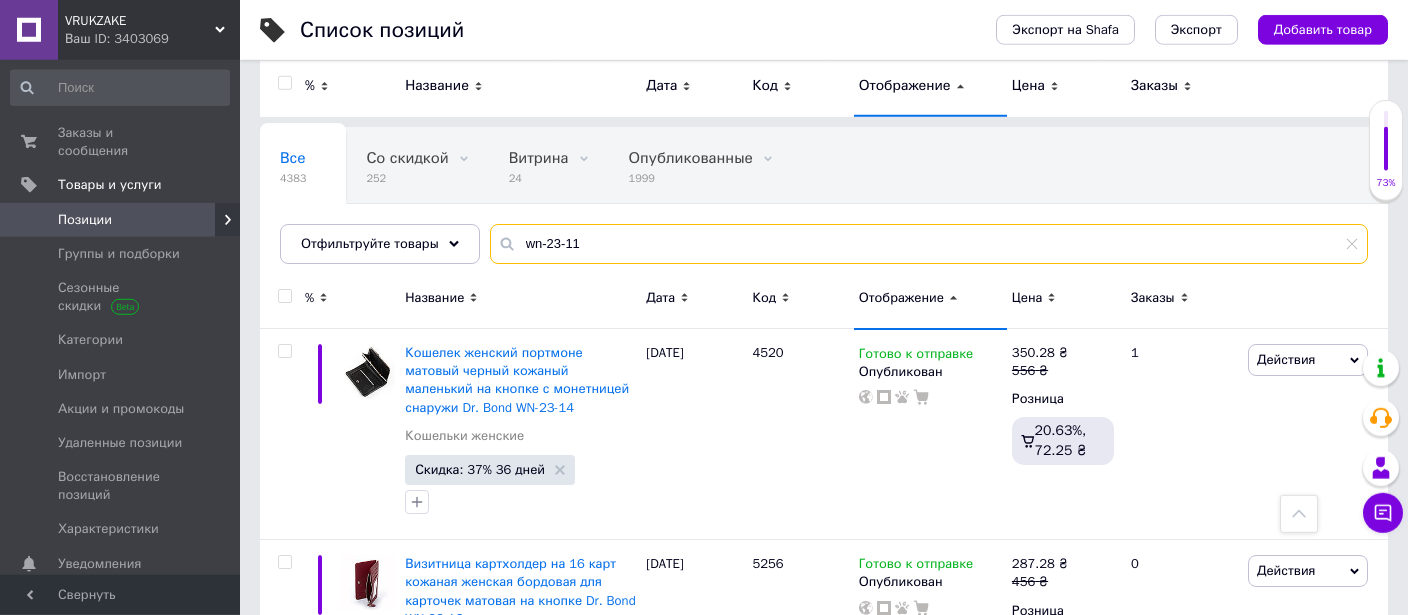 scroll, scrollTop: 0, scrollLeft: 0, axis: both 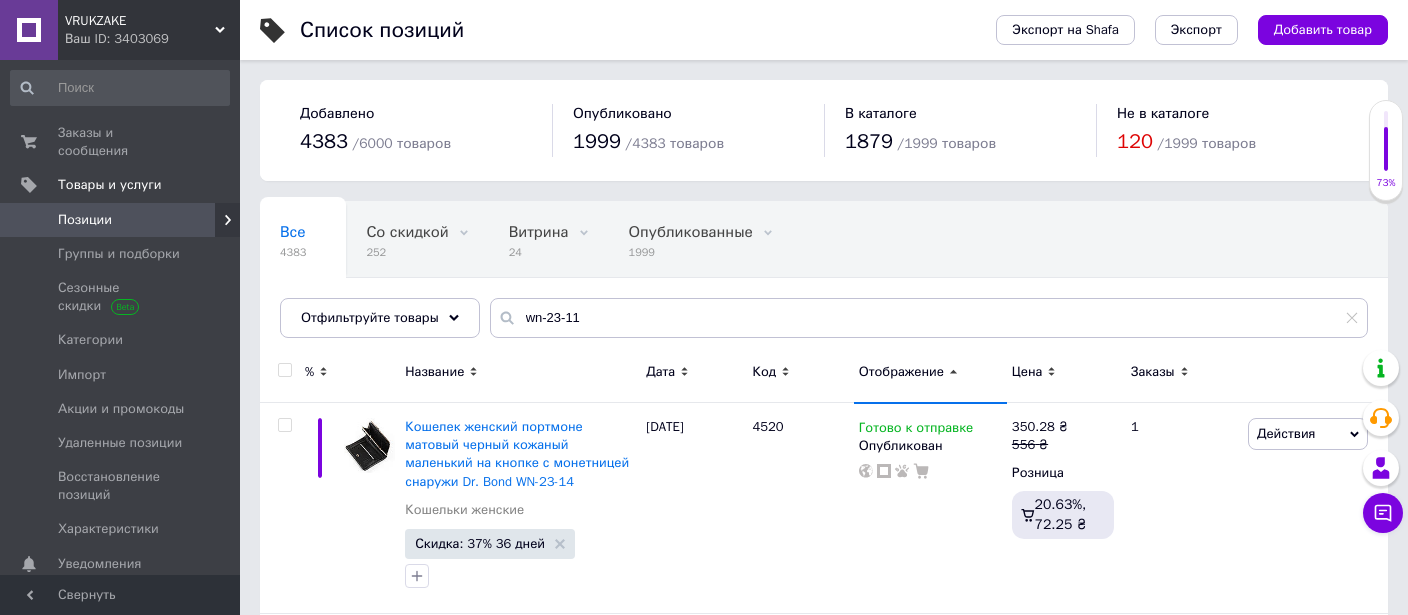 click on "Цена" at bounding box center (1027, 372) 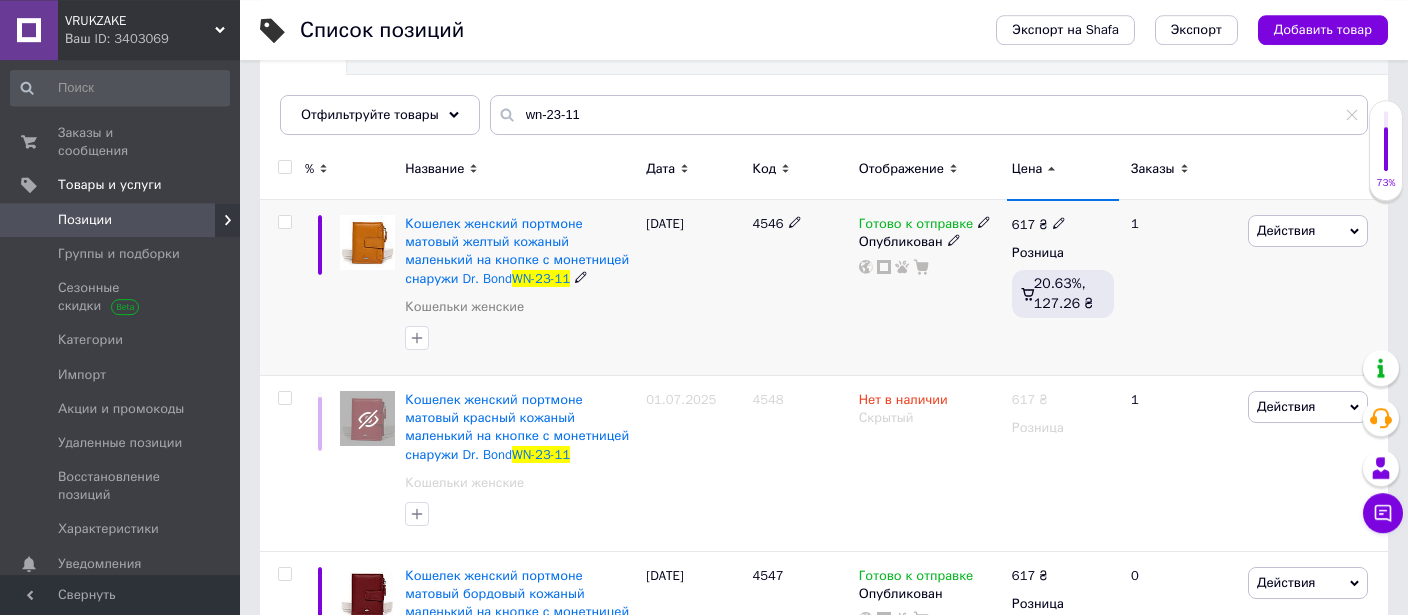 scroll, scrollTop: 211, scrollLeft: 0, axis: vertical 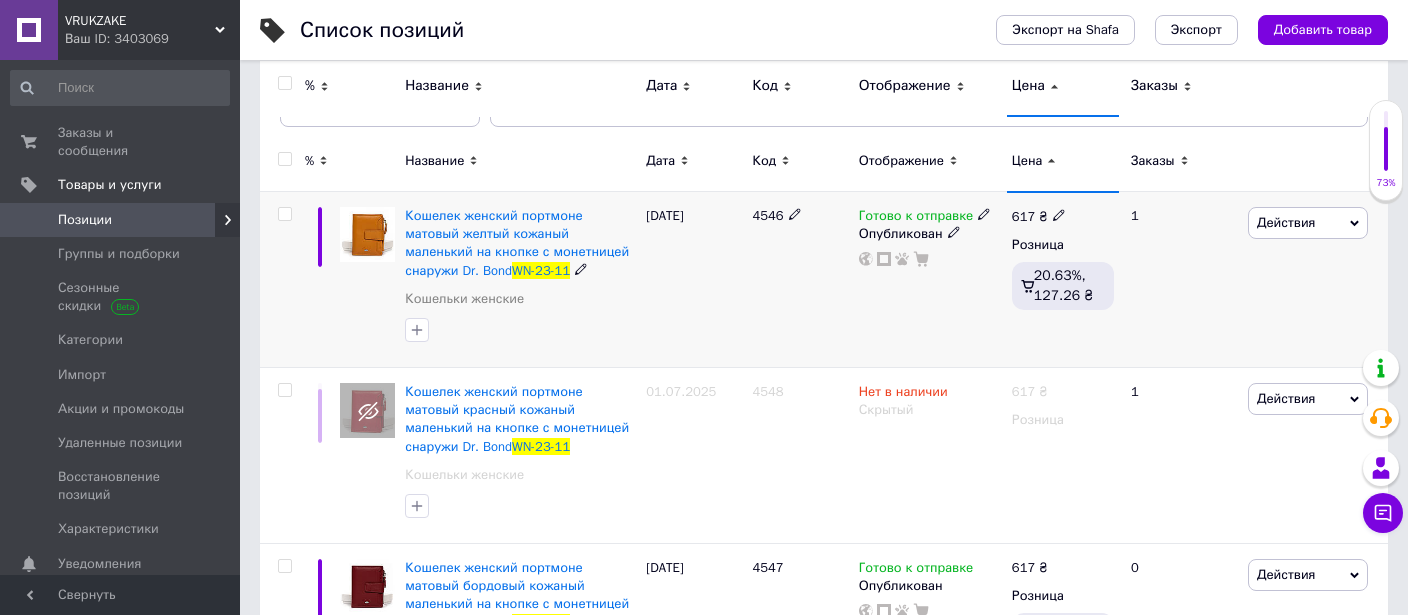 click 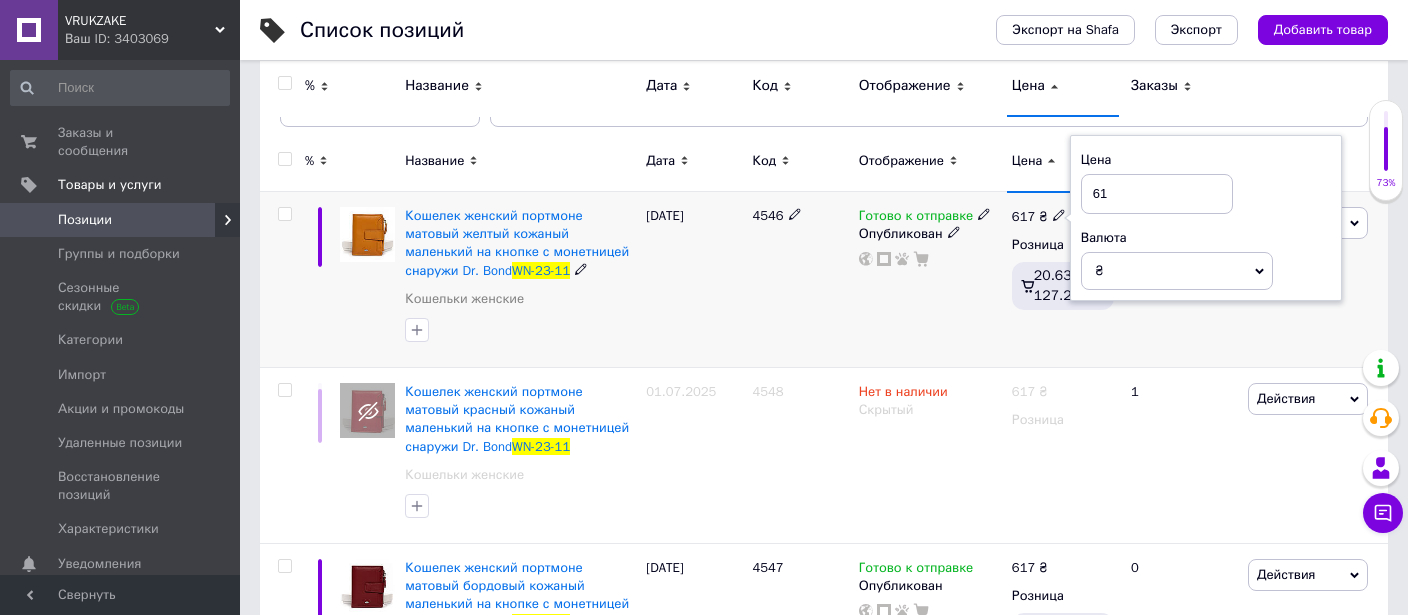 type on "6" 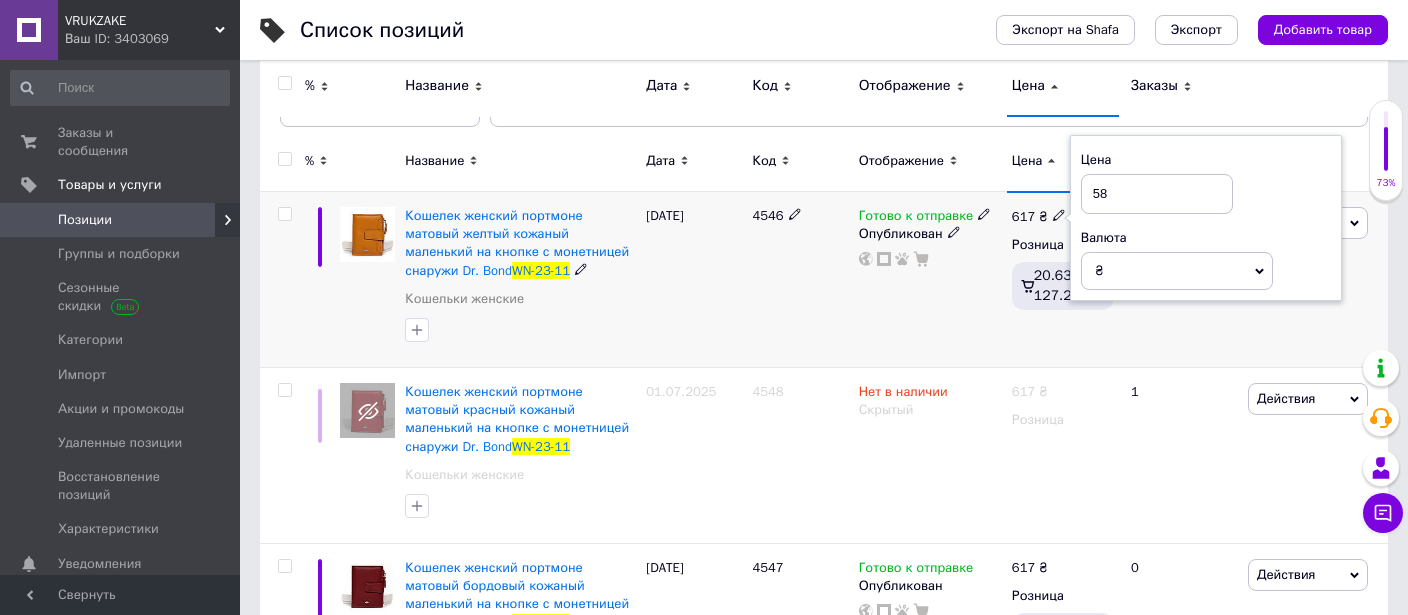 type on "583" 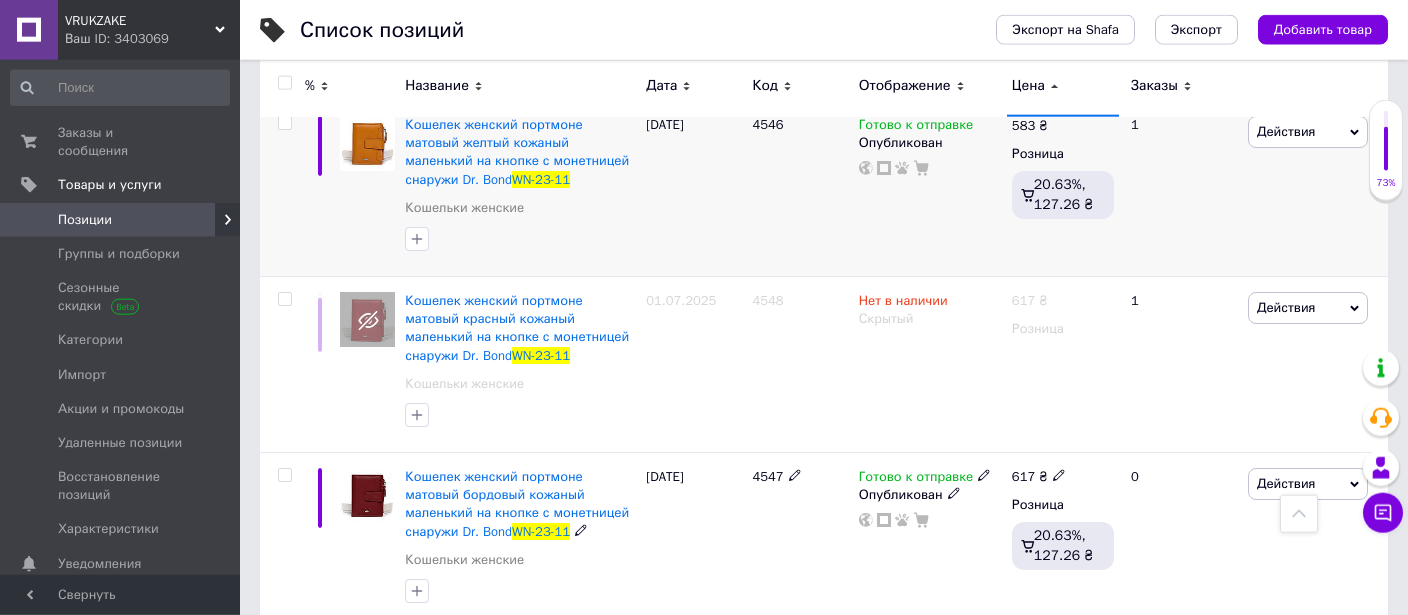 scroll, scrollTop: 297, scrollLeft: 0, axis: vertical 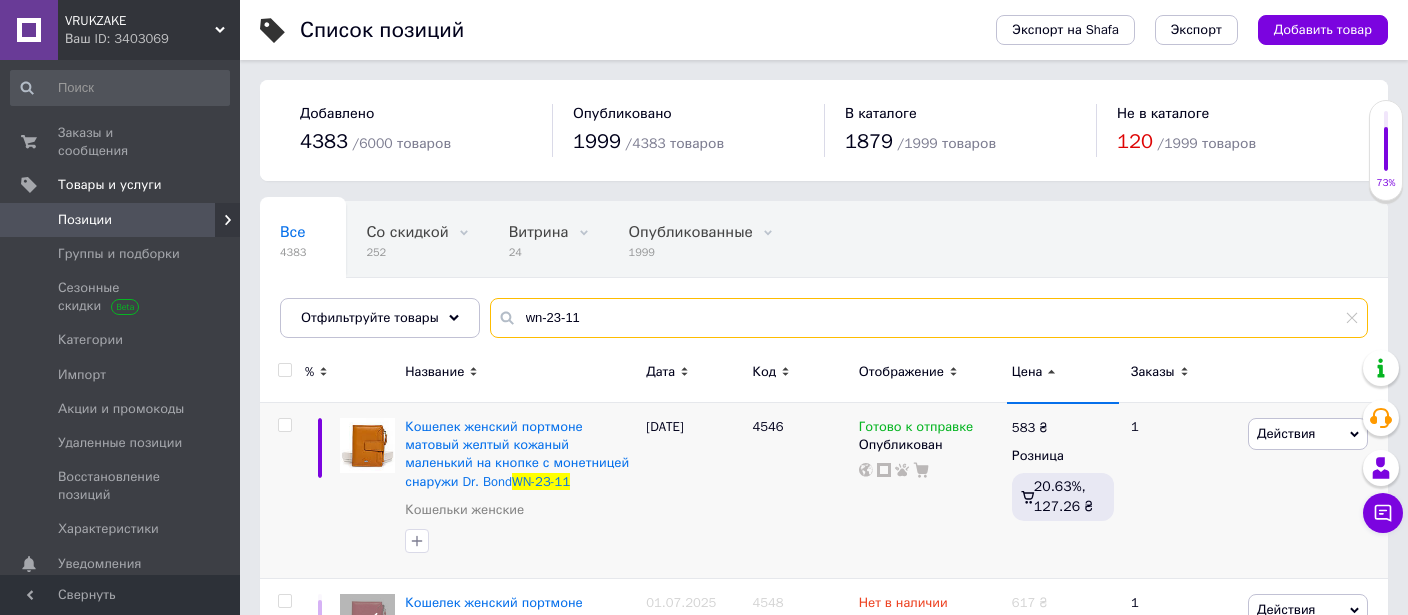 click on "wn-23-11" at bounding box center [929, 318] 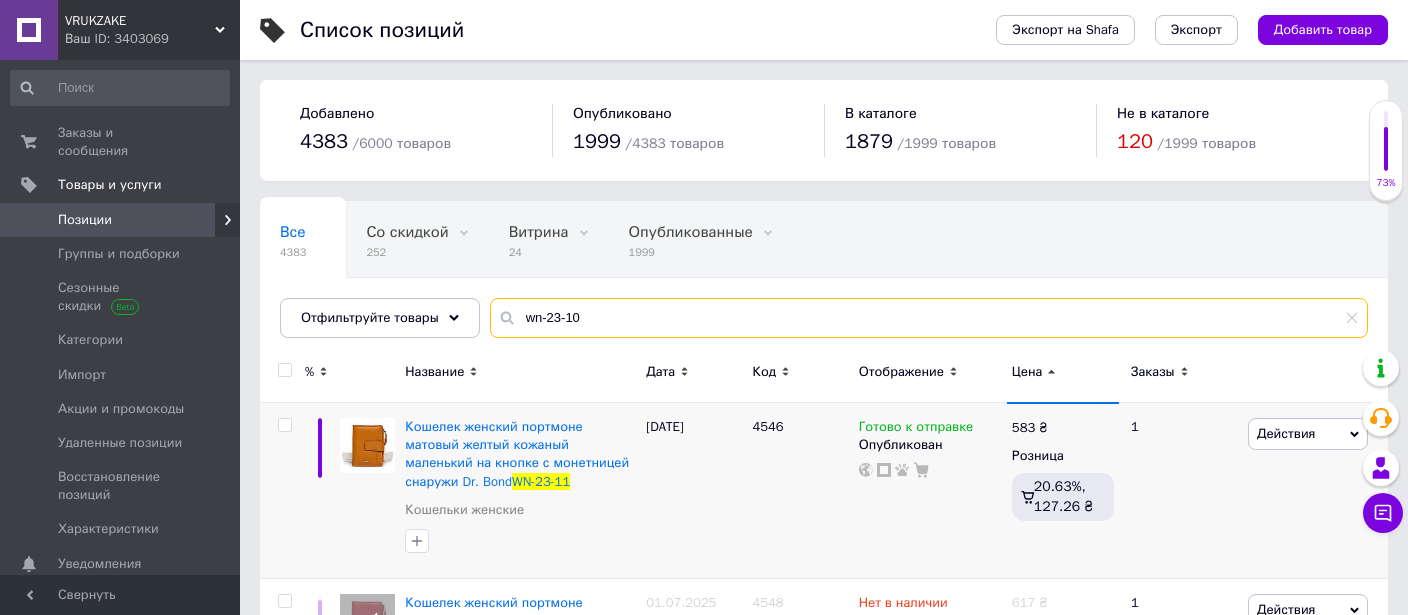 type on "wn-23-10" 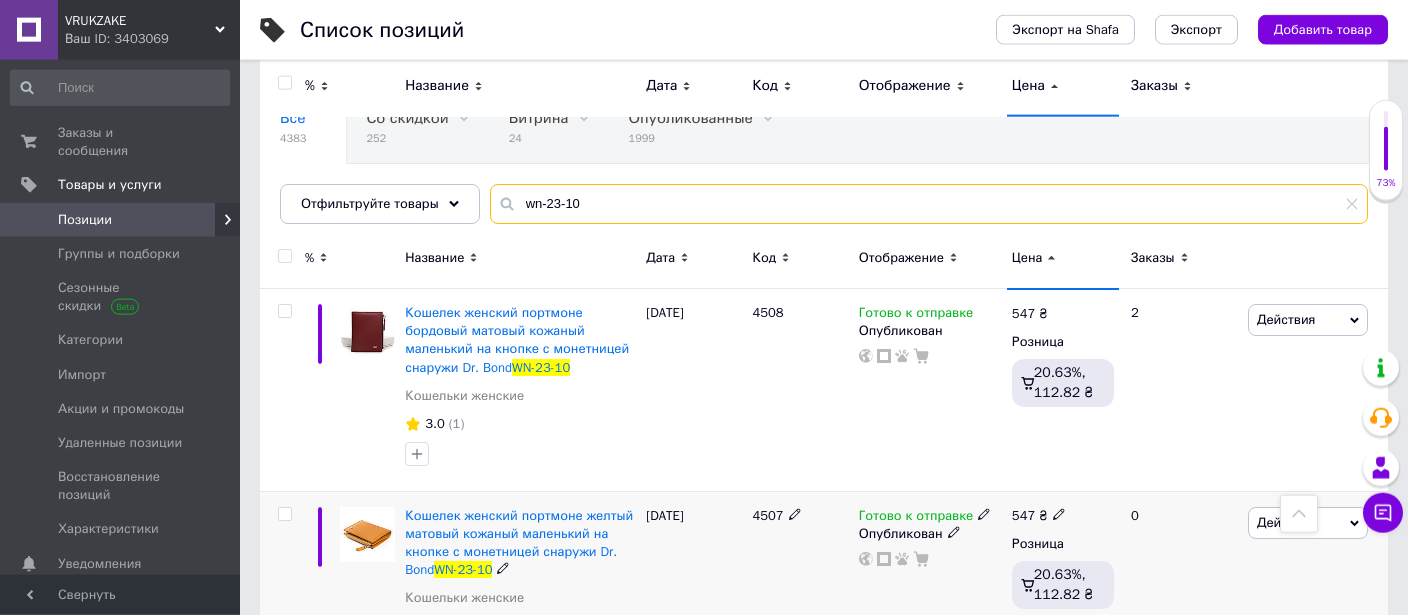scroll, scrollTop: 105, scrollLeft: 0, axis: vertical 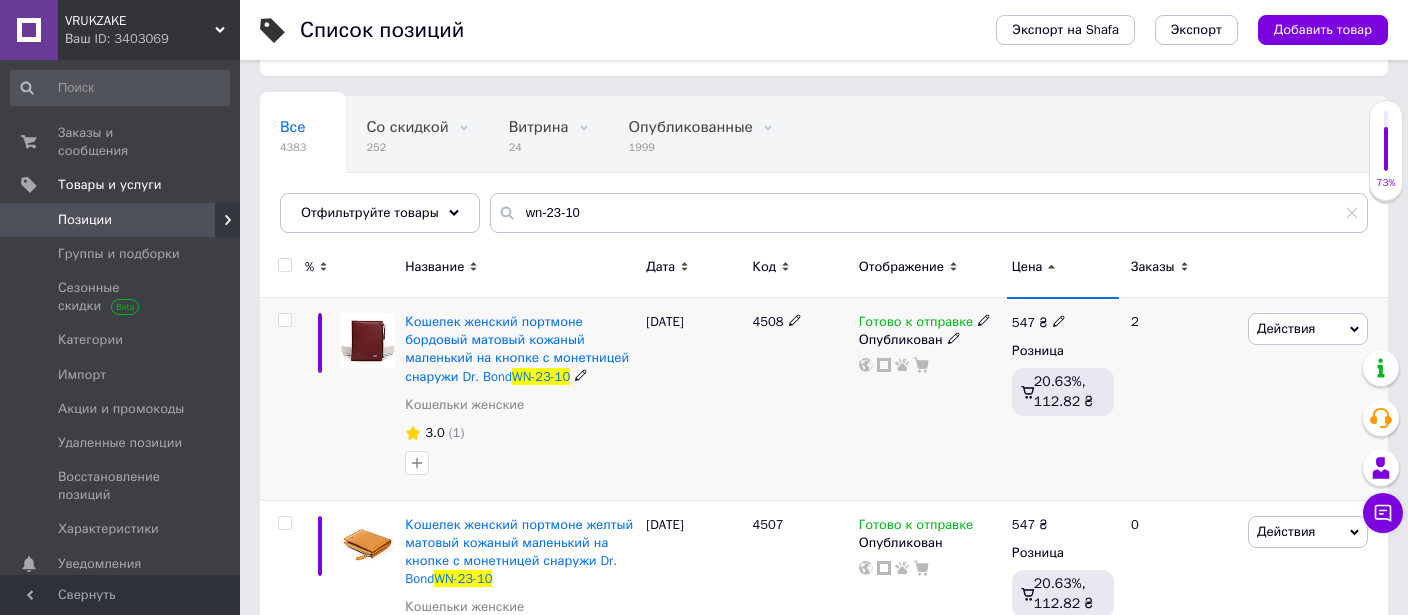 click at bounding box center [1059, 320] 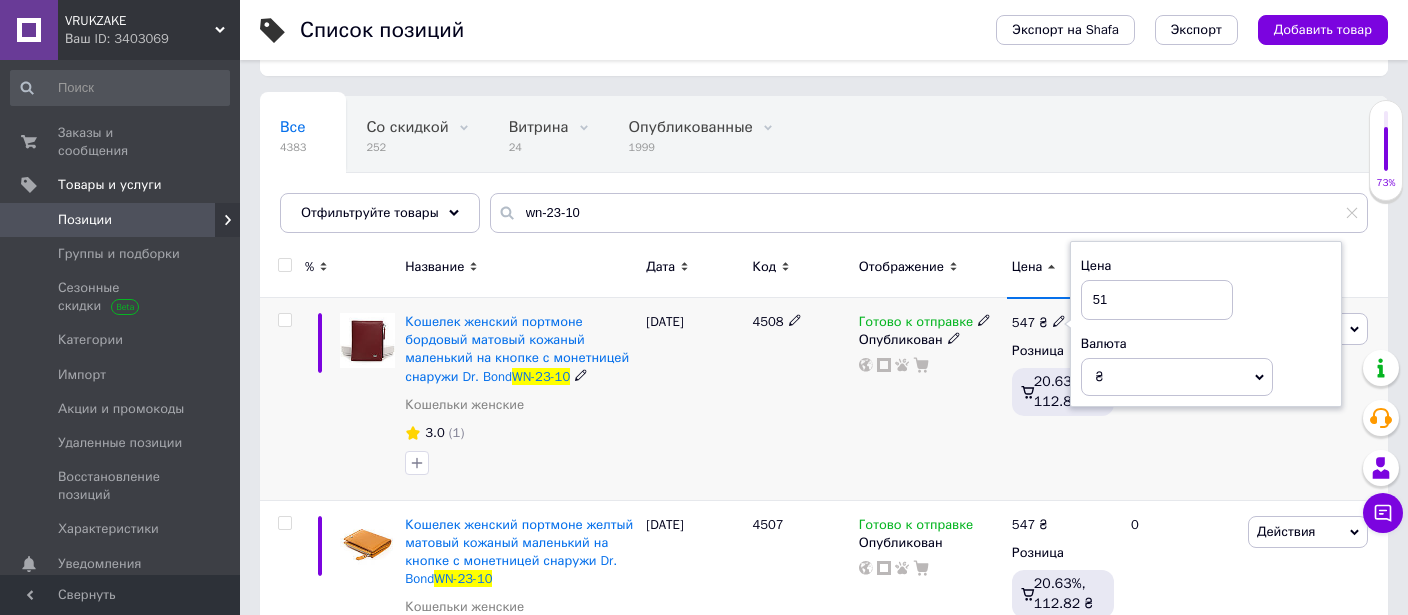 type on "515" 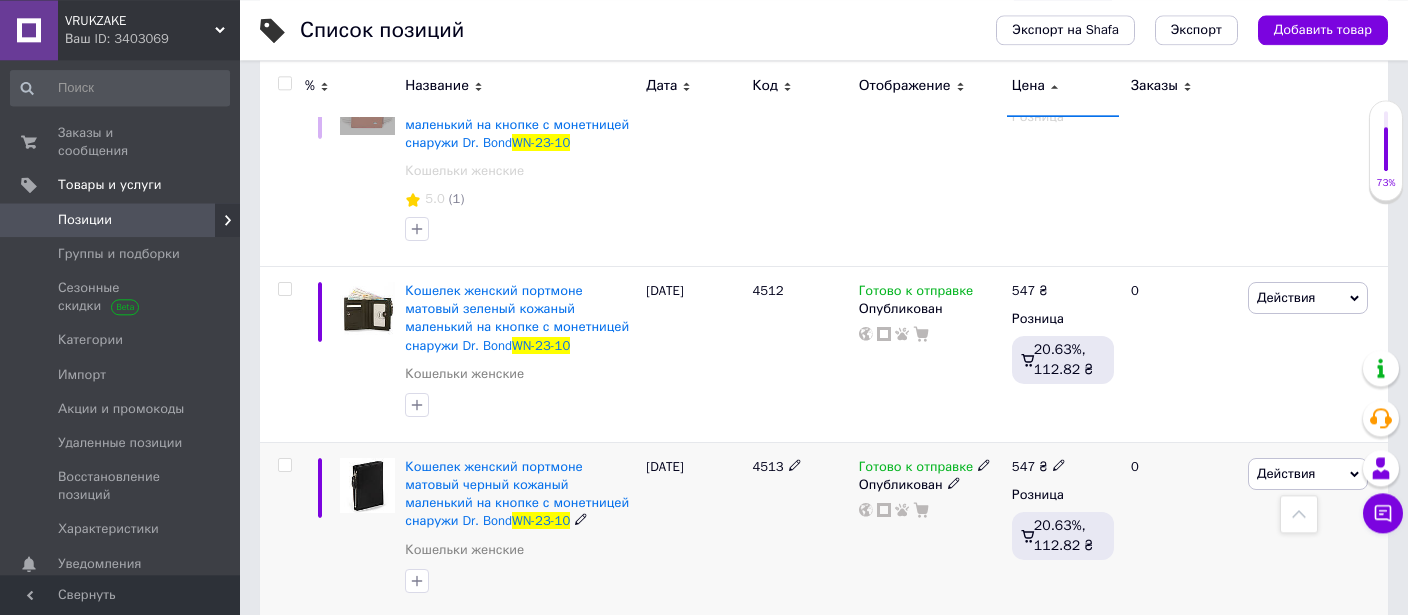scroll, scrollTop: 877, scrollLeft: 0, axis: vertical 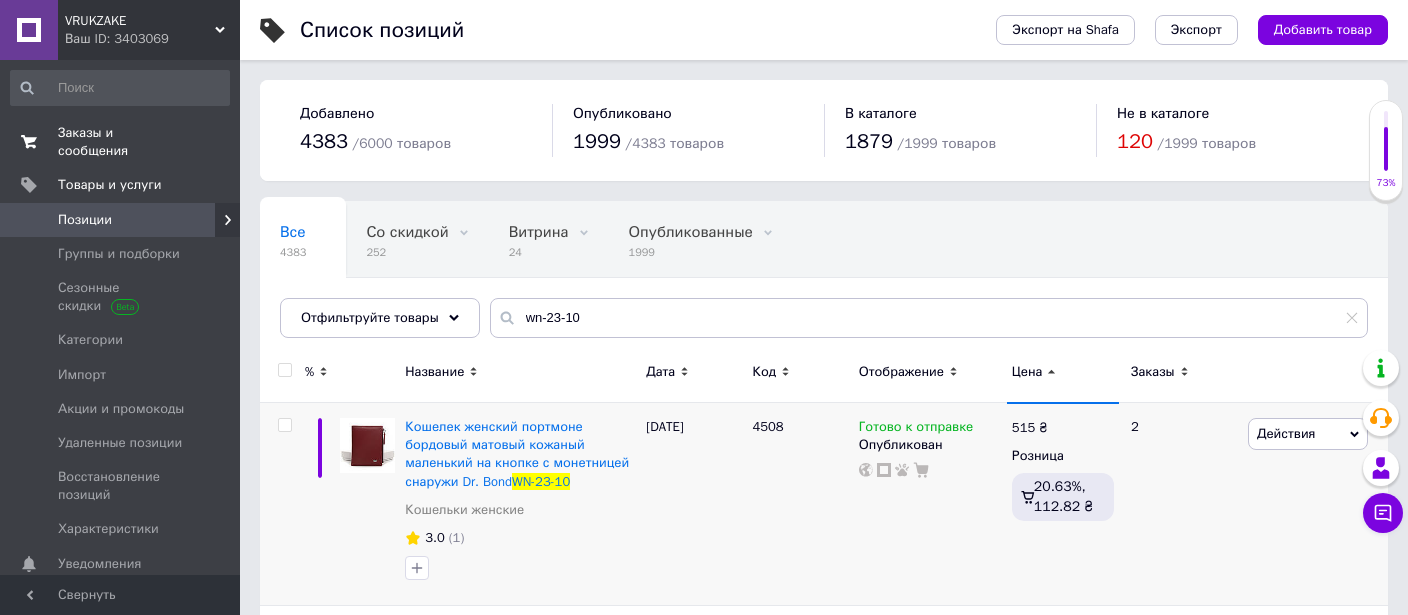 click on "Заказы и сообщения" at bounding box center [121, 142] 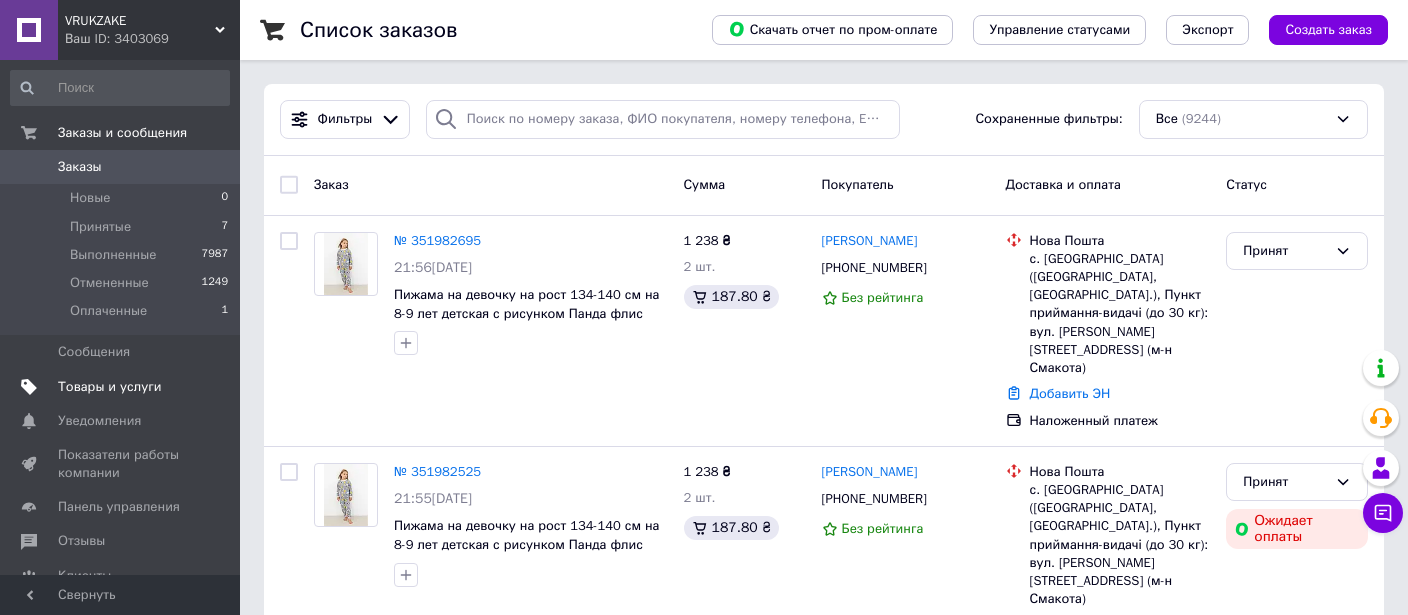 click on "Товары и услуги" at bounding box center [110, 387] 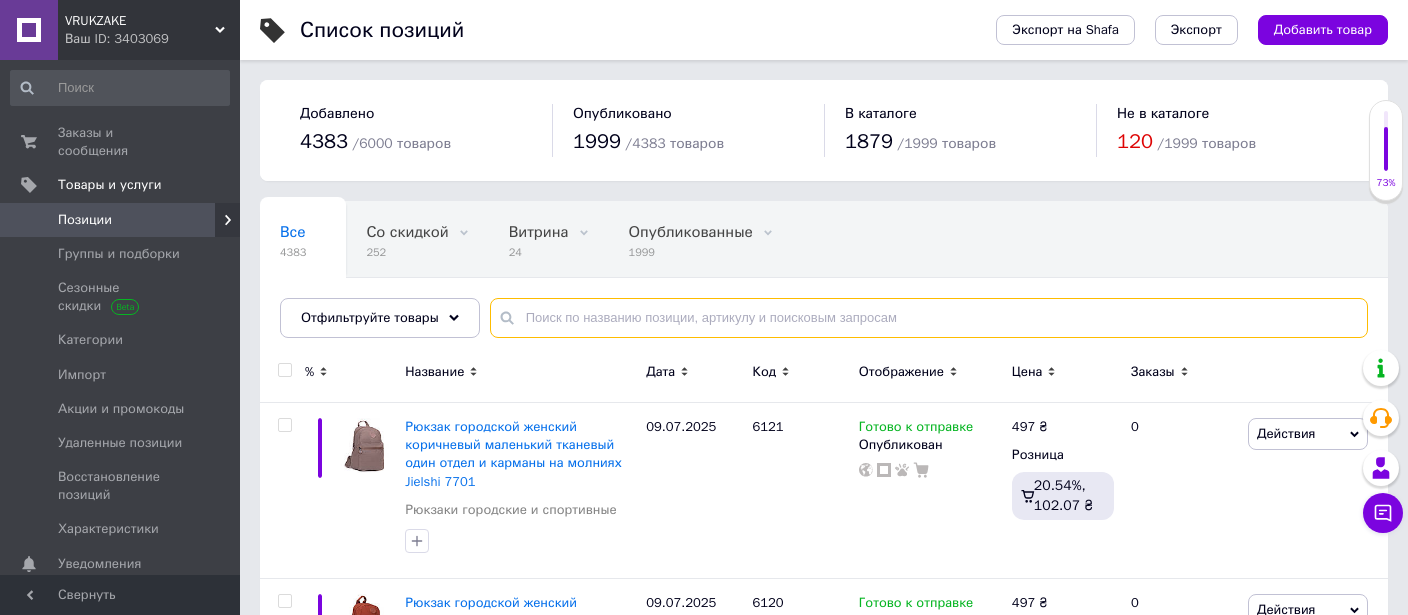 click at bounding box center [929, 318] 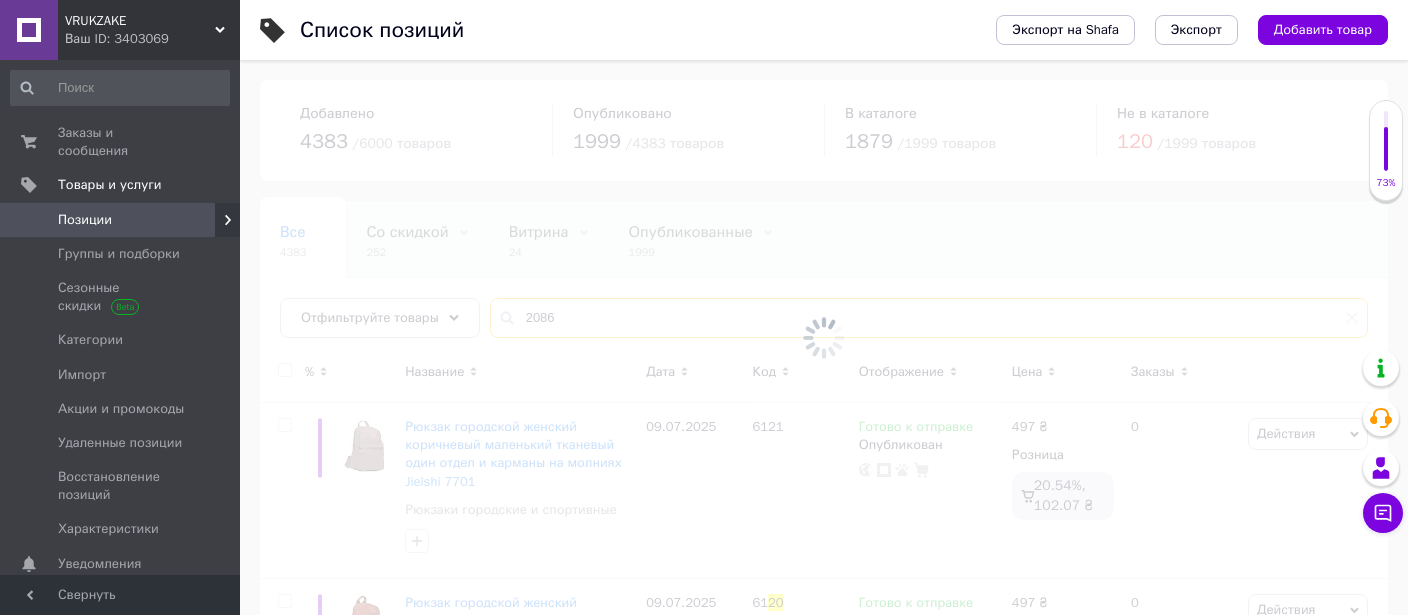 type on "2086" 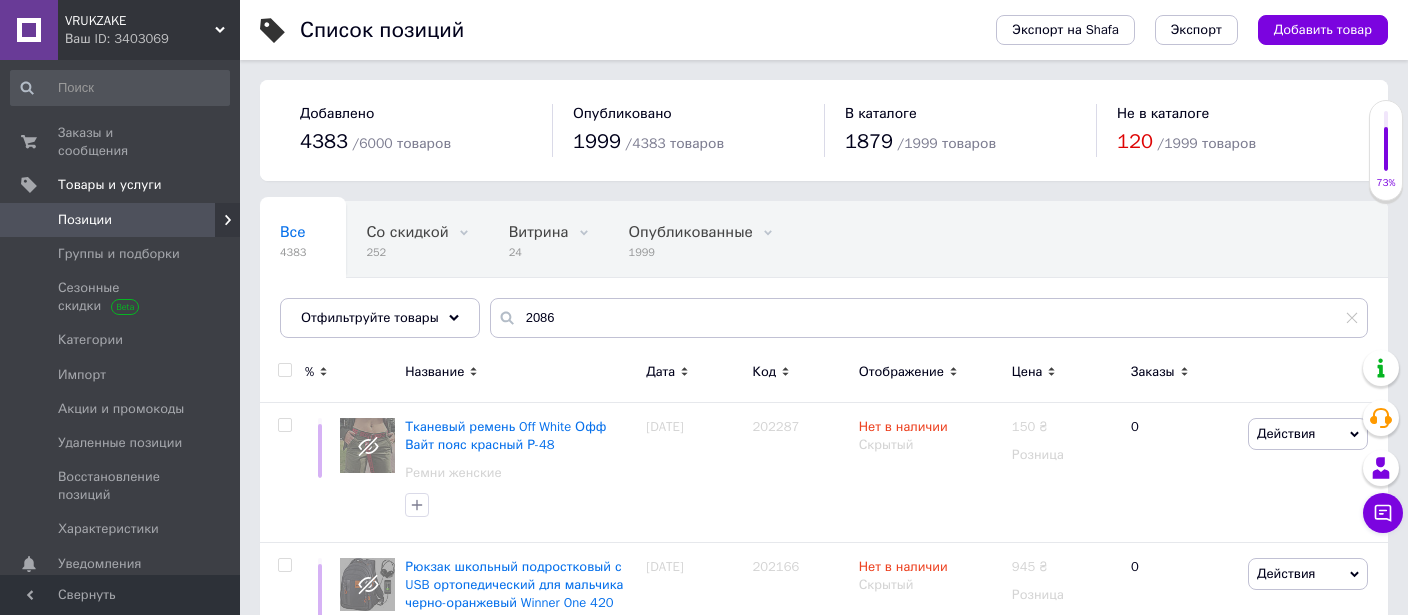 click on "Отображение" at bounding box center (901, 372) 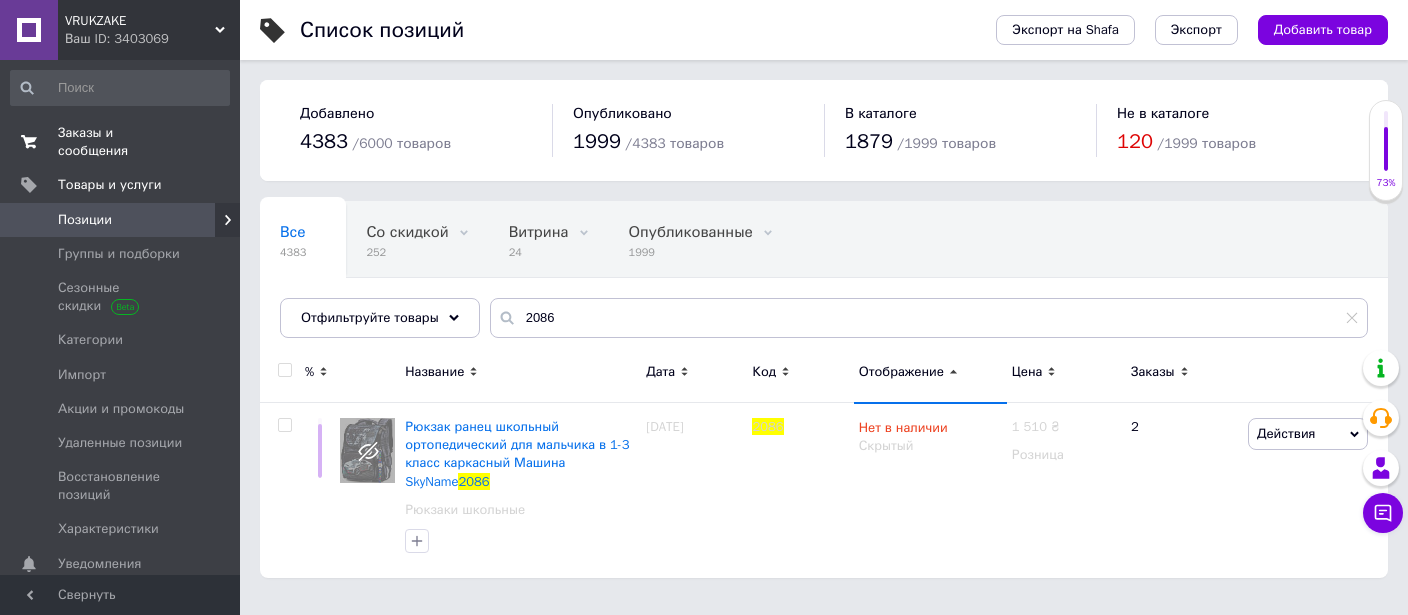 click on "Заказы и сообщения" at bounding box center (121, 142) 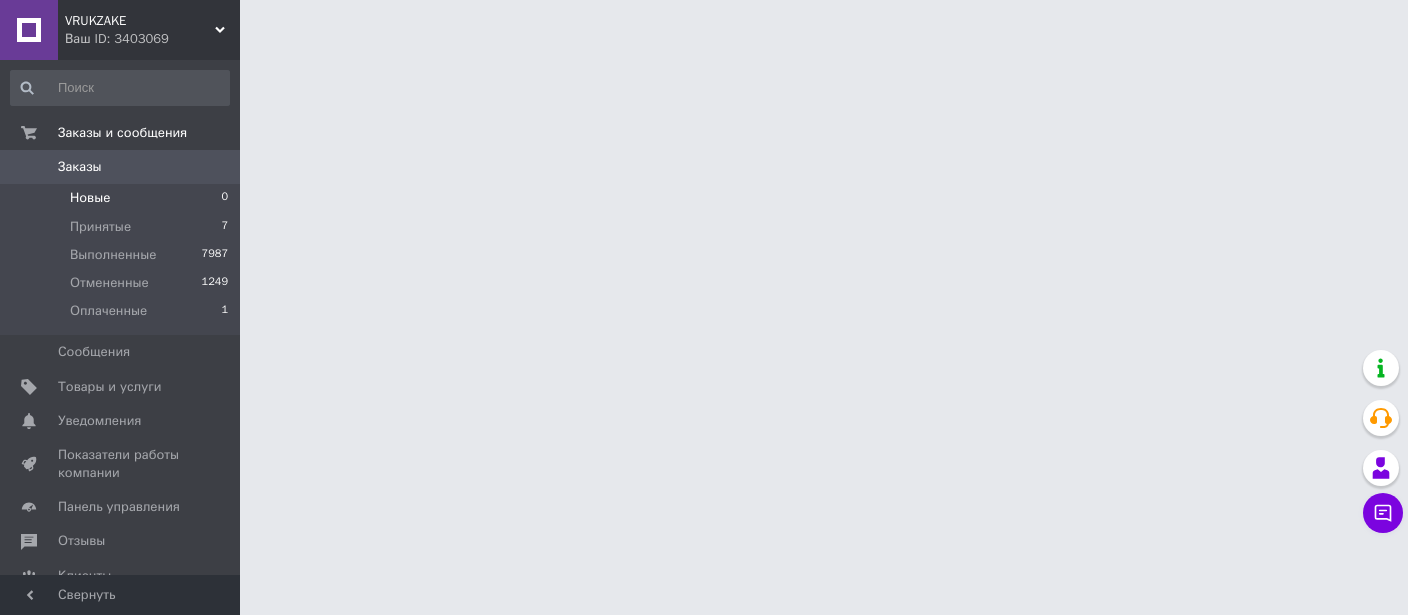click on "Новые" at bounding box center (90, 198) 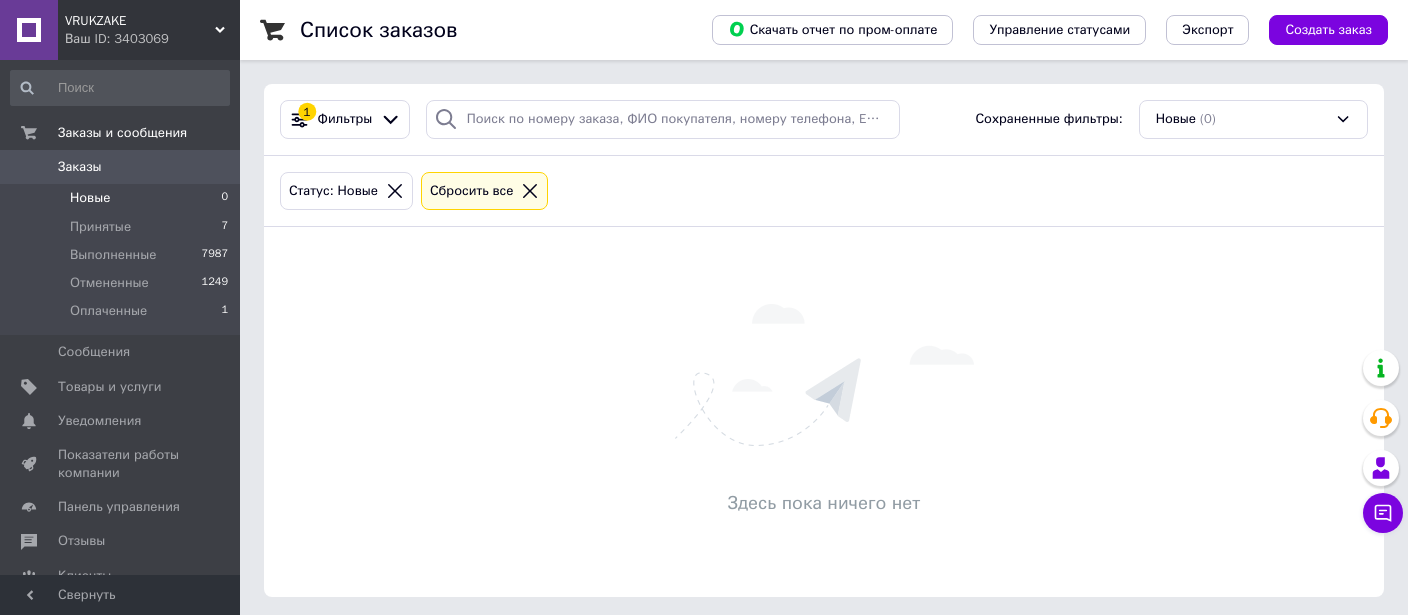 click on "Заказы" at bounding box center [80, 167] 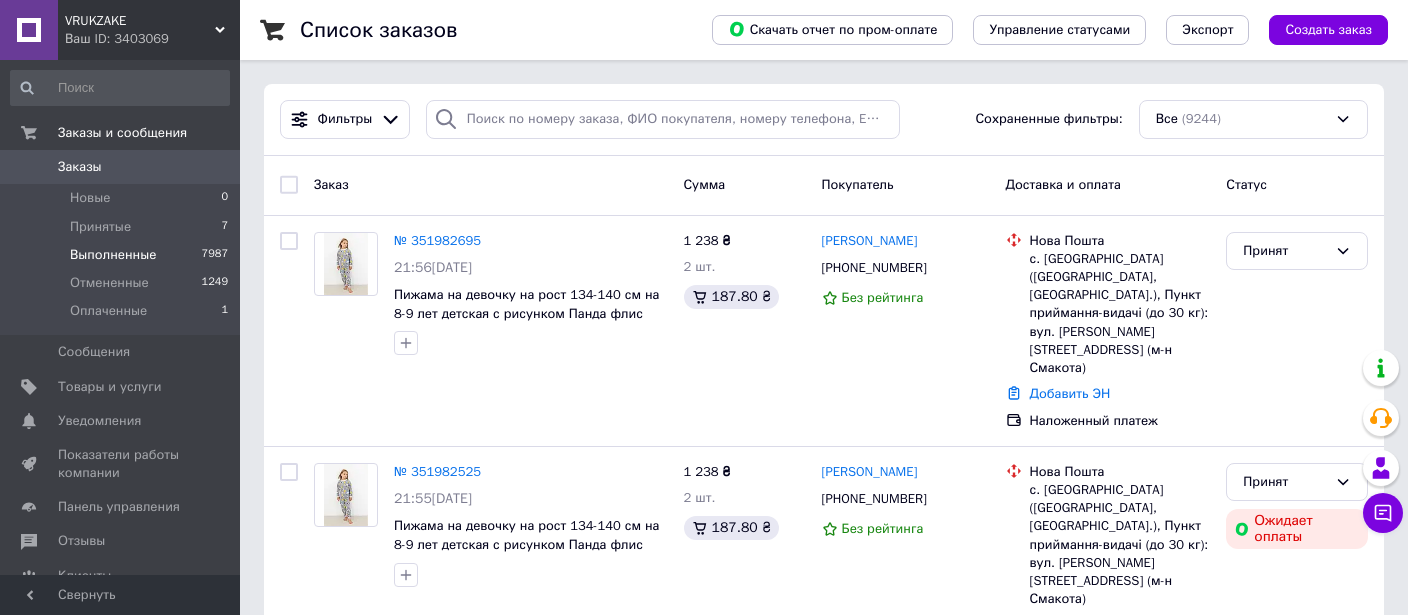 click on "Выполненные" at bounding box center (113, 255) 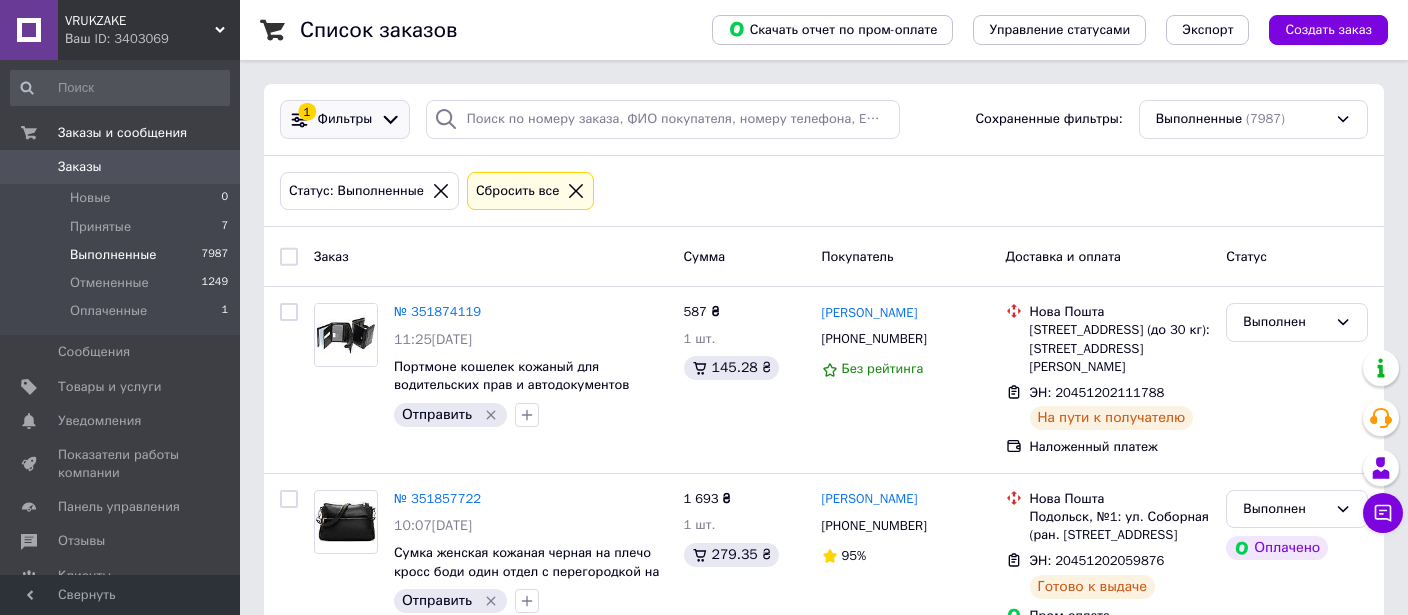 click on "1 Фильтры" at bounding box center [345, 119] 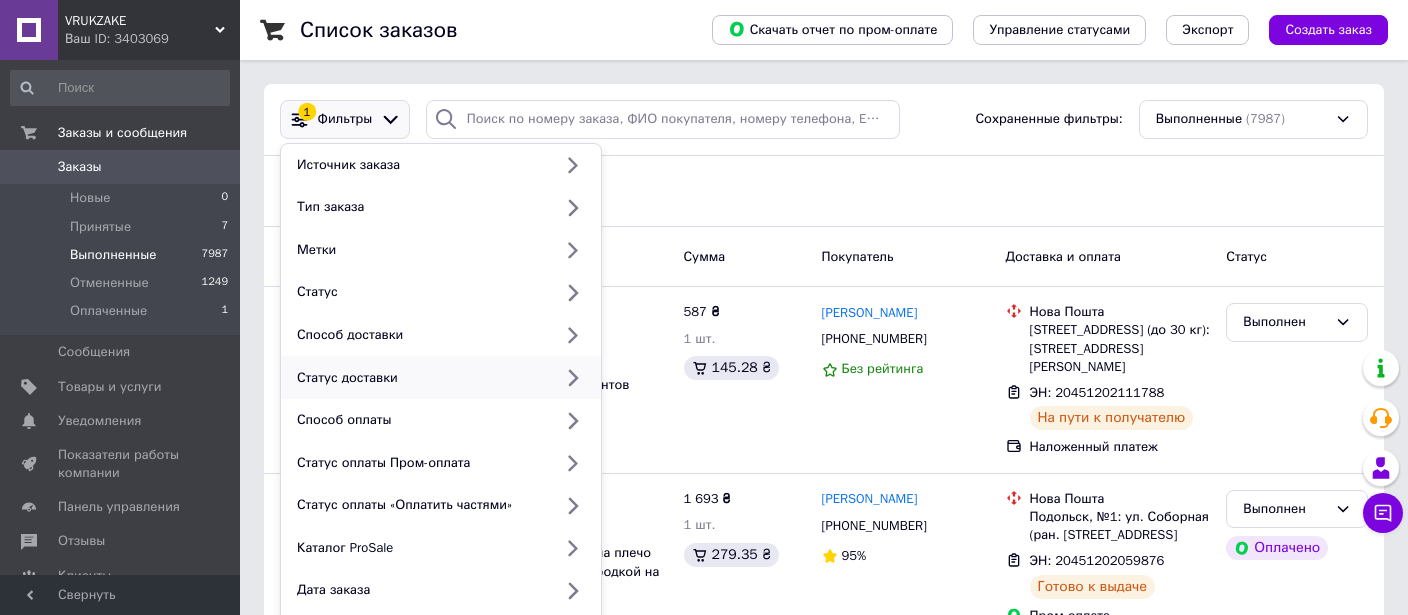 click on "Статус доставки" at bounding box center (420, 378) 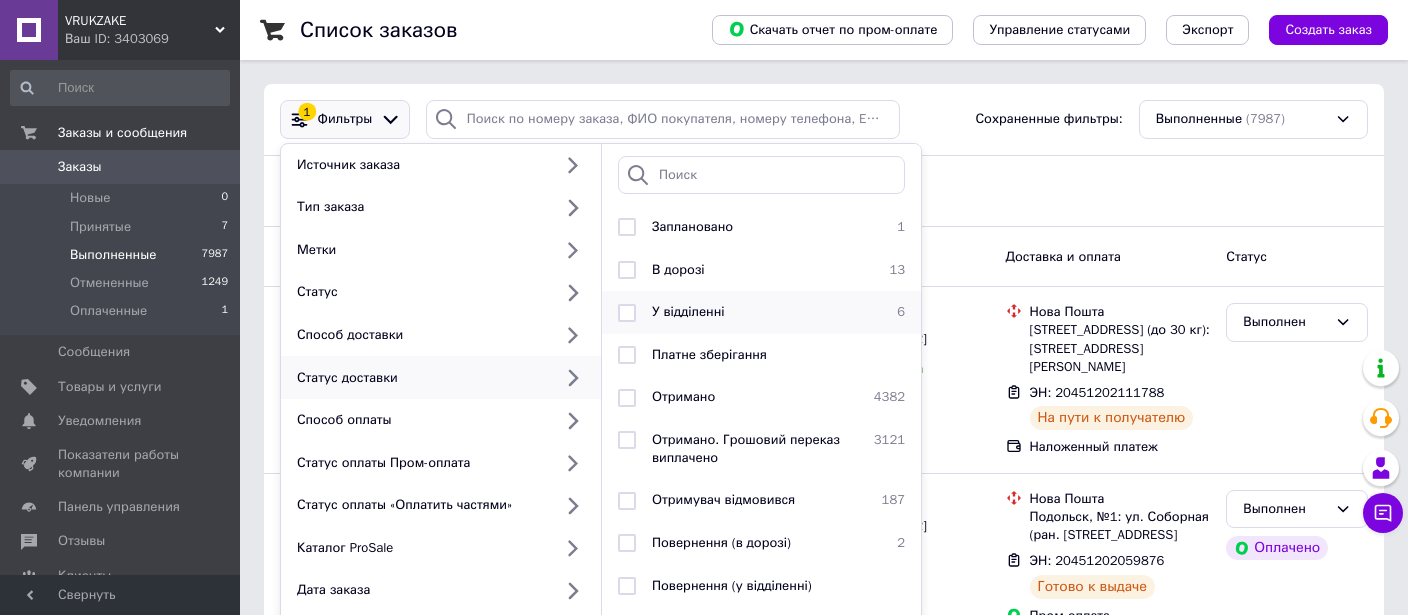 click at bounding box center [627, 313] 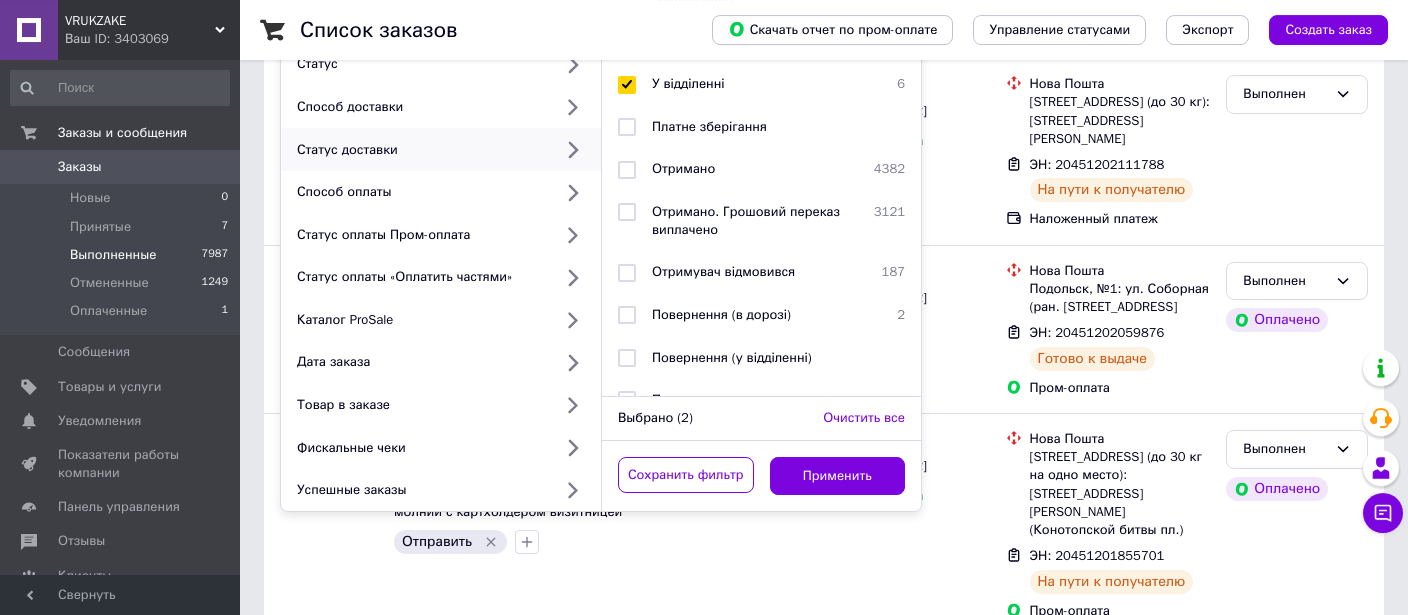 scroll, scrollTop: 316, scrollLeft: 0, axis: vertical 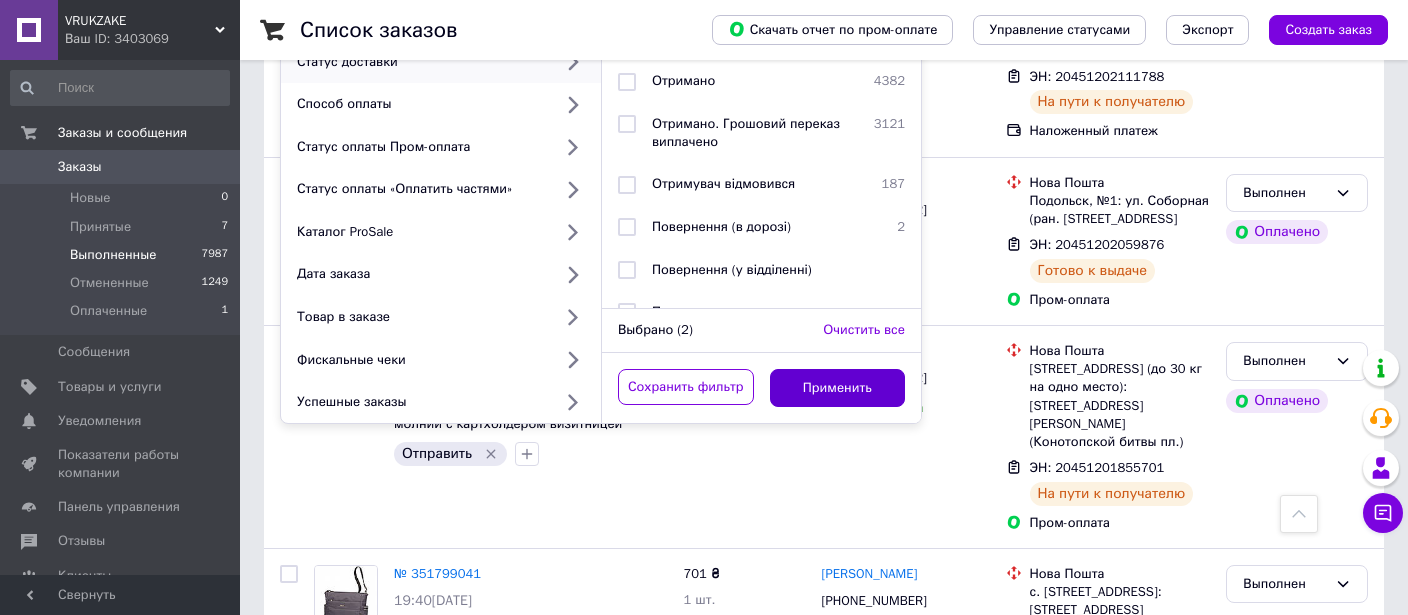 click on "Применить" at bounding box center [838, 388] 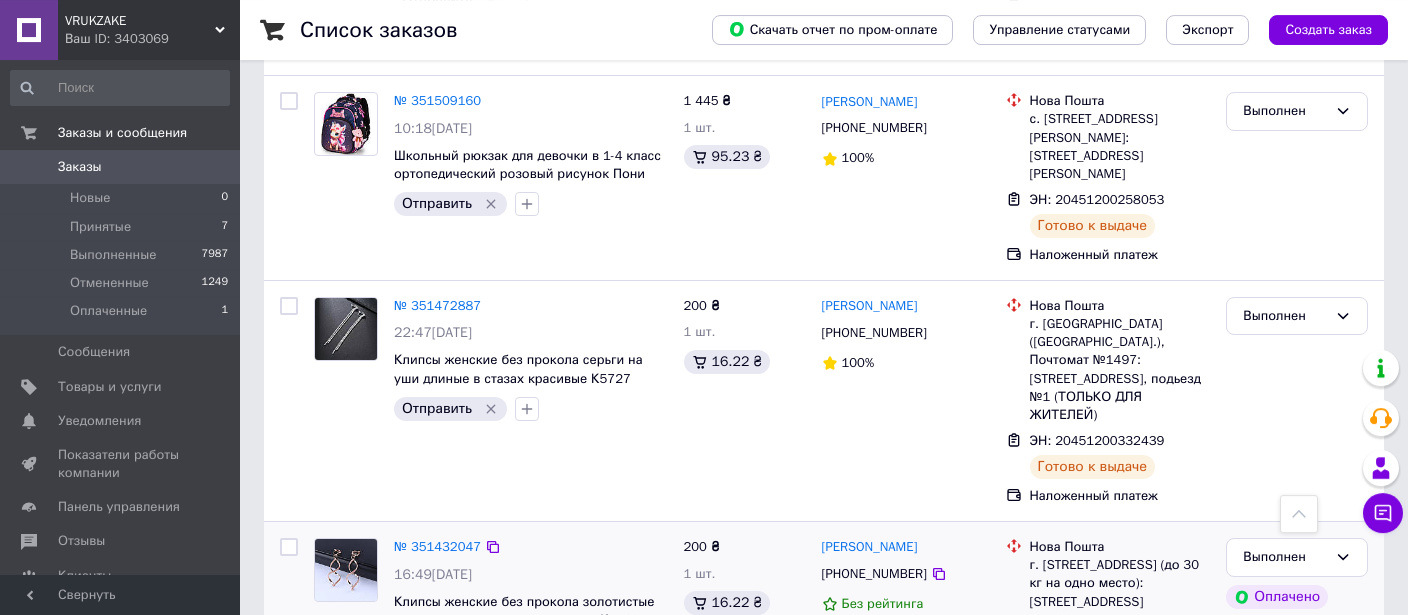 scroll, scrollTop: 478, scrollLeft: 0, axis: vertical 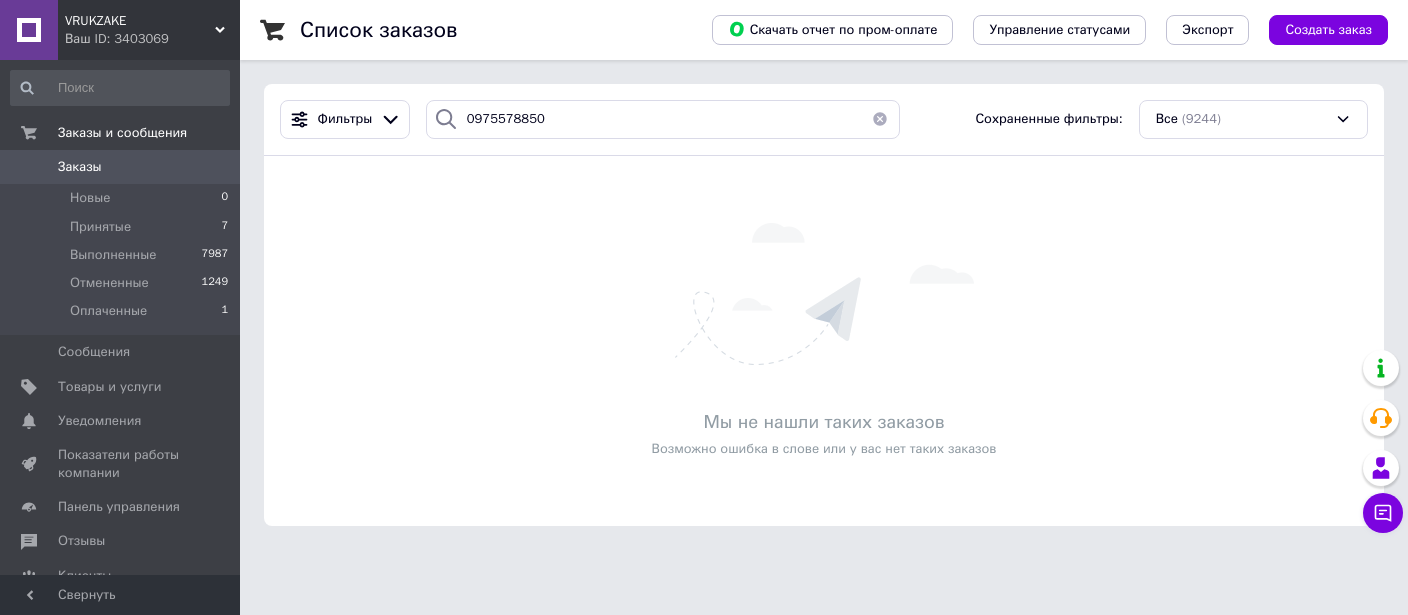 click on "Заказы" at bounding box center (80, 167) 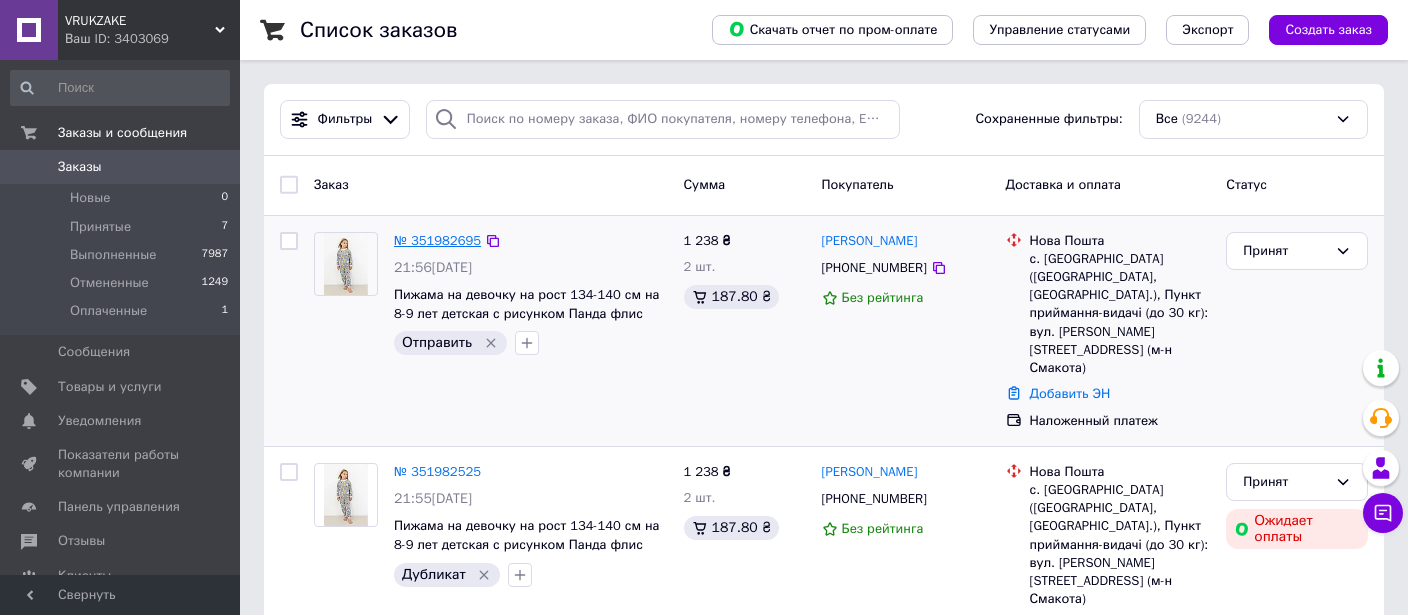 click on "№ 351982695" at bounding box center (437, 240) 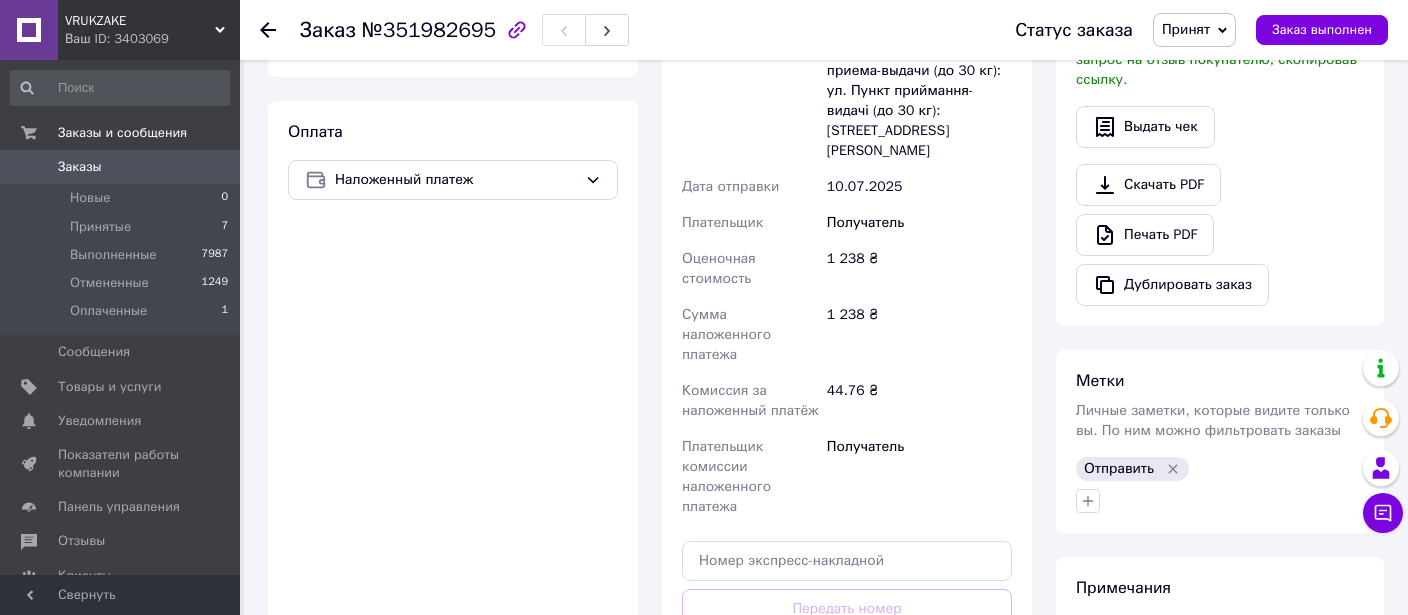 scroll, scrollTop: 877, scrollLeft: 0, axis: vertical 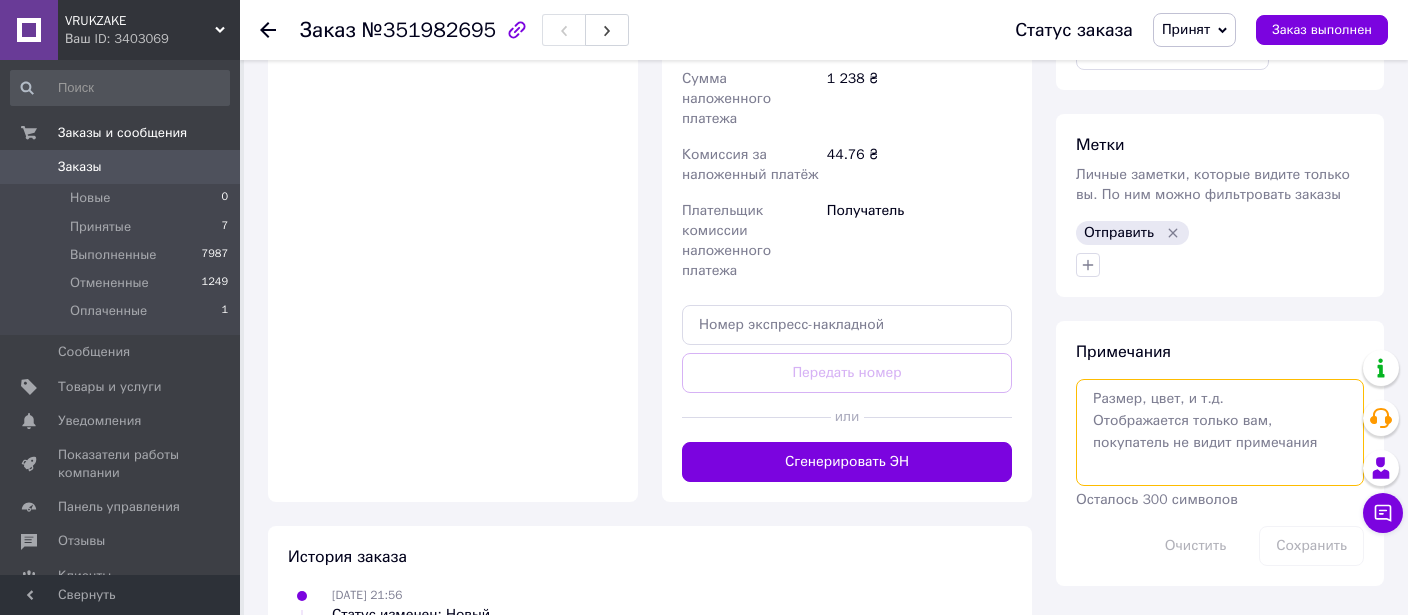click at bounding box center (1220, 432) 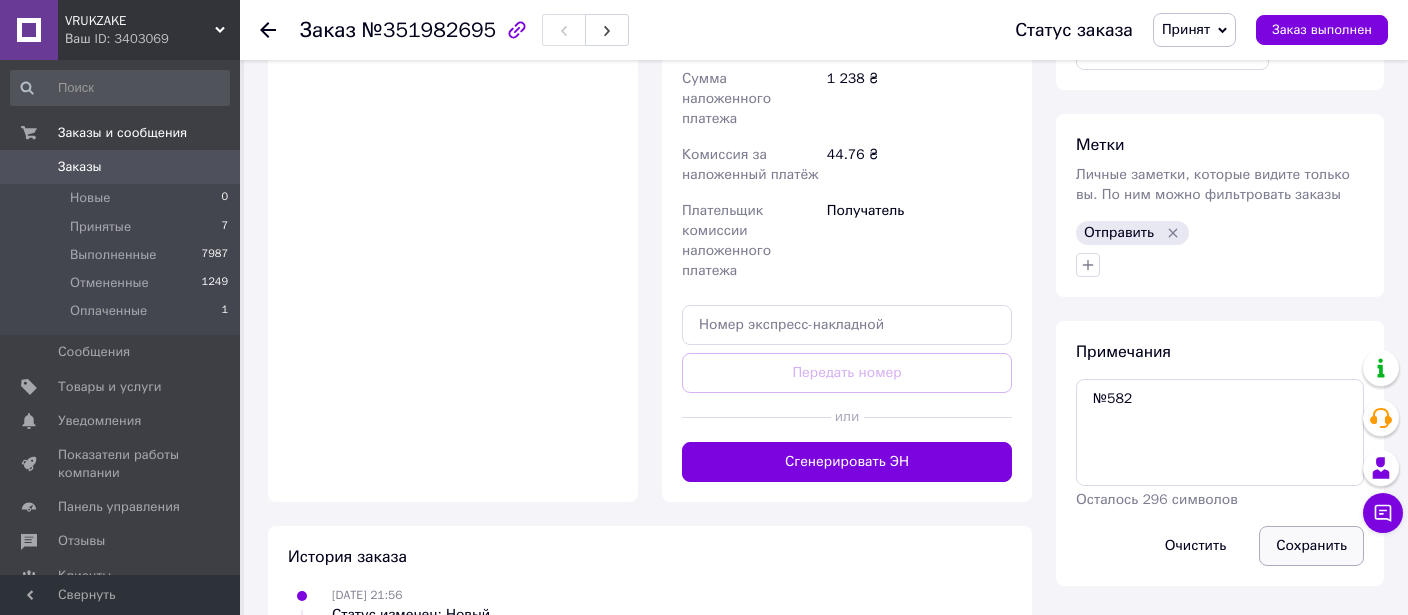 click on "Сохранить" at bounding box center [1311, 546] 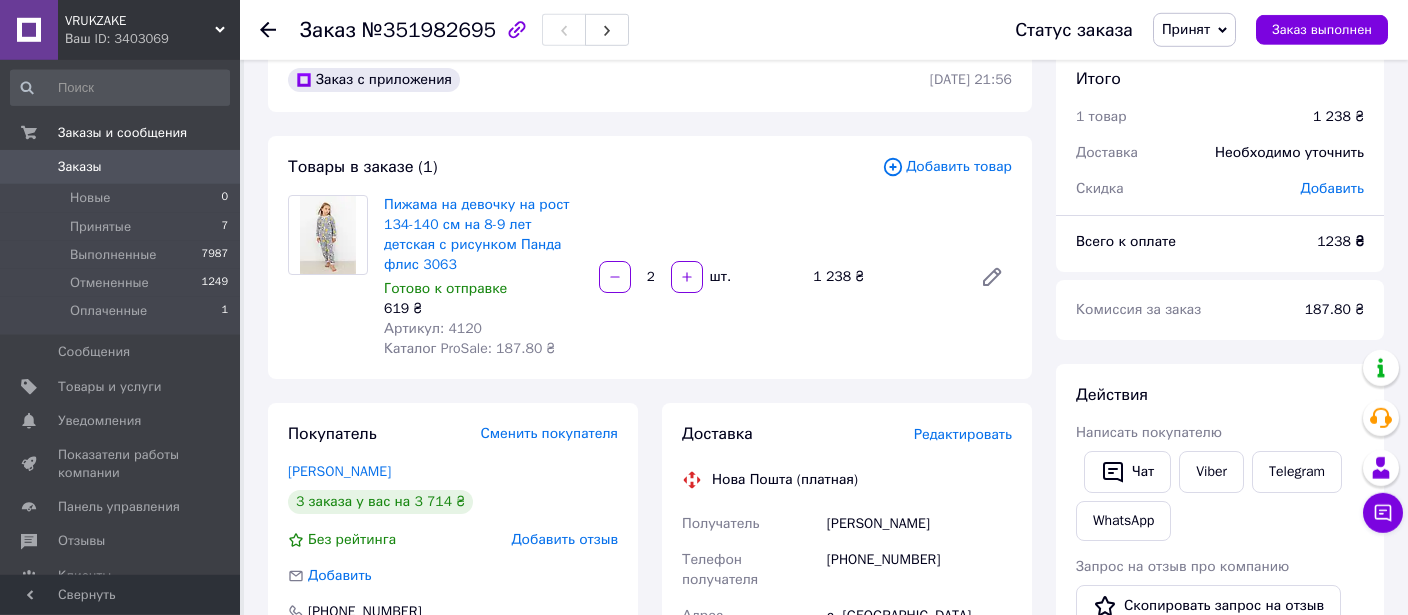 scroll, scrollTop: 22, scrollLeft: 0, axis: vertical 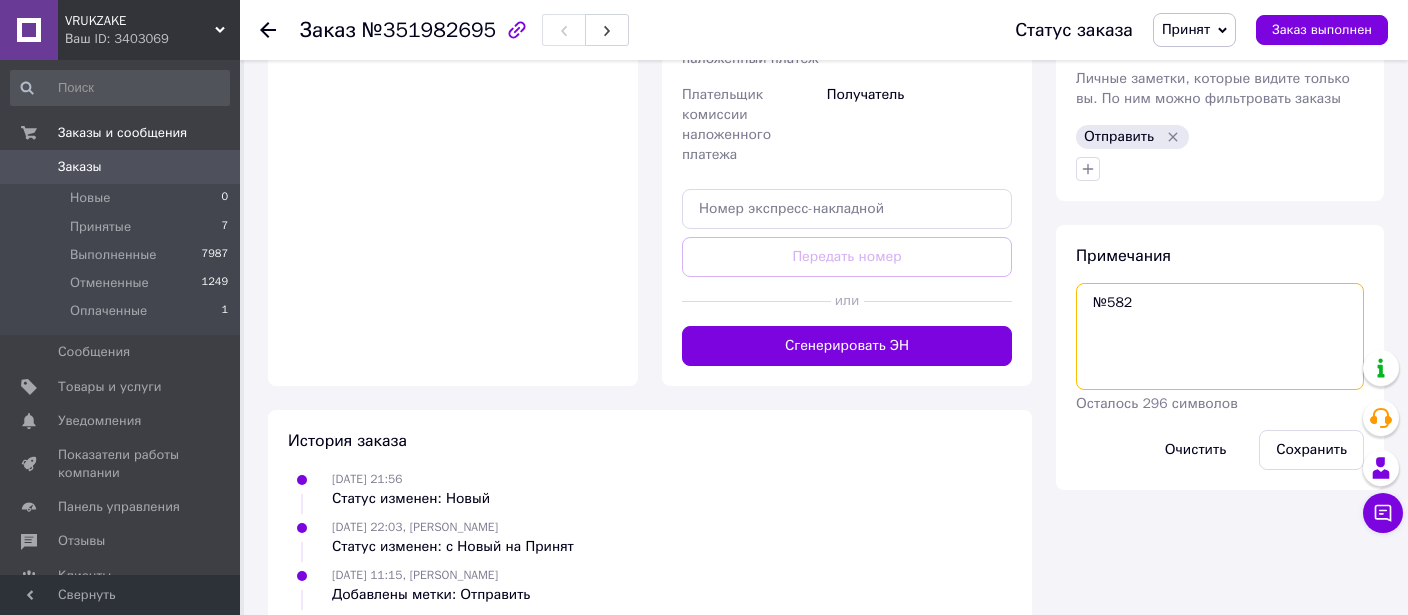 click on "№582" at bounding box center (1220, 336) 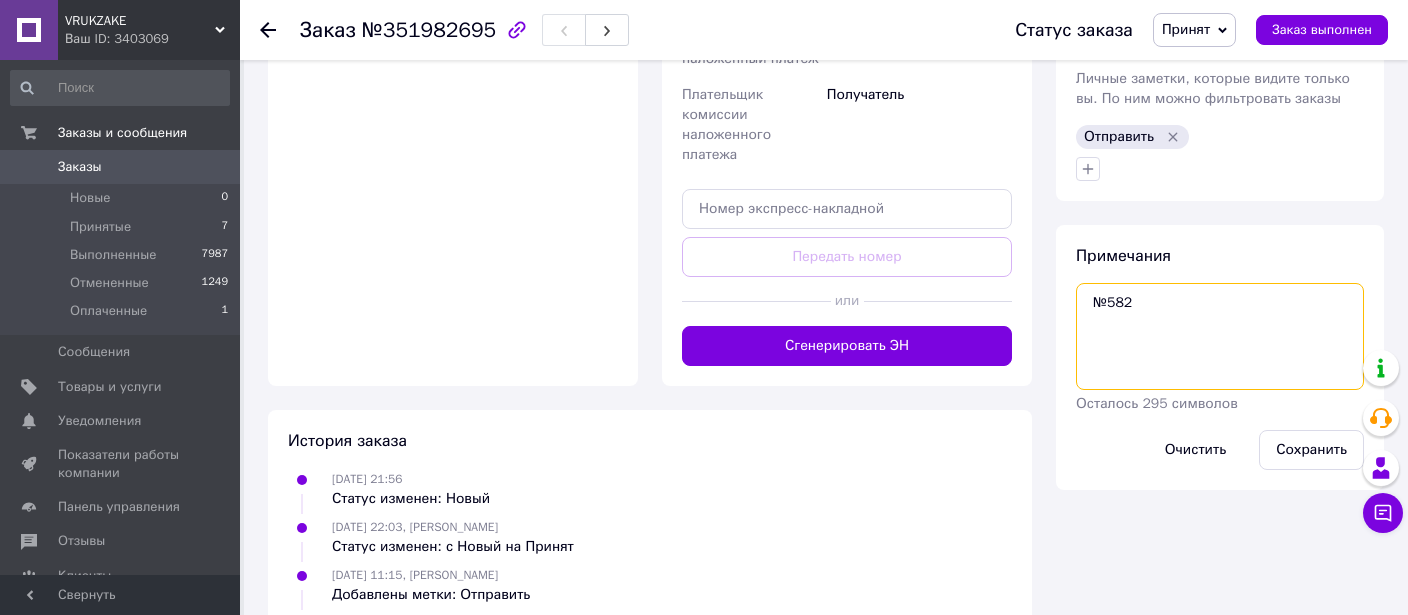 paste on "#19257" 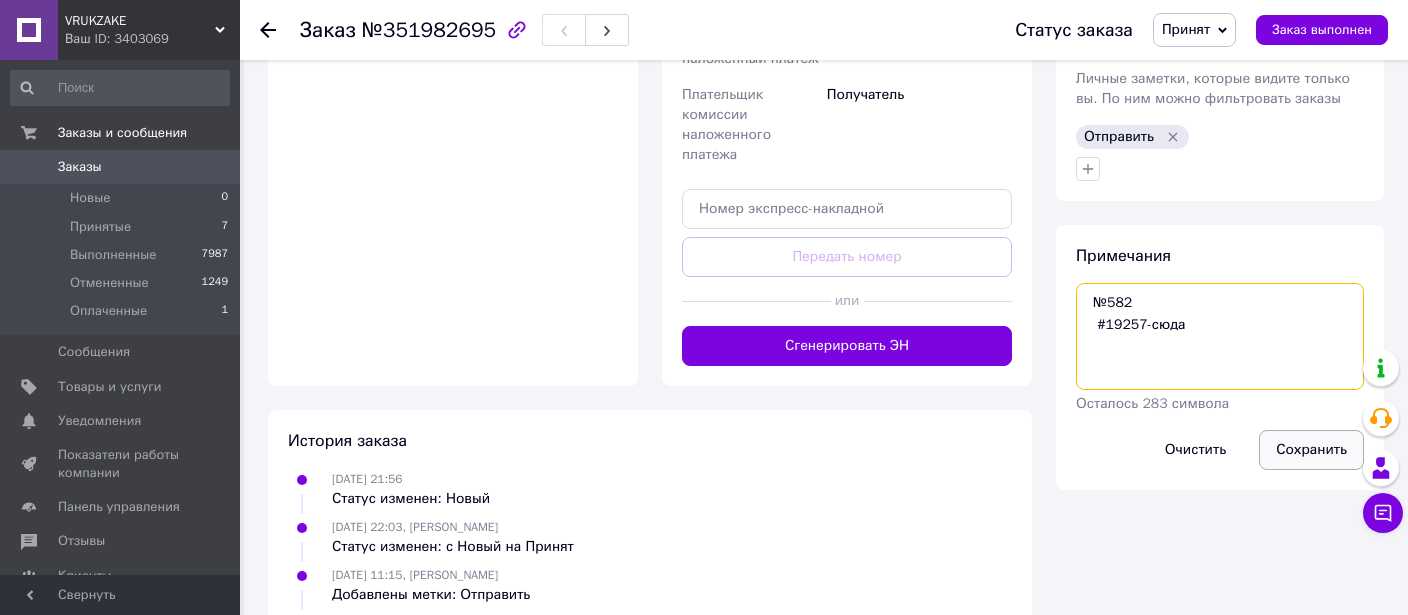type on "№582
#19257-сюда" 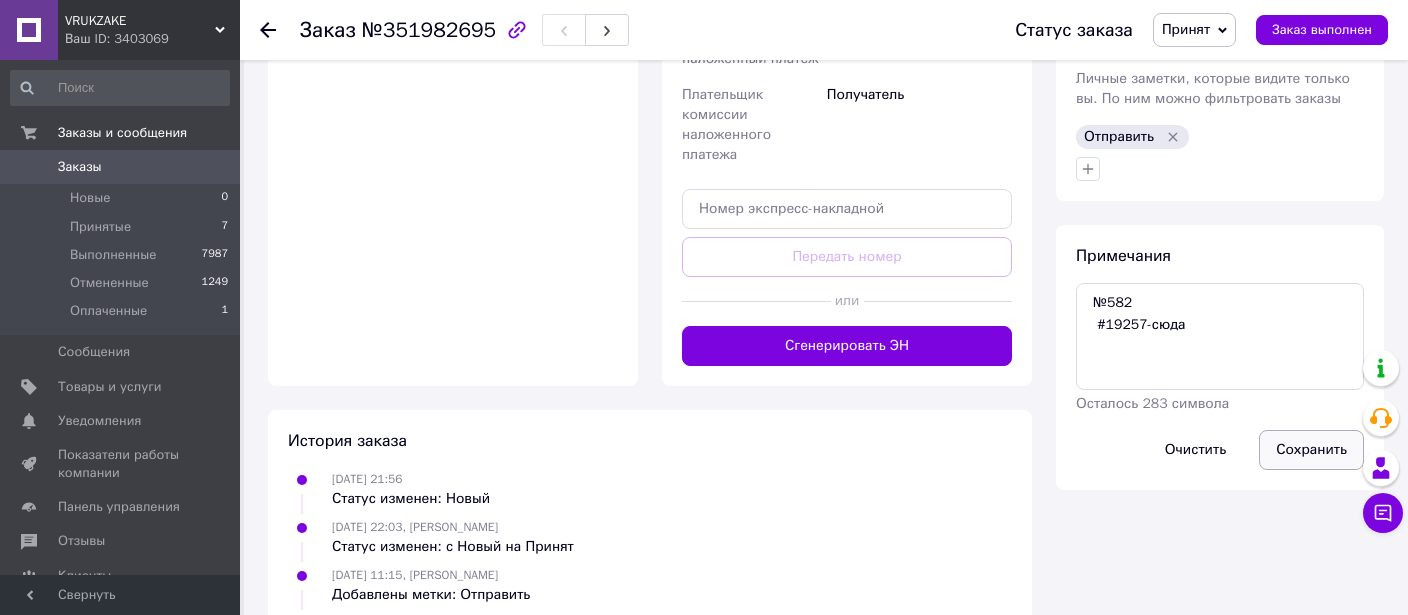 click on "Сохранить" at bounding box center (1311, 450) 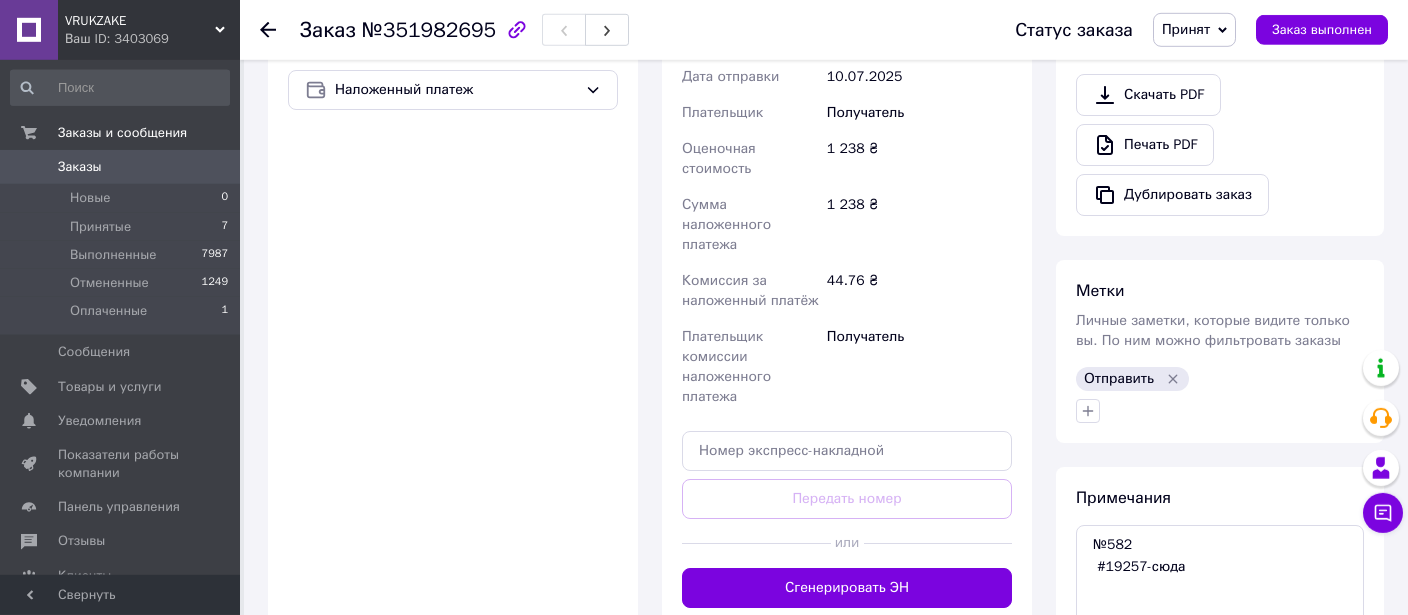 scroll, scrollTop: 844, scrollLeft: 0, axis: vertical 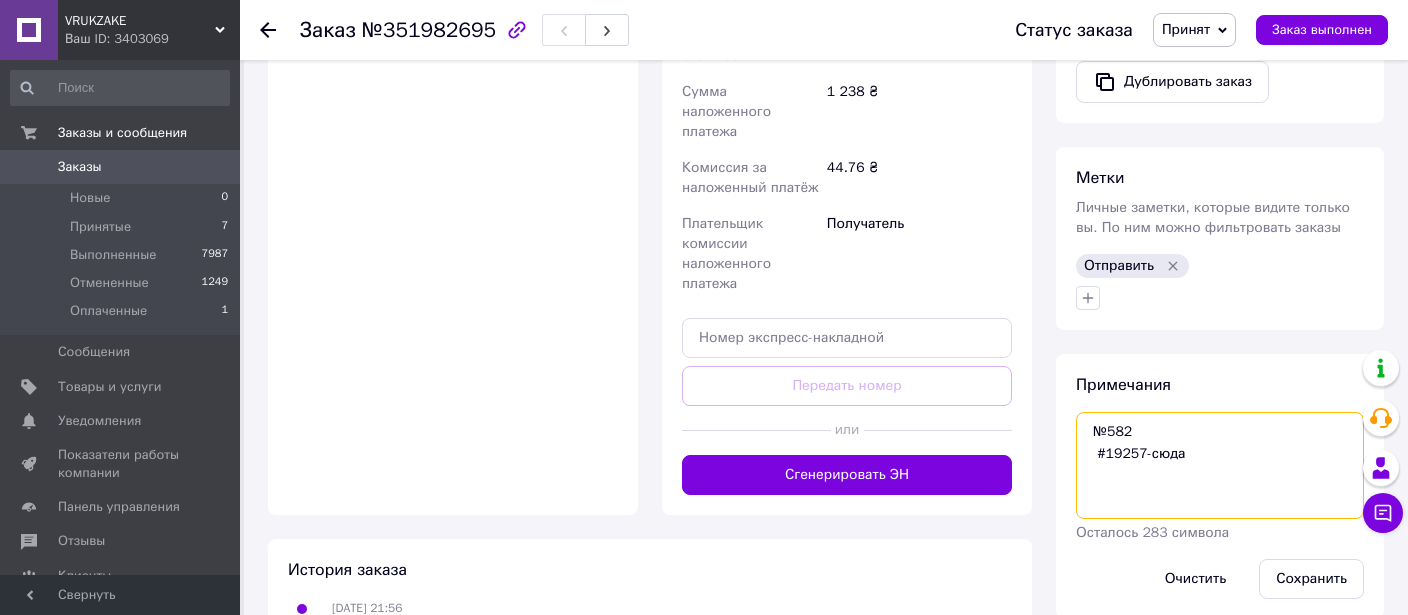 click on "№582
#19257-сюда" at bounding box center (1220, 465) 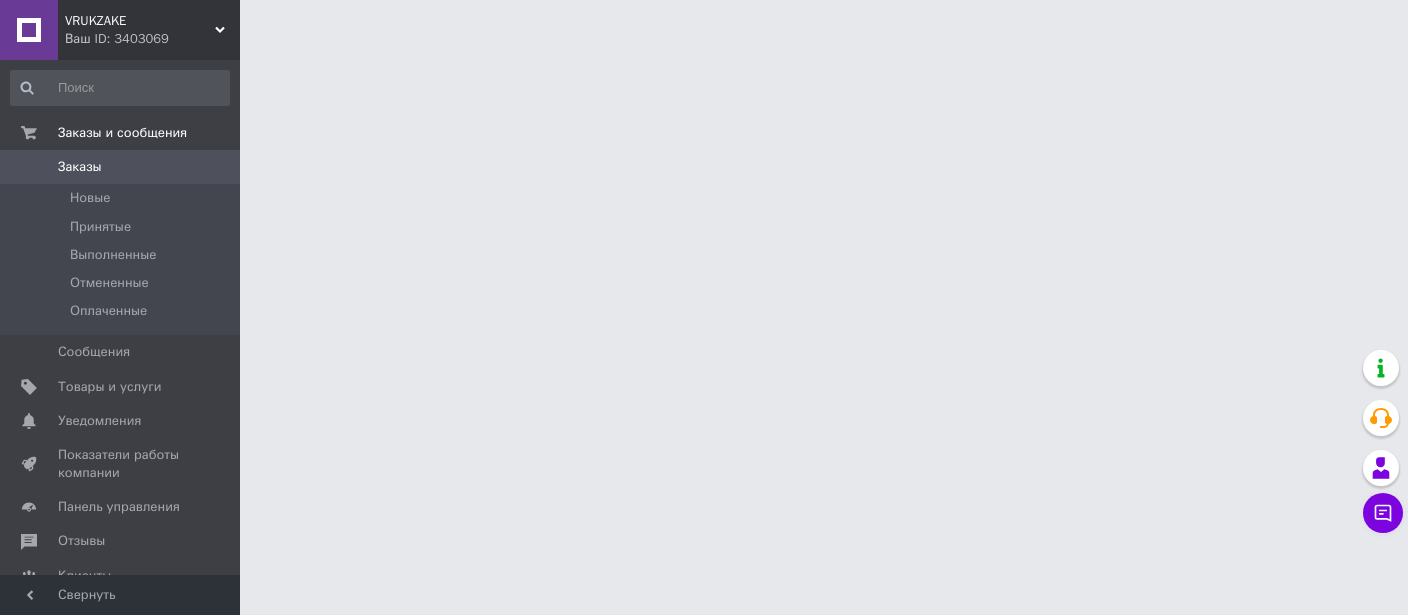scroll, scrollTop: 0, scrollLeft: 0, axis: both 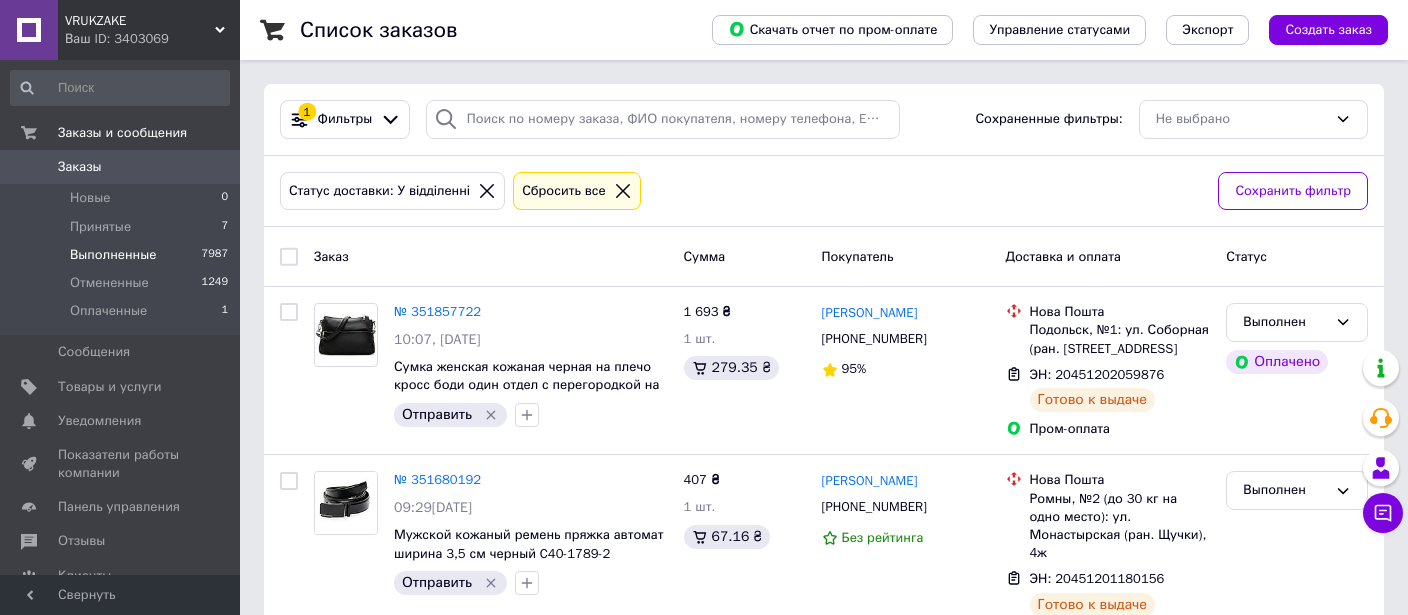 click on "Выполненные" at bounding box center [113, 255] 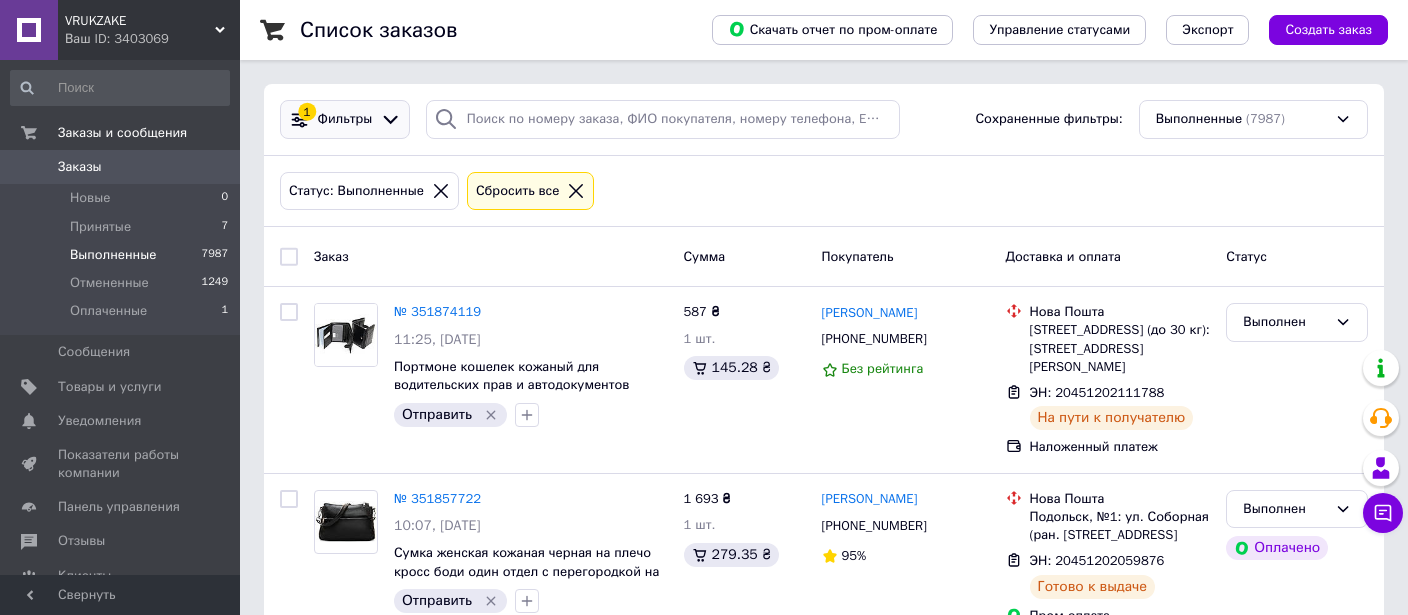click on "Фильтры" at bounding box center (345, 119) 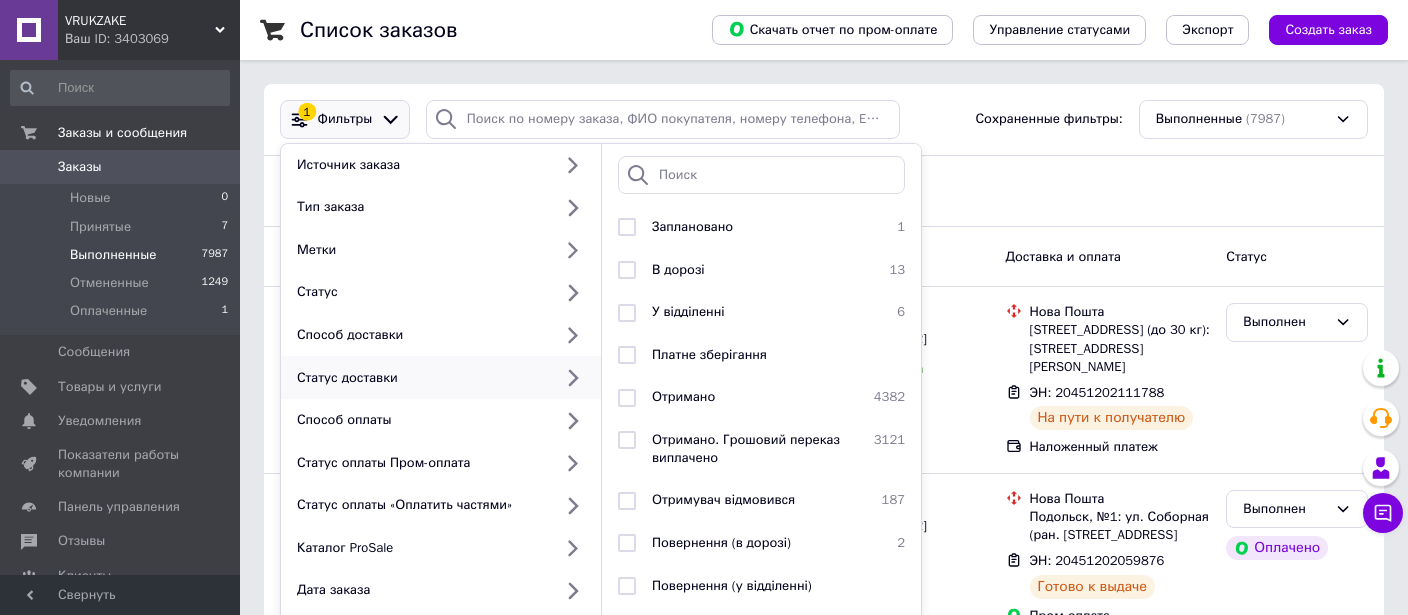 click on "Статус доставки" at bounding box center [420, 378] 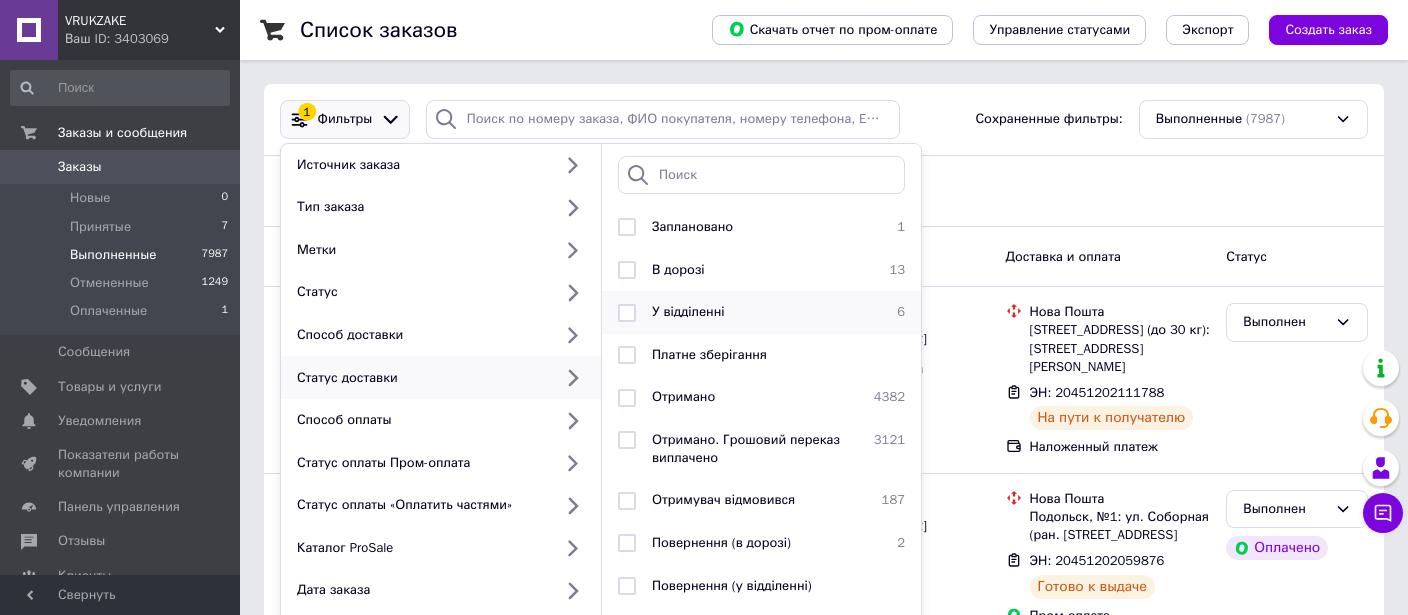 click at bounding box center [627, 313] 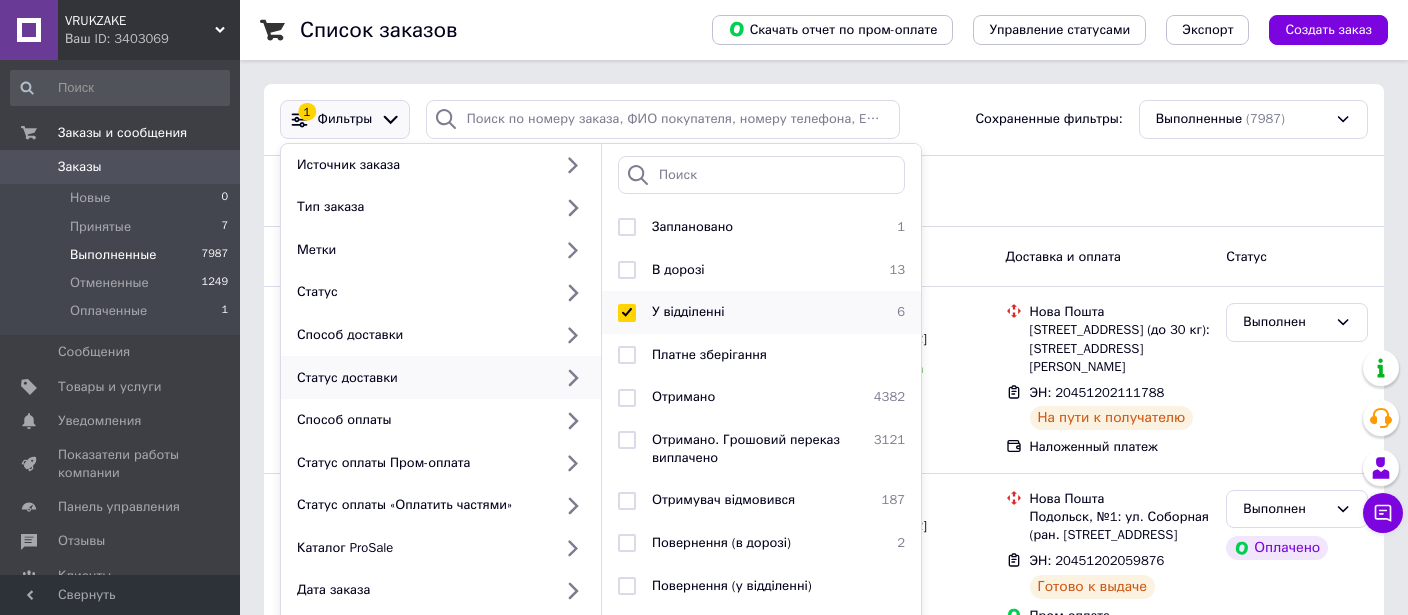 checkbox on "true" 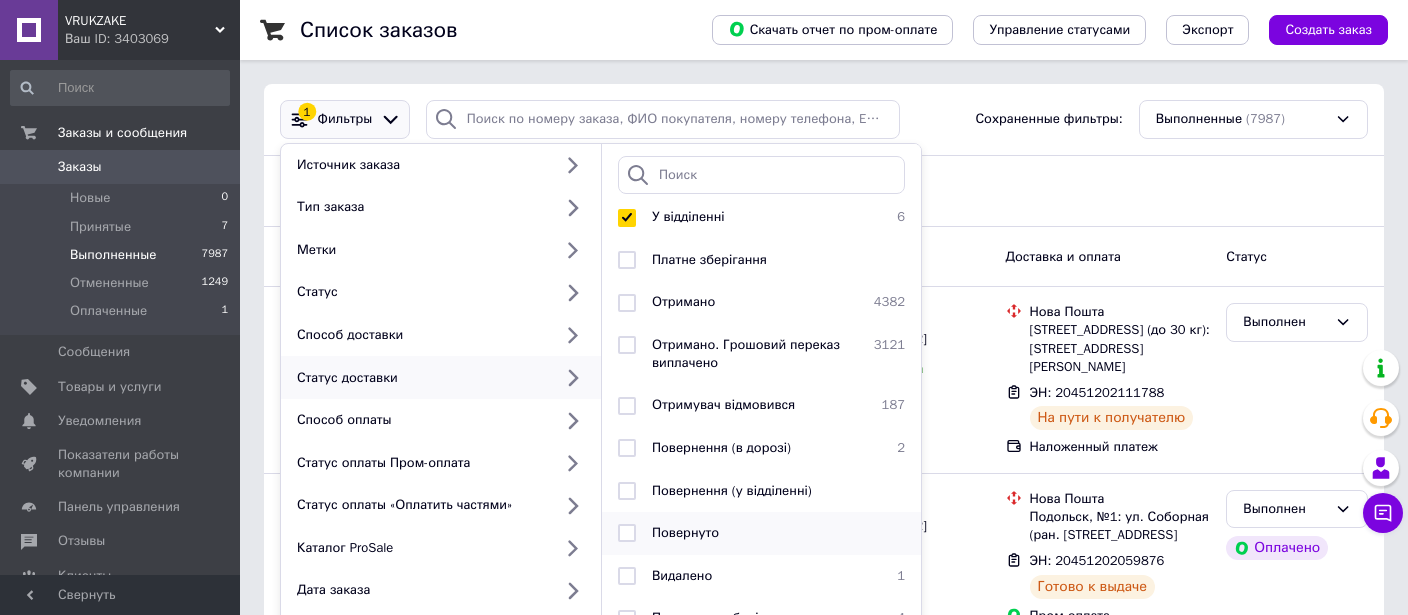 scroll, scrollTop: 109, scrollLeft: 0, axis: vertical 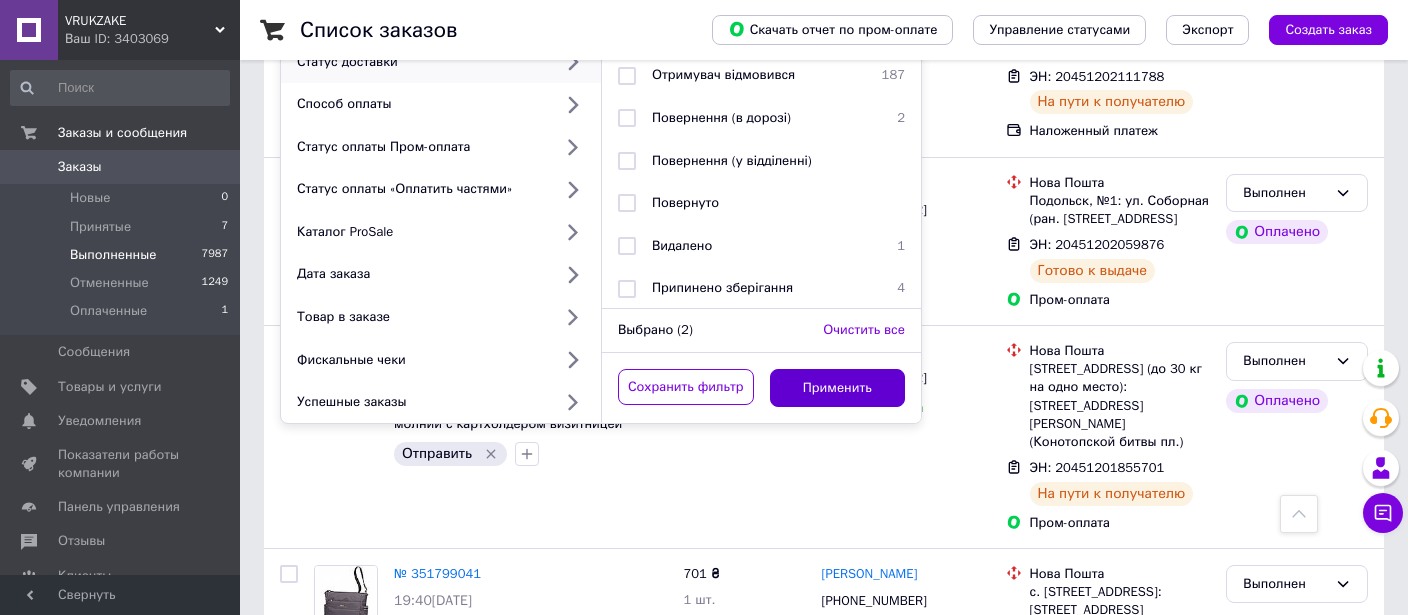 click on "Применить" at bounding box center [838, 388] 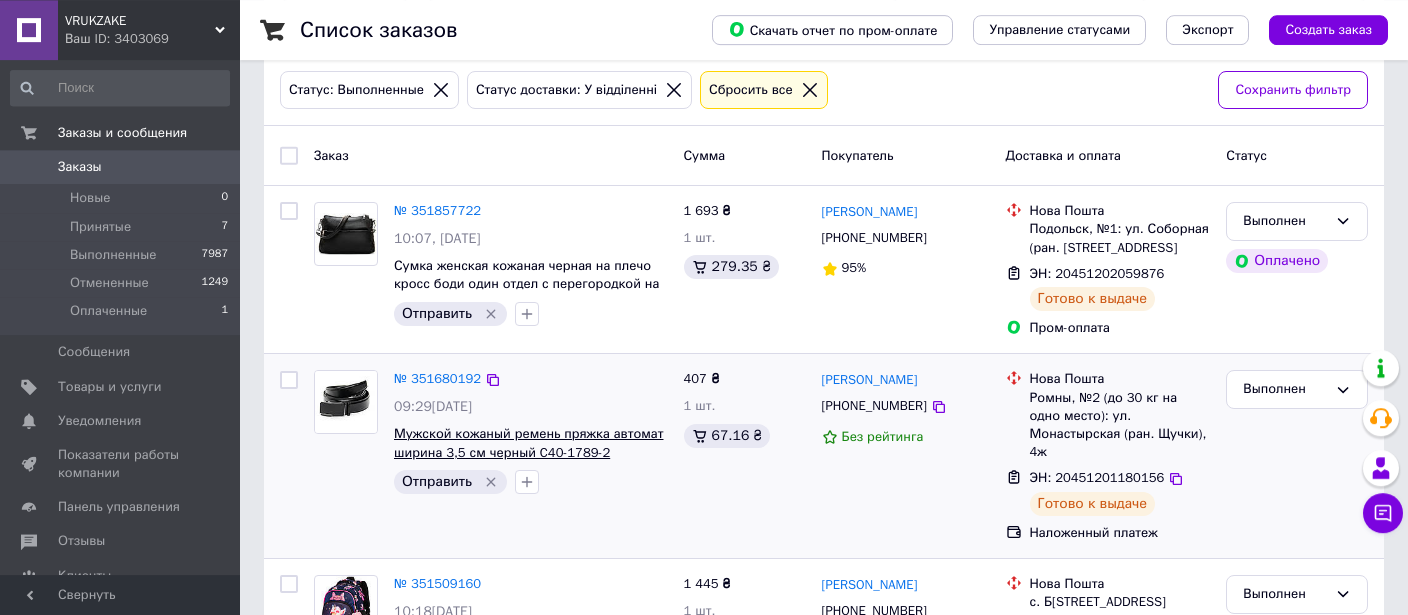 scroll, scrollTop: 56, scrollLeft: 0, axis: vertical 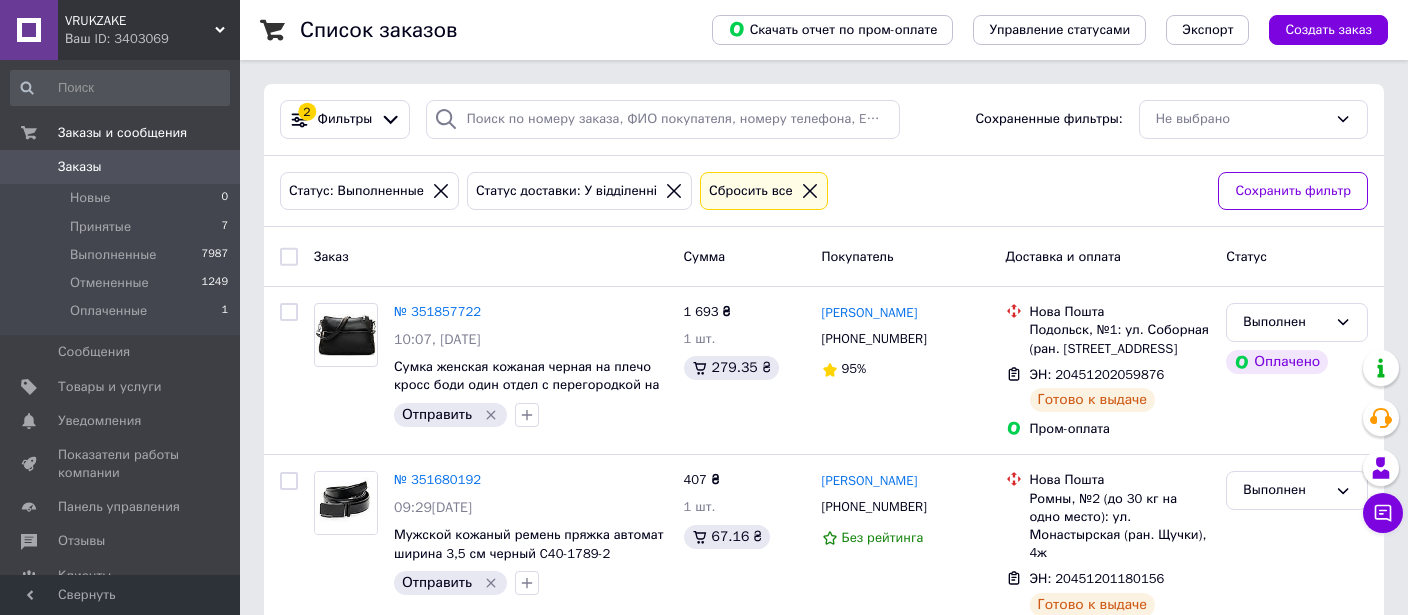 click on "Заказы" at bounding box center (80, 167) 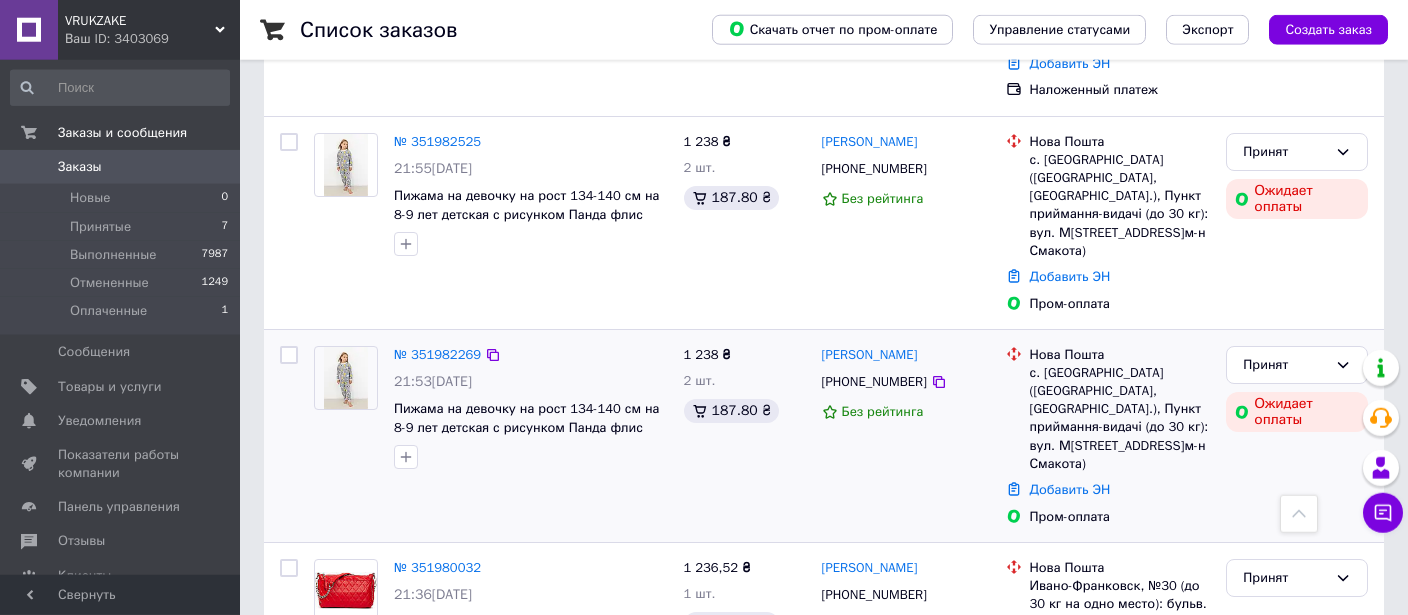 scroll, scrollTop: 105, scrollLeft: 0, axis: vertical 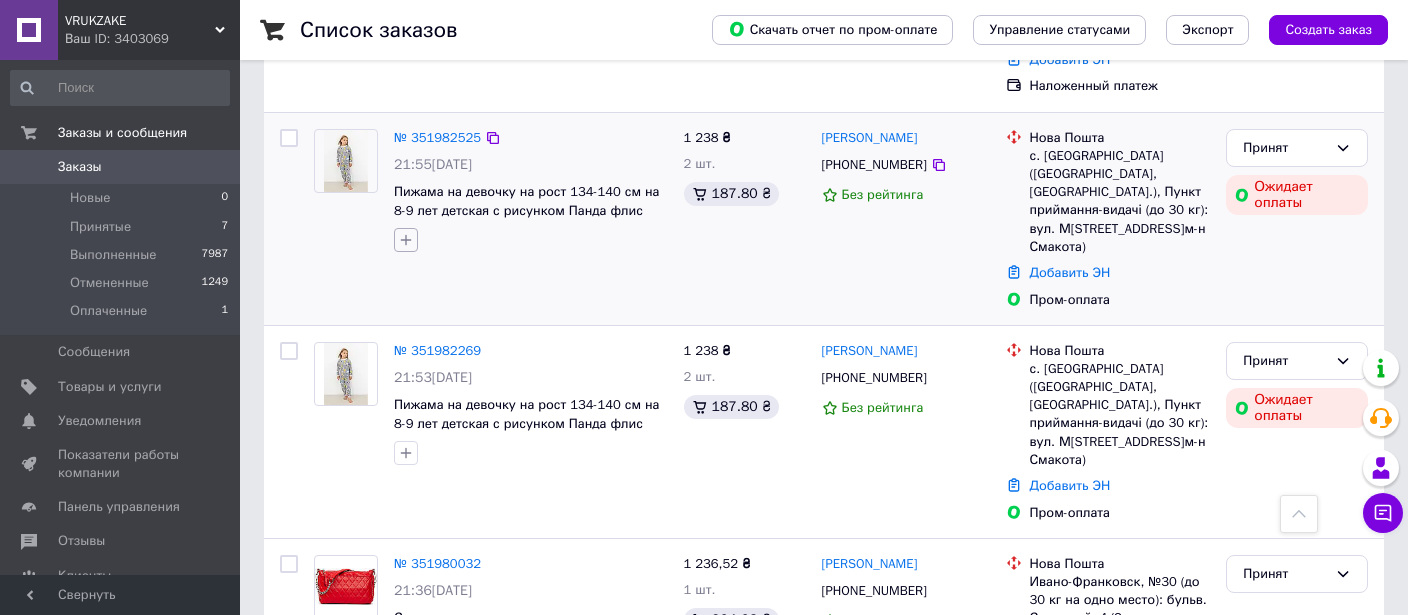click 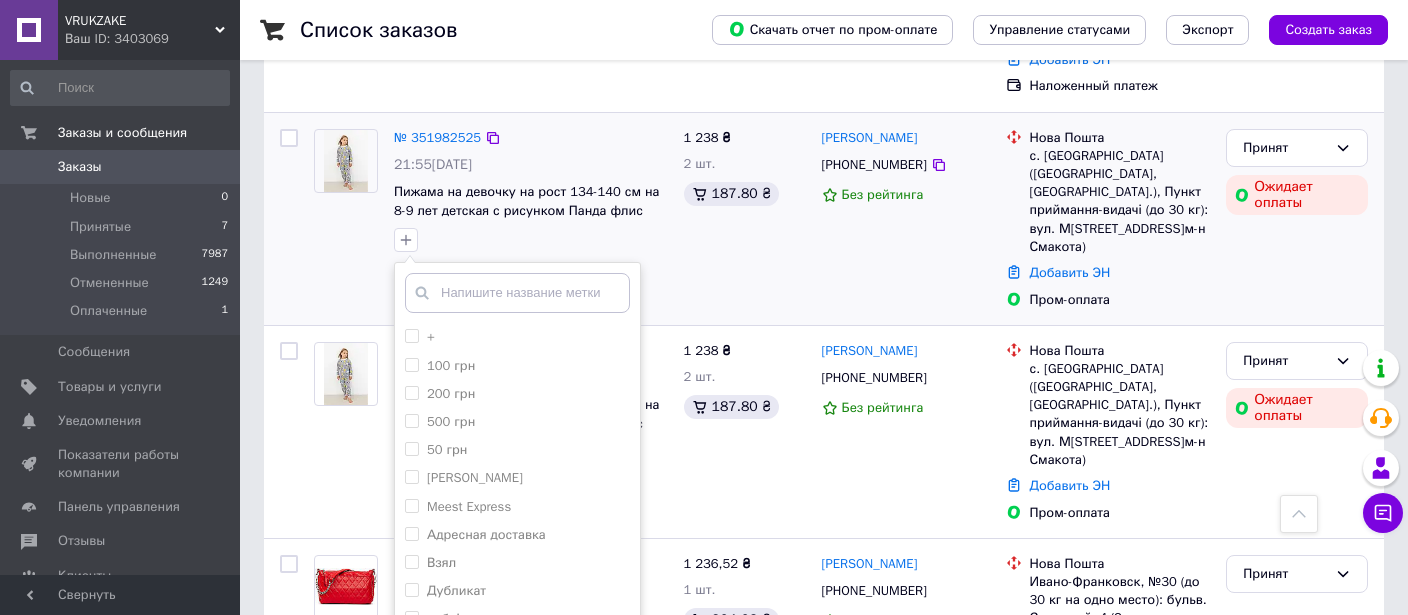click on "1 238 ₴ 2 шт. 187.80 ₴" at bounding box center (745, 219) 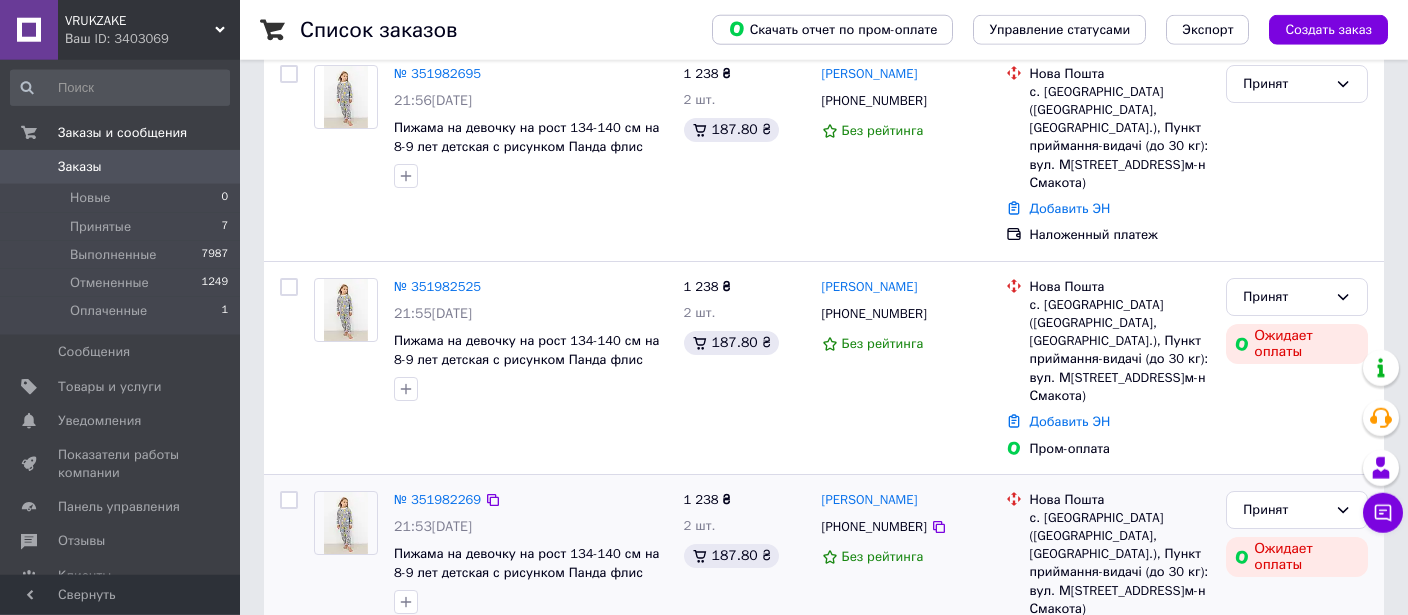 scroll, scrollTop: 316, scrollLeft: 0, axis: vertical 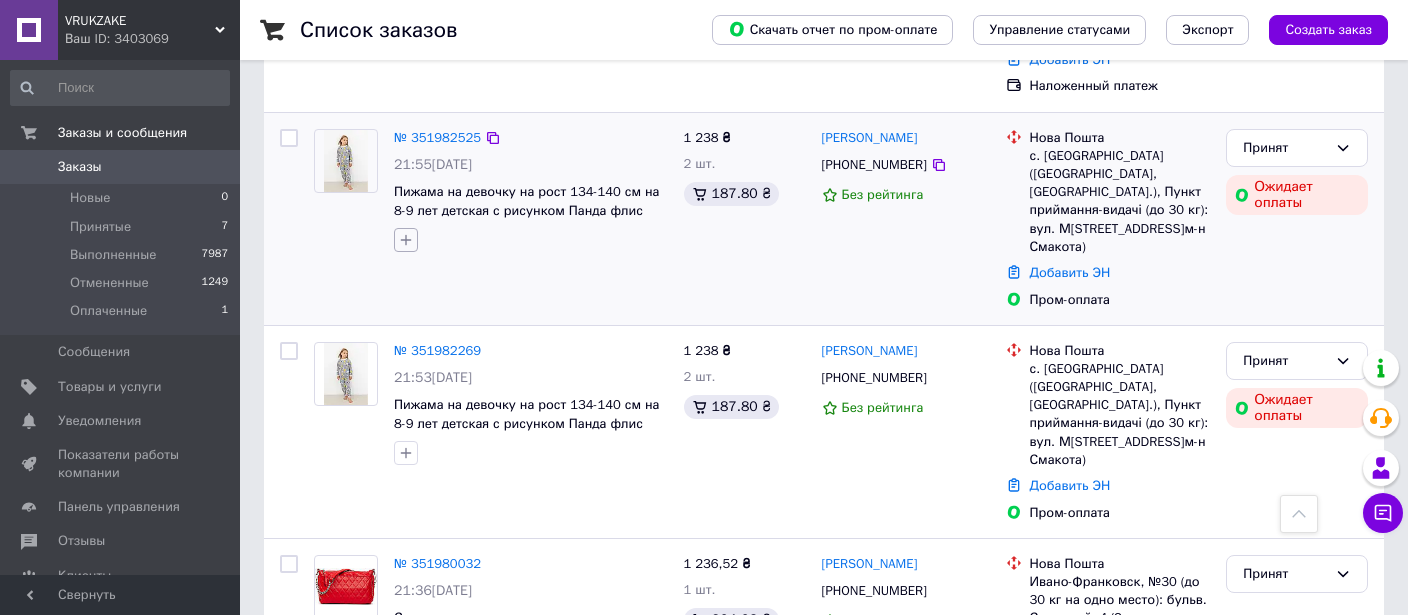 click at bounding box center [406, 240] 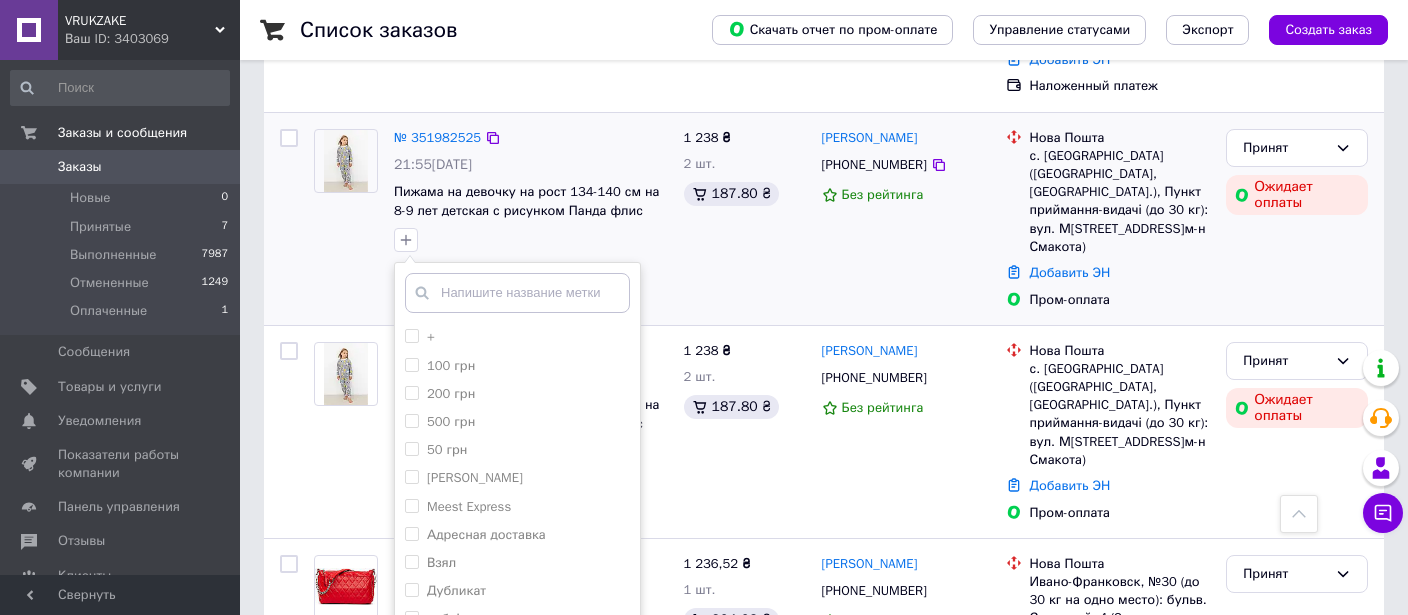 click on "1 238 ₴ 2 шт. 187.80 ₴" at bounding box center (745, 219) 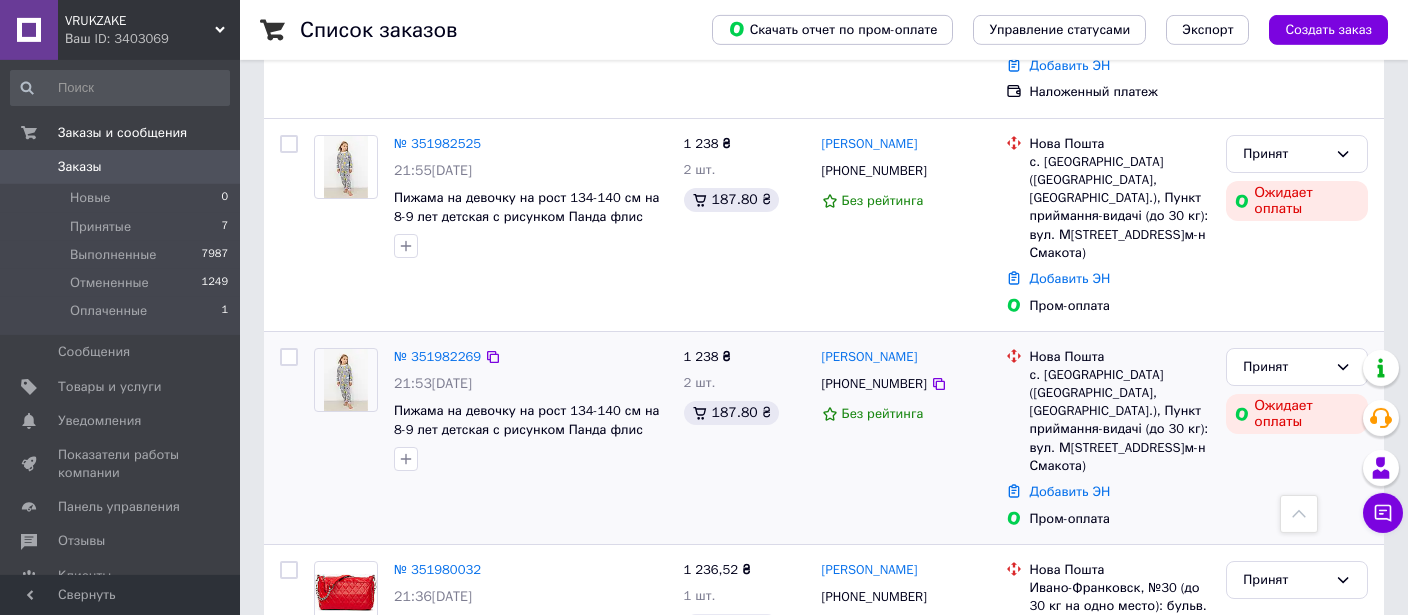 scroll, scrollTop: 105, scrollLeft: 0, axis: vertical 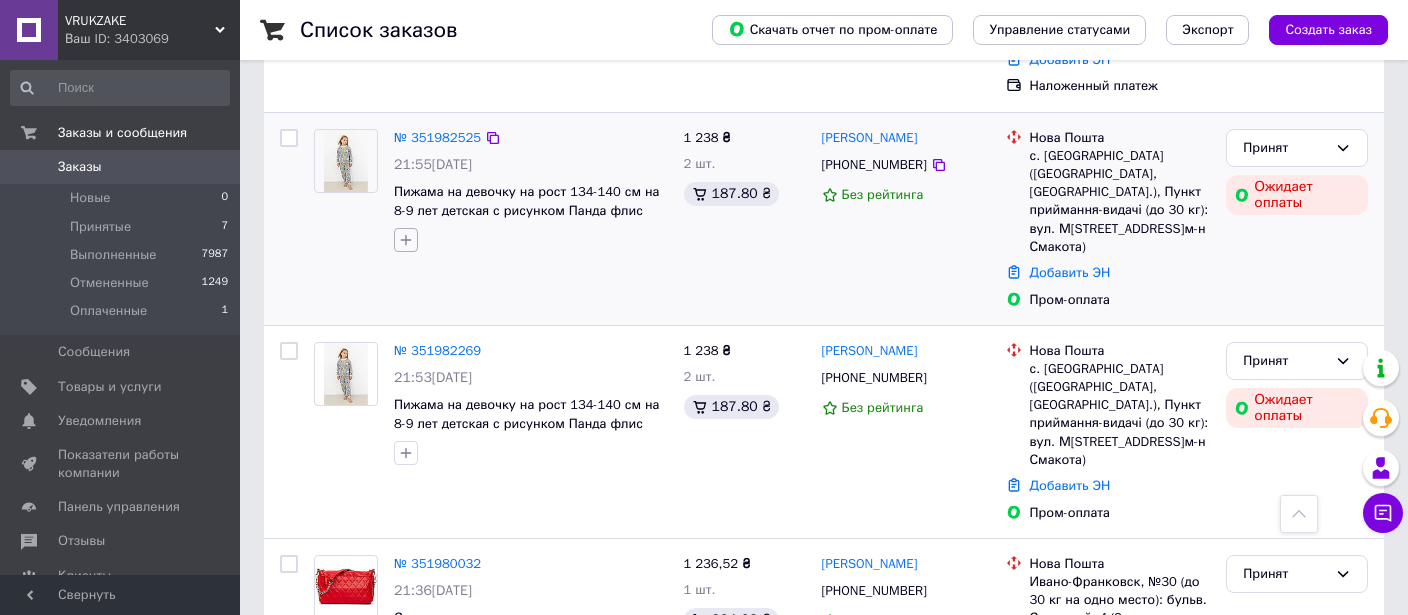 click 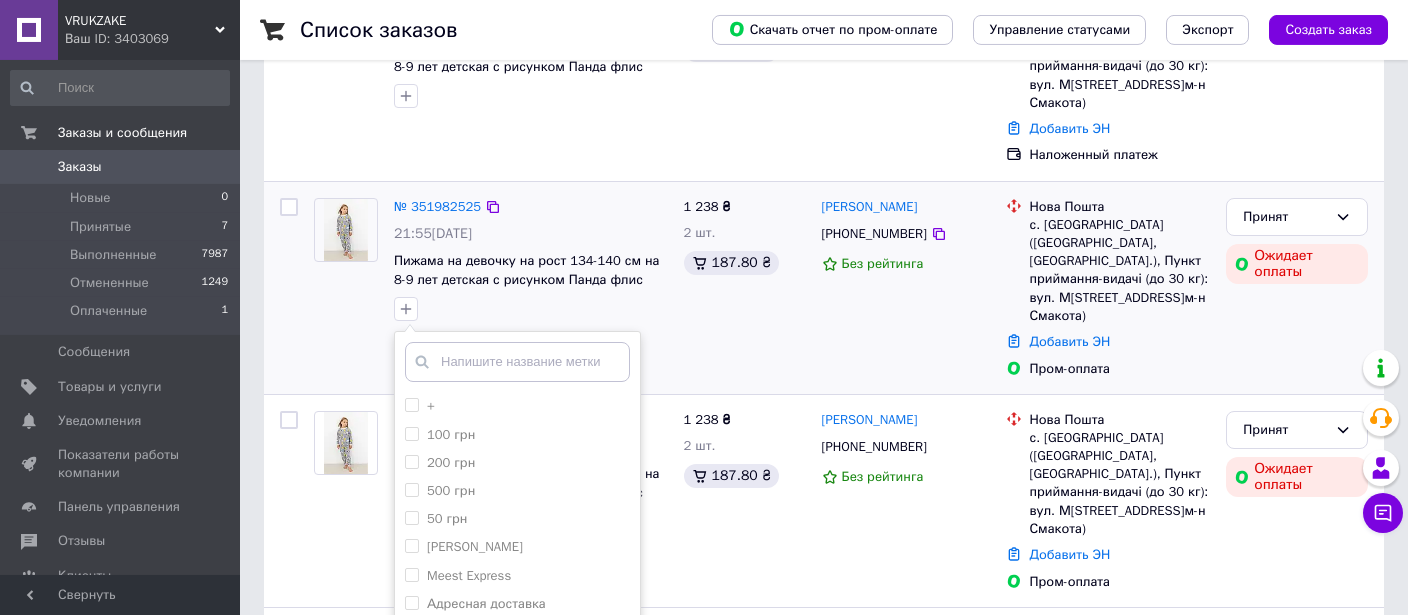 scroll, scrollTop: 316, scrollLeft: 0, axis: vertical 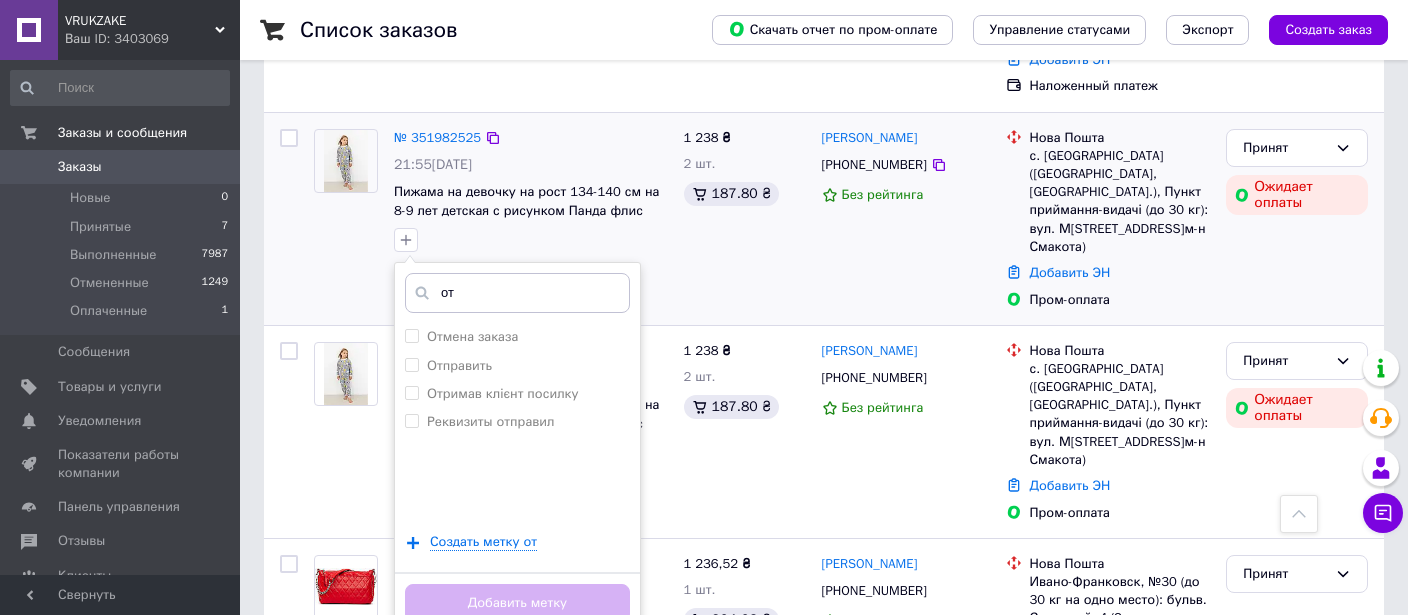click on "от" at bounding box center (517, 293) 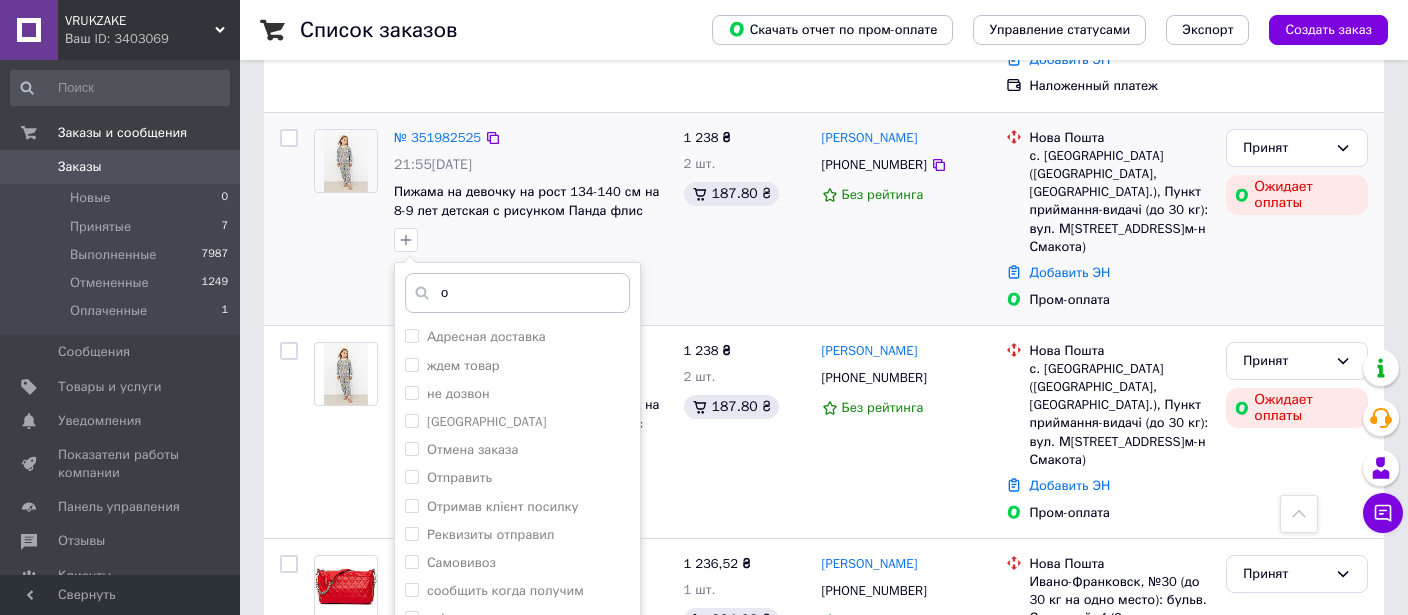 type 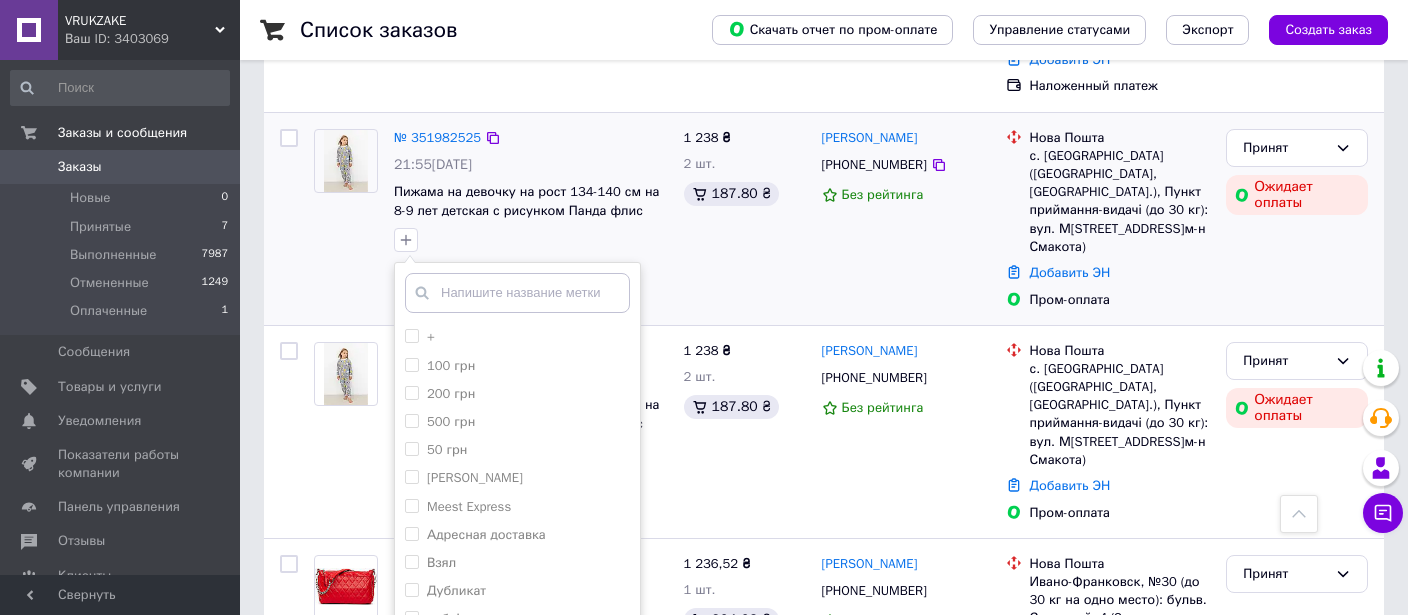 click on "1 238 ₴ 2 шт. 187.80 ₴" at bounding box center (745, 219) 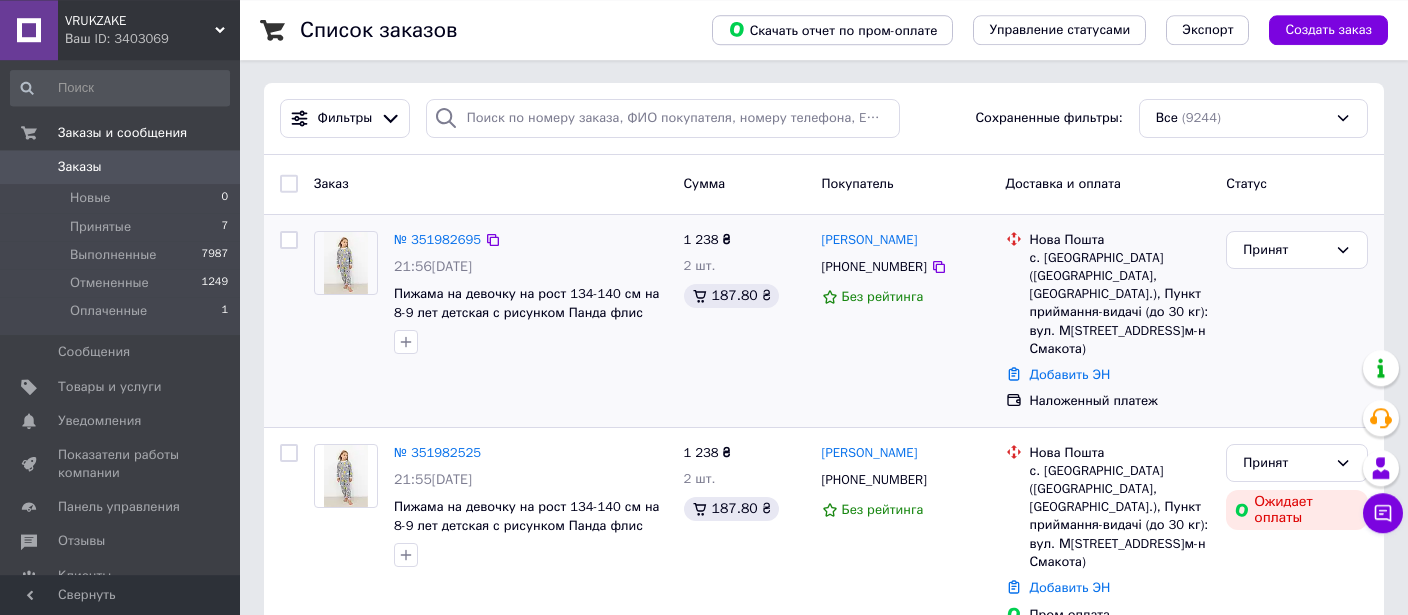 scroll, scrollTop: 0, scrollLeft: 0, axis: both 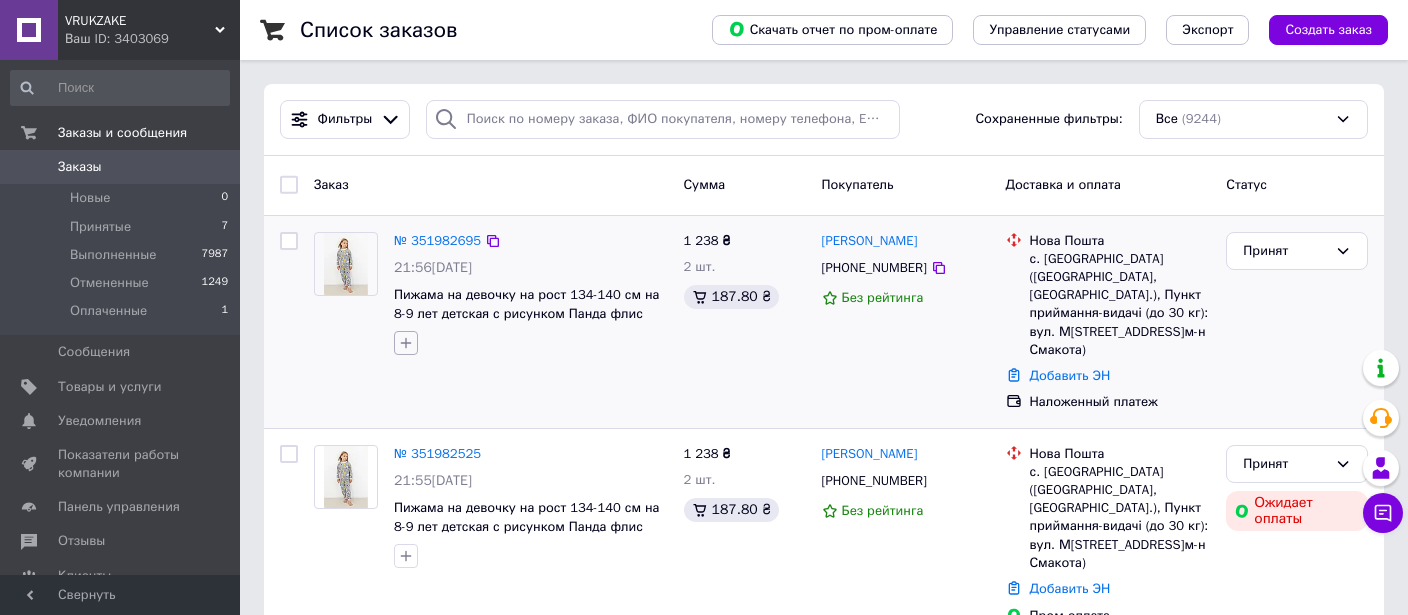 click 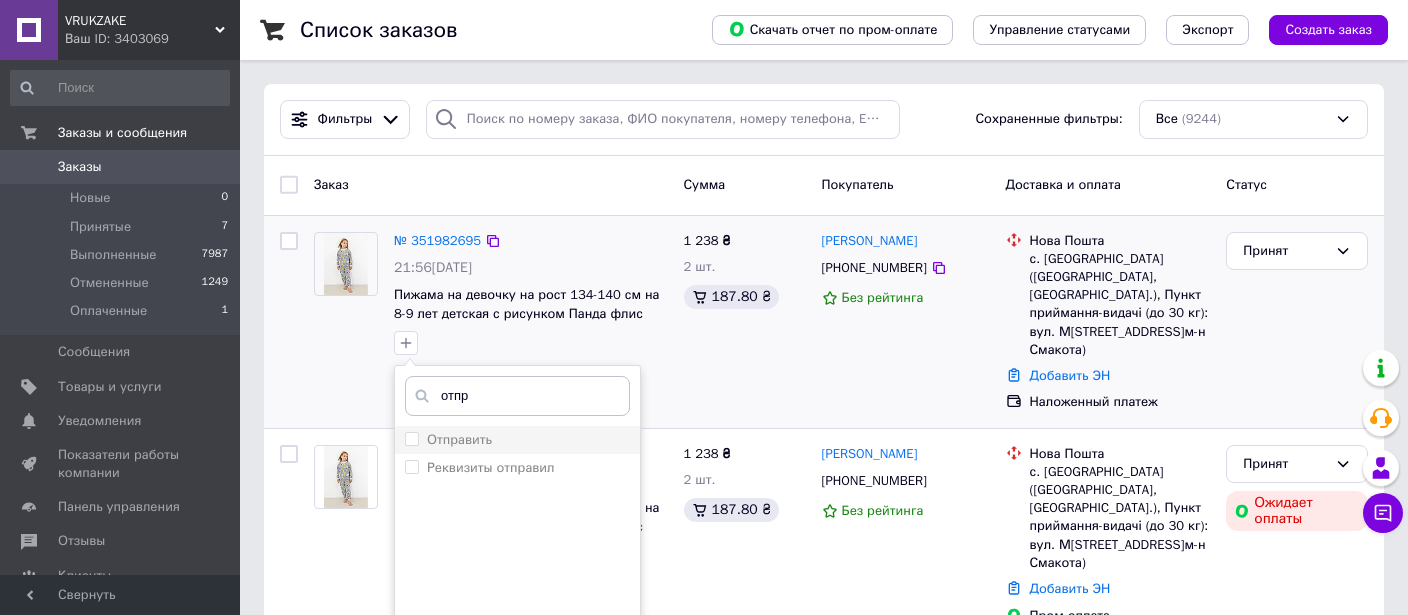 type on "отпр" 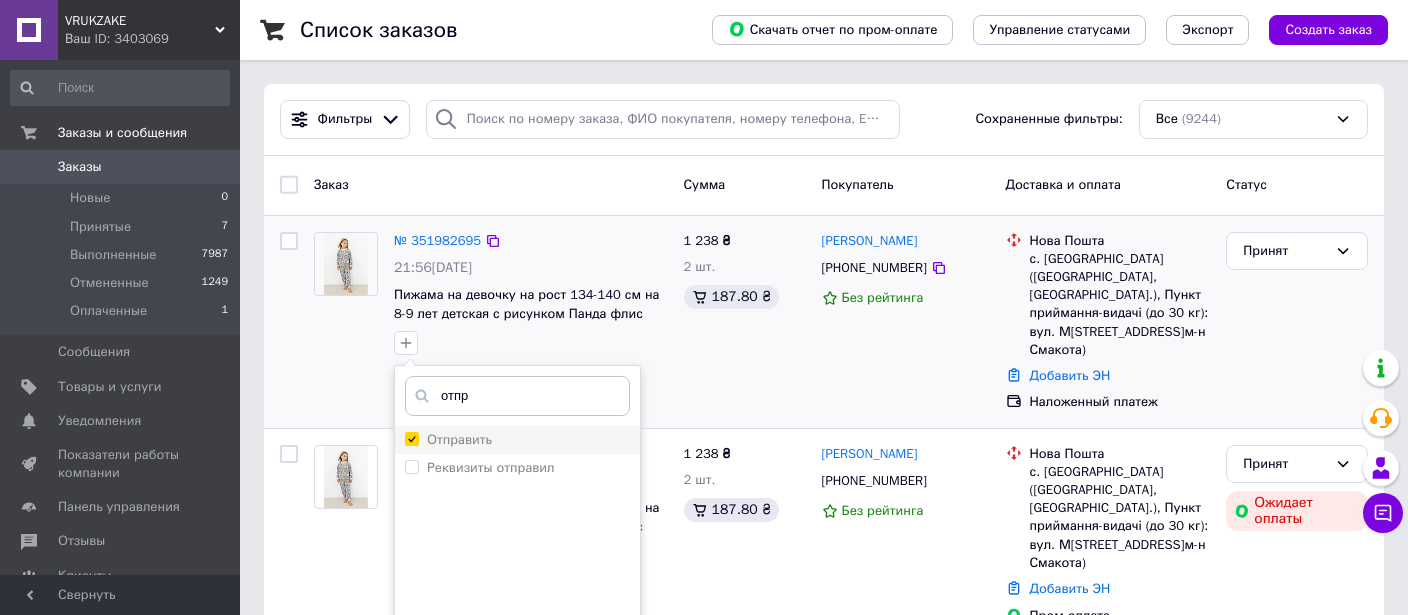 checkbox on "true" 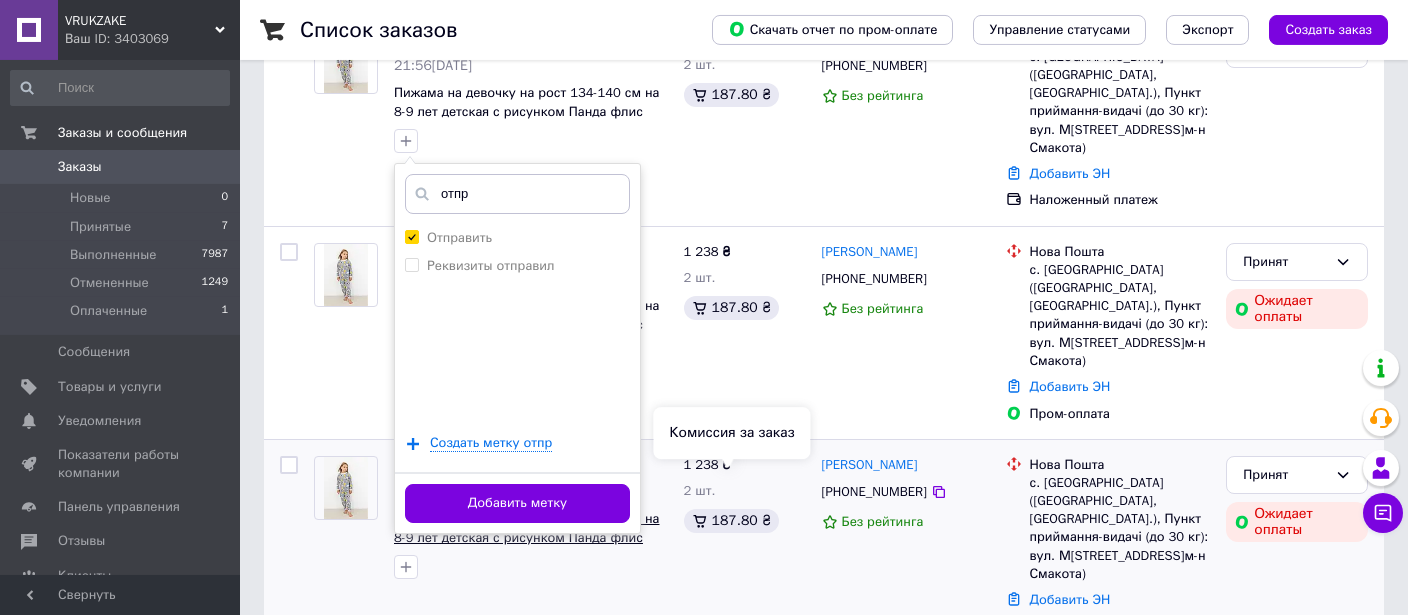 scroll, scrollTop: 211, scrollLeft: 0, axis: vertical 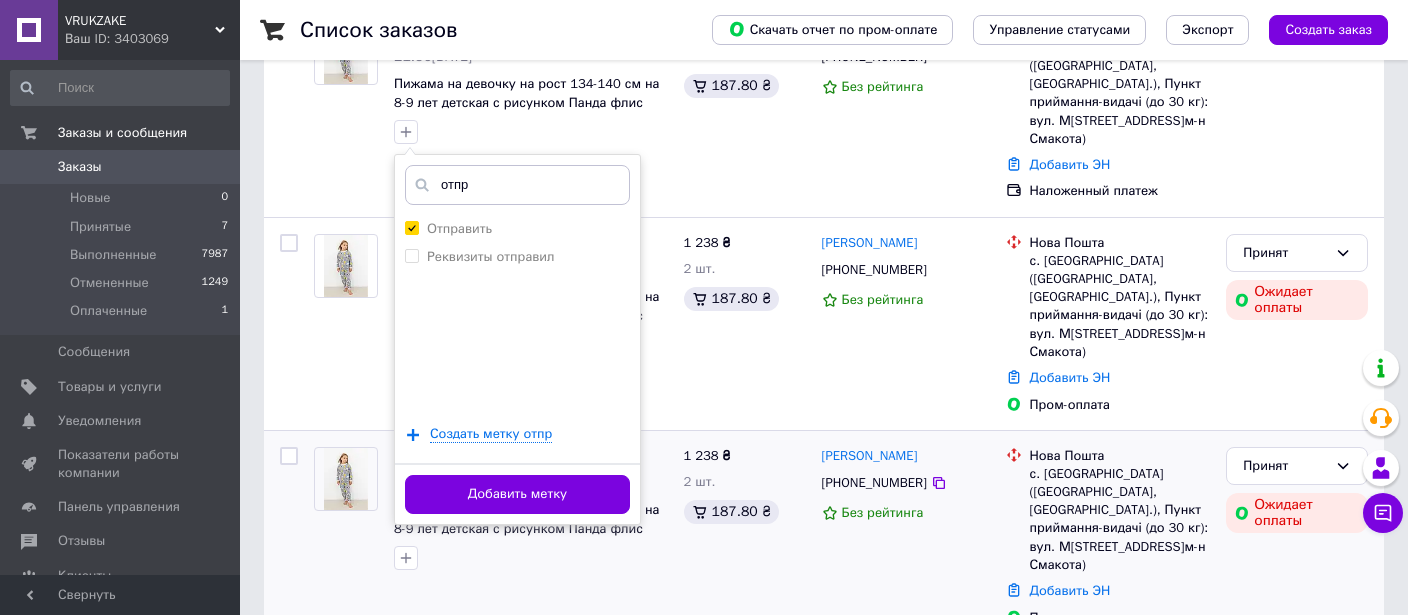 click on "Добавить метку" at bounding box center (517, 494) 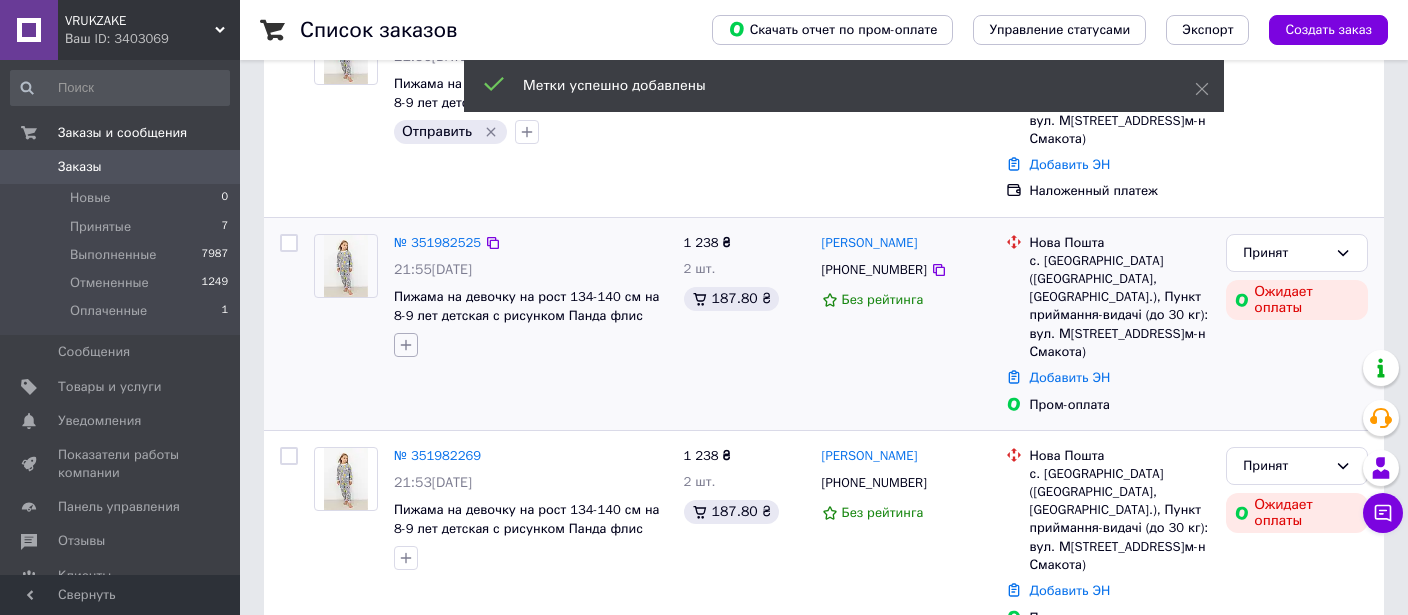 click at bounding box center [406, 345] 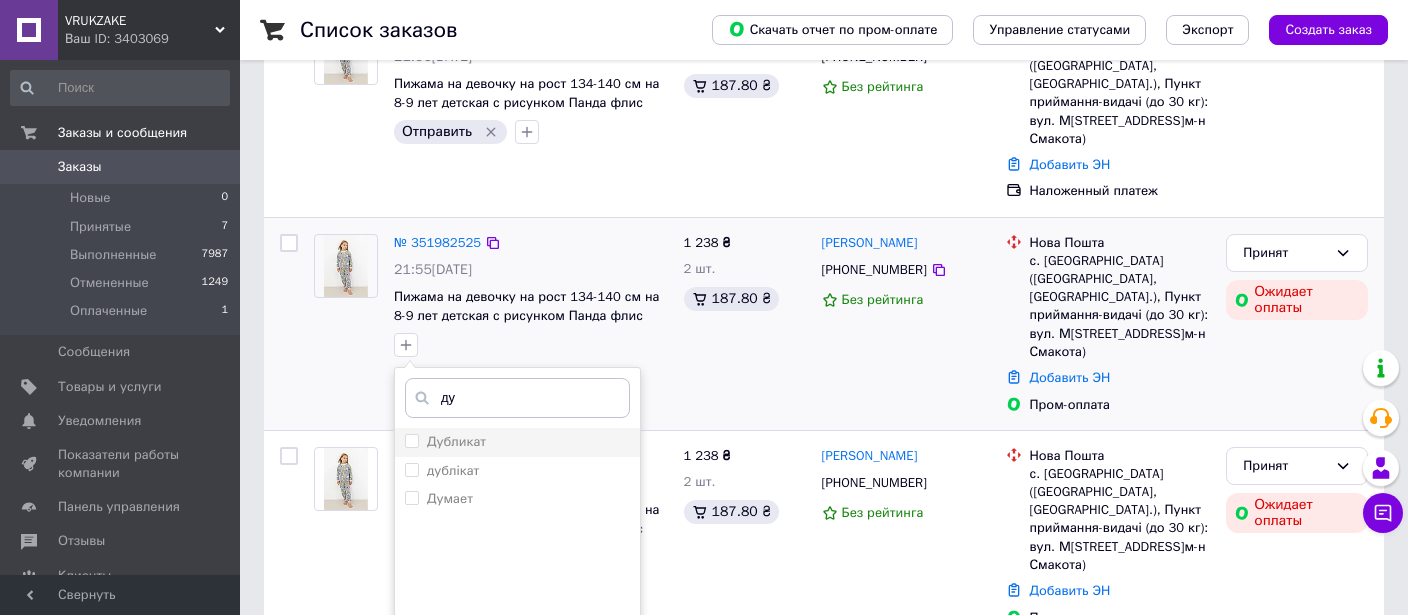 type on "ду" 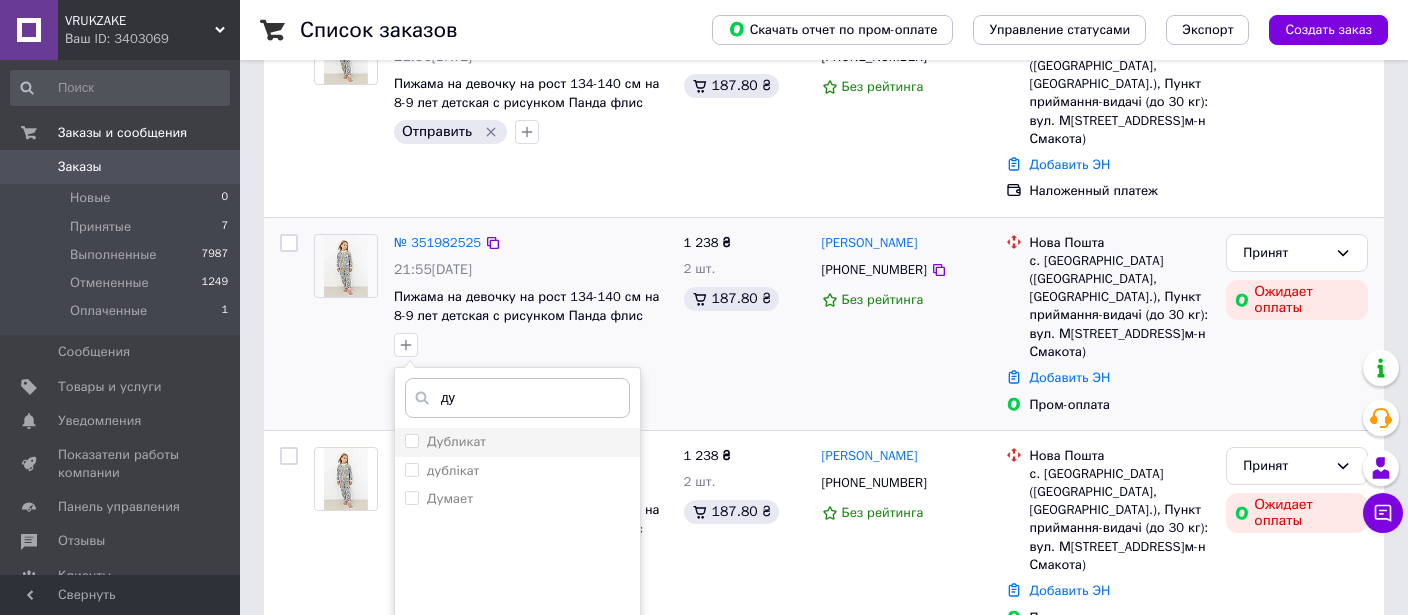 click on "Дубликат" at bounding box center (411, 440) 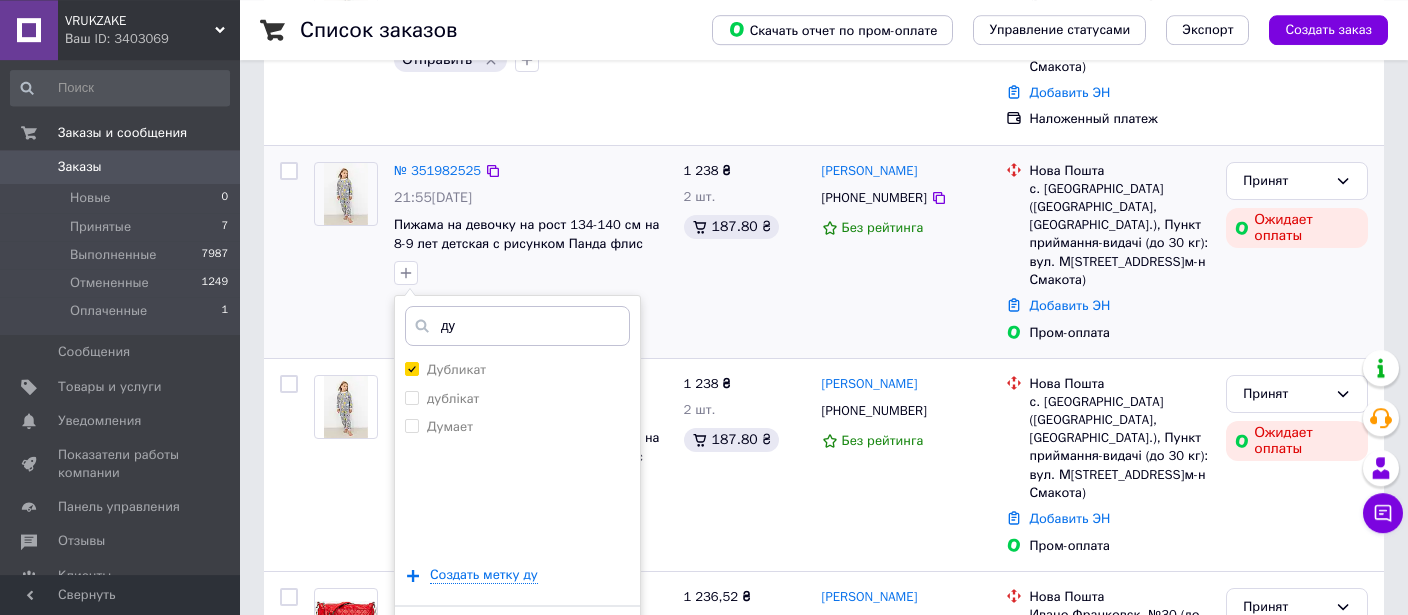 scroll, scrollTop: 422, scrollLeft: 0, axis: vertical 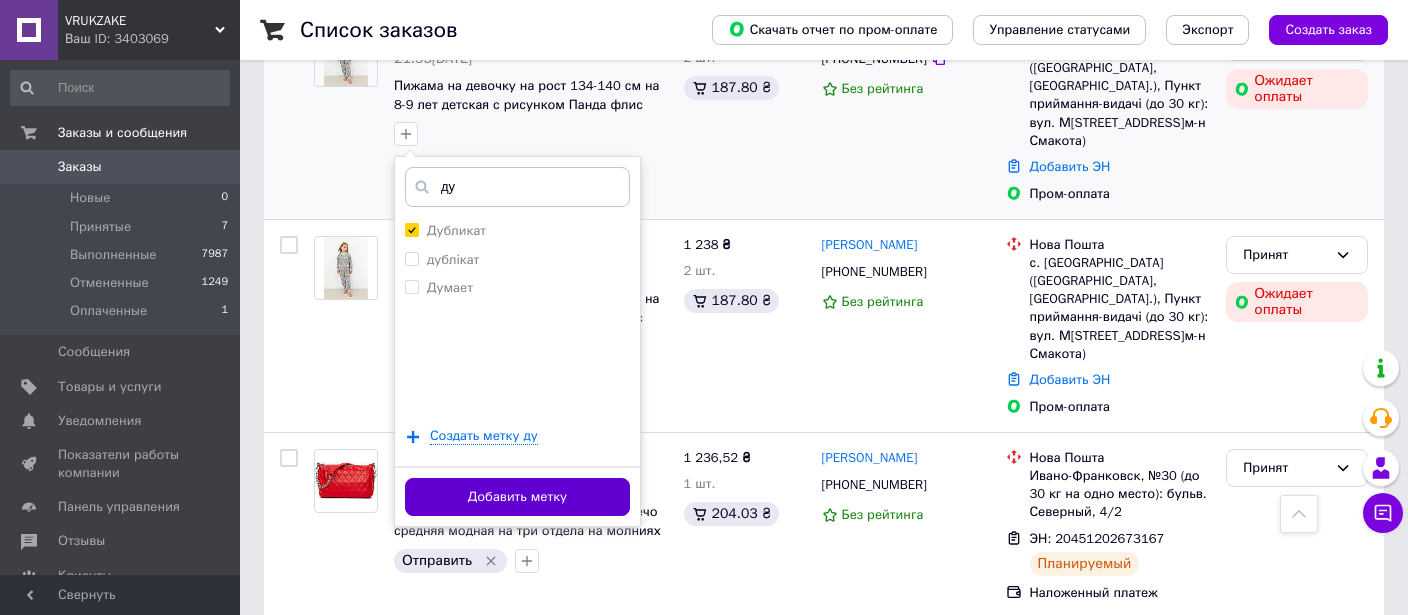 click on "Добавить метку" at bounding box center [517, 497] 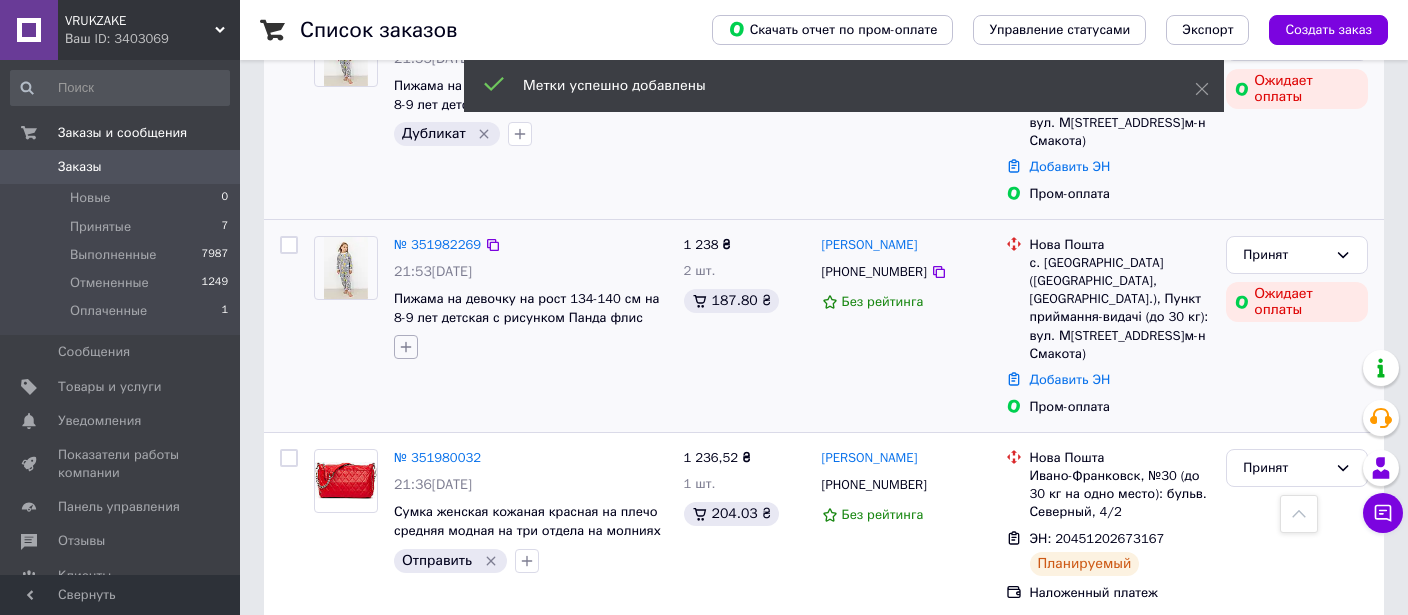click 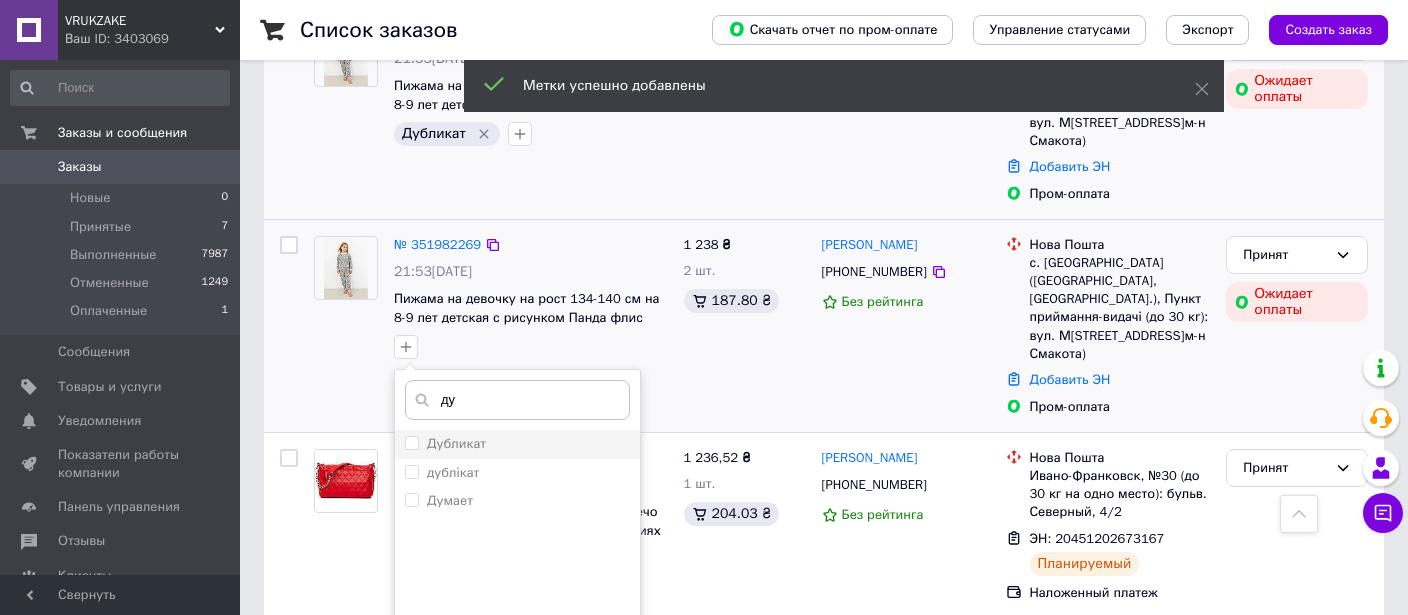 type on "ду" 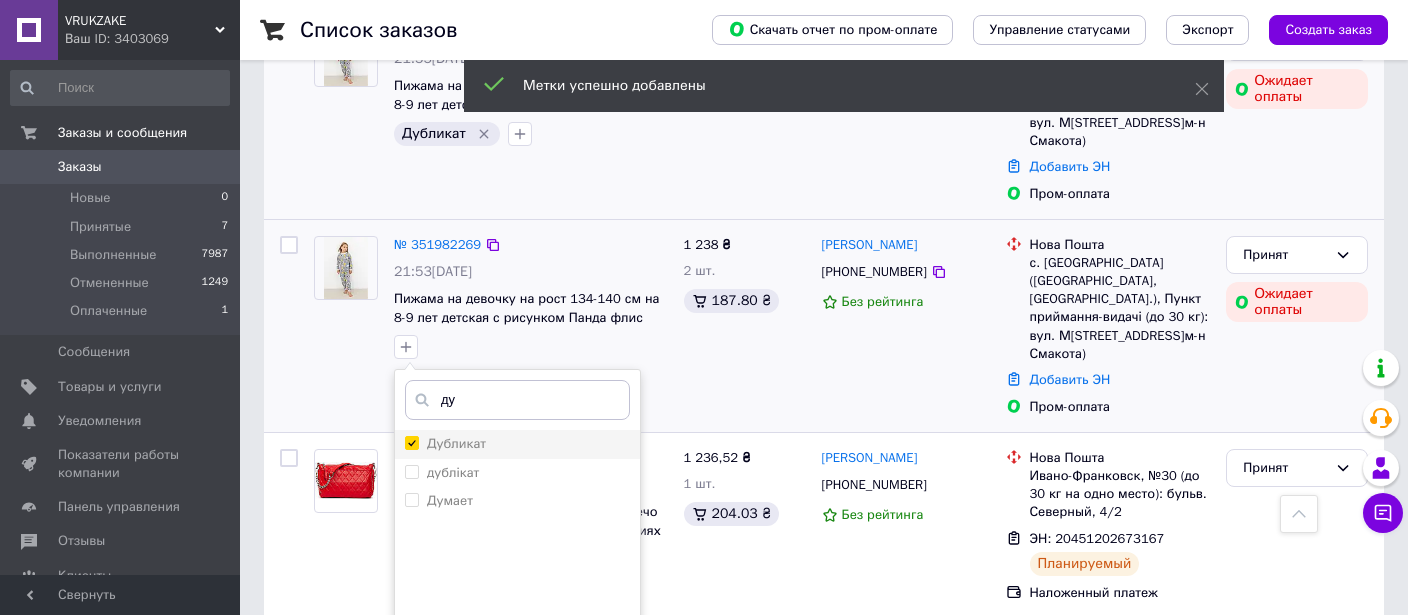 checkbox on "true" 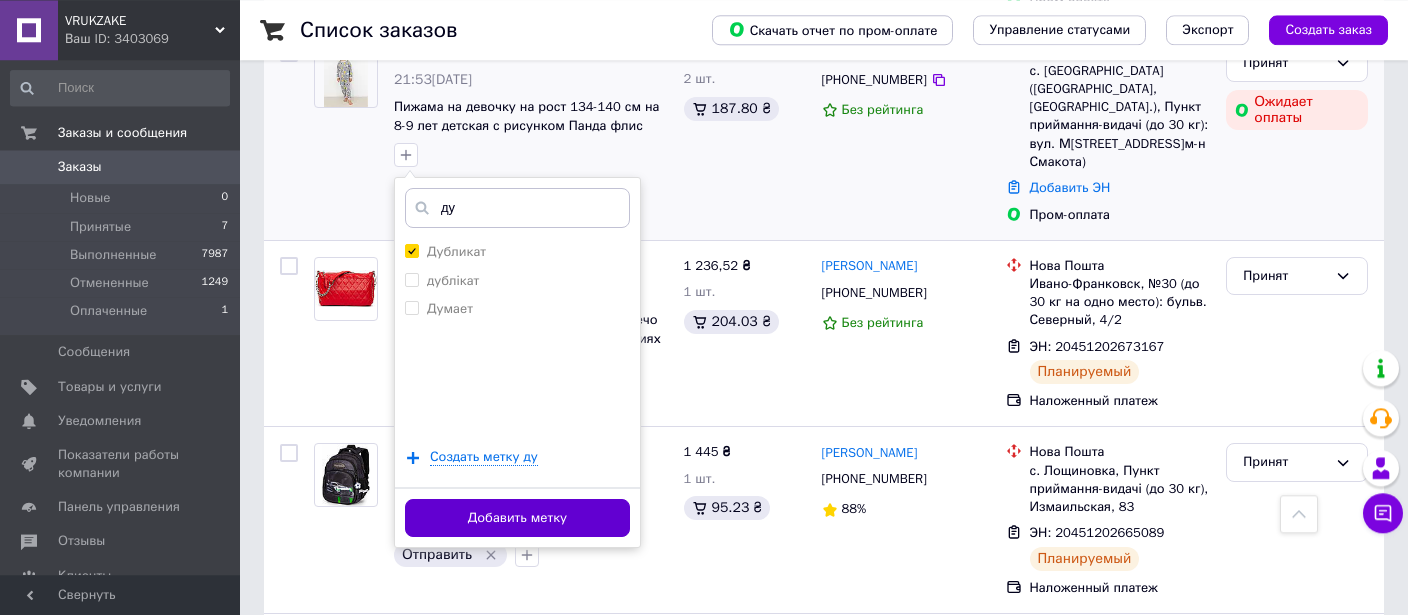 scroll, scrollTop: 633, scrollLeft: 0, axis: vertical 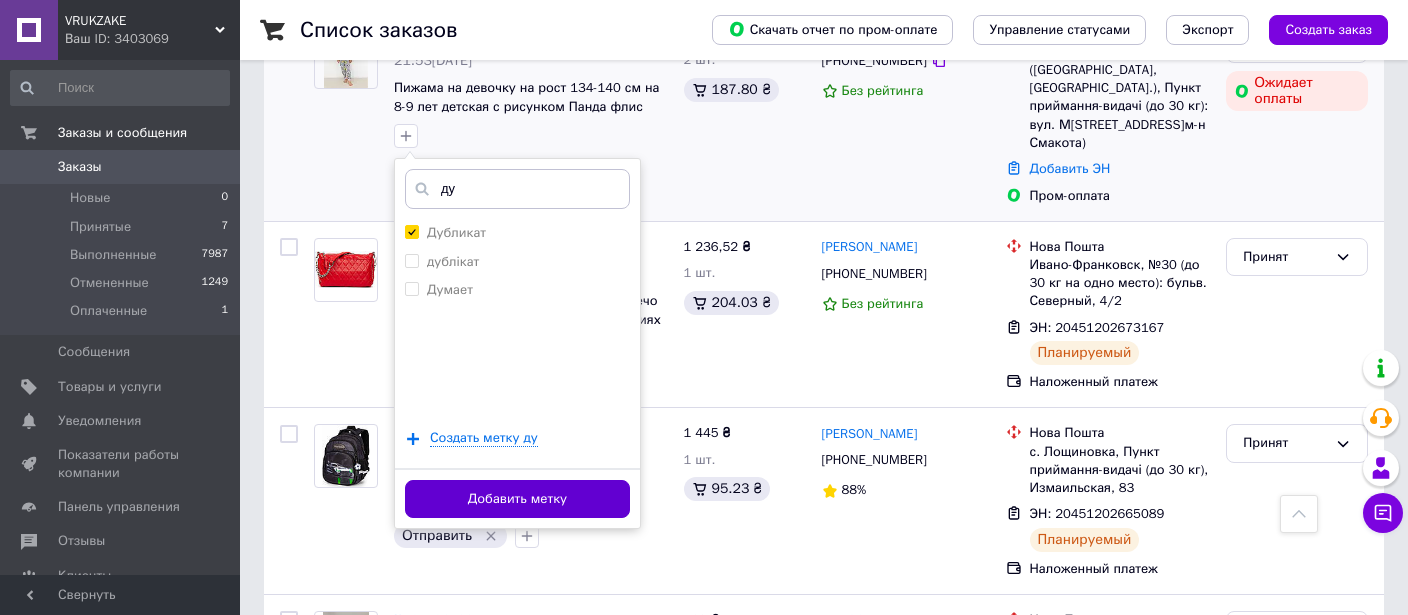 click on "Добавить метку" at bounding box center [517, 499] 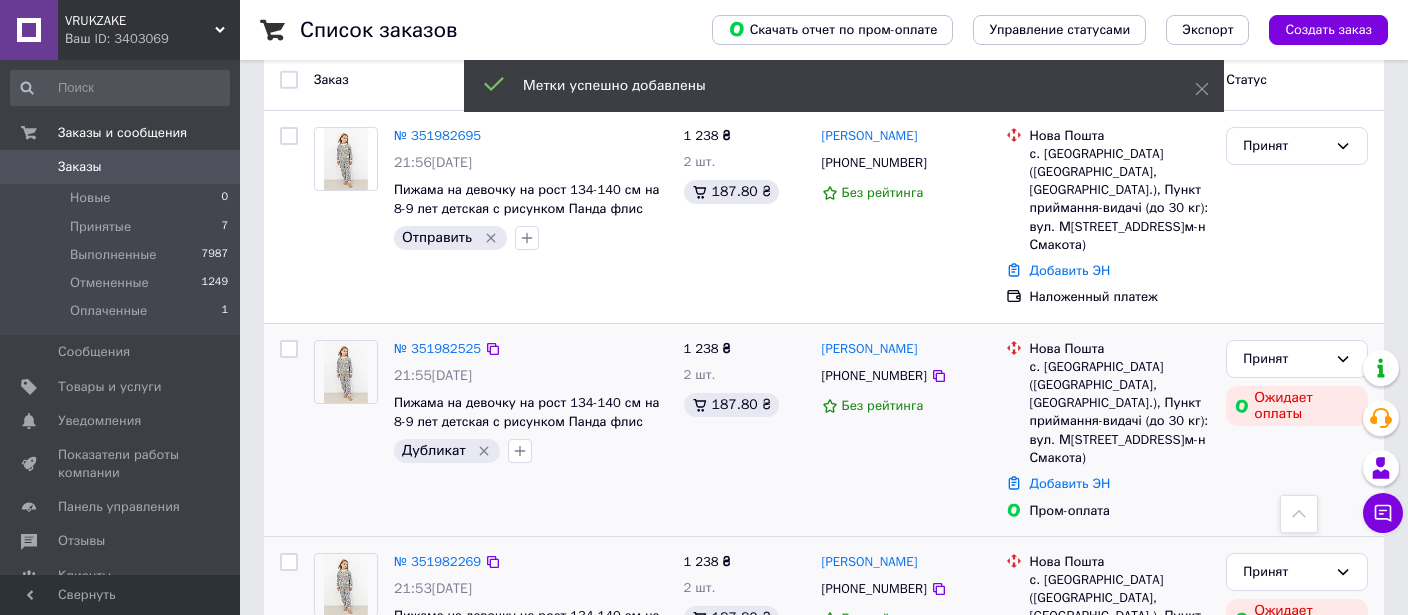 scroll, scrollTop: 0, scrollLeft: 0, axis: both 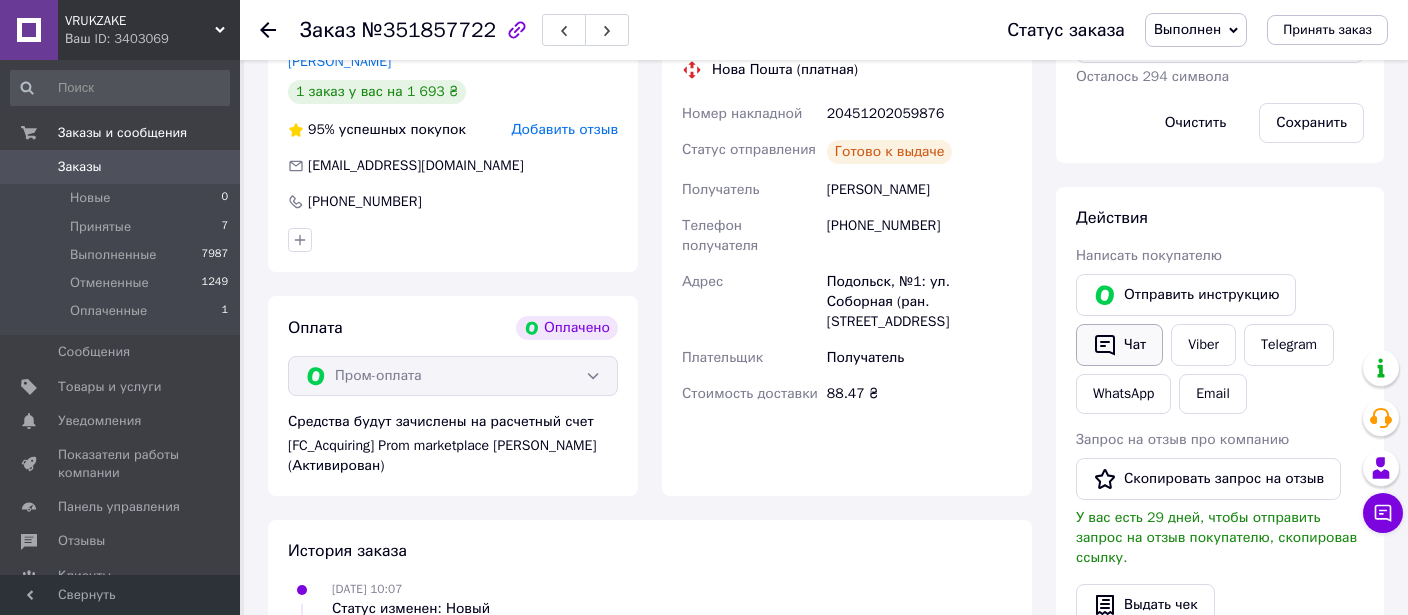 click on "Чат" at bounding box center [1119, 345] 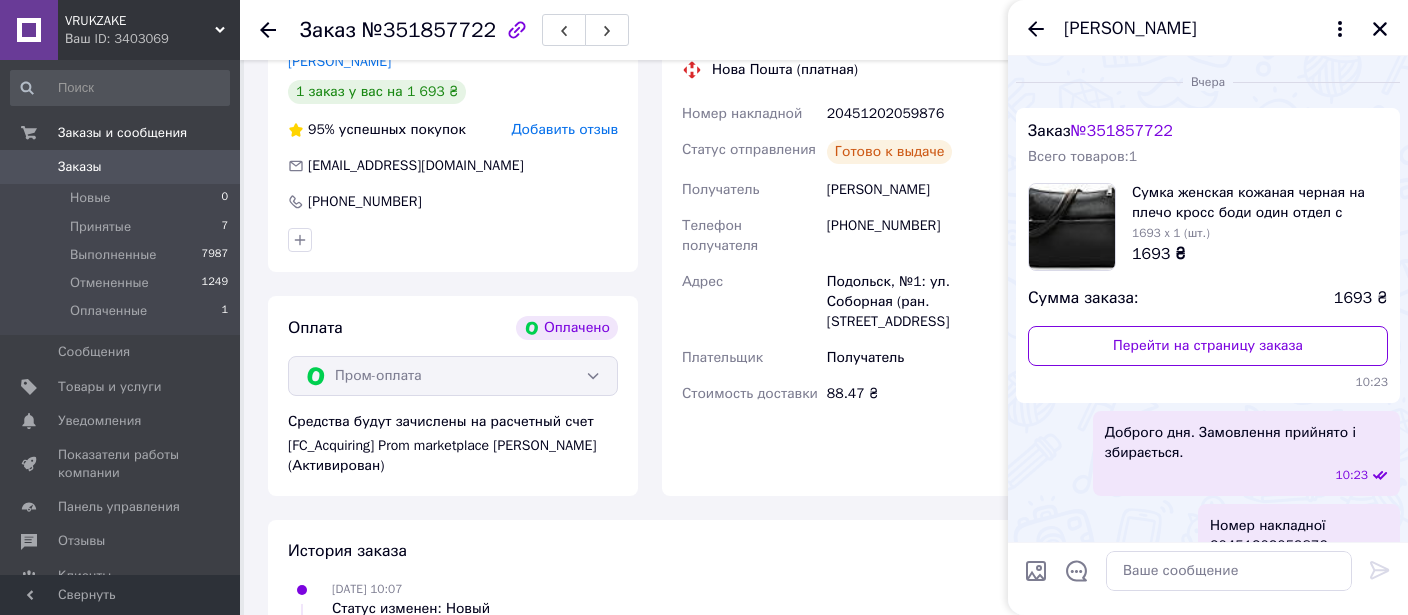 scroll, scrollTop: 86, scrollLeft: 0, axis: vertical 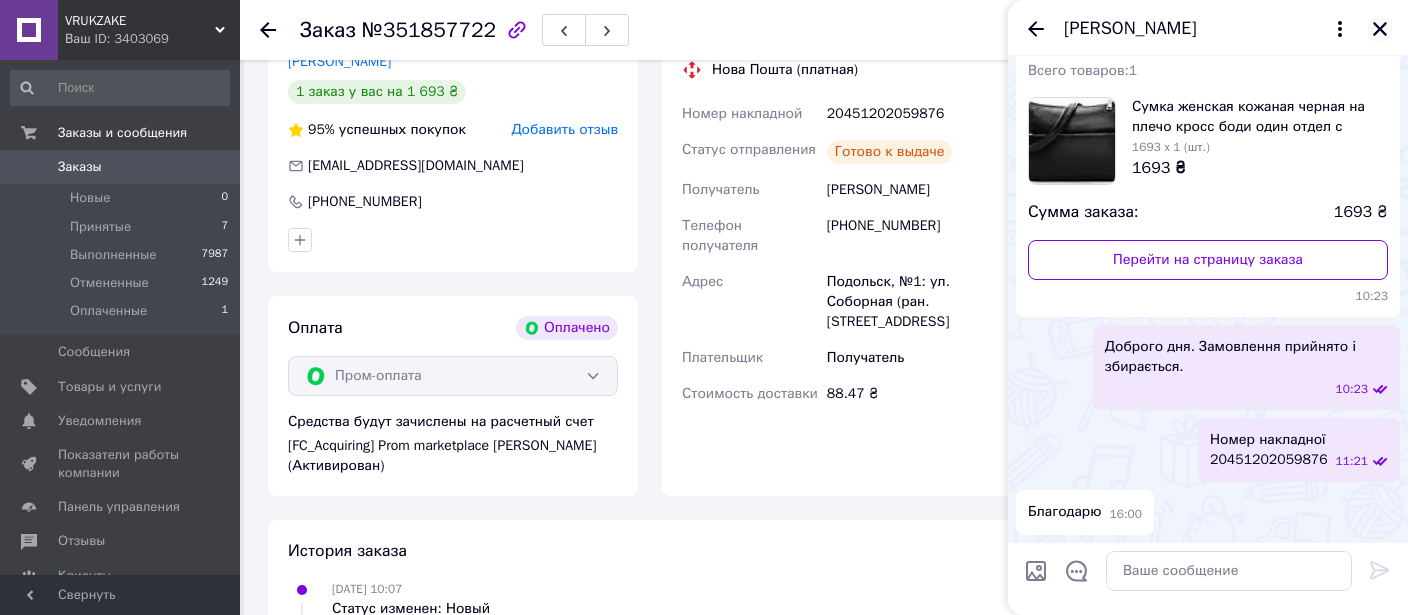 click 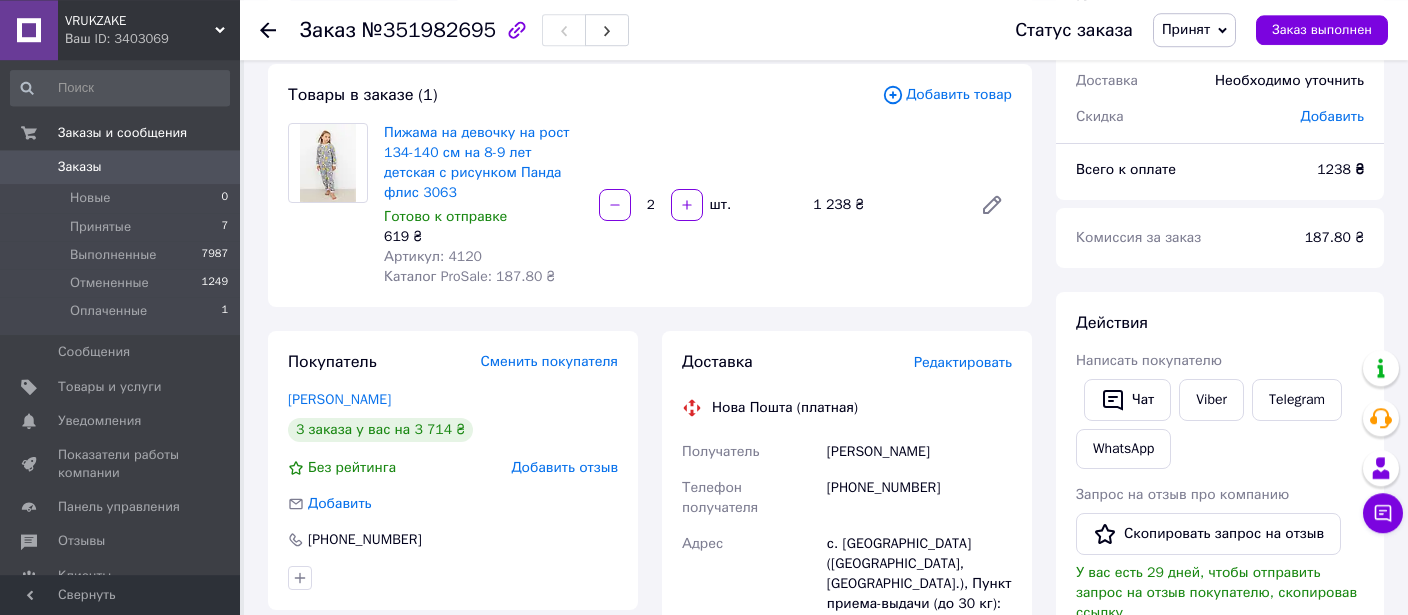 scroll, scrollTop: 0, scrollLeft: 0, axis: both 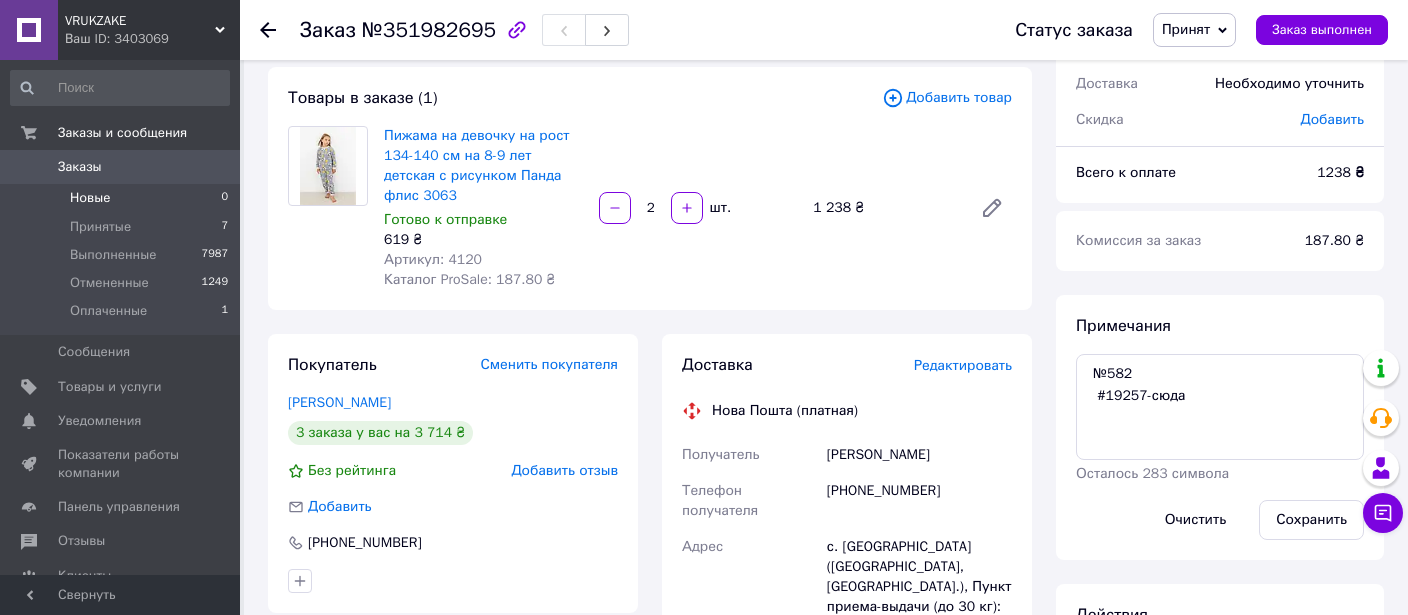click on "Новые" at bounding box center [90, 198] 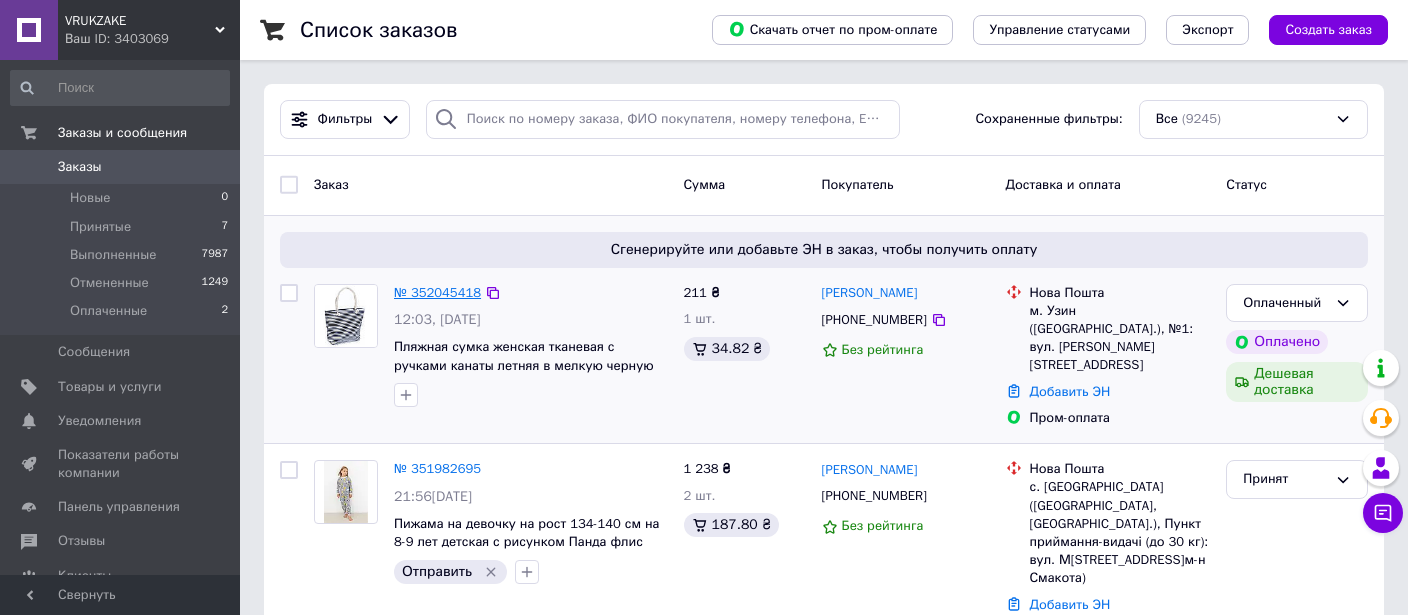 click on "№ 352045418" at bounding box center (437, 292) 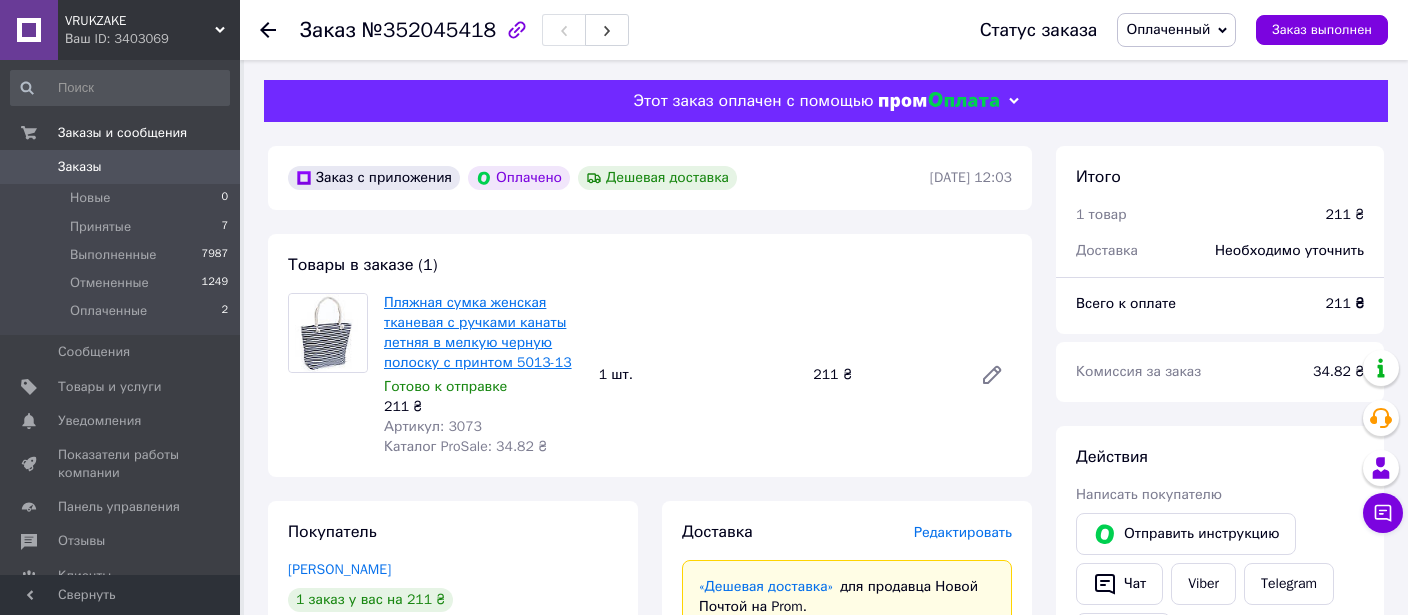 click on "Пляжная сумка женская тканевая с ручками канаты летняя в мелкую черную полоску с принтом 5013-13" at bounding box center (478, 332) 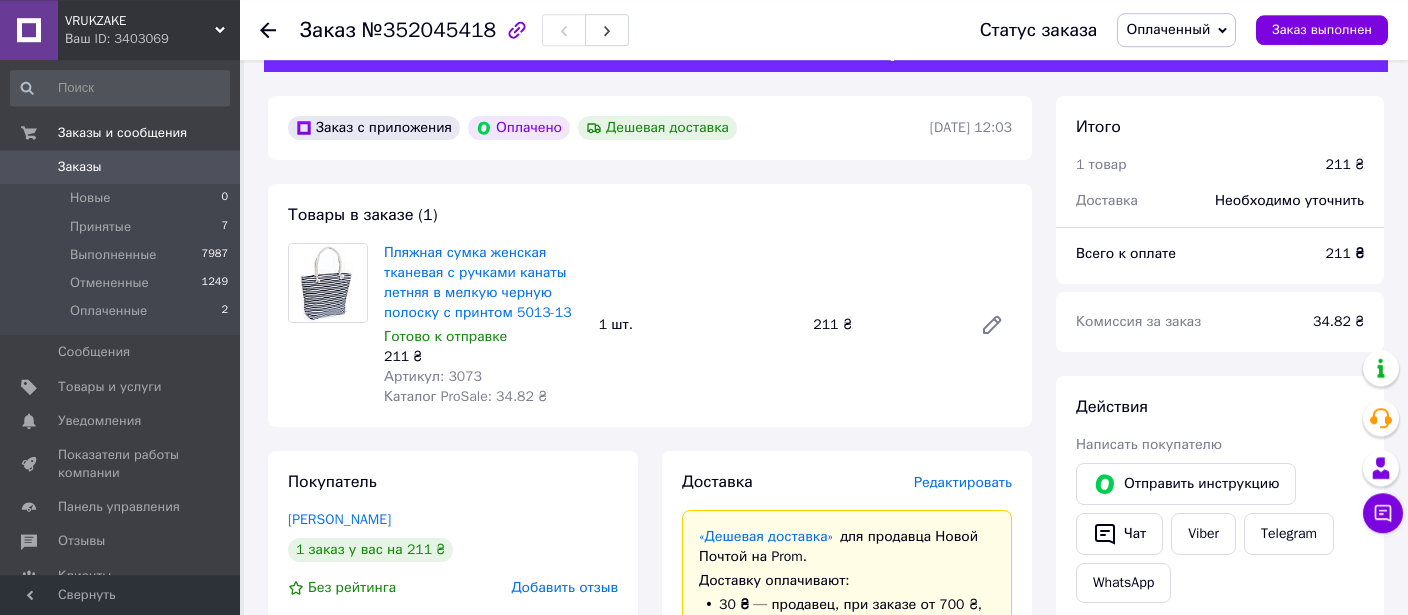scroll, scrollTop: 211, scrollLeft: 0, axis: vertical 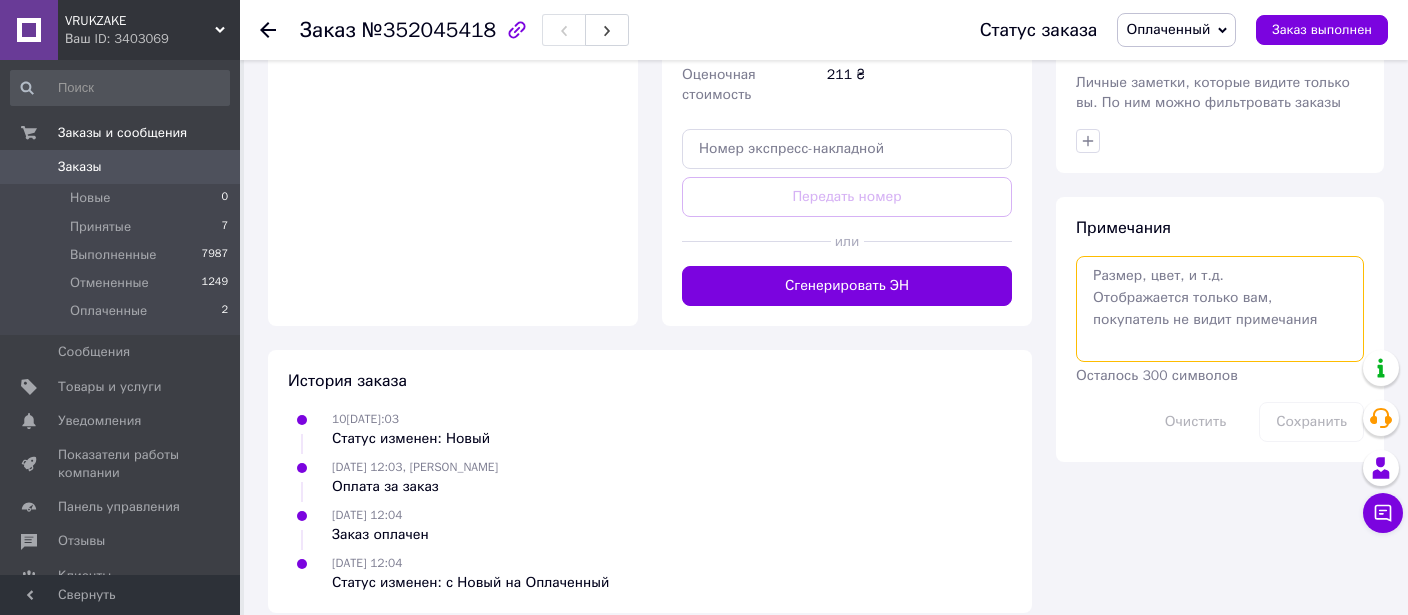 click at bounding box center (1220, 309) 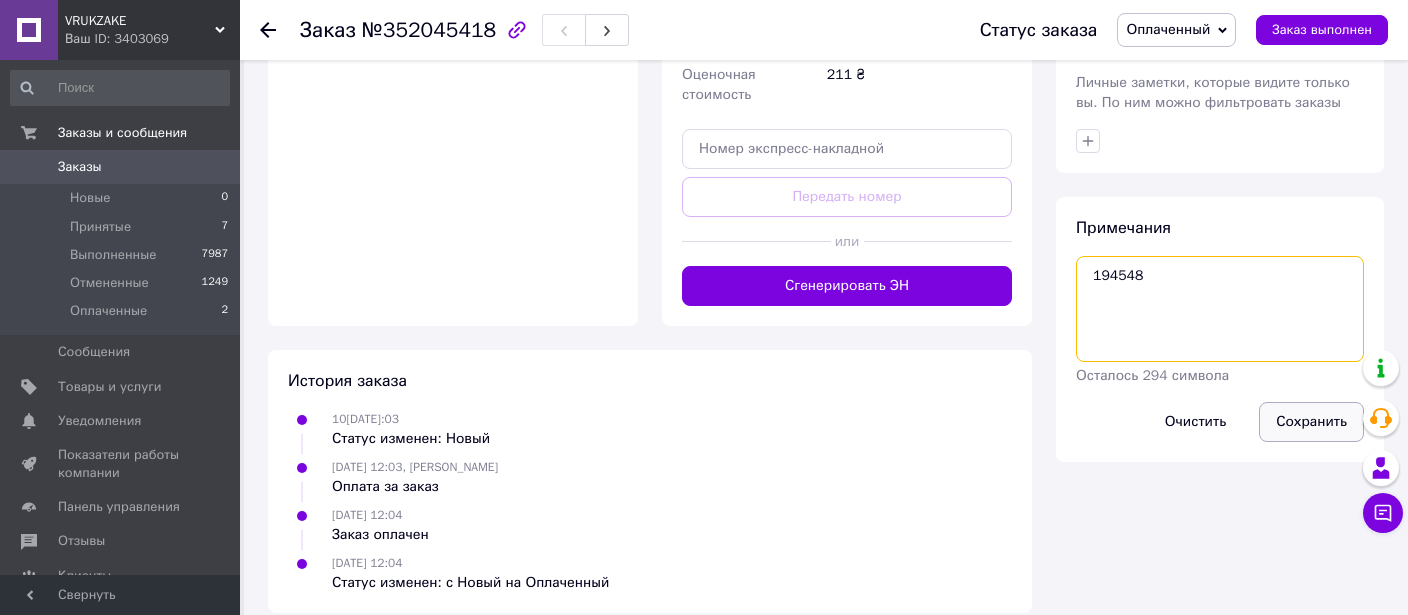 type on "194548" 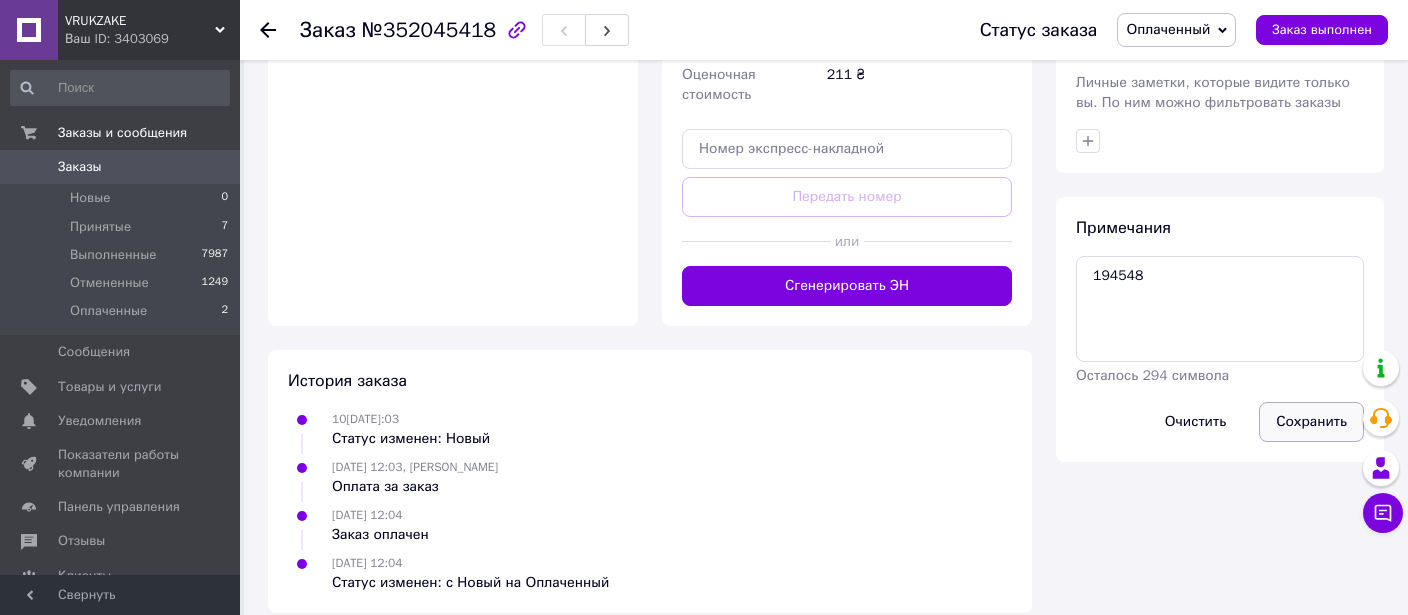 click on "Сохранить" at bounding box center [1311, 422] 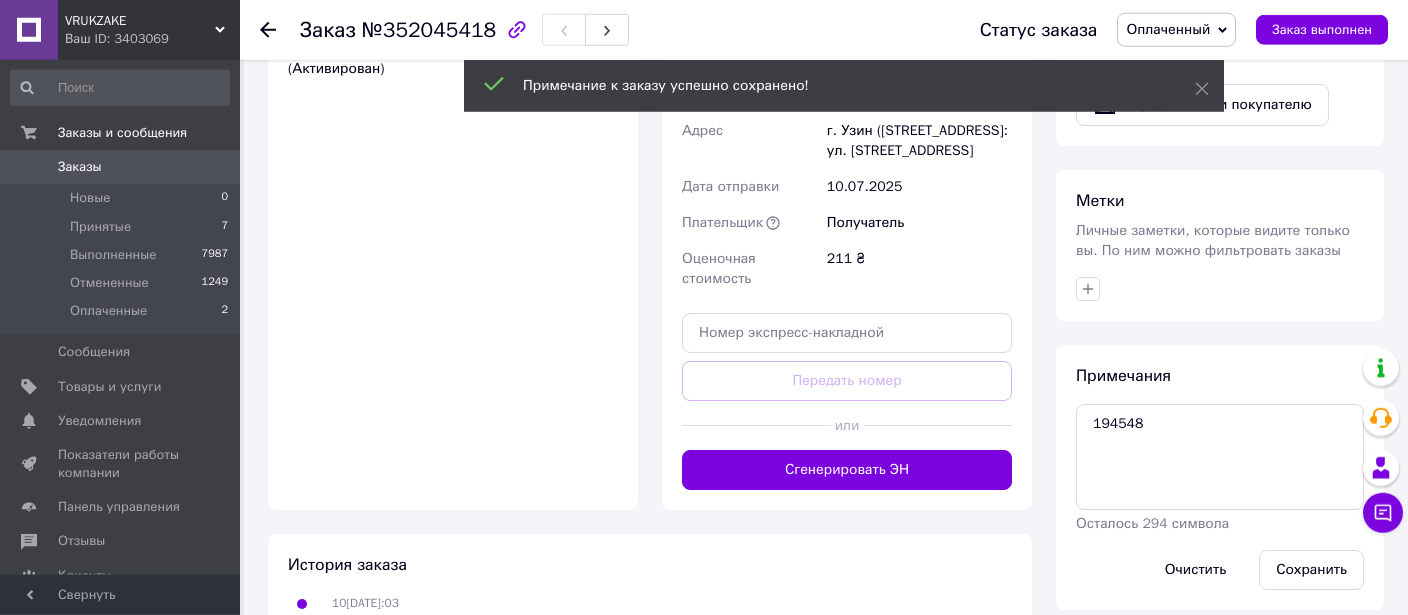 scroll, scrollTop: 842, scrollLeft: 0, axis: vertical 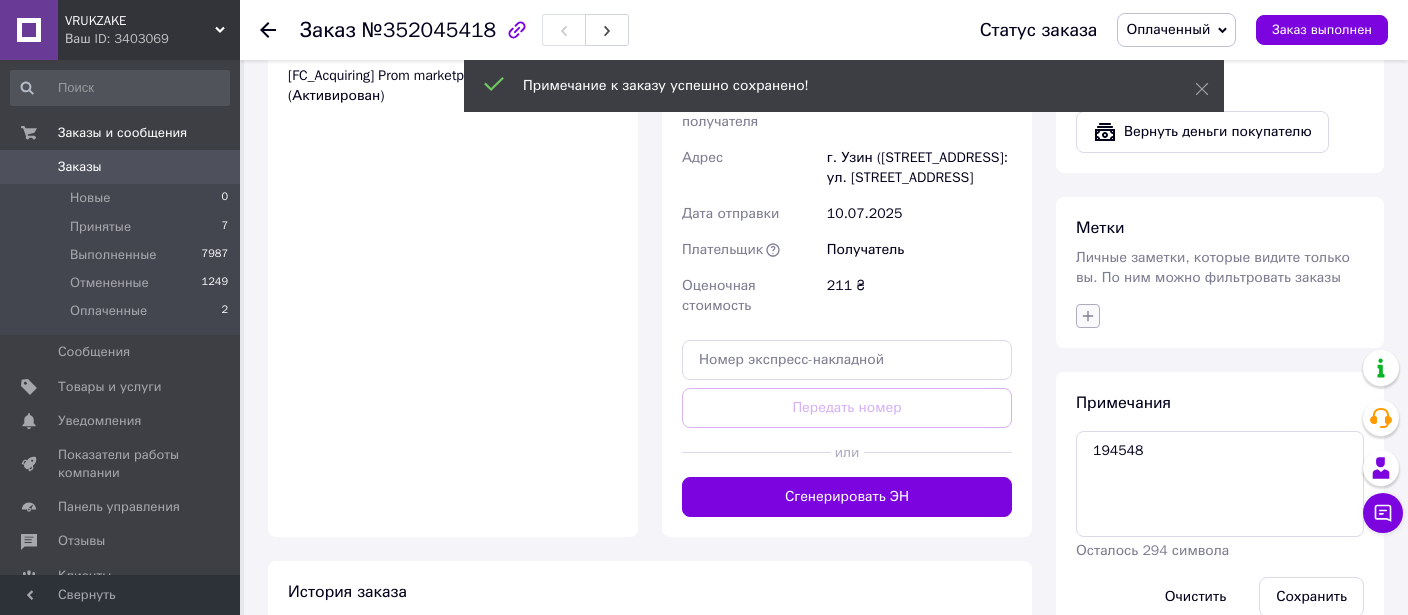 click on "Метки Личные заметки, которые видите только вы. По ним можно фильтровать заказы" at bounding box center [1220, 272] 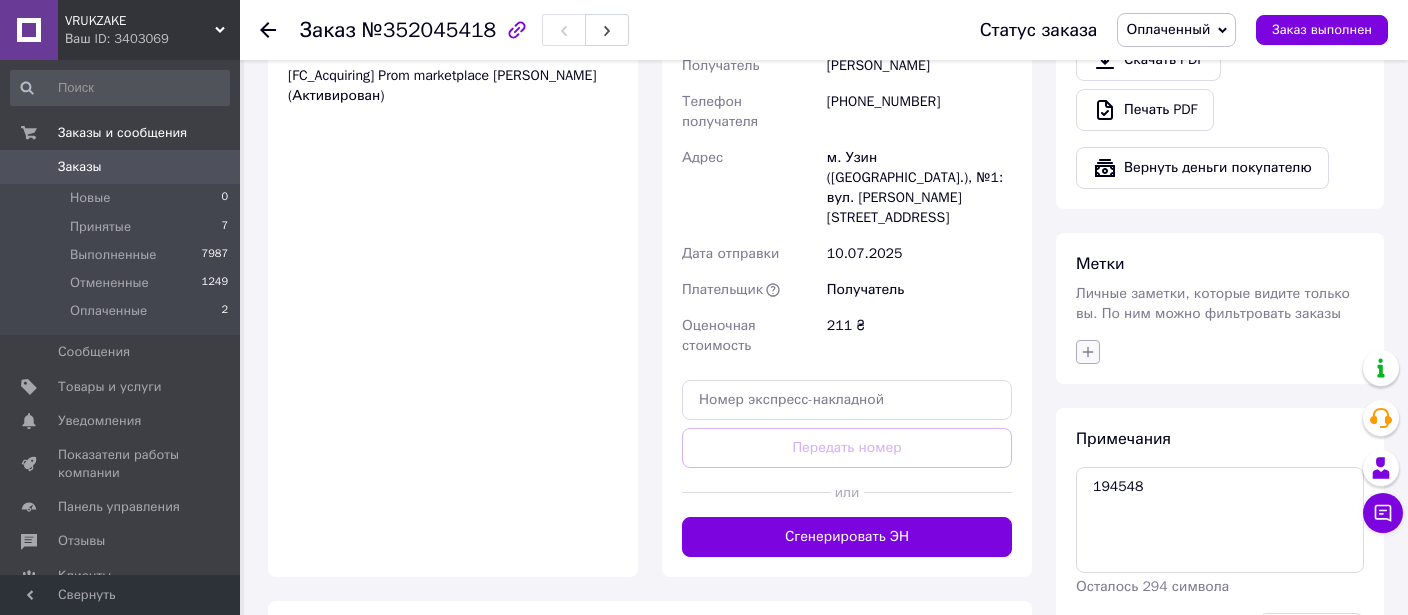 click 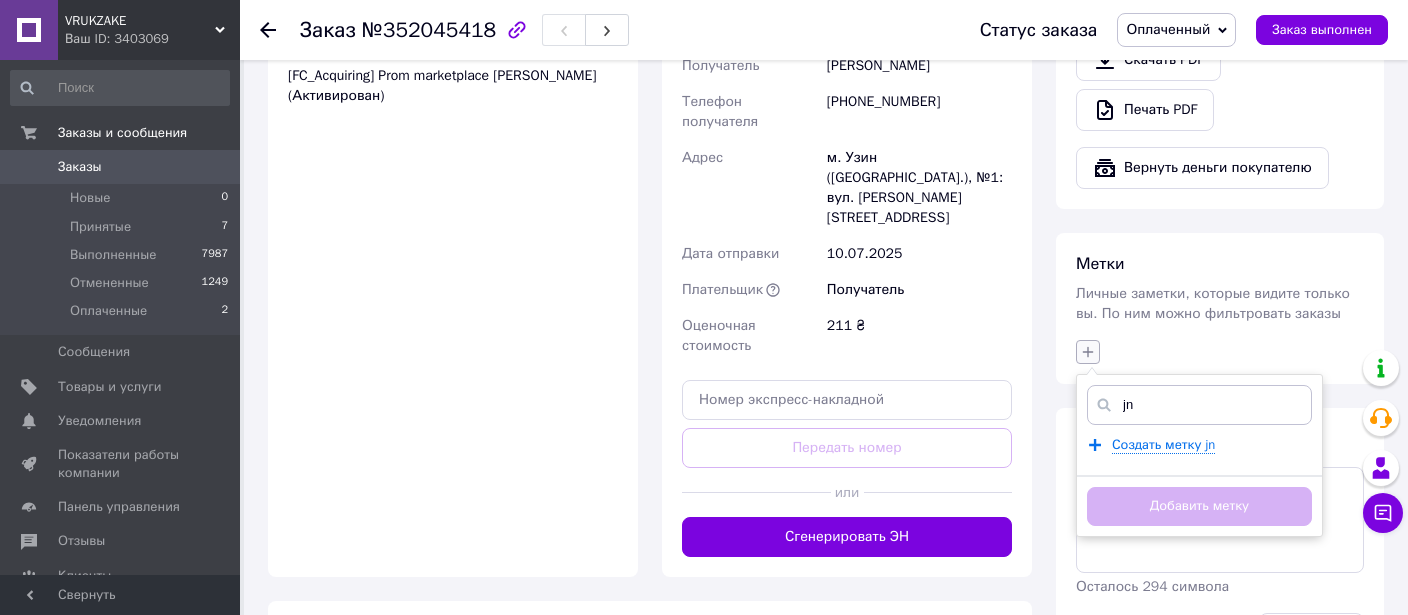 type on "j" 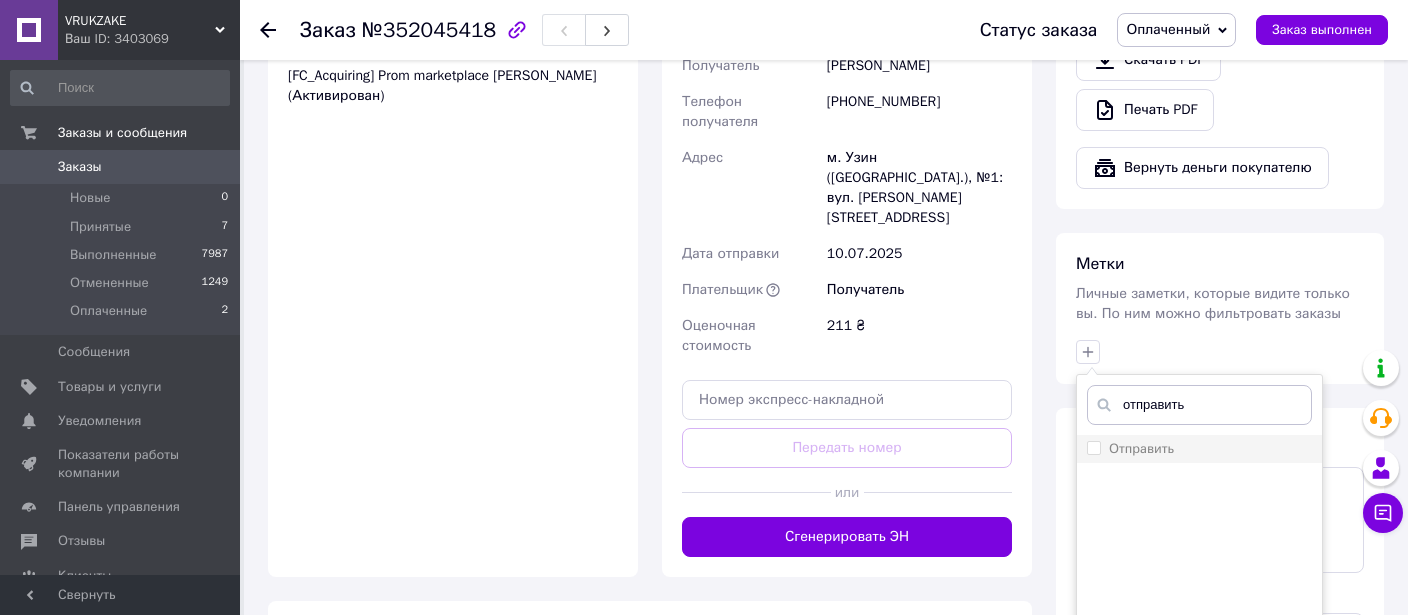 type on "отправить" 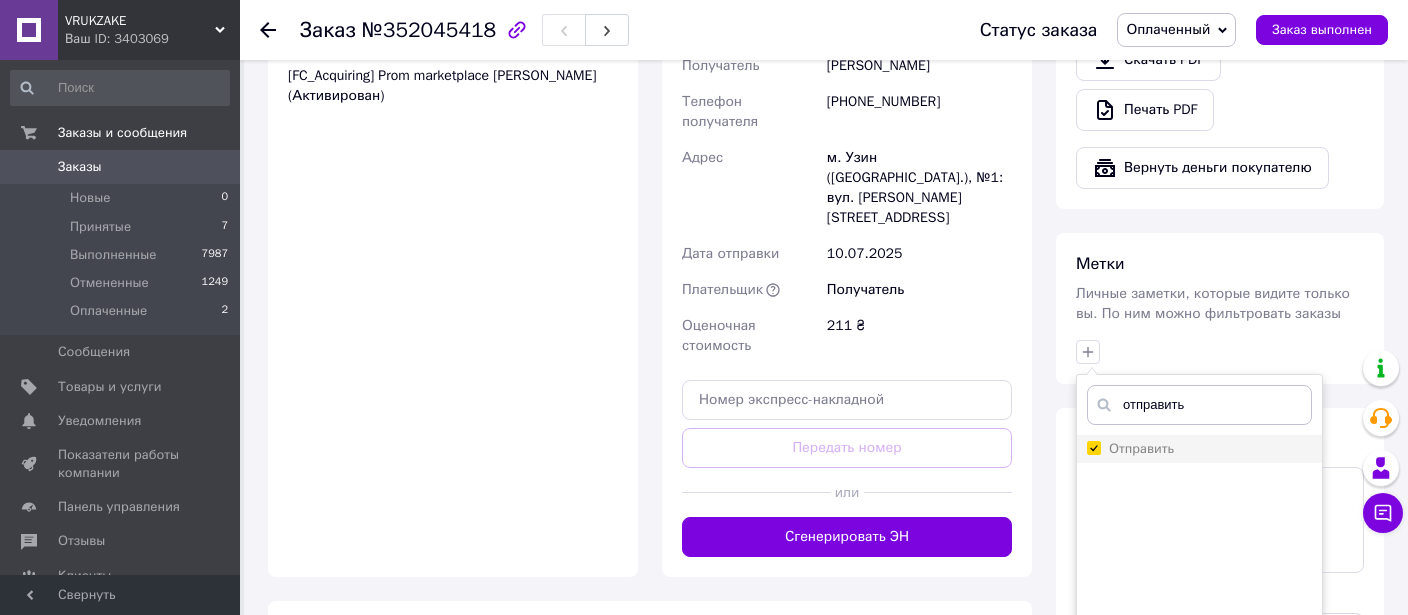 checkbox on "true" 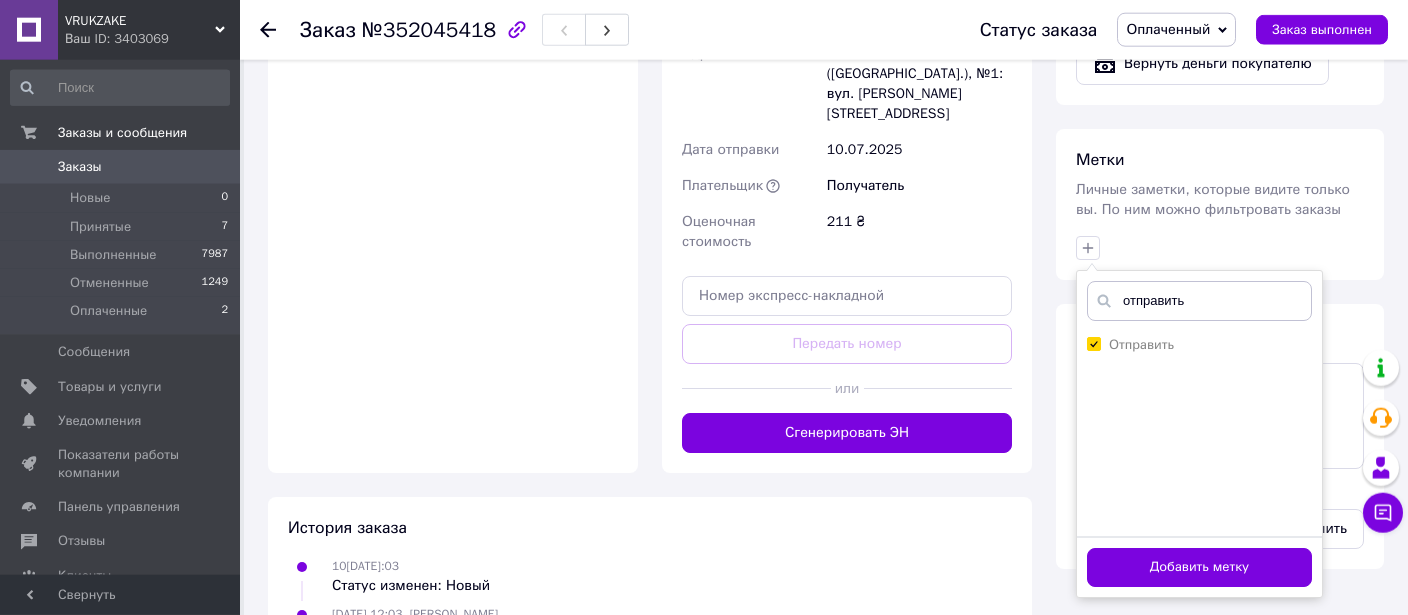 scroll, scrollTop: 1053, scrollLeft: 0, axis: vertical 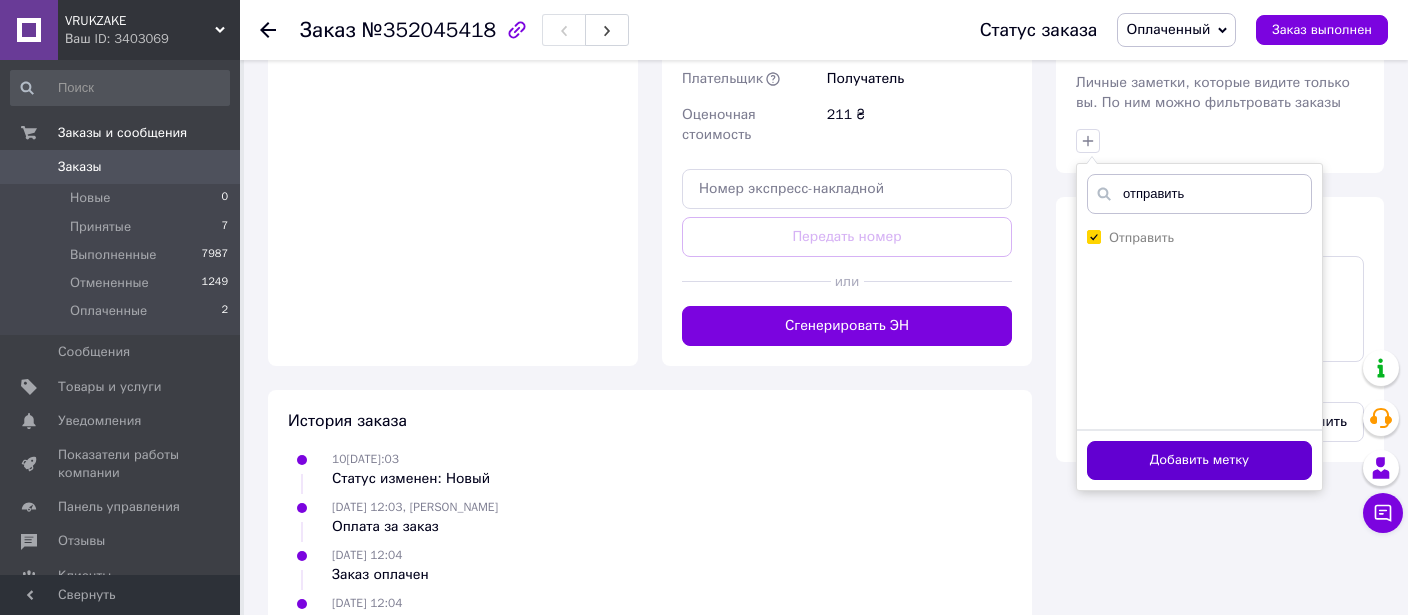 click on "Добавить метку" at bounding box center (1199, 460) 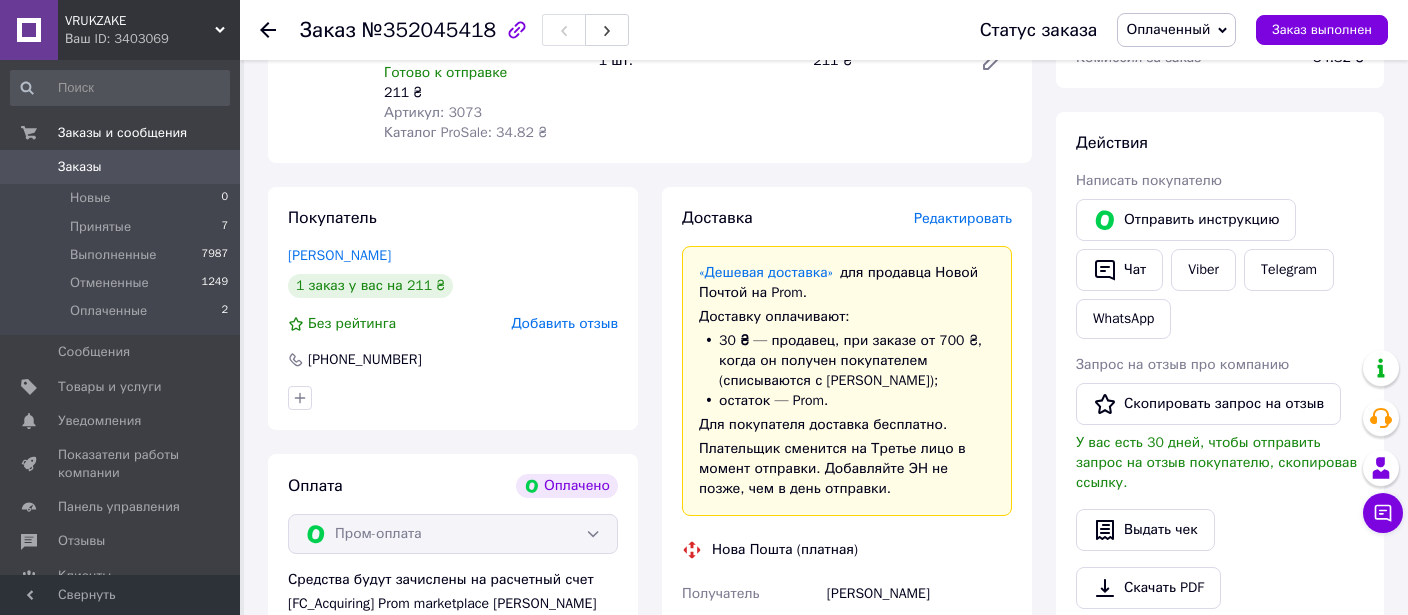 scroll, scrollTop: 0, scrollLeft: 0, axis: both 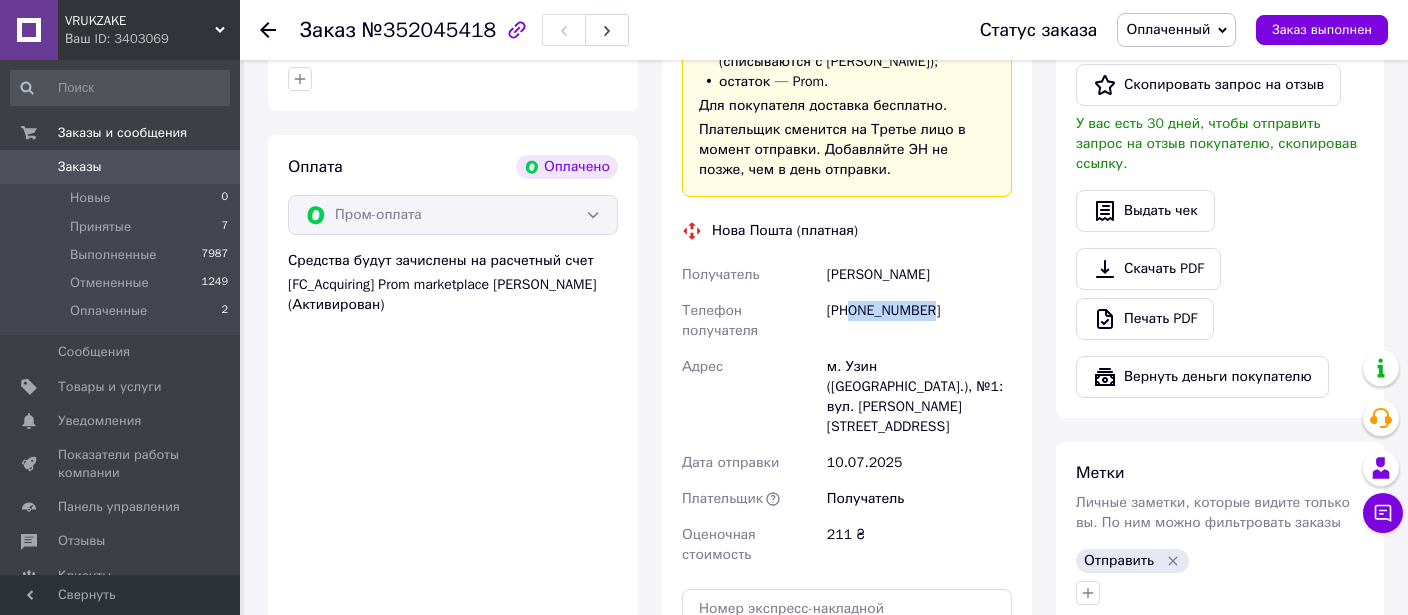 drag, startPoint x: 854, startPoint y: 316, endPoint x: 958, endPoint y: 320, distance: 104.0769 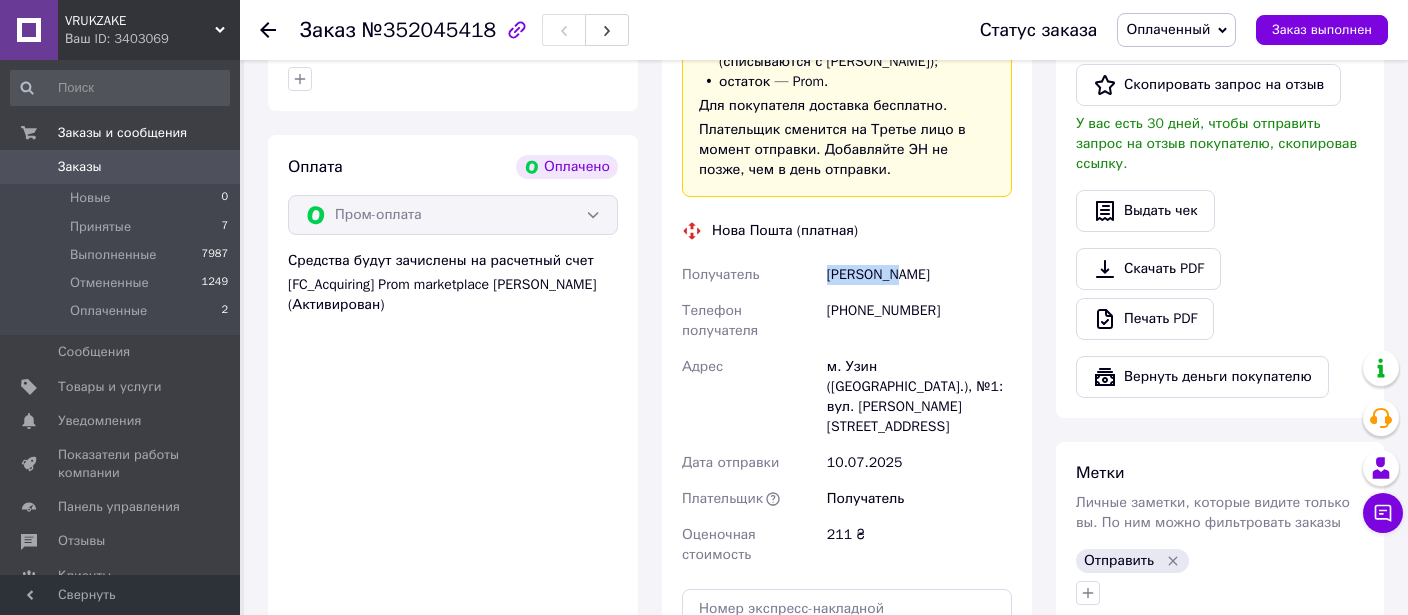 drag, startPoint x: 824, startPoint y: 284, endPoint x: 922, endPoint y: 277, distance: 98.24968 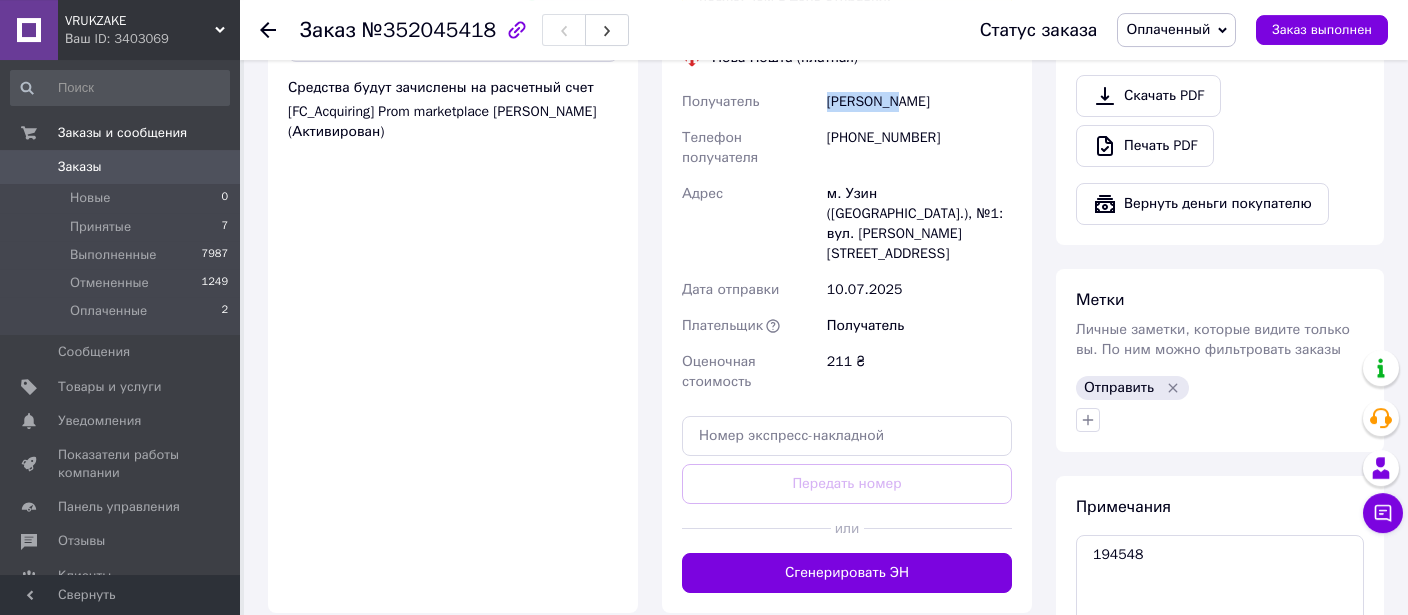scroll, scrollTop: 844, scrollLeft: 0, axis: vertical 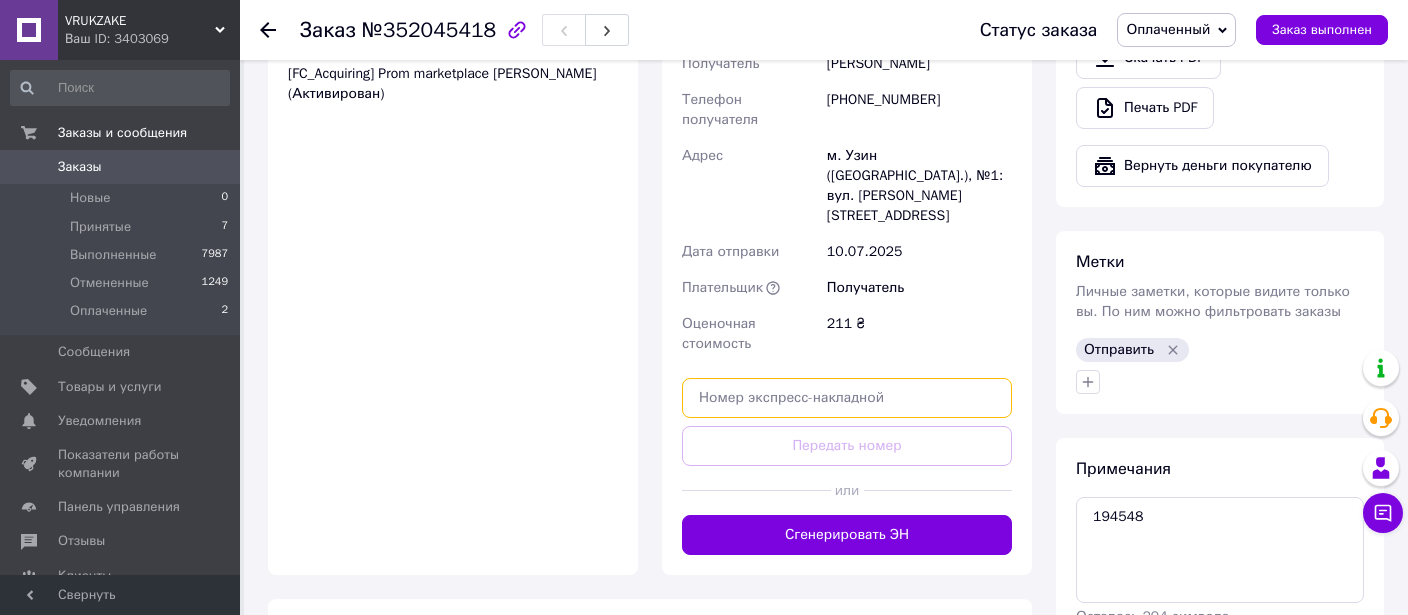 click at bounding box center [847, 398] 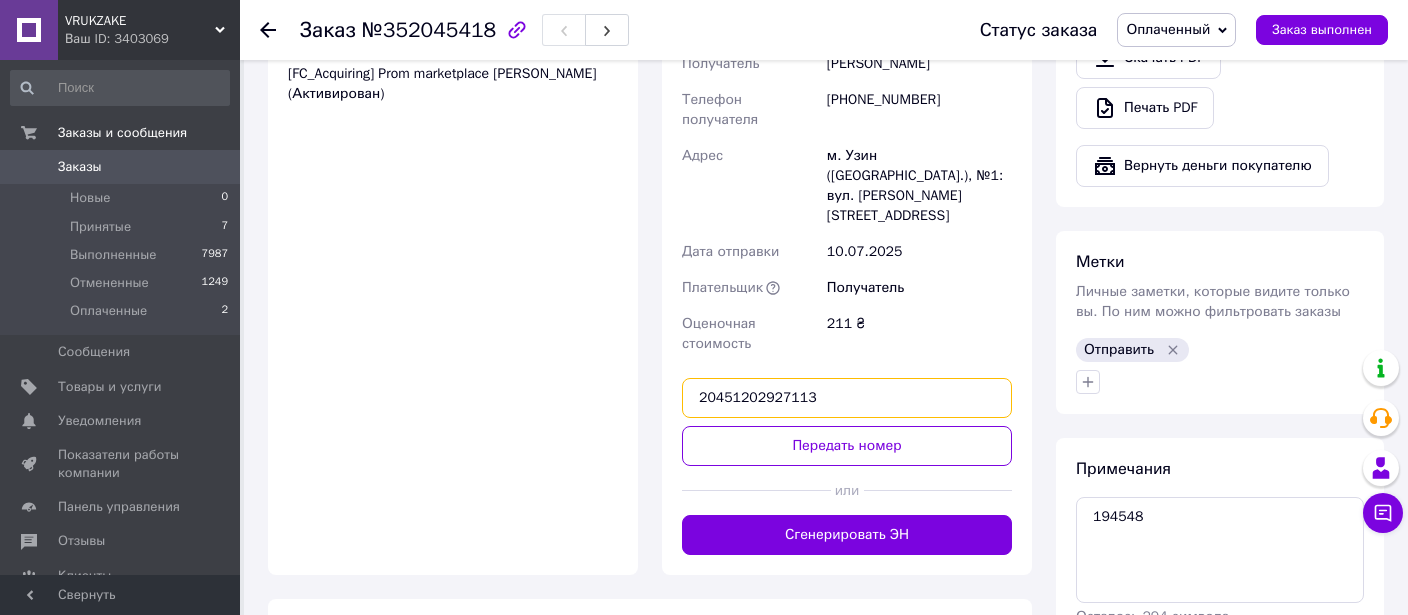 type on "20451202927113" 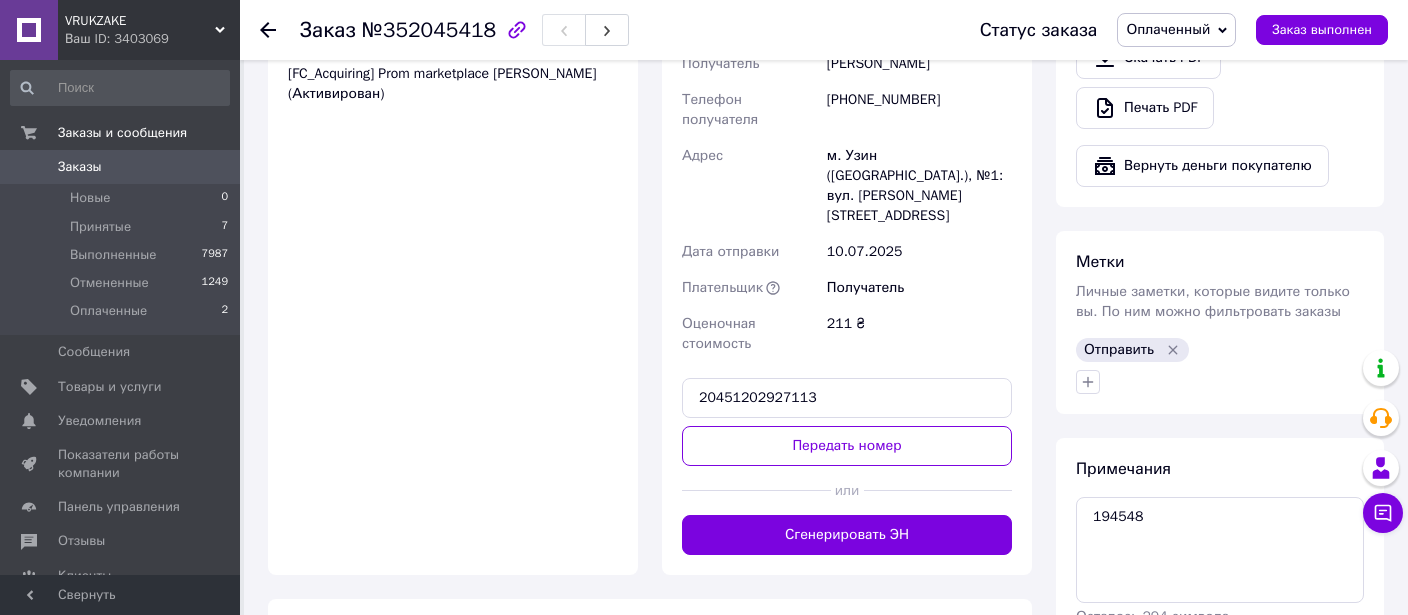 click on "Доставка Редактировать «Дешевая доставка»   для продавца Новой Почтой на Prom. Доставку оплачивают: 30 ₴   — продавец , при заказе от 700 ₴, когда он
получен покупателем (списываются с Баланса); остаток — Prom. Для покупателя доставка бесплатно. Плательщик сменится на Третье лицо в момент отправки.
Добавляйте ЭН не позже, чем в день отправки. Нова Пошта (платная) Получатель Леся Вовк Телефон получателя +380984555395 Адрес м. Узин (Київська обл.), №1: вул. Садова, 4в Дата отправки 10.07.2025 Плательщик   Получатель Оценочная стоимость 211 ₴ 20451202927113 Передать номер" at bounding box center [847, 116] 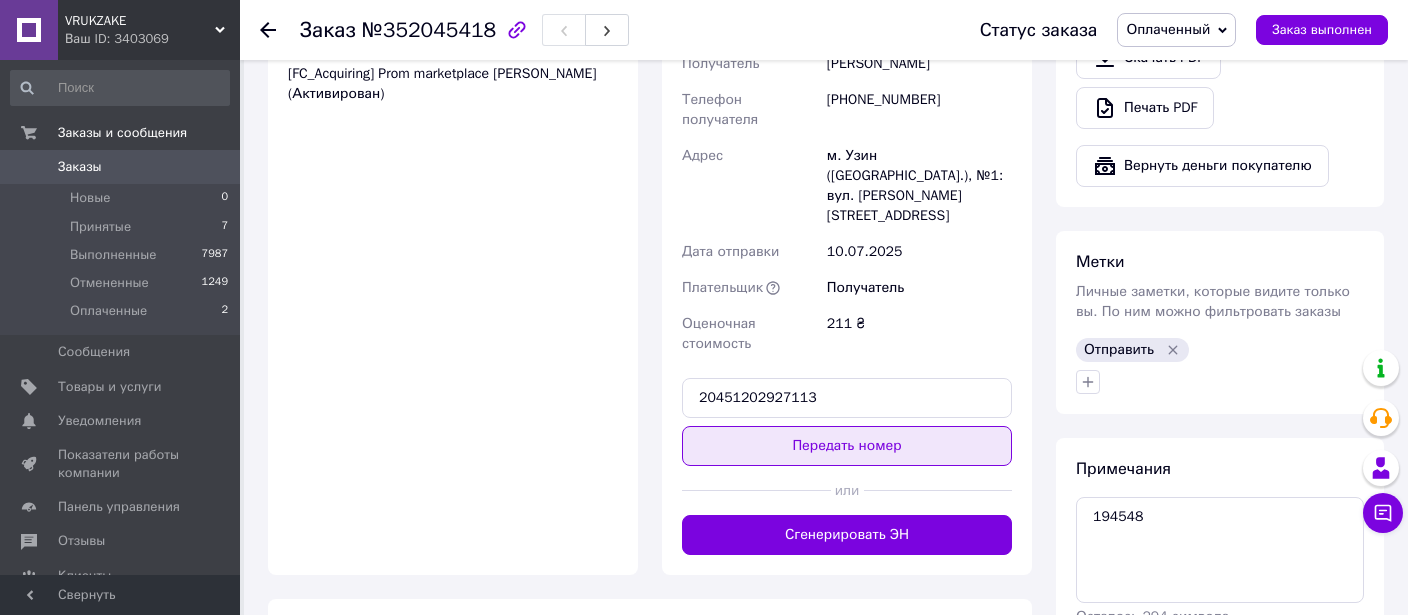 click on "Передать номер" at bounding box center [847, 446] 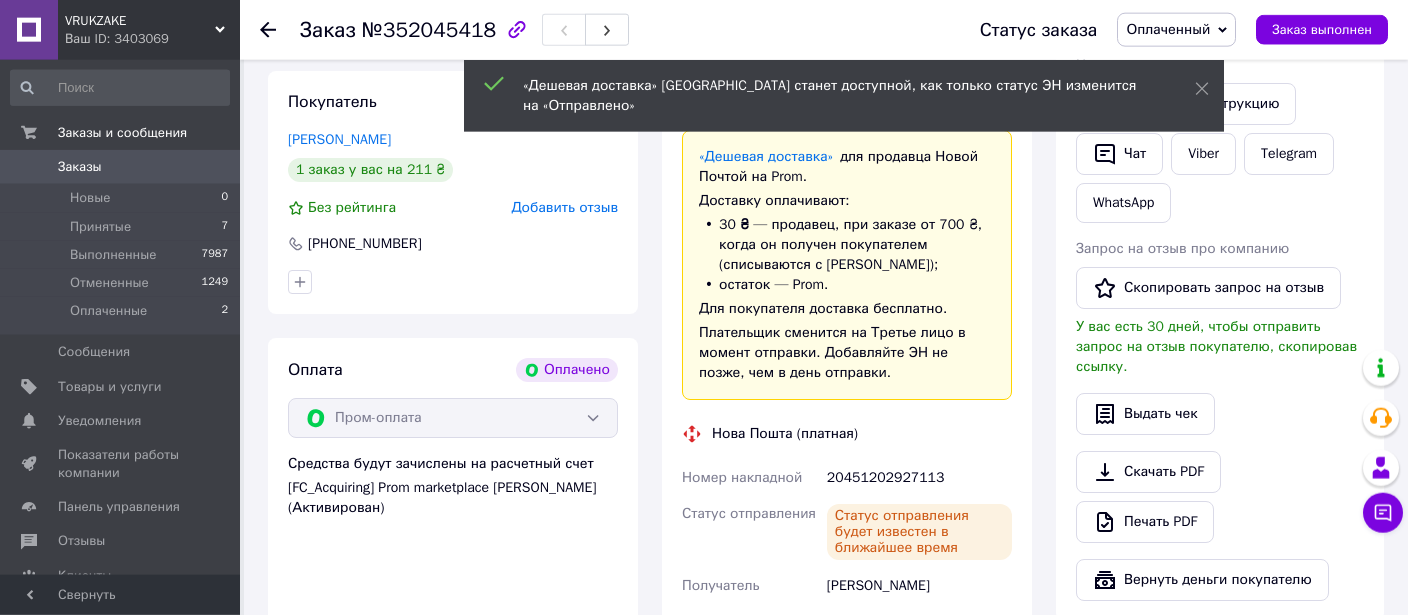 scroll, scrollTop: 316, scrollLeft: 0, axis: vertical 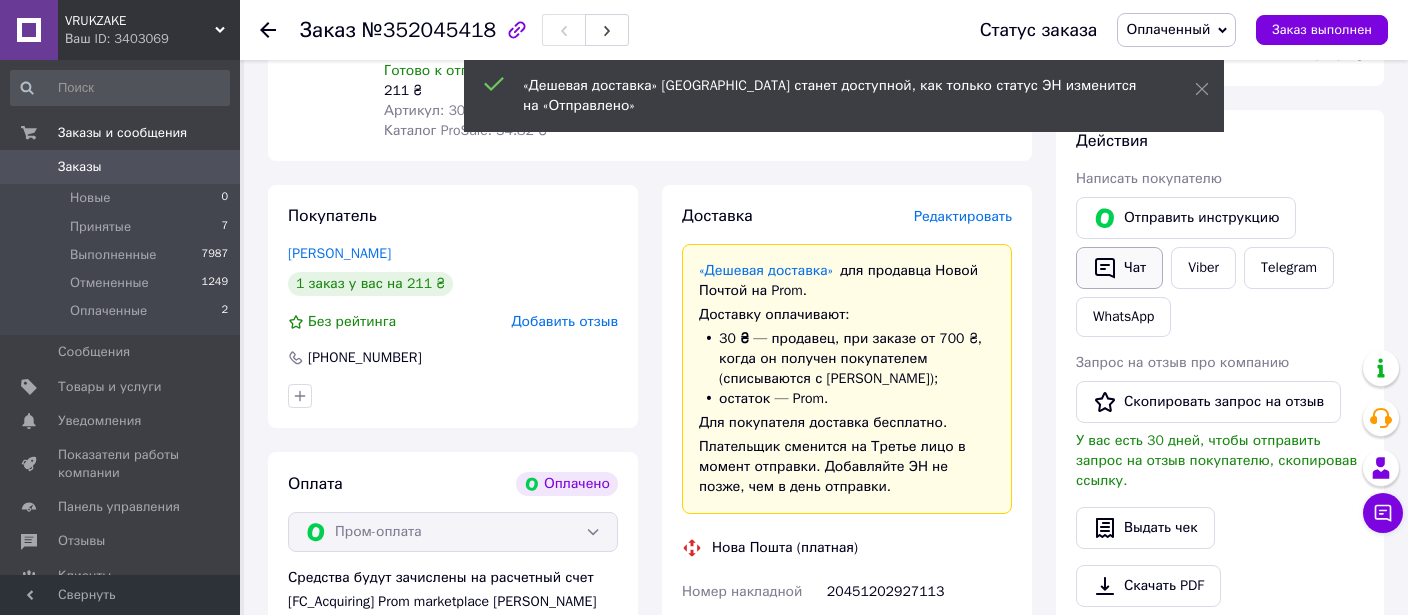 click on "Чат" at bounding box center [1119, 268] 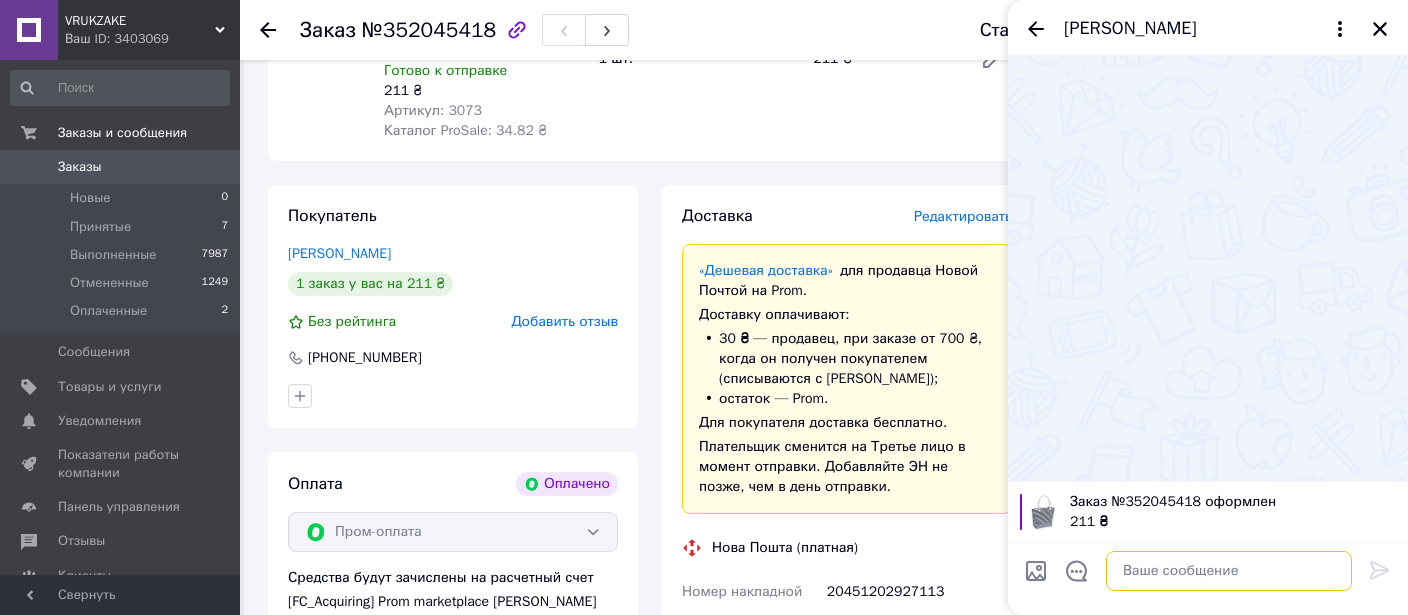 click at bounding box center (1229, 571) 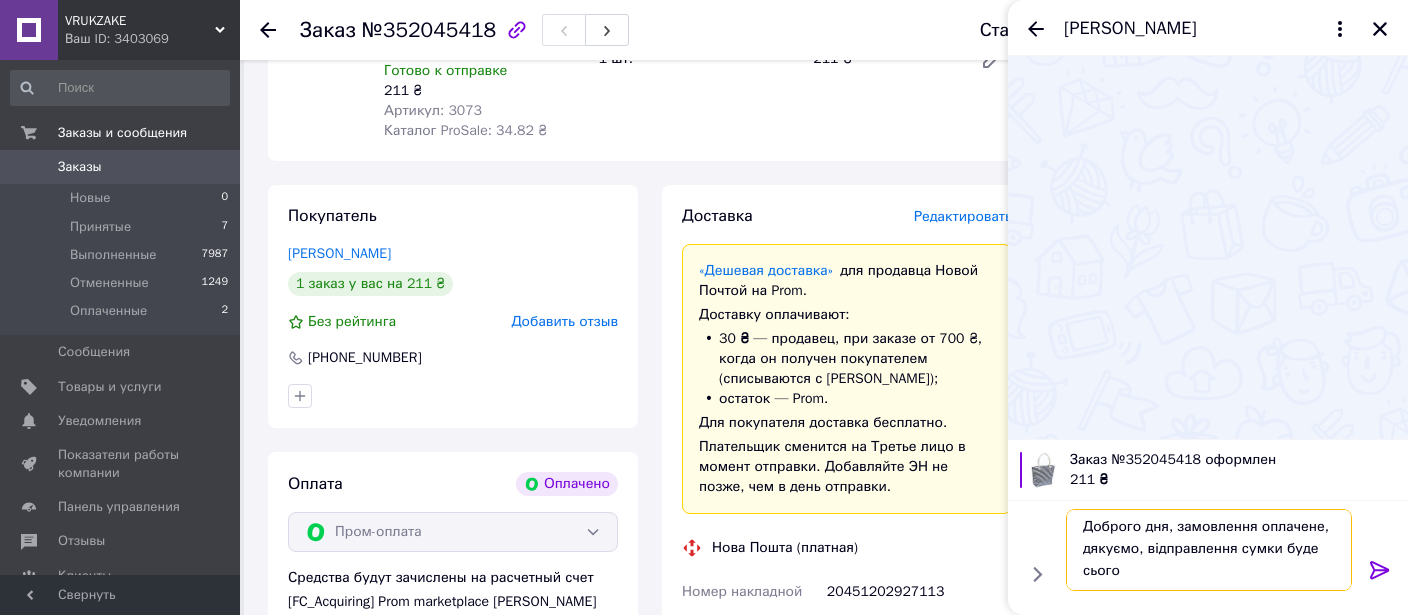 scroll, scrollTop: 1, scrollLeft: 0, axis: vertical 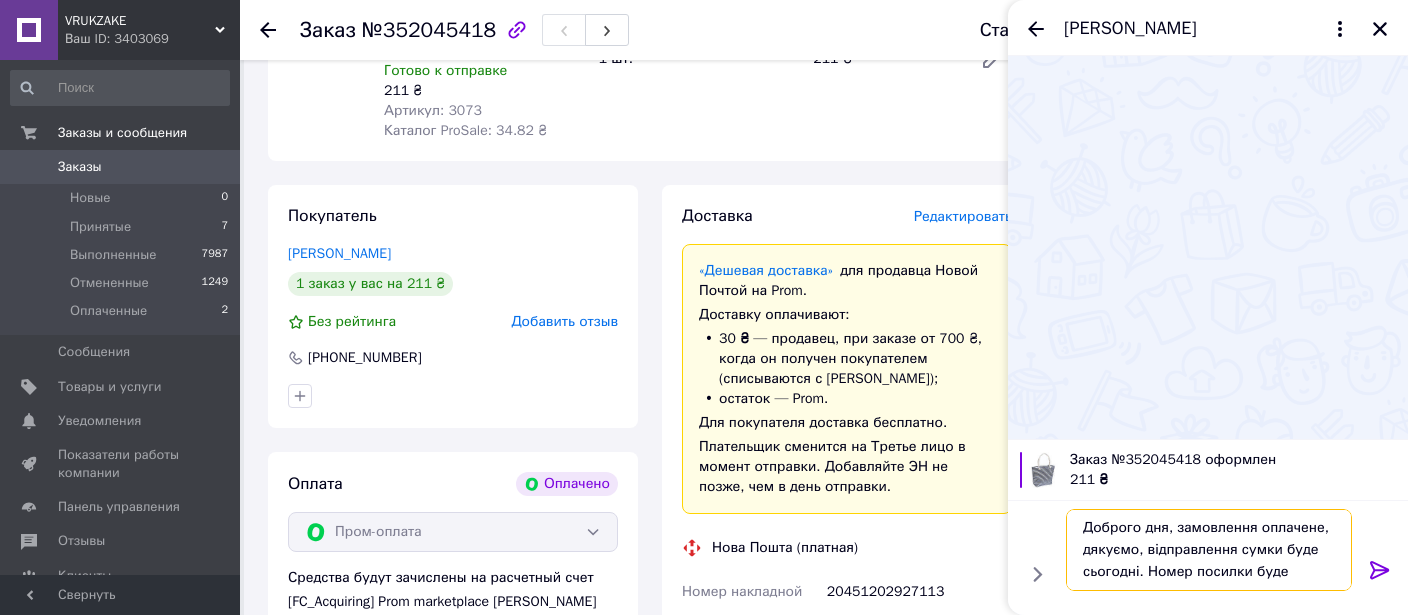 paste on "20451202927113" 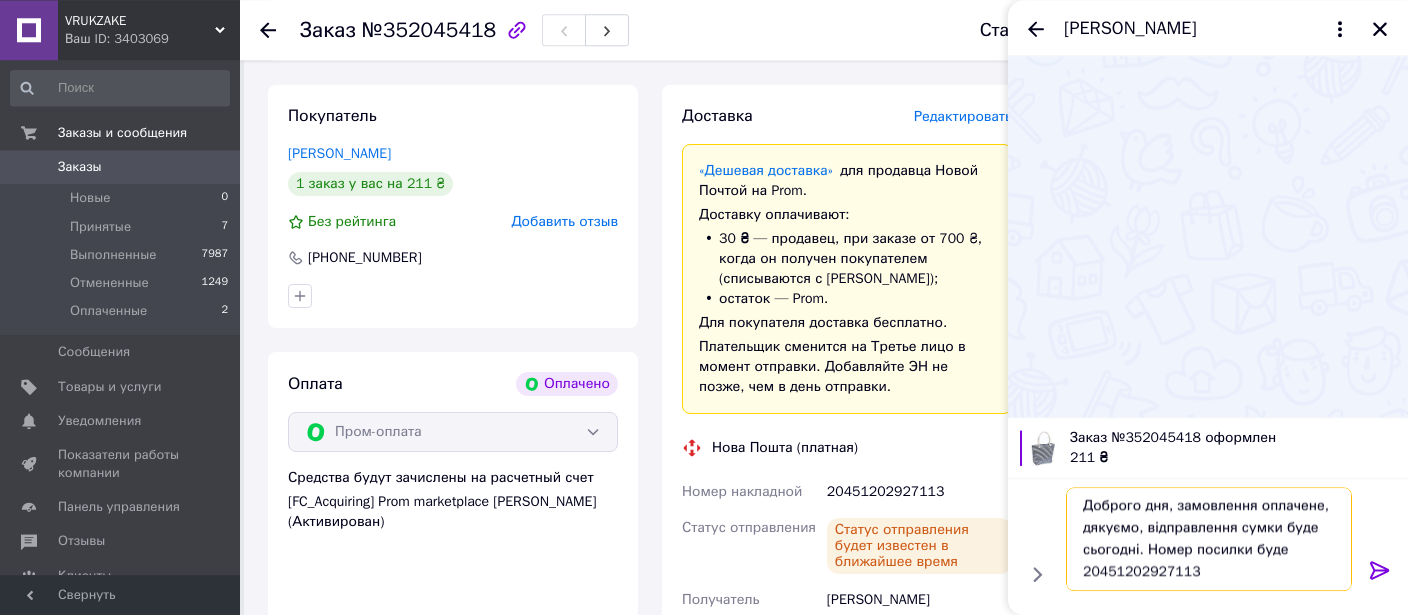scroll, scrollTop: 422, scrollLeft: 0, axis: vertical 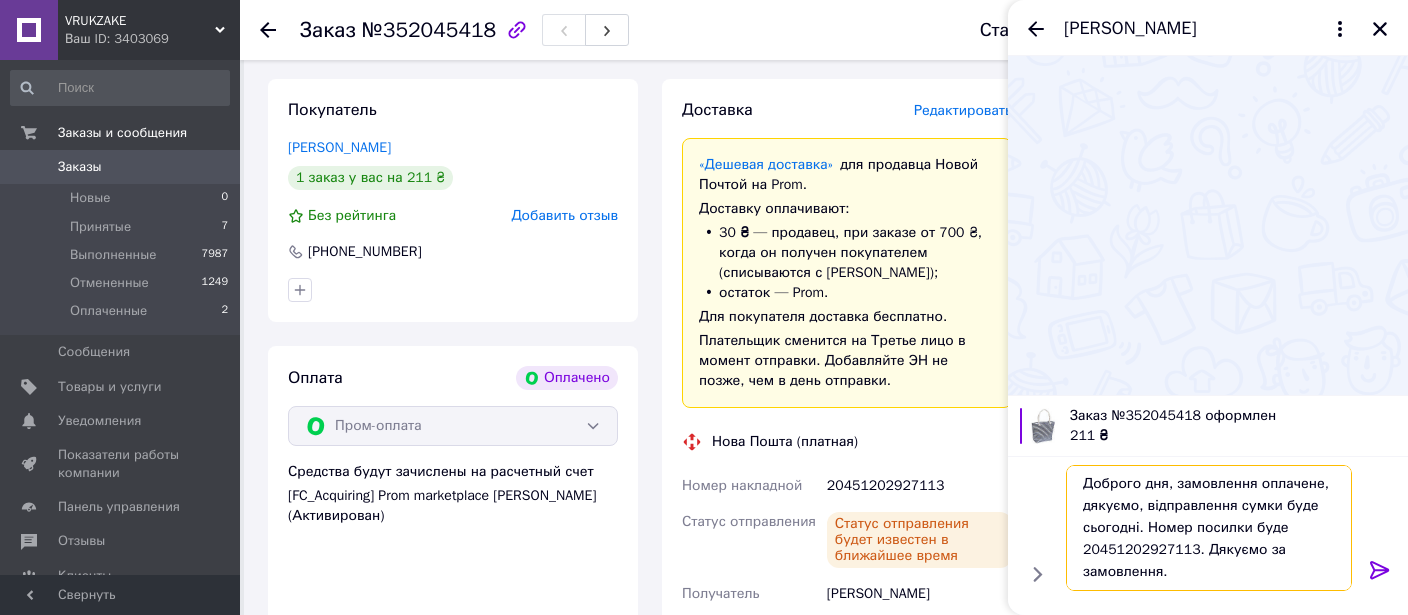 type on "Доброго дня, замовлення оплачене, дякуємо, відправлення сумки буде сьогодні. Номер посилки буде 20451202927113. Дякуємо за замовлення." 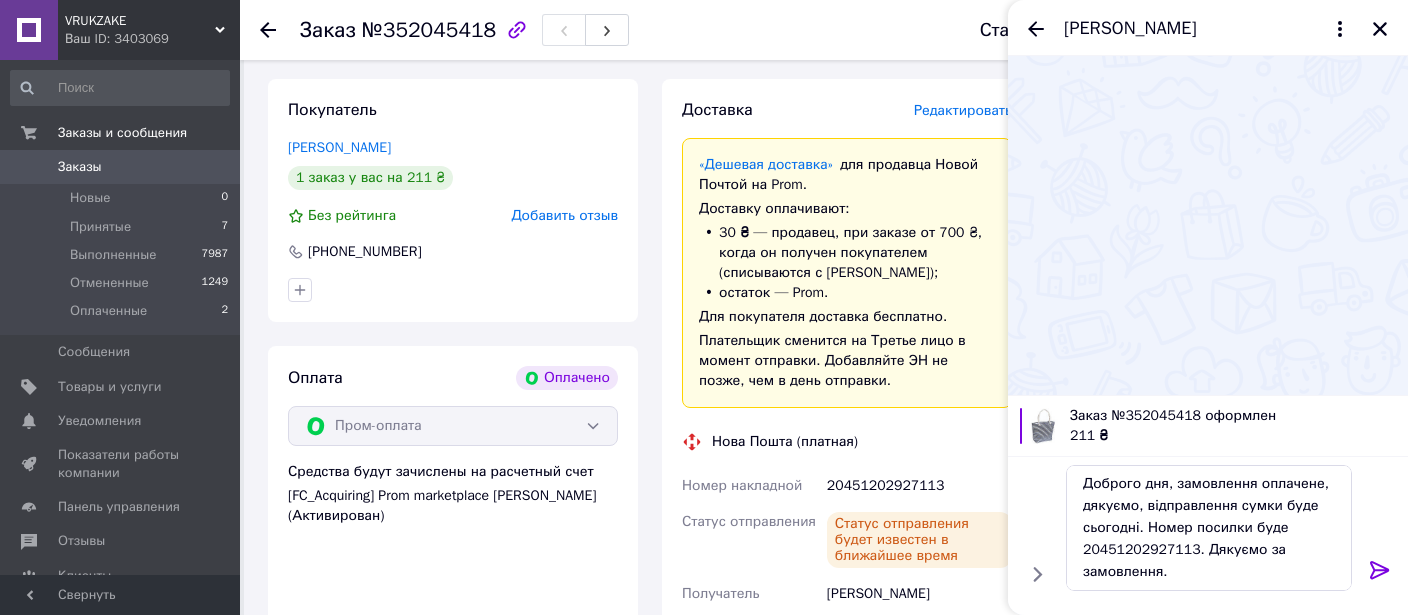 click 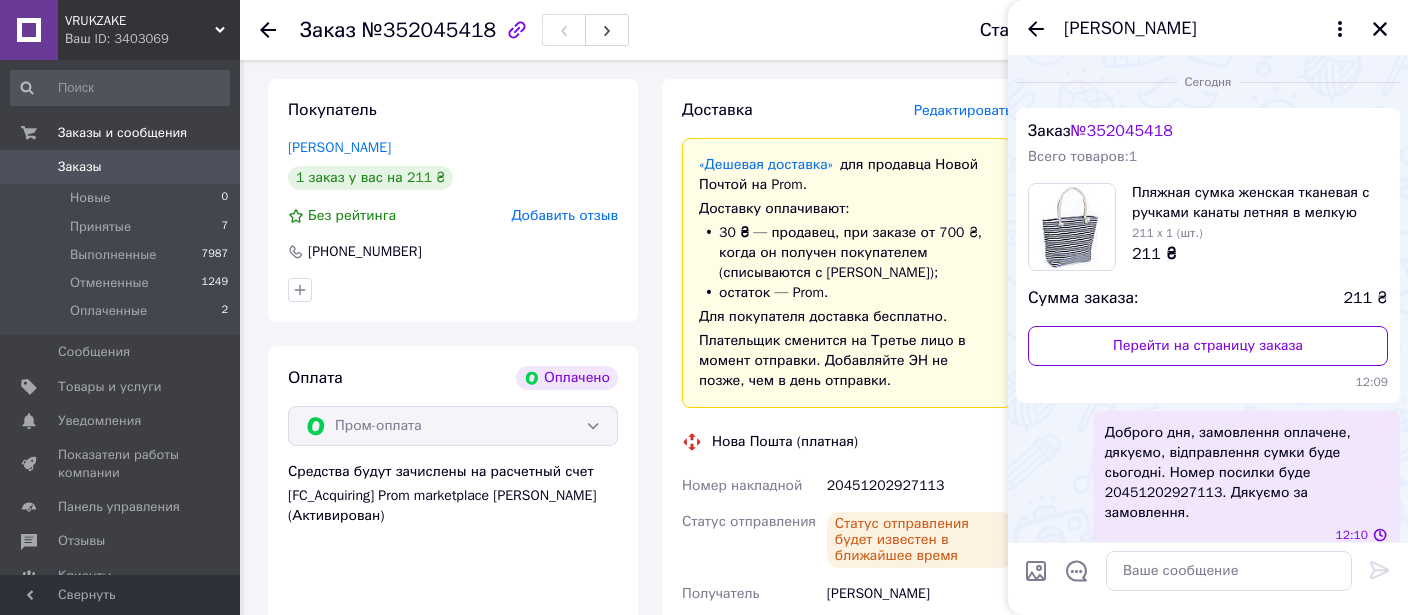 scroll, scrollTop: 0, scrollLeft: 0, axis: both 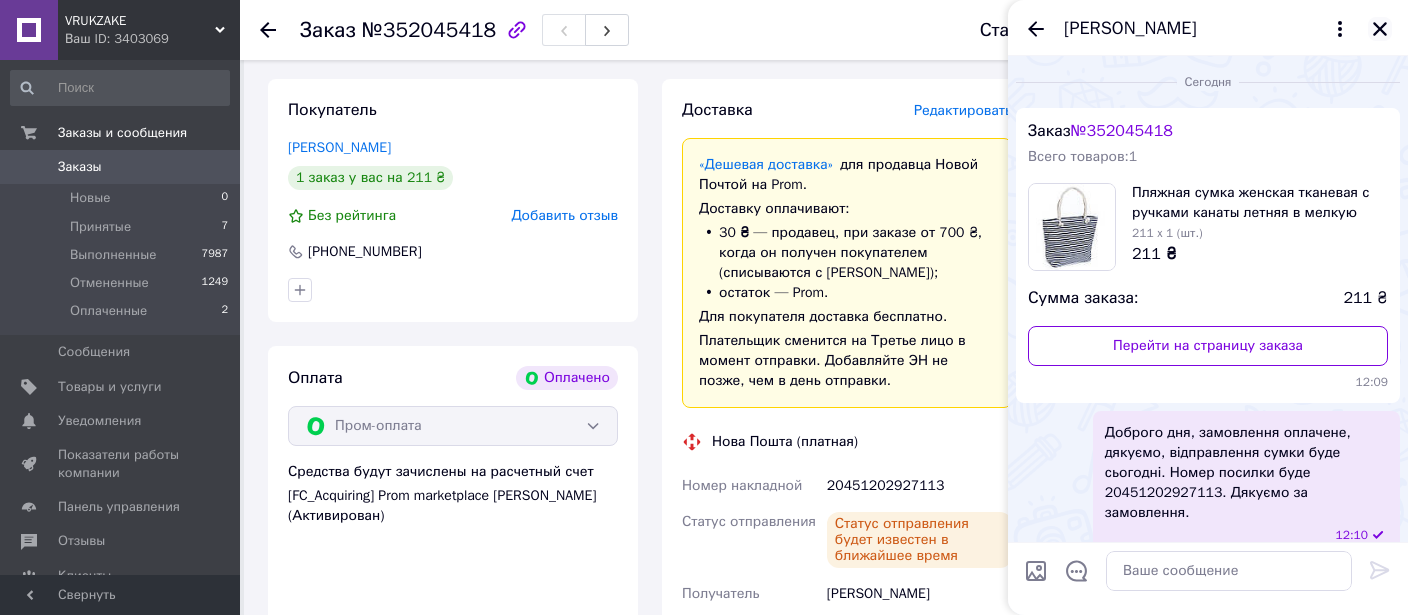 click 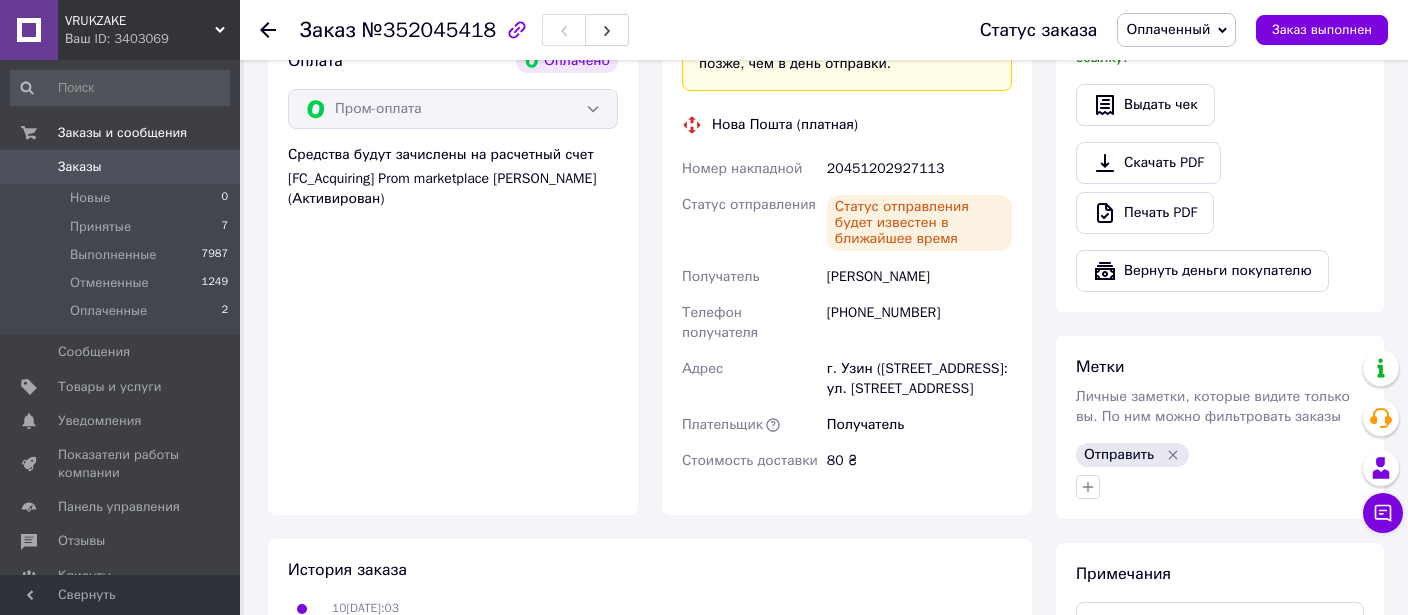 scroll, scrollTop: 0, scrollLeft: 0, axis: both 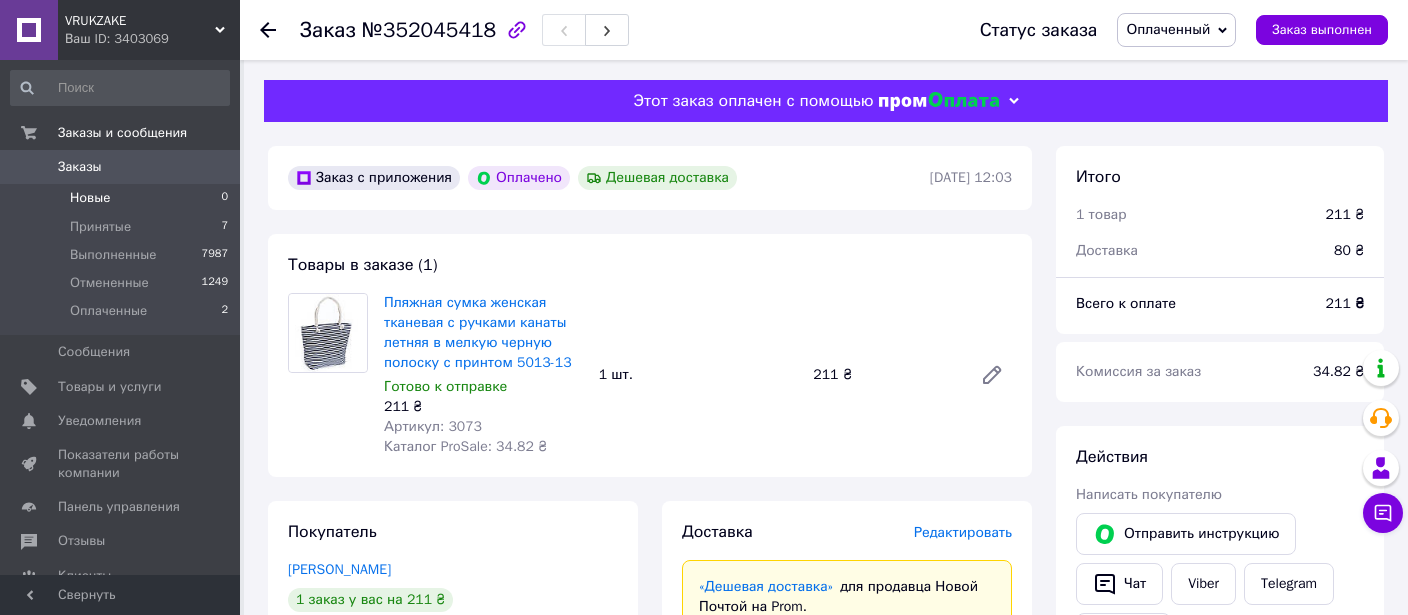 click on "Новые 0" at bounding box center (120, 198) 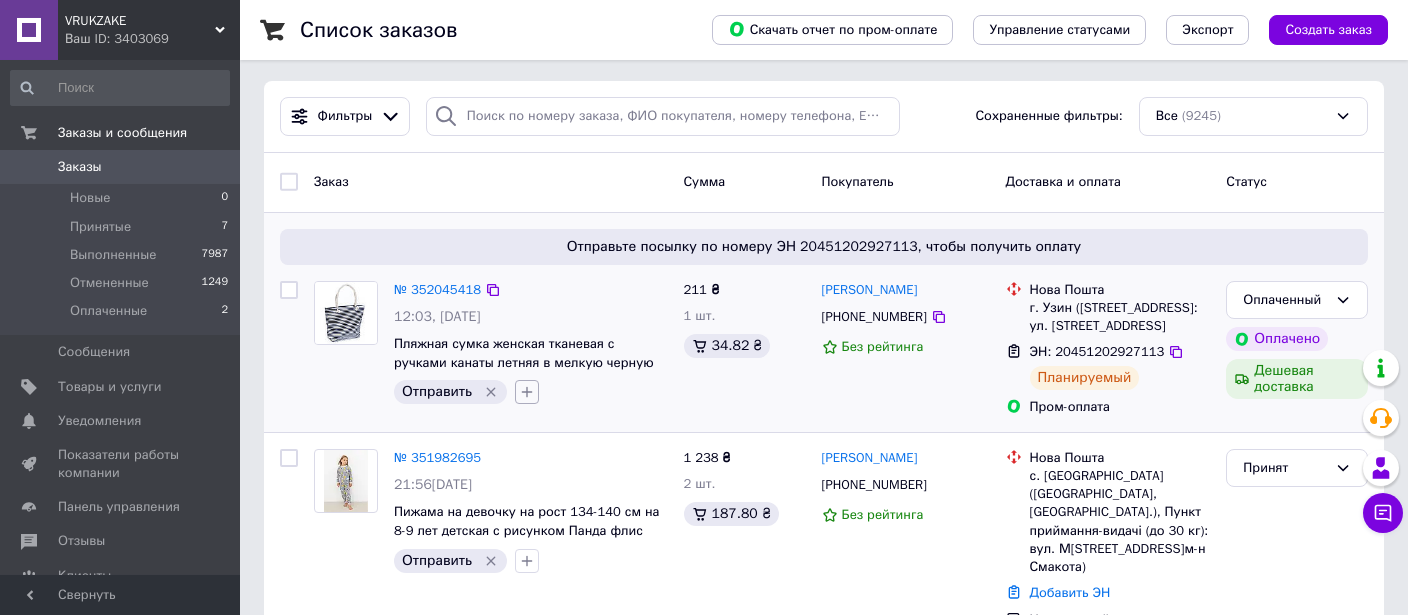 scroll, scrollTop: 0, scrollLeft: 0, axis: both 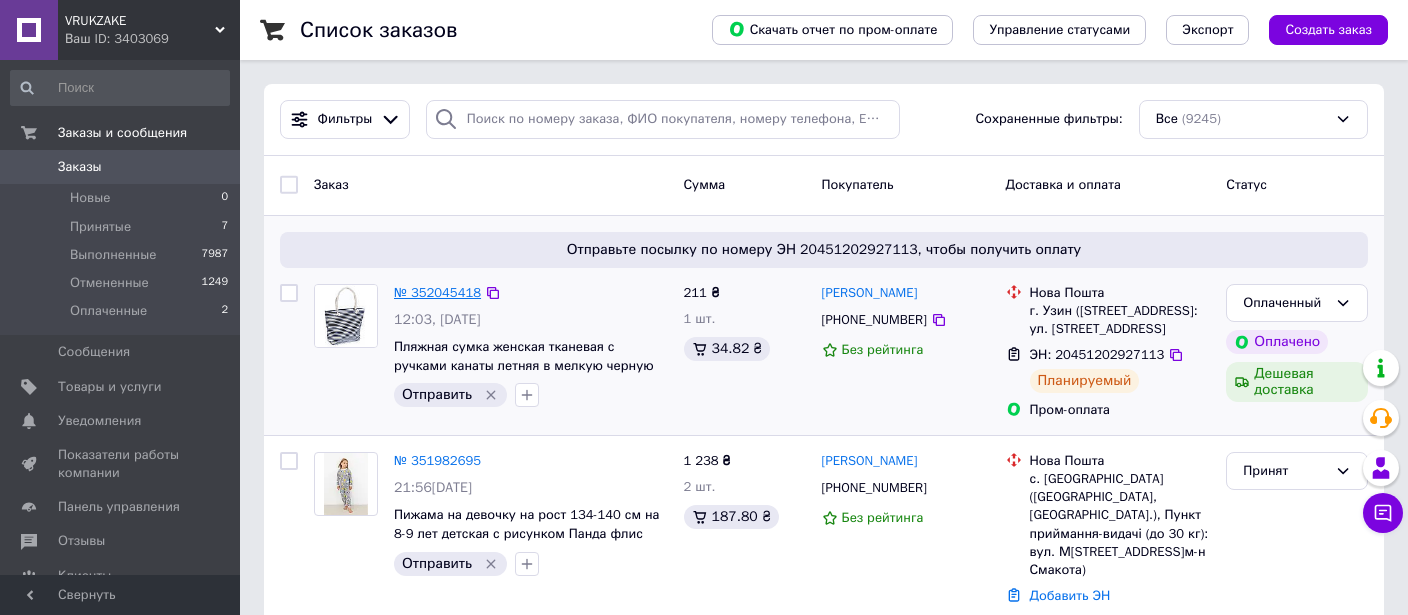 click on "№ 352045418" at bounding box center [437, 292] 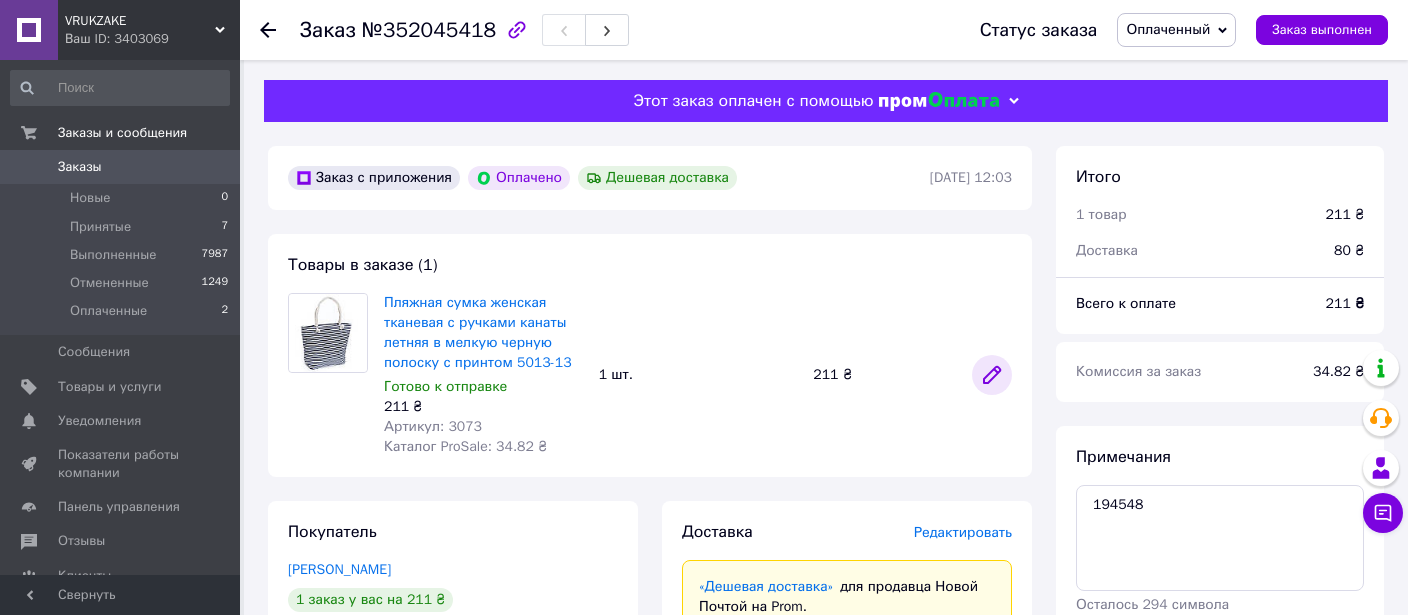 click 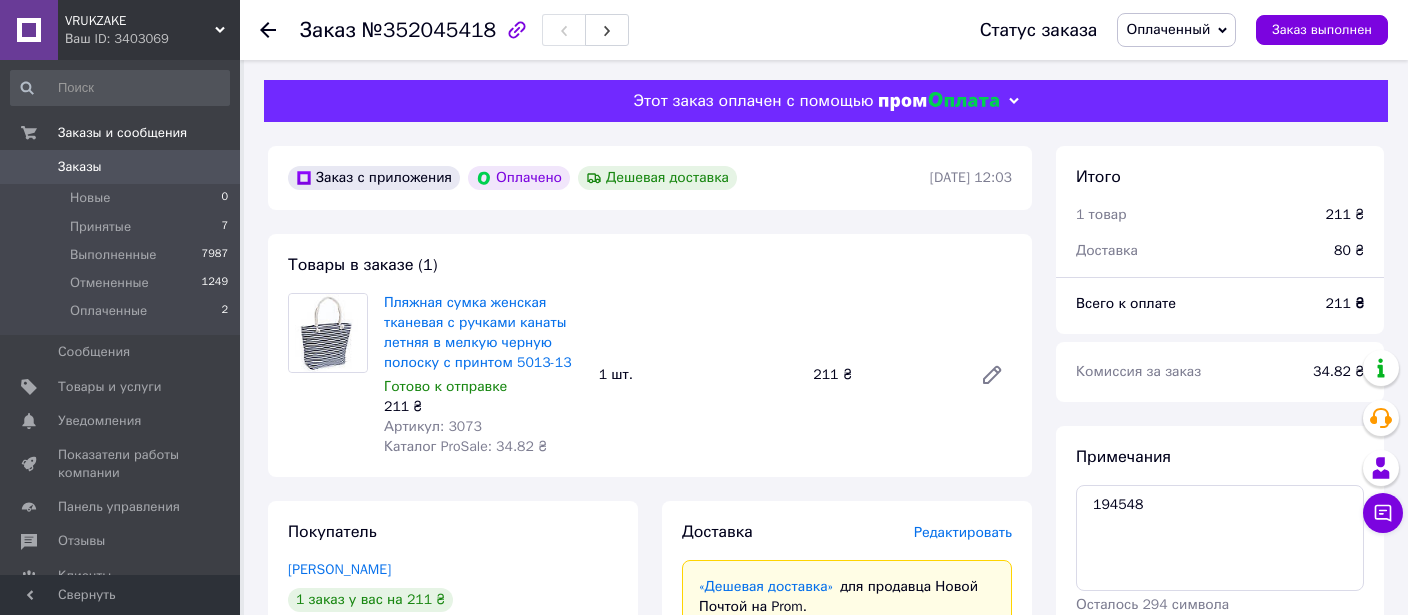 click on "Заказ с приложения Оплачено Дешевая доставка 10.07.2025 | 12:03 Товары в заказе (1) Пляжная сумка женская тканевая с ручками канаты летняя в мелкую черную полоску с принтом 5013-13 Готово к отправке 211 ₴ Артикул: 3073 Каталог ProSale: 34.82 ₴  1 шт. 211 ₴ Покупатель Леся Вовк 1 заказ у вас на 211 ₴ Без рейтинга   Добавить отзыв +380984555395 Оплата Оплачено Пром-оплата Средства будут зачислены на расчетный счет [FC_Acquiring] Prom marketplace Калашникова Анастасія Володимирівна (Активирован) Доставка Редактировать «Дешевая доставка»   для продавца Новой Почтой на Prom. Доставку оплачивают: 30 ₴     211" at bounding box center (650, 923) 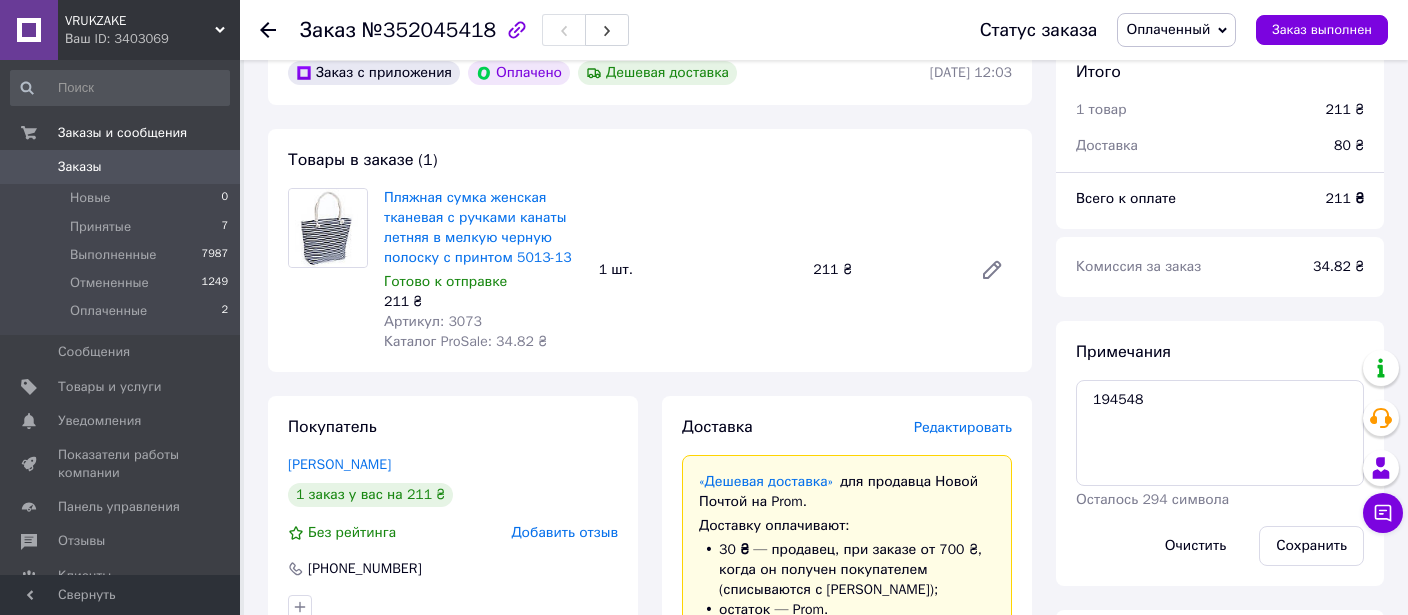 scroll, scrollTop: 0, scrollLeft: 0, axis: both 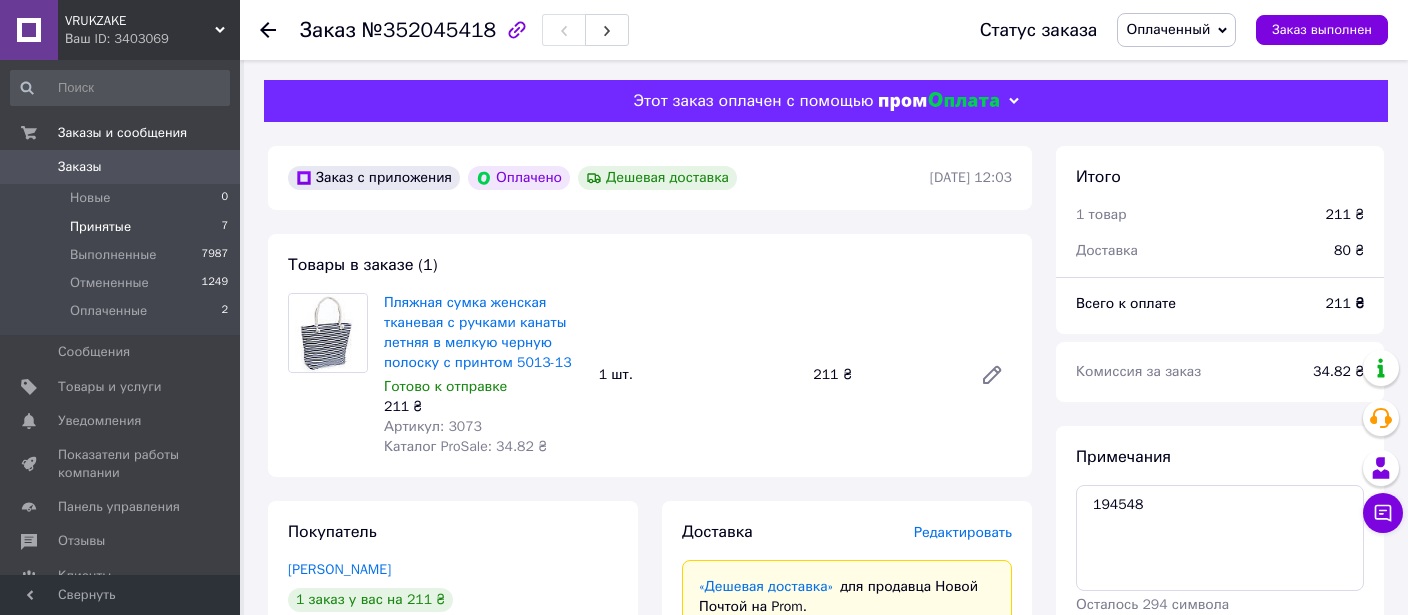 click on "Принятые 7" at bounding box center [120, 227] 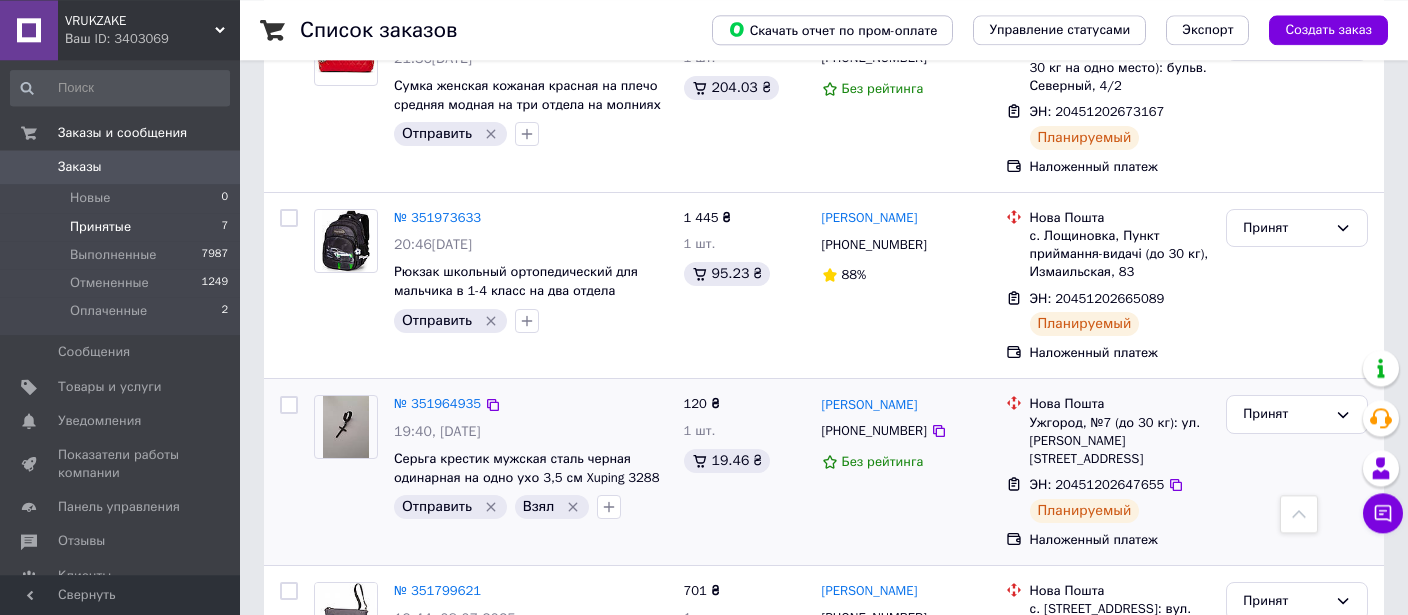 scroll, scrollTop: 974, scrollLeft: 0, axis: vertical 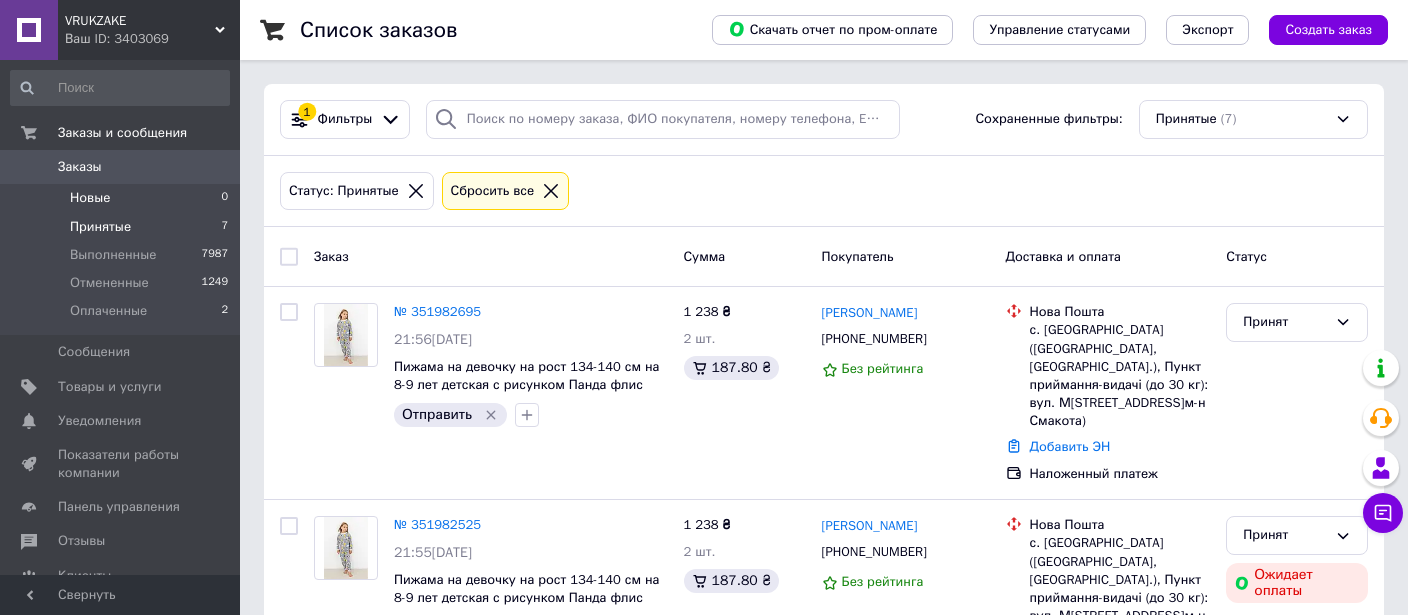 click on "Новые 0" at bounding box center (120, 198) 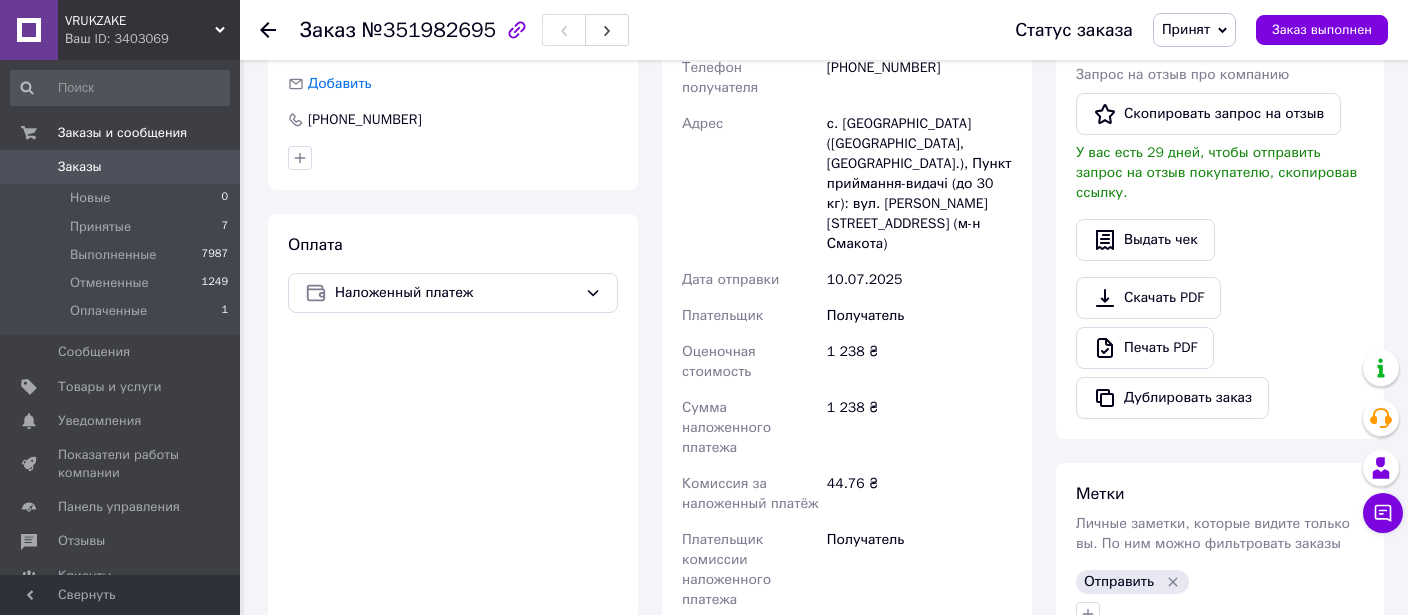 scroll, scrollTop: 211, scrollLeft: 0, axis: vertical 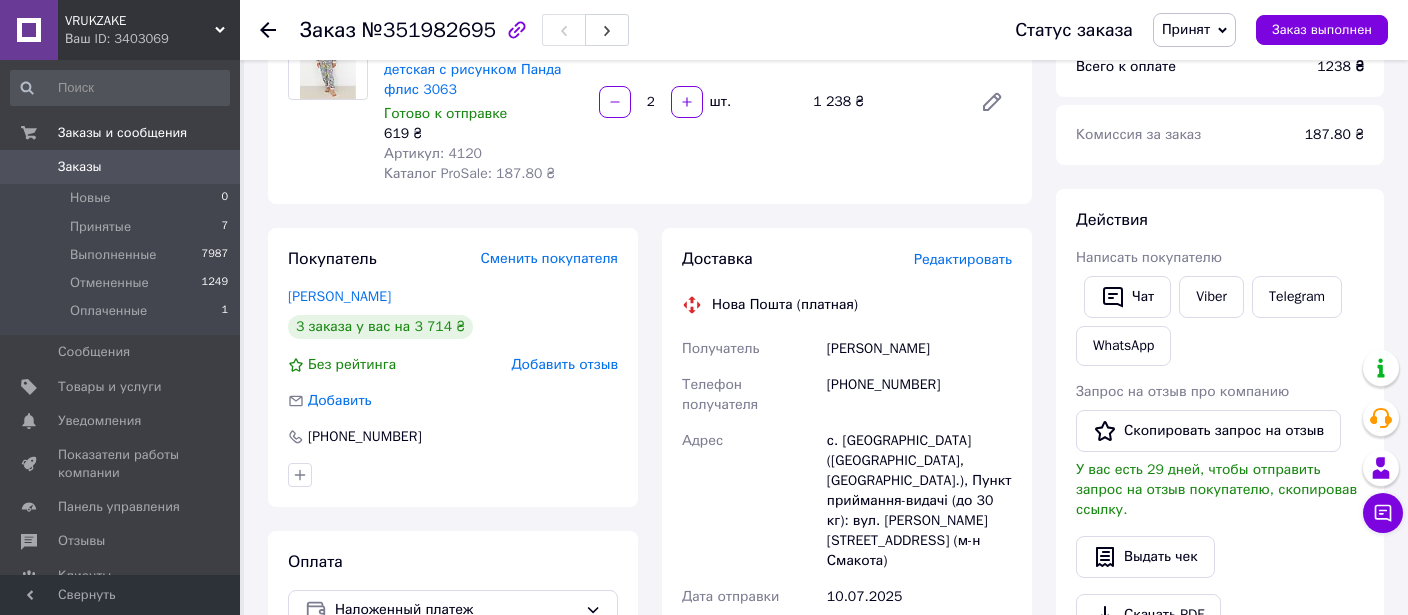 click on "Покупатель Сменить покупателя [PERSON_NAME] 3 заказа у вас на 3 714 ₴ Без рейтинга   Добавить отзыв Добавить [PHONE_NUMBER]" at bounding box center (453, 367) 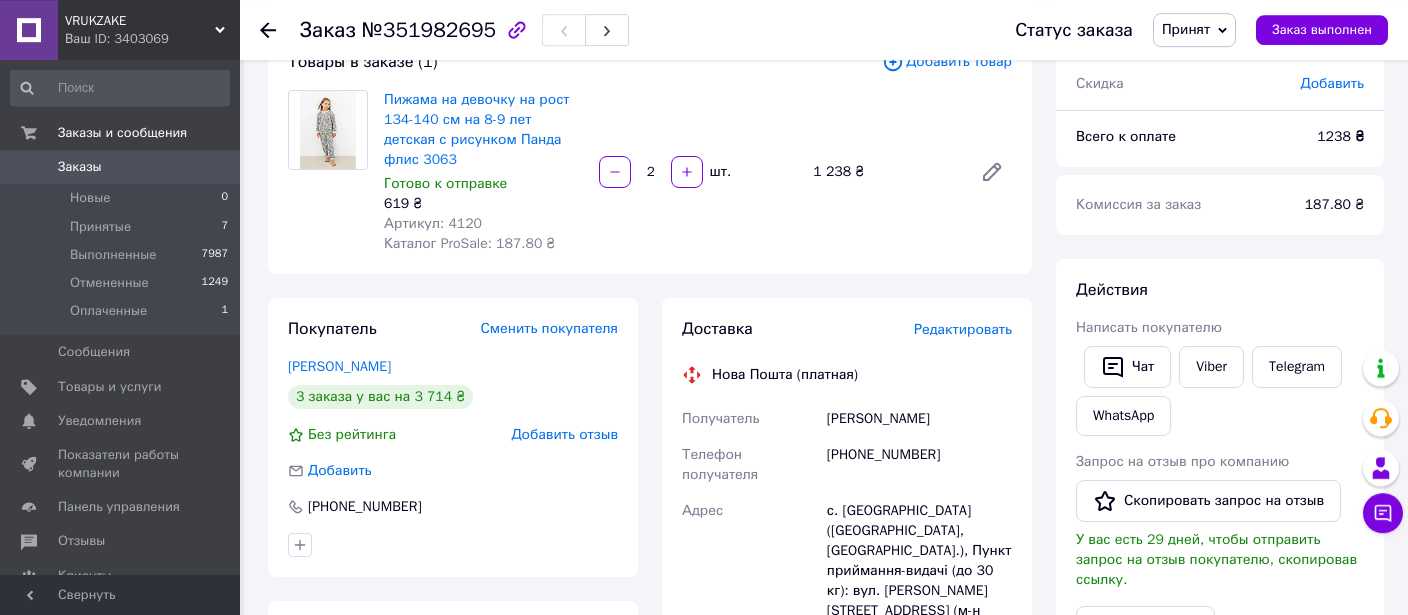 scroll, scrollTop: 0, scrollLeft: 0, axis: both 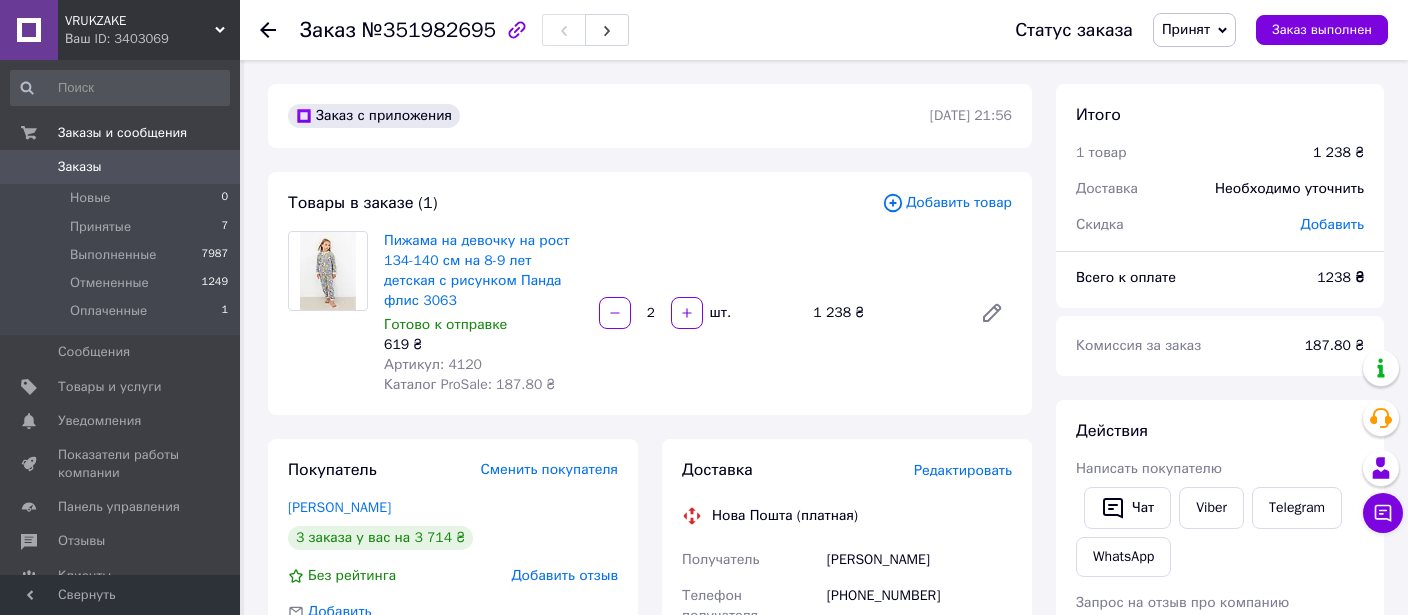 click on "Заказы" at bounding box center [80, 167] 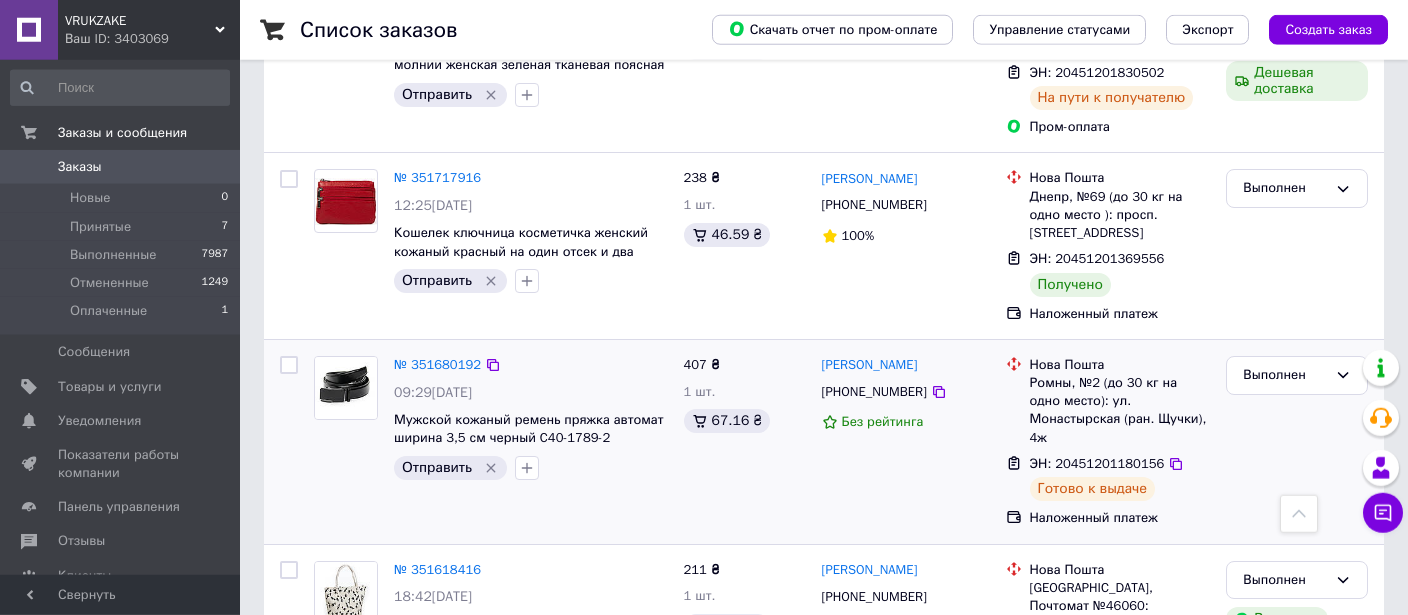scroll, scrollTop: 2851, scrollLeft: 0, axis: vertical 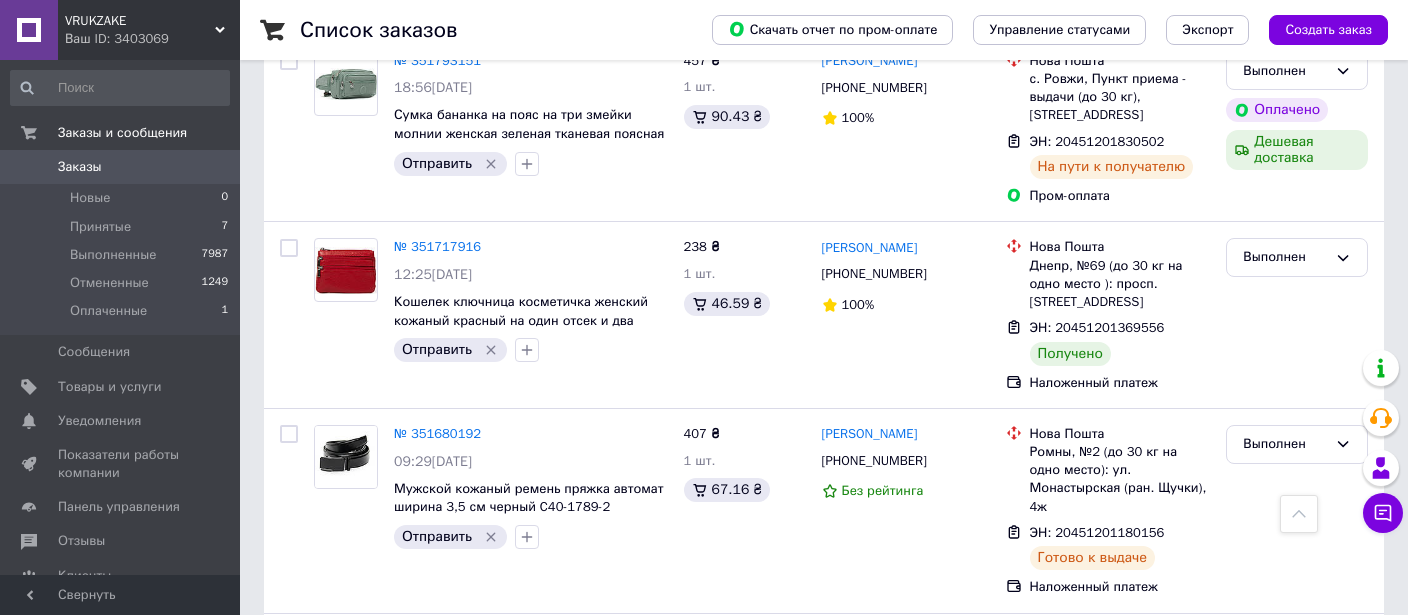 click at bounding box center [1299, 514] 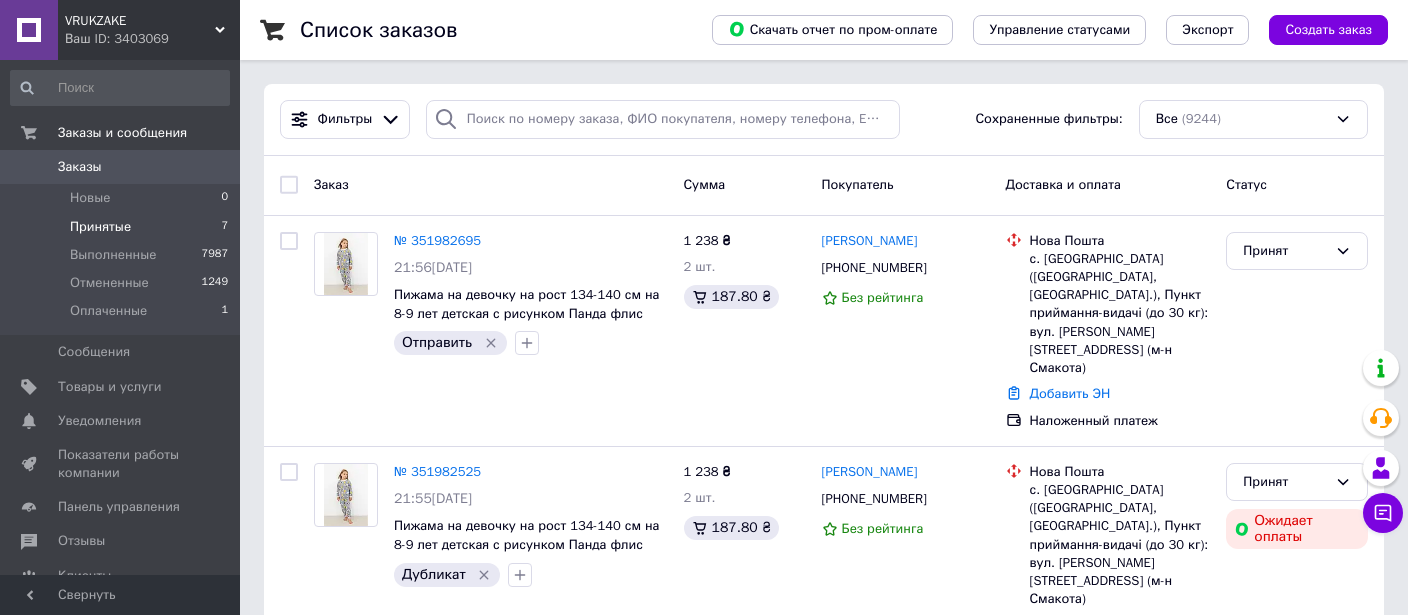 click on "Принятые" at bounding box center [100, 227] 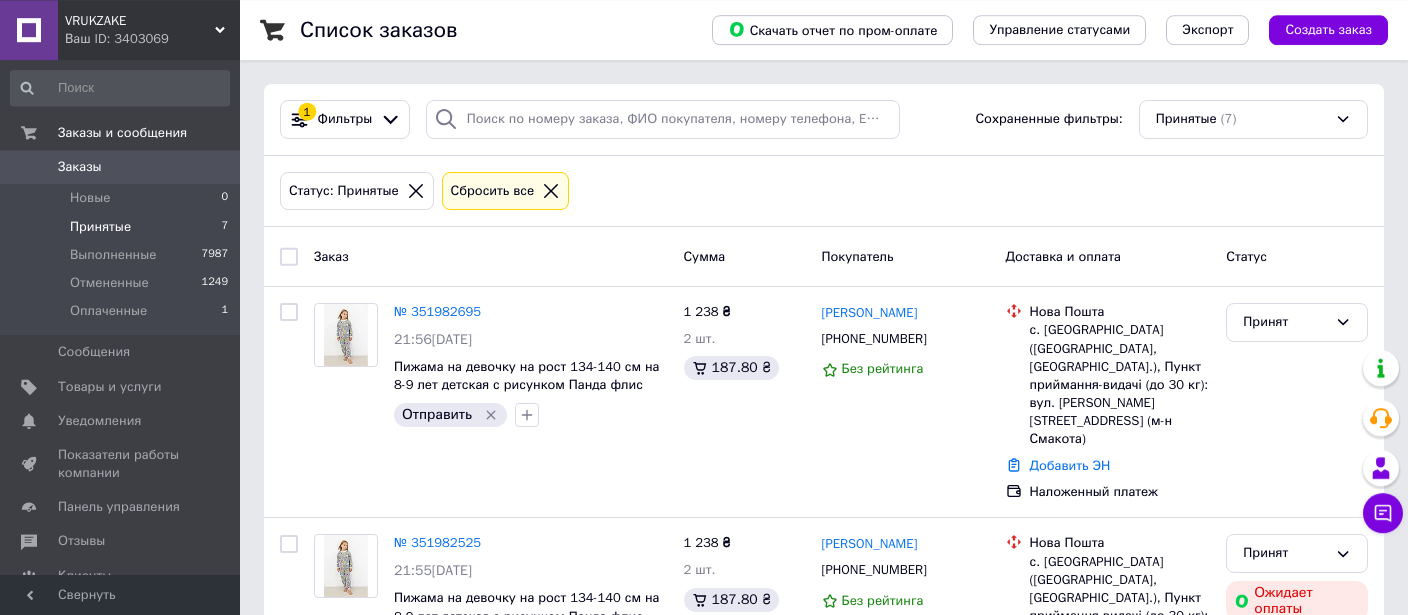 scroll, scrollTop: 0, scrollLeft: 0, axis: both 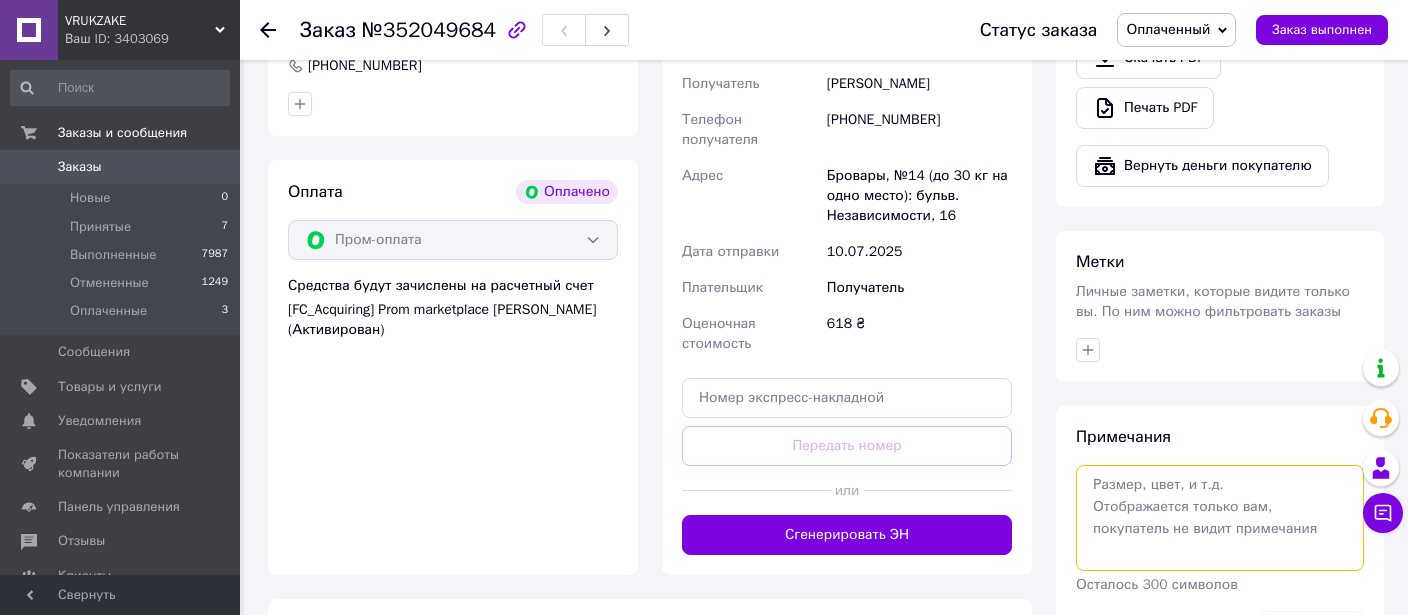click at bounding box center [1220, 518] 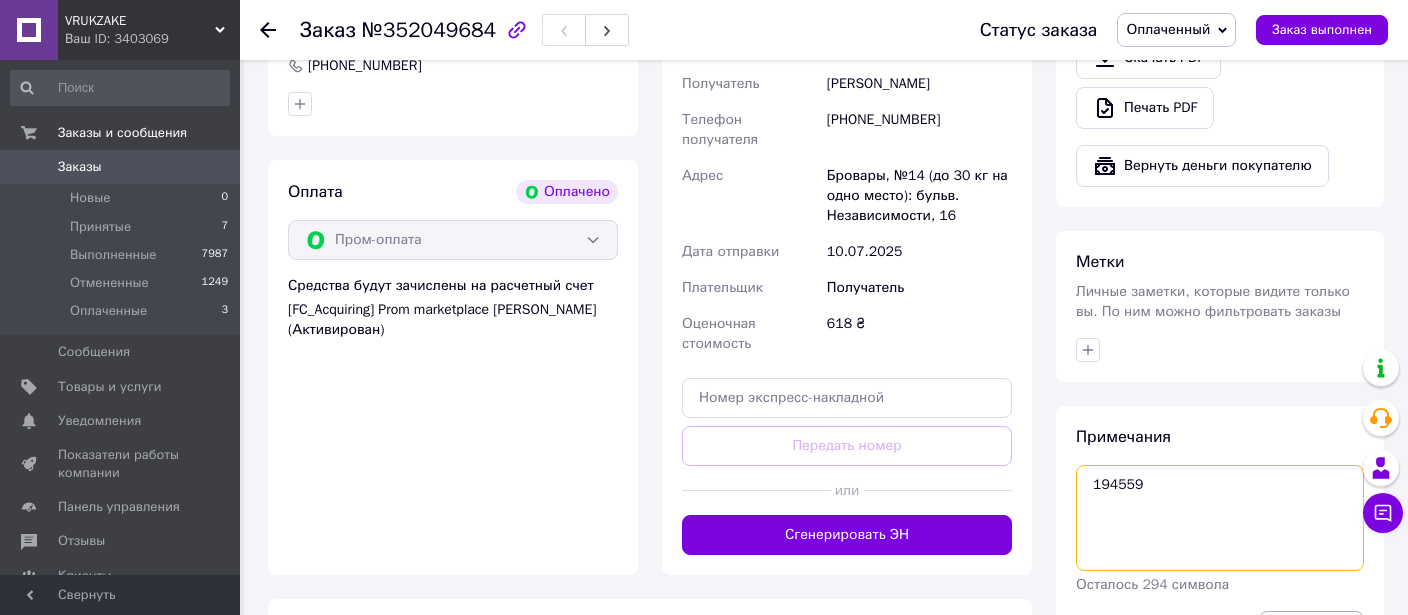 type on "194559" 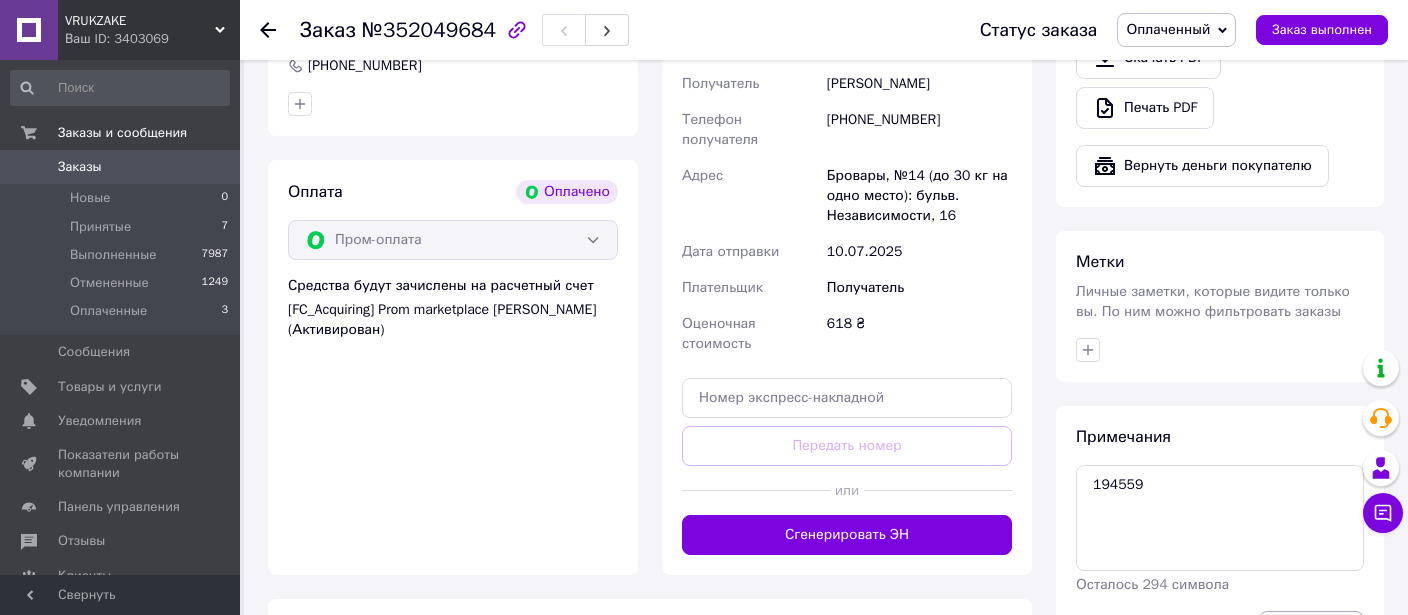 click on "Сохранить" at bounding box center [1311, 631] 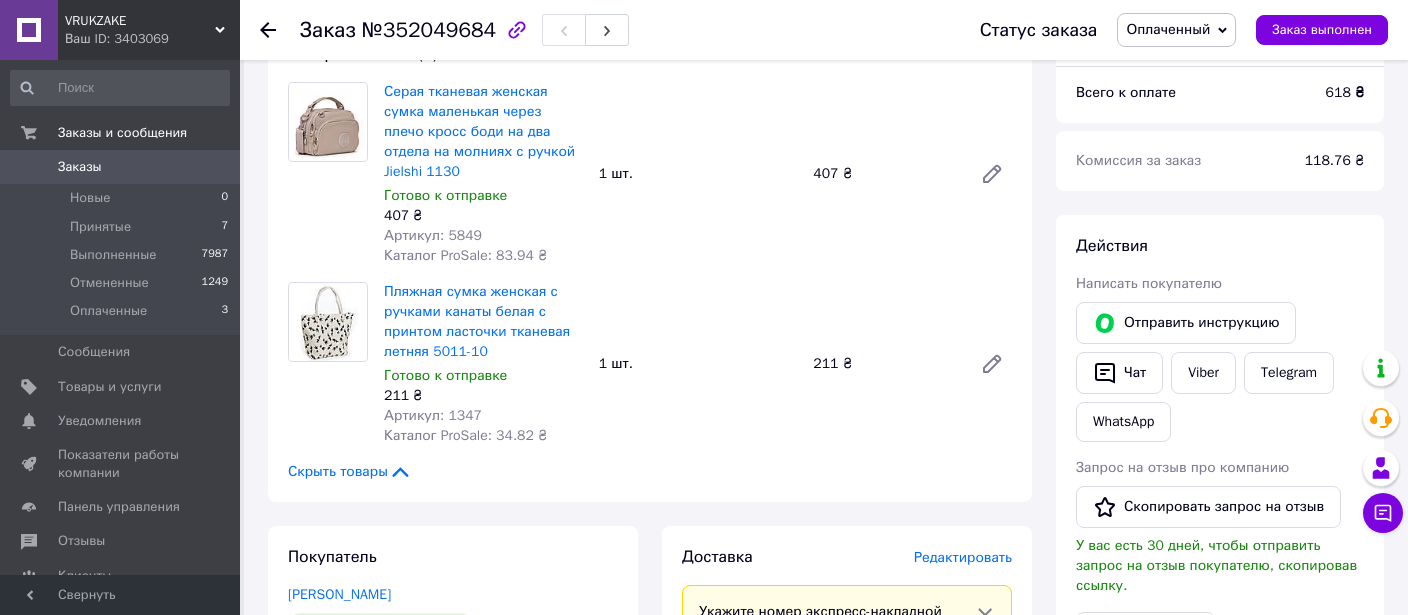 scroll, scrollTop: 0, scrollLeft: 0, axis: both 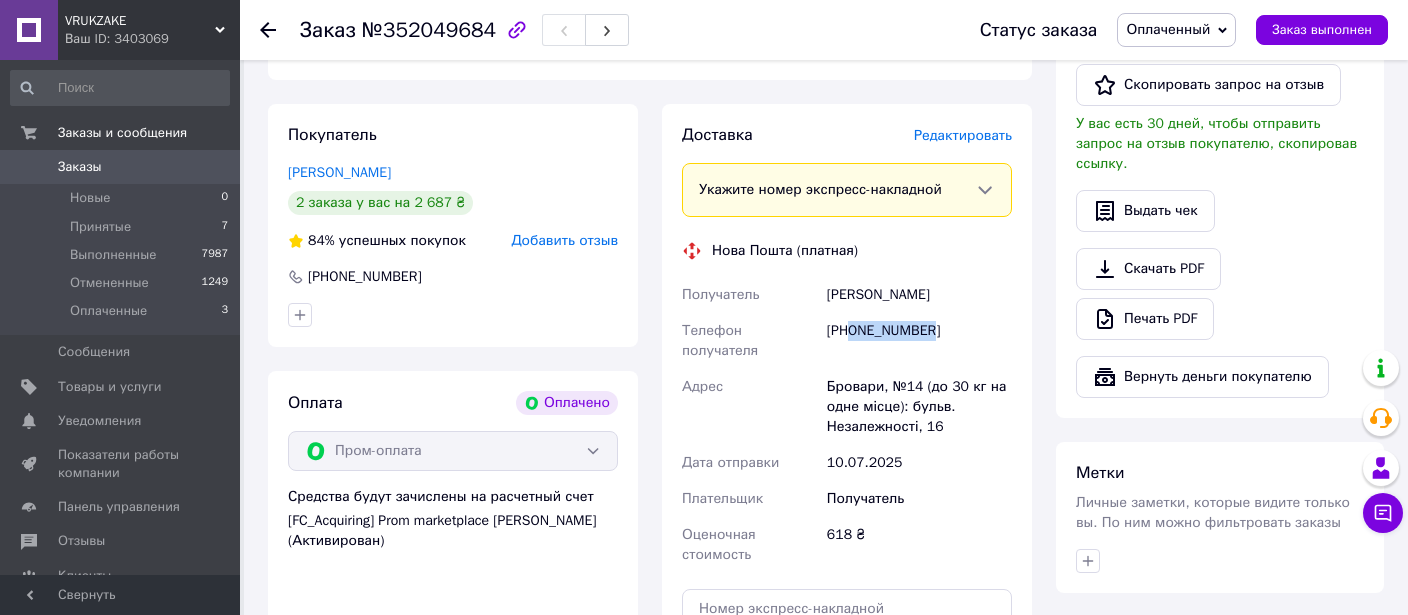 drag, startPoint x: 850, startPoint y: 314, endPoint x: 980, endPoint y: 321, distance: 130.18832 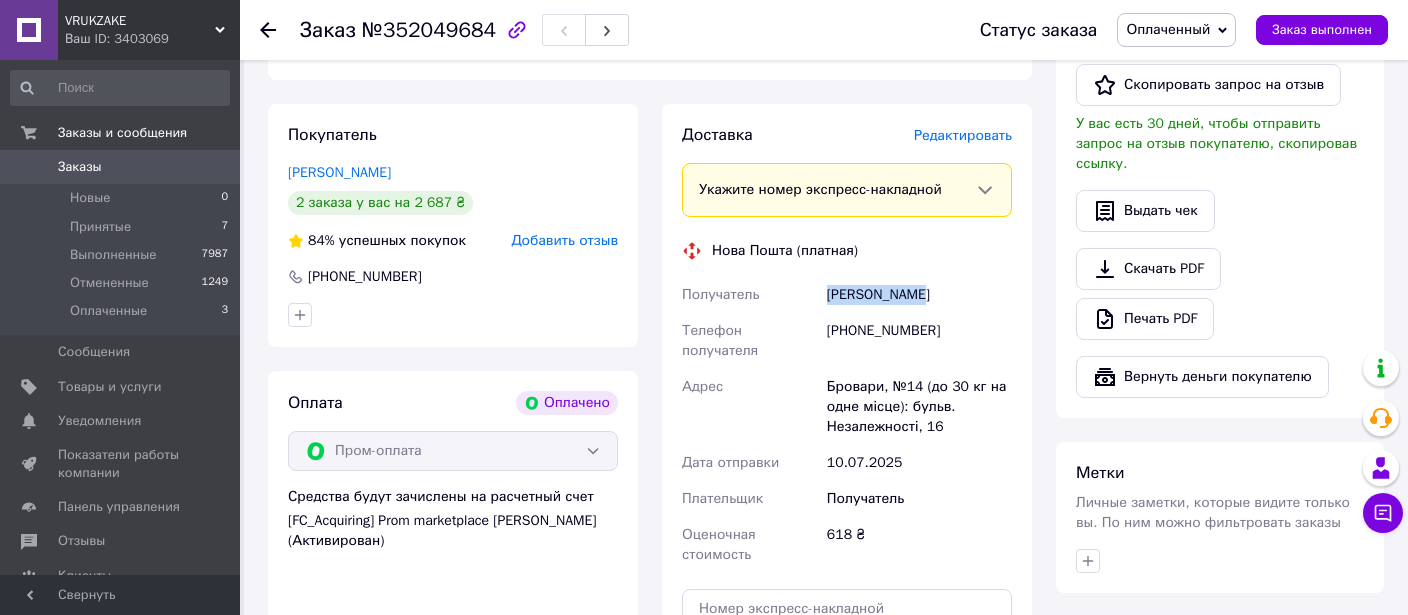 drag, startPoint x: 853, startPoint y: 274, endPoint x: 963, endPoint y: 281, distance: 110.2225 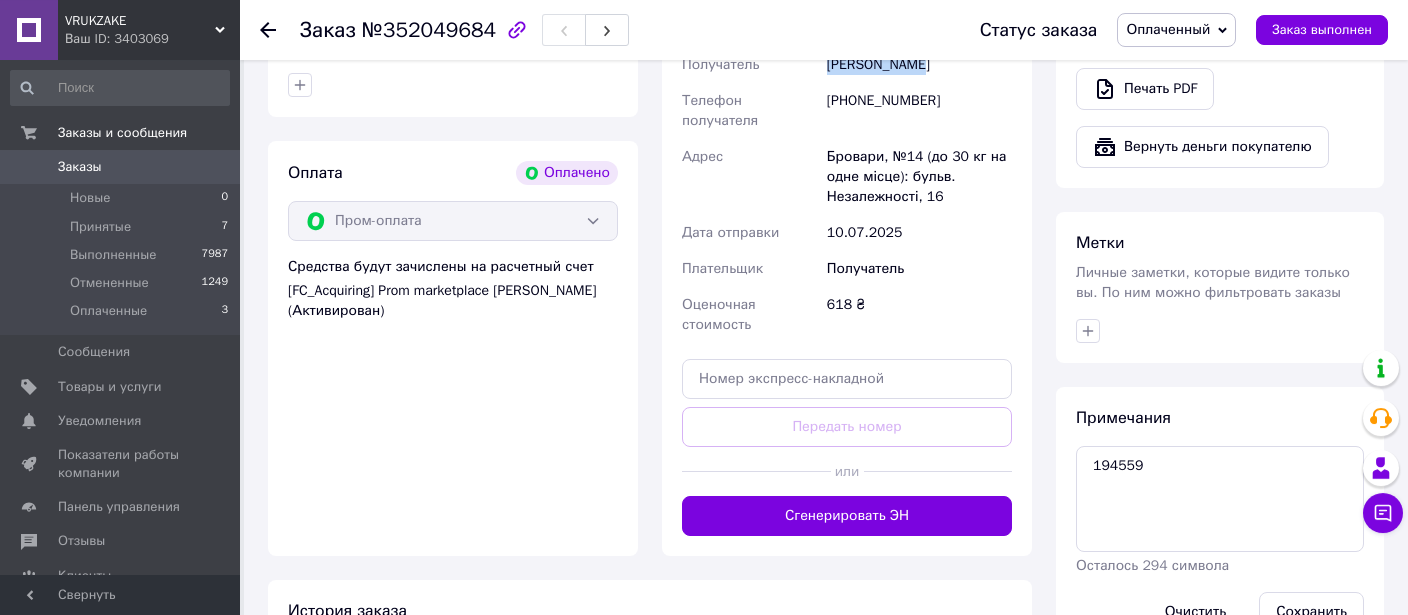 scroll, scrollTop: 950, scrollLeft: 0, axis: vertical 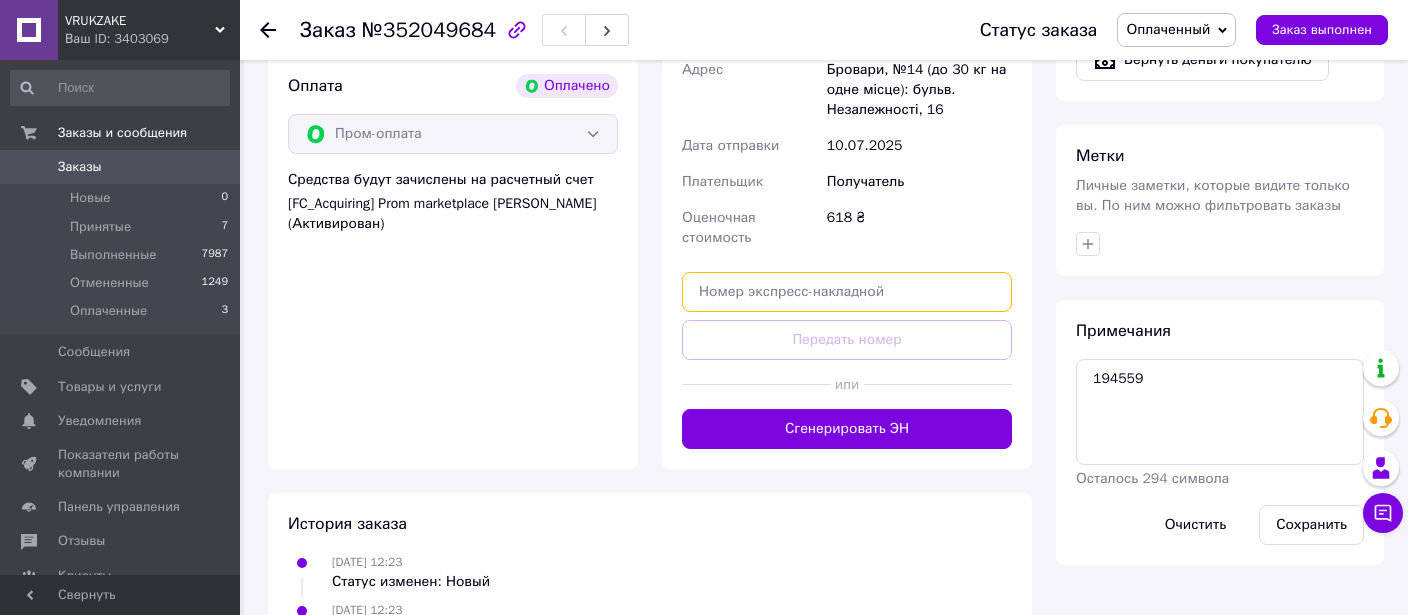 click at bounding box center (847, 292) 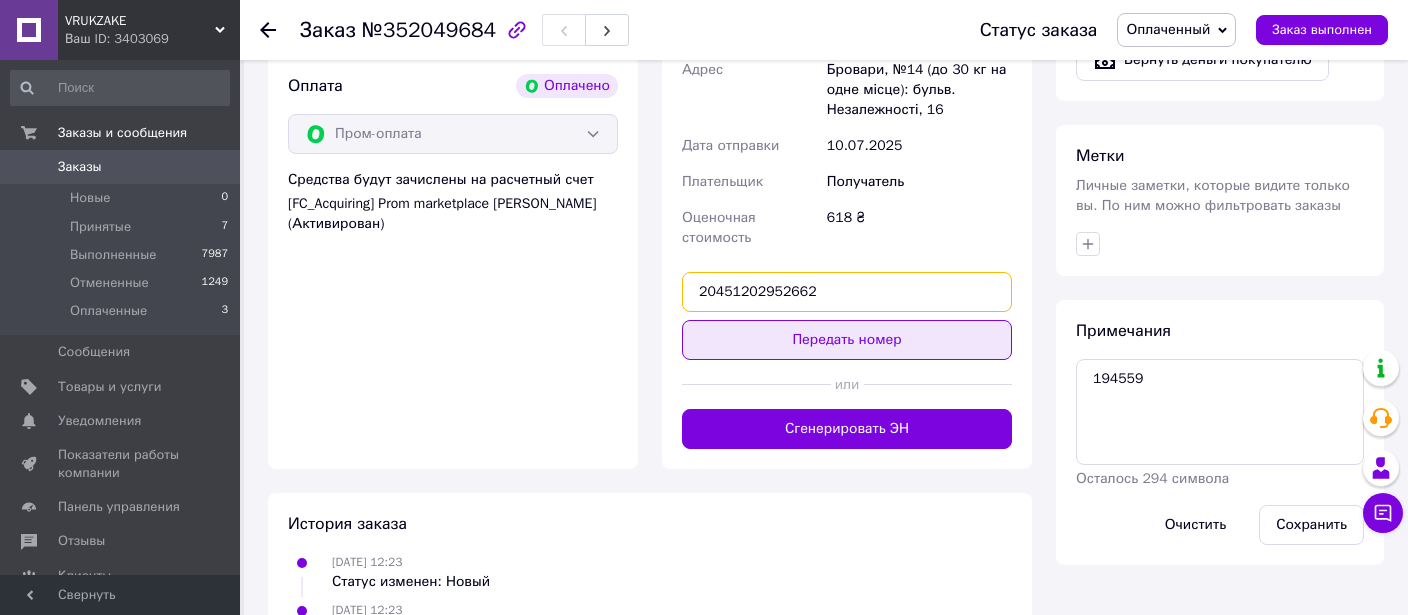 type on "20451202952662" 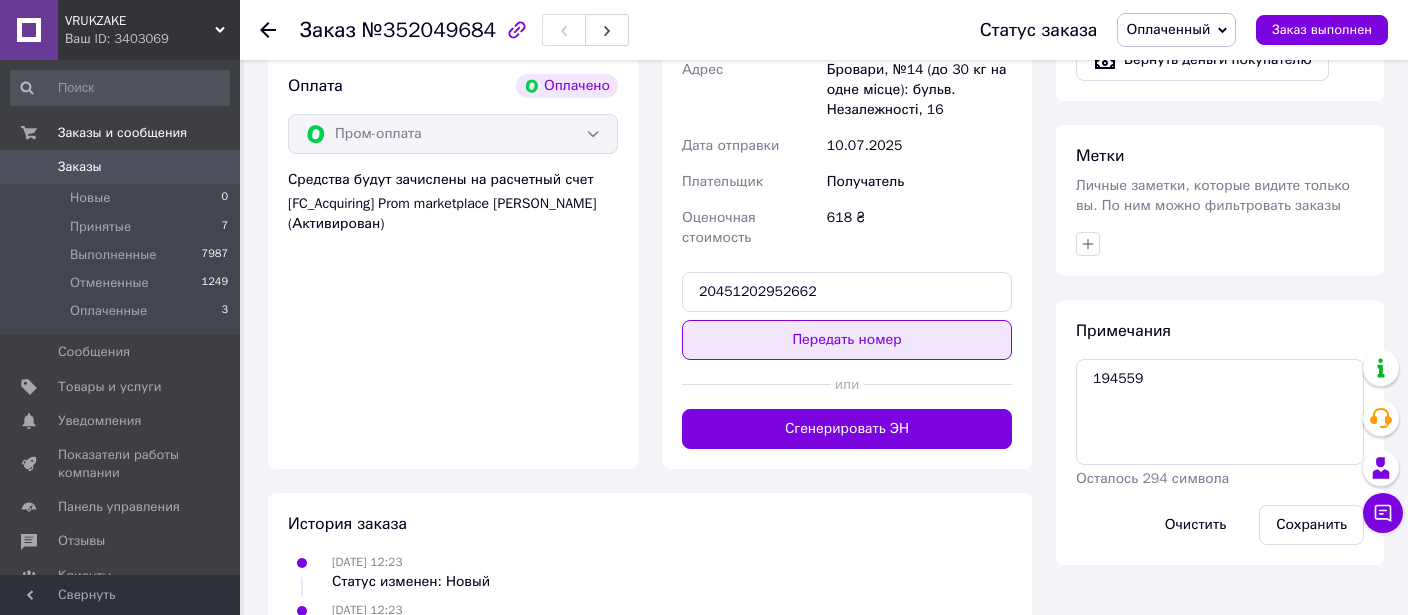 click on "Передать номер" at bounding box center [847, 340] 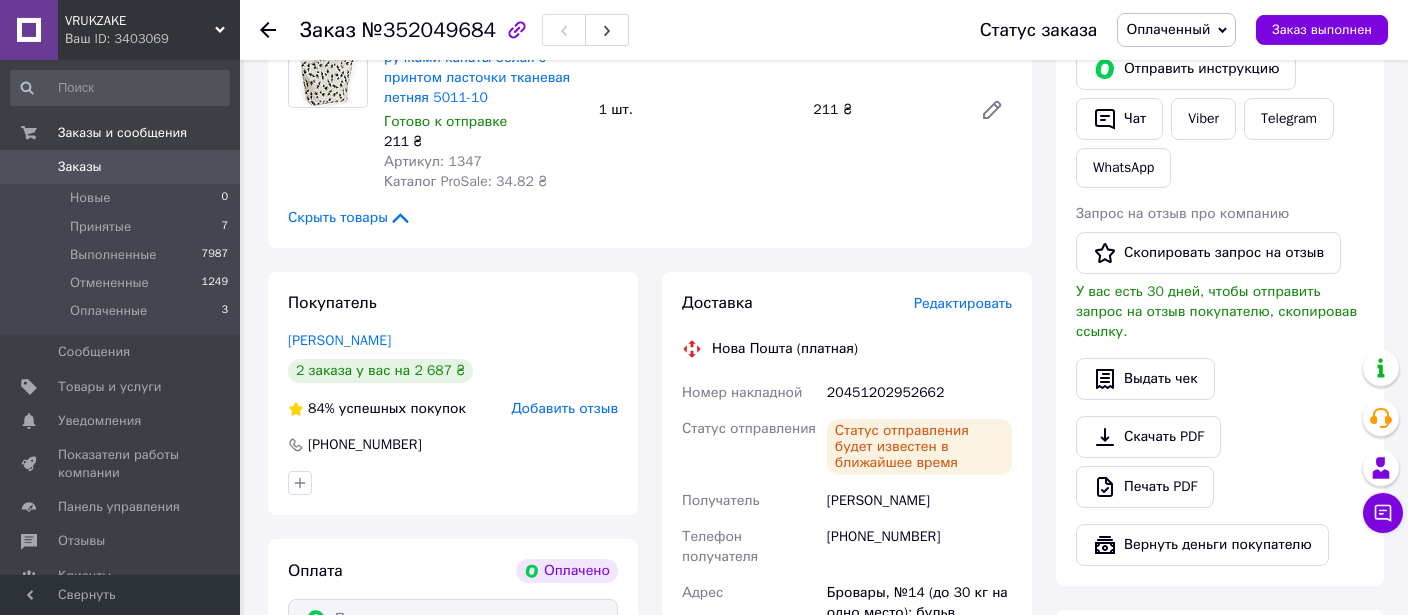 scroll, scrollTop: 613, scrollLeft: 0, axis: vertical 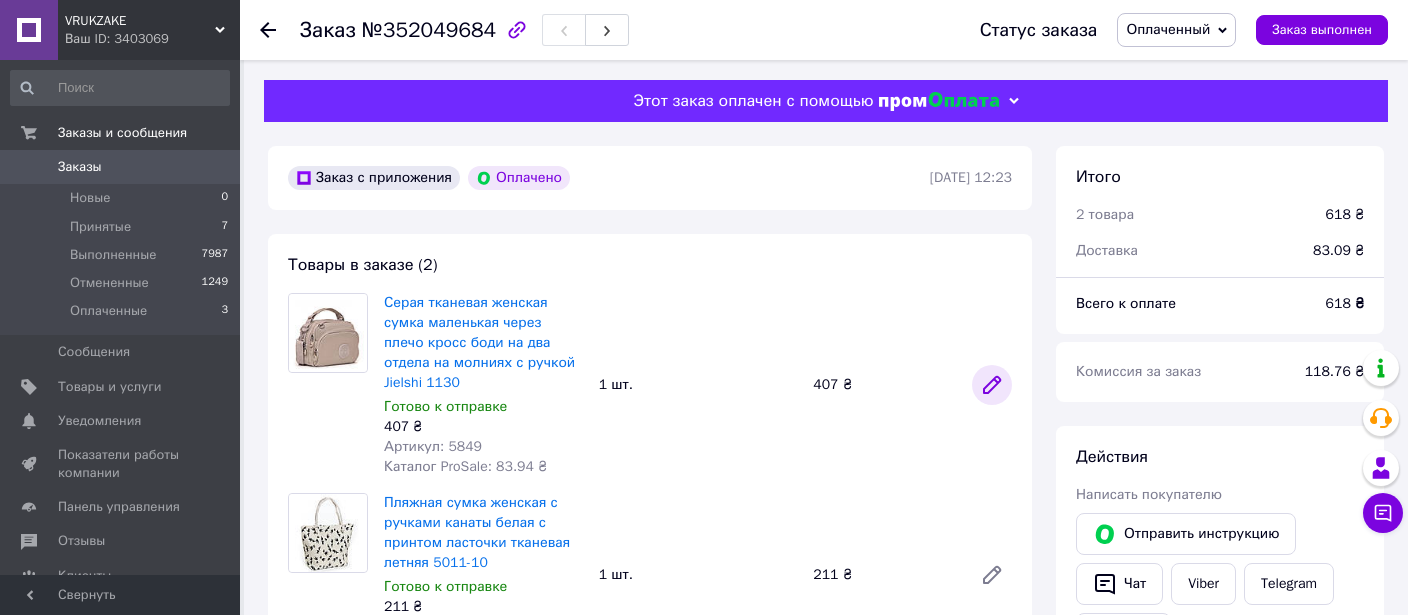 click at bounding box center [992, 385] 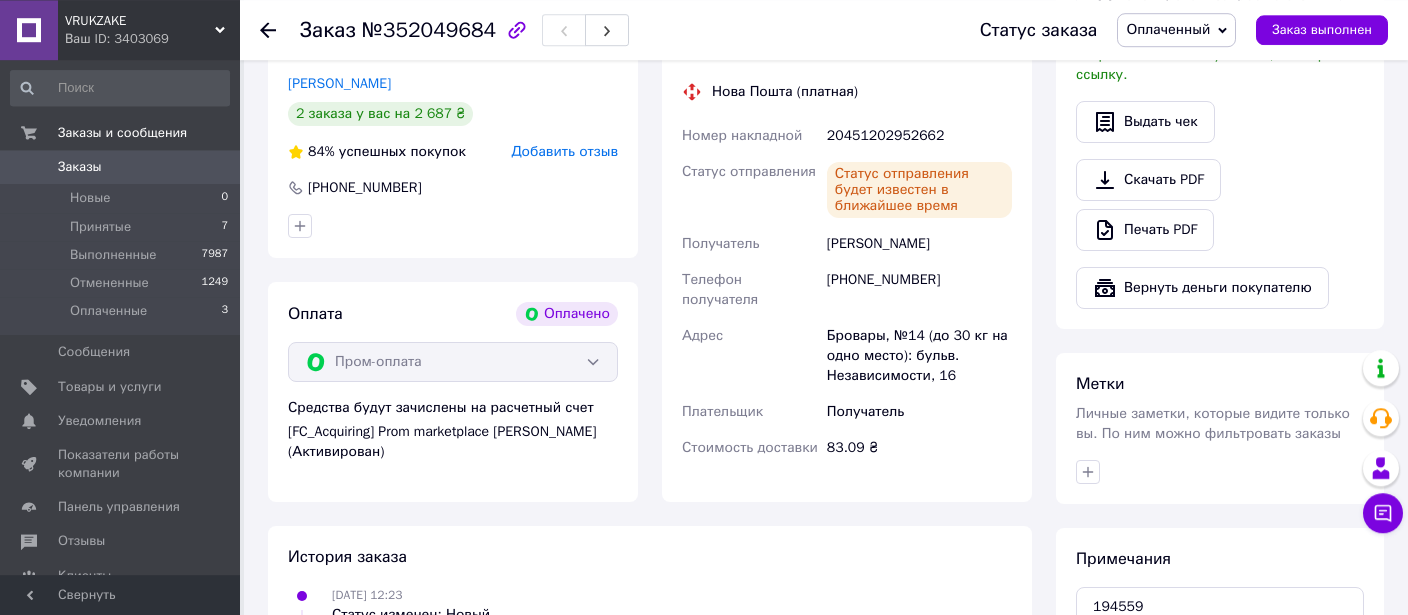 scroll, scrollTop: 844, scrollLeft: 0, axis: vertical 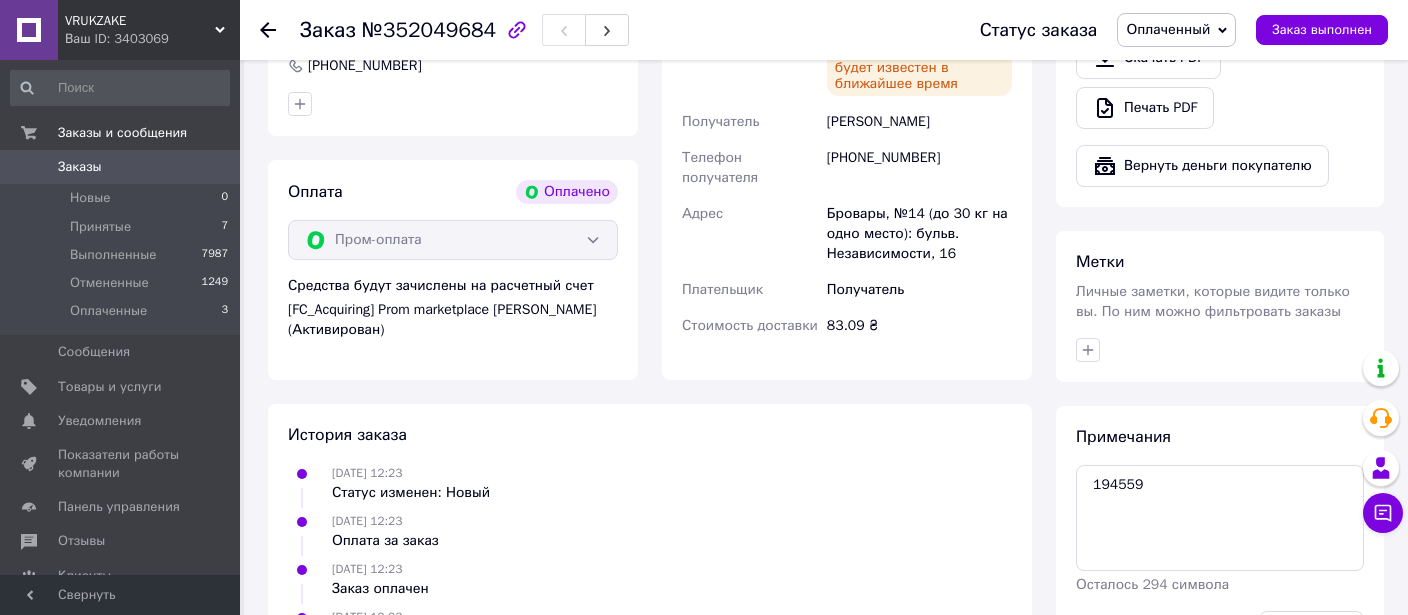 click at bounding box center (1220, 350) 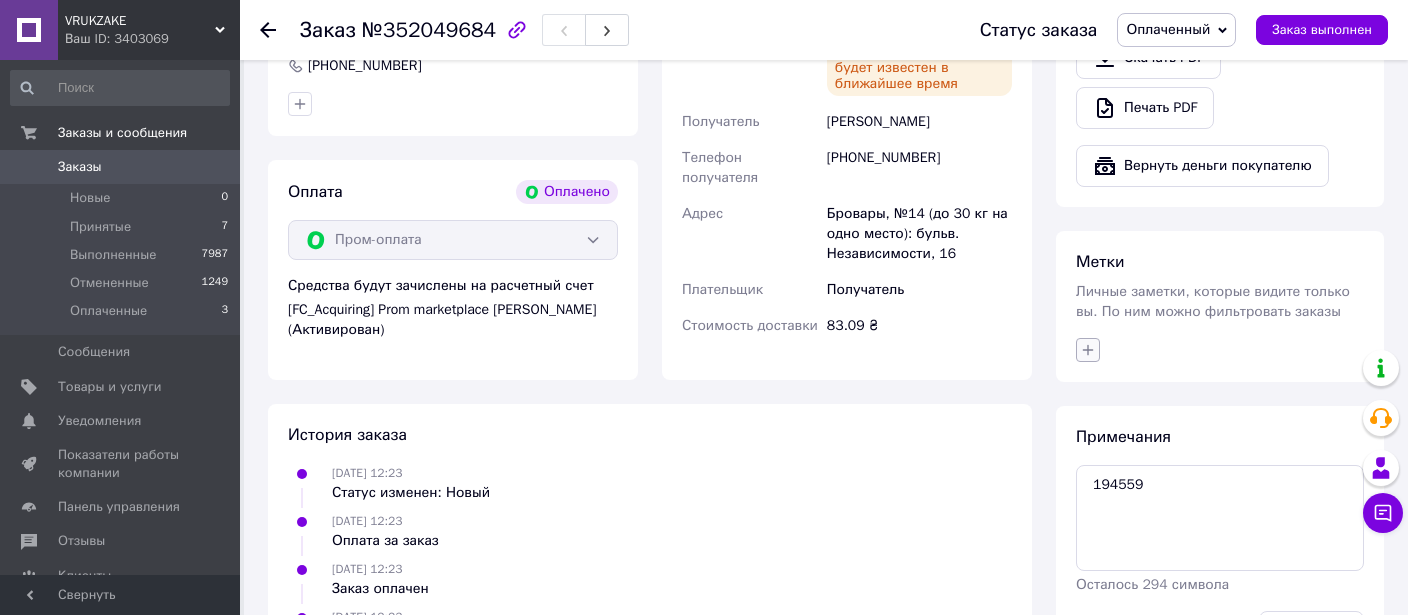 click 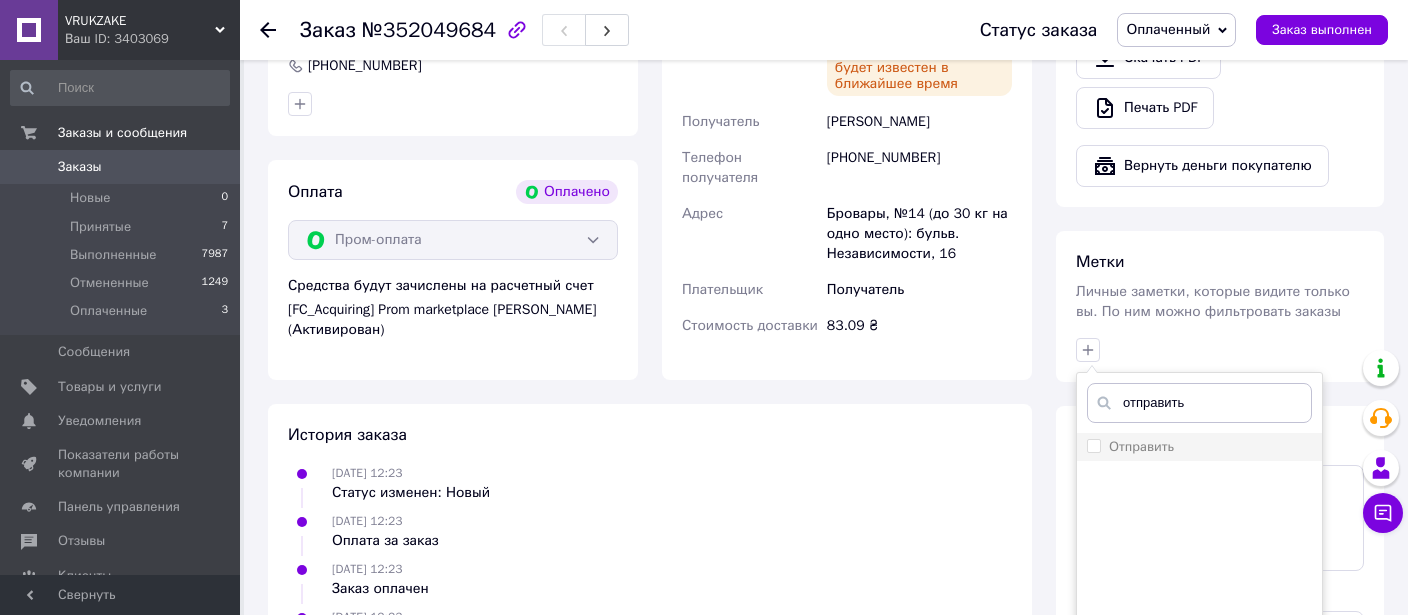 type on "отправить" 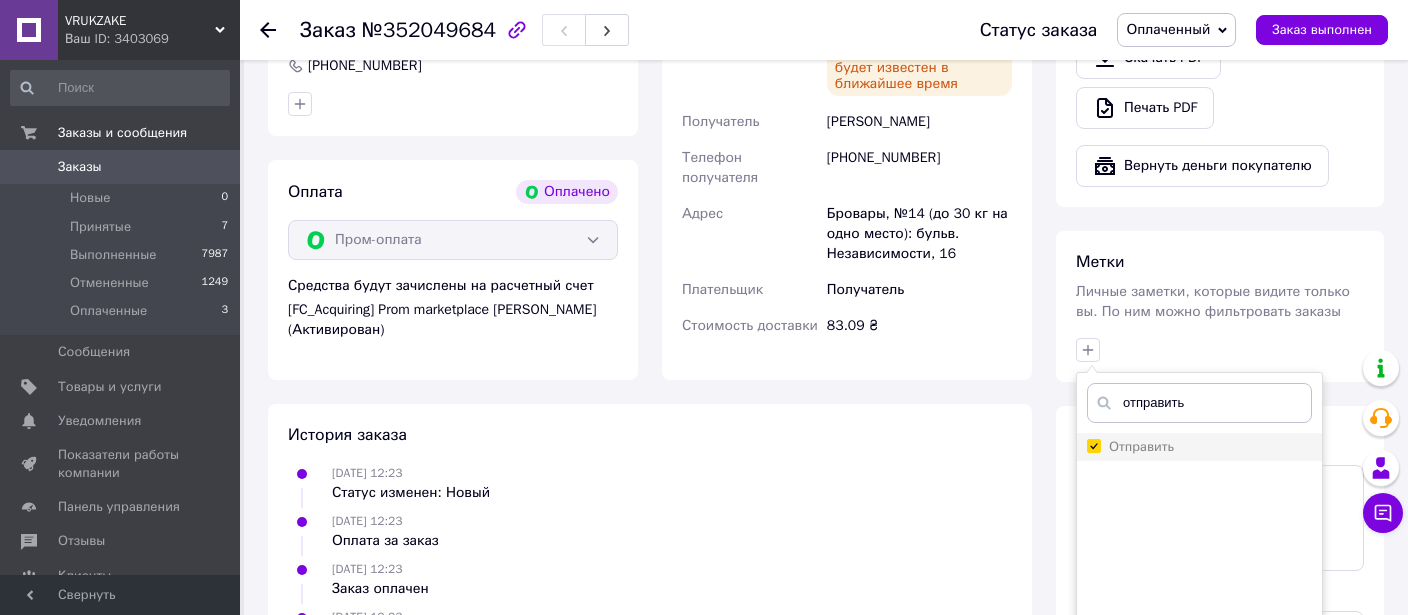 checkbox on "true" 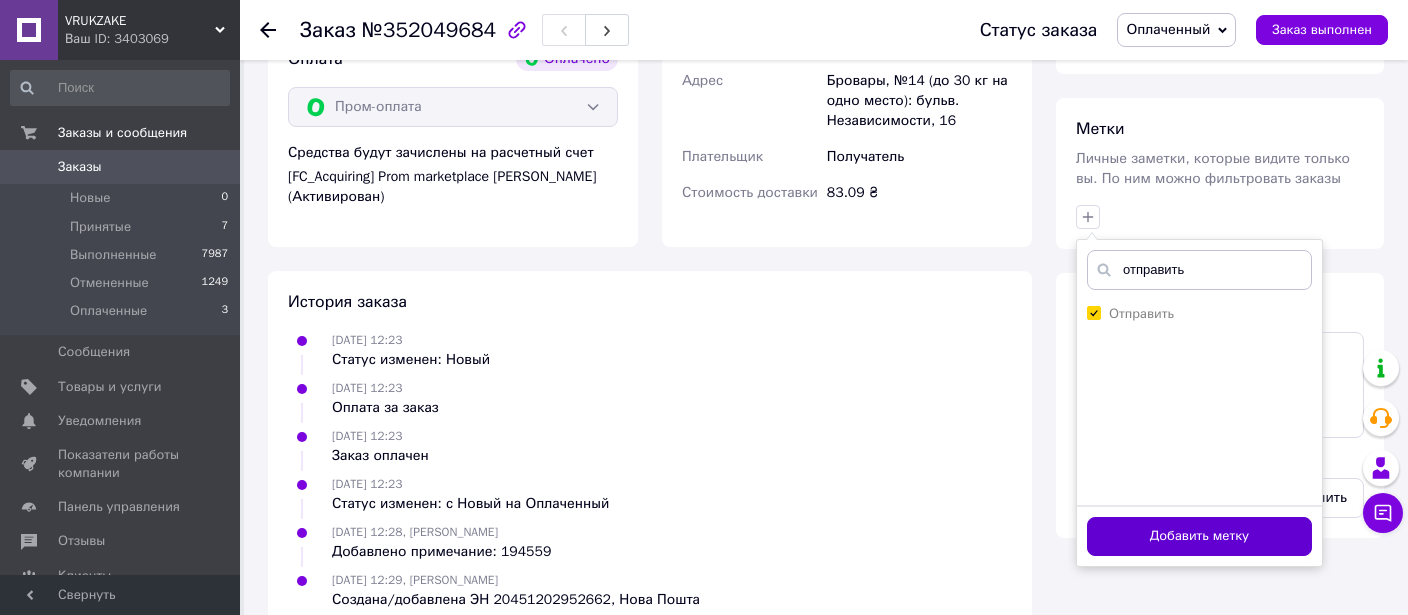 click on "Добавить метку" at bounding box center (1199, 536) 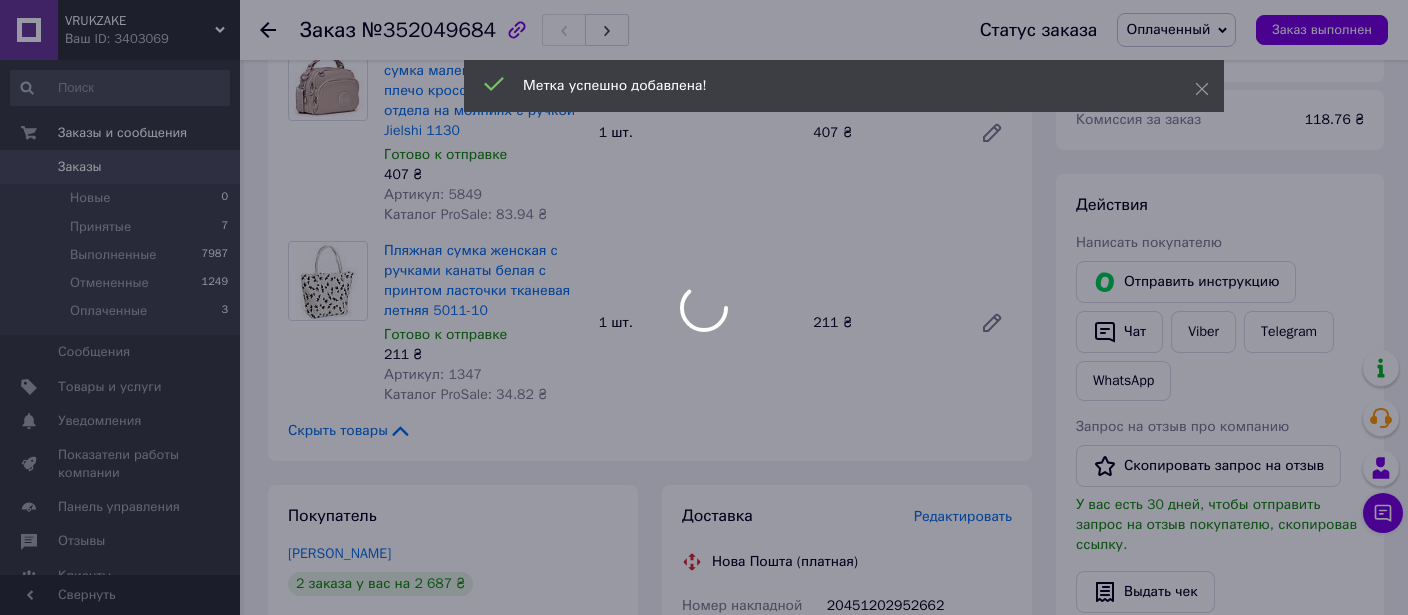scroll, scrollTop: 238, scrollLeft: 0, axis: vertical 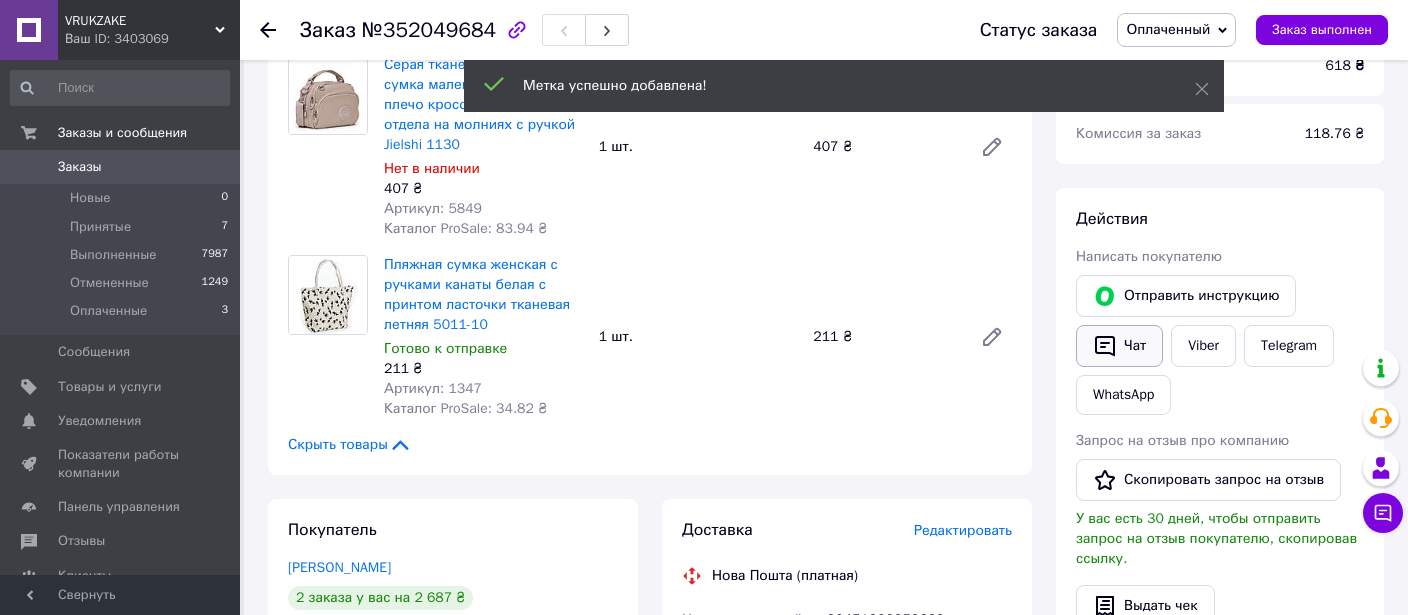 click on "Чат" at bounding box center [1119, 346] 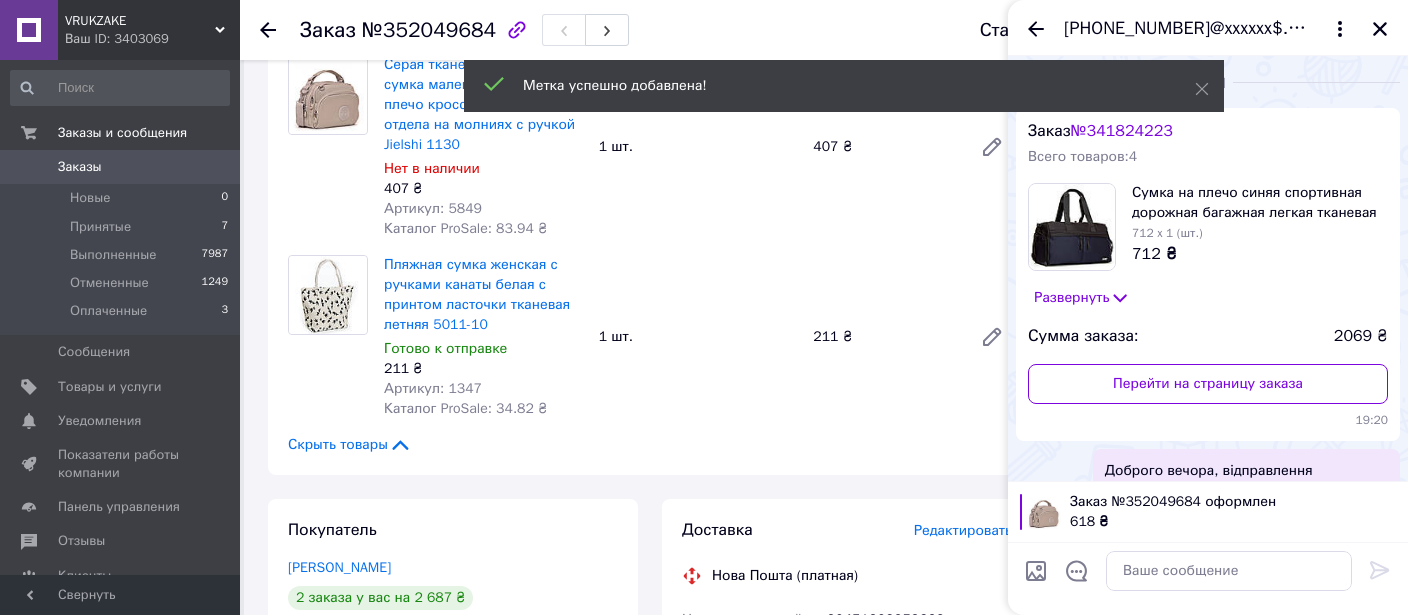 scroll, scrollTop: 279, scrollLeft: 0, axis: vertical 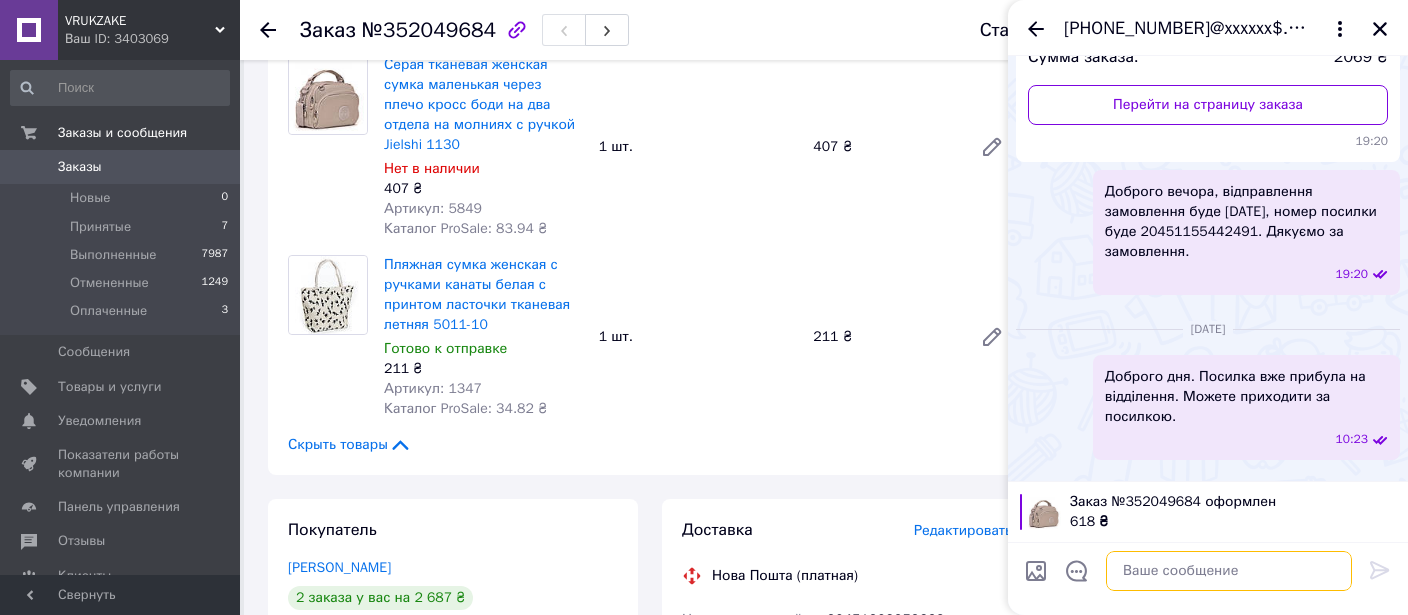 click at bounding box center (1229, 571) 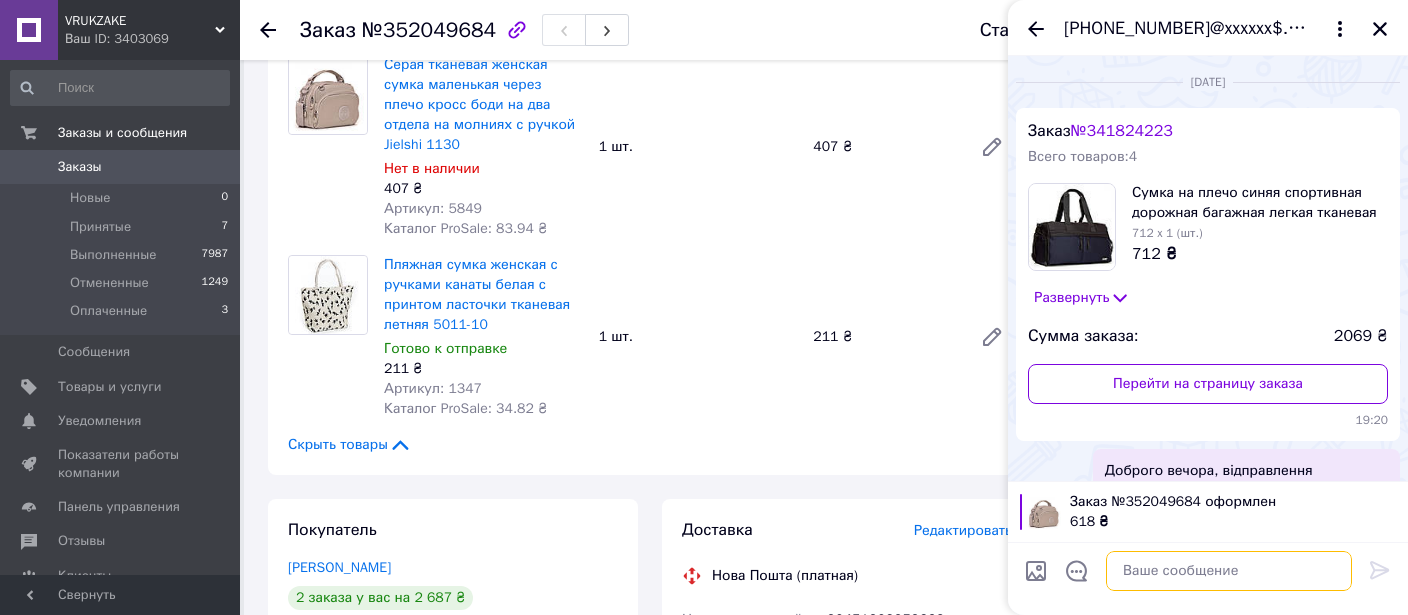 scroll, scrollTop: 410, scrollLeft: 0, axis: vertical 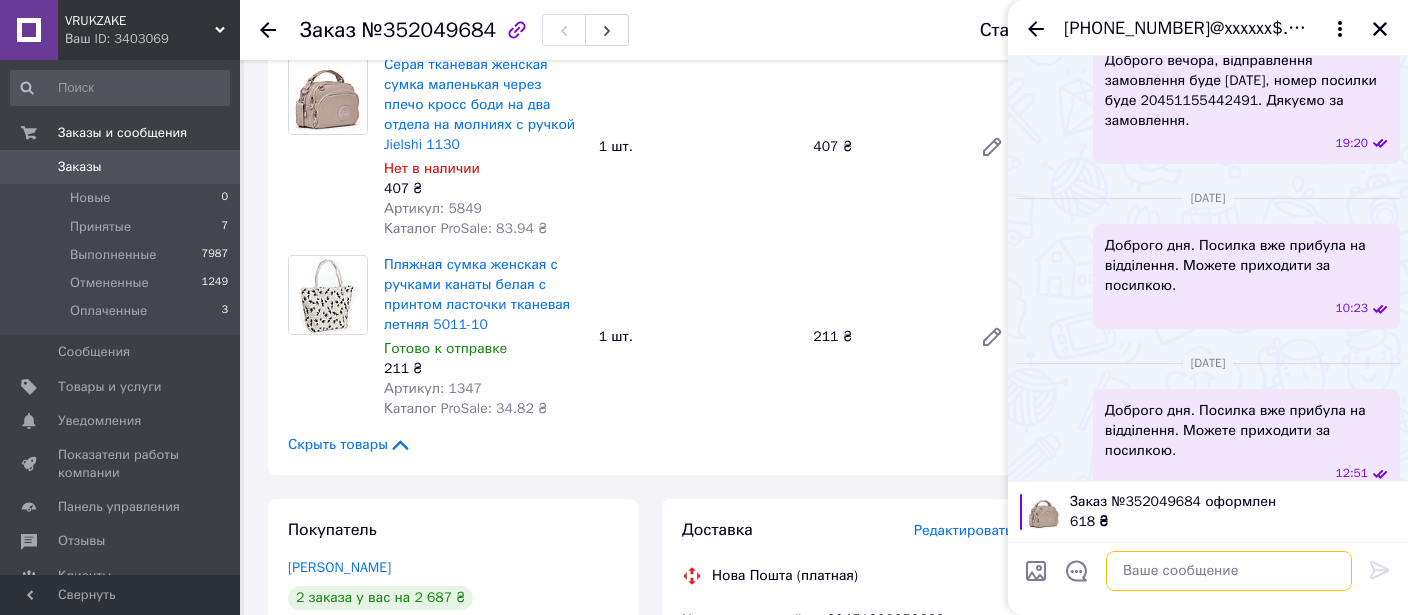 click at bounding box center (1229, 571) 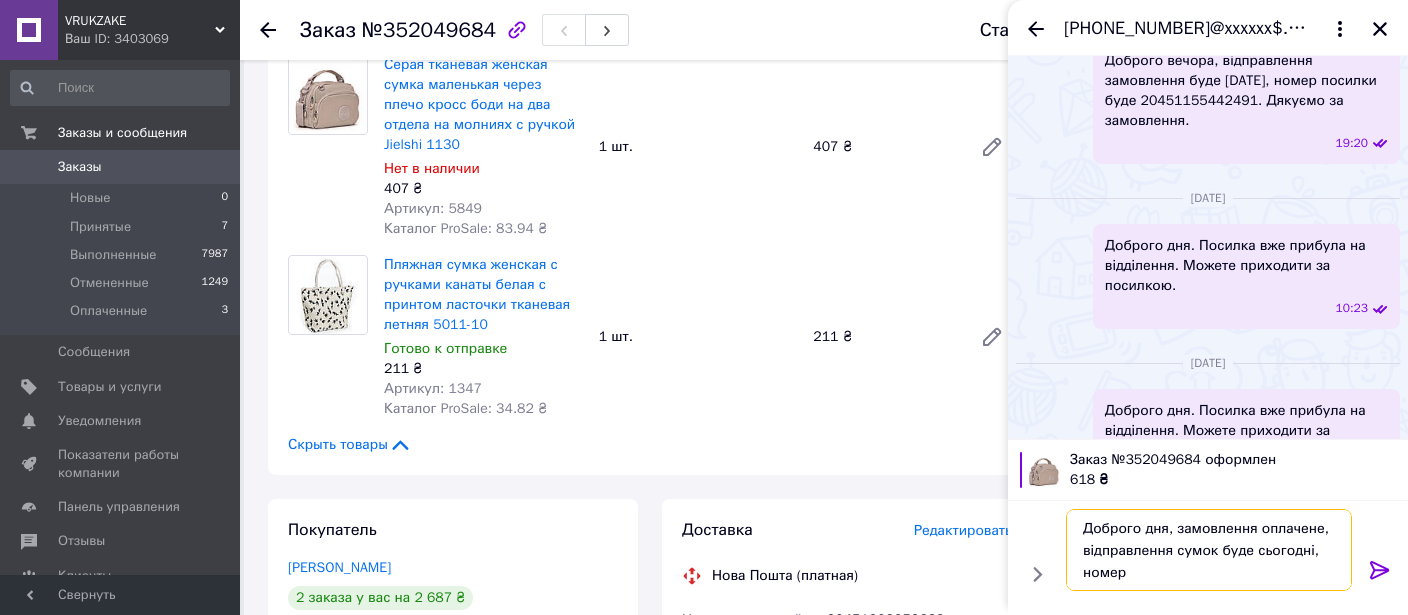scroll, scrollTop: 555, scrollLeft: 0, axis: vertical 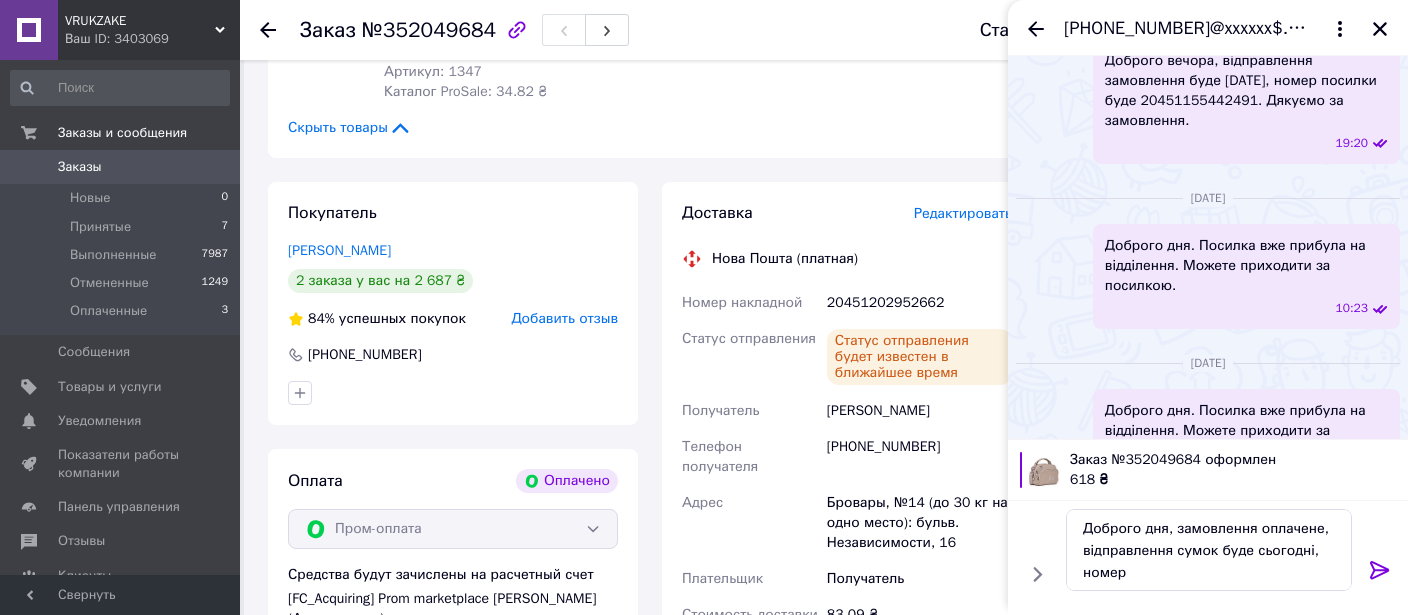 click on "20451202952662" at bounding box center [919, 303] 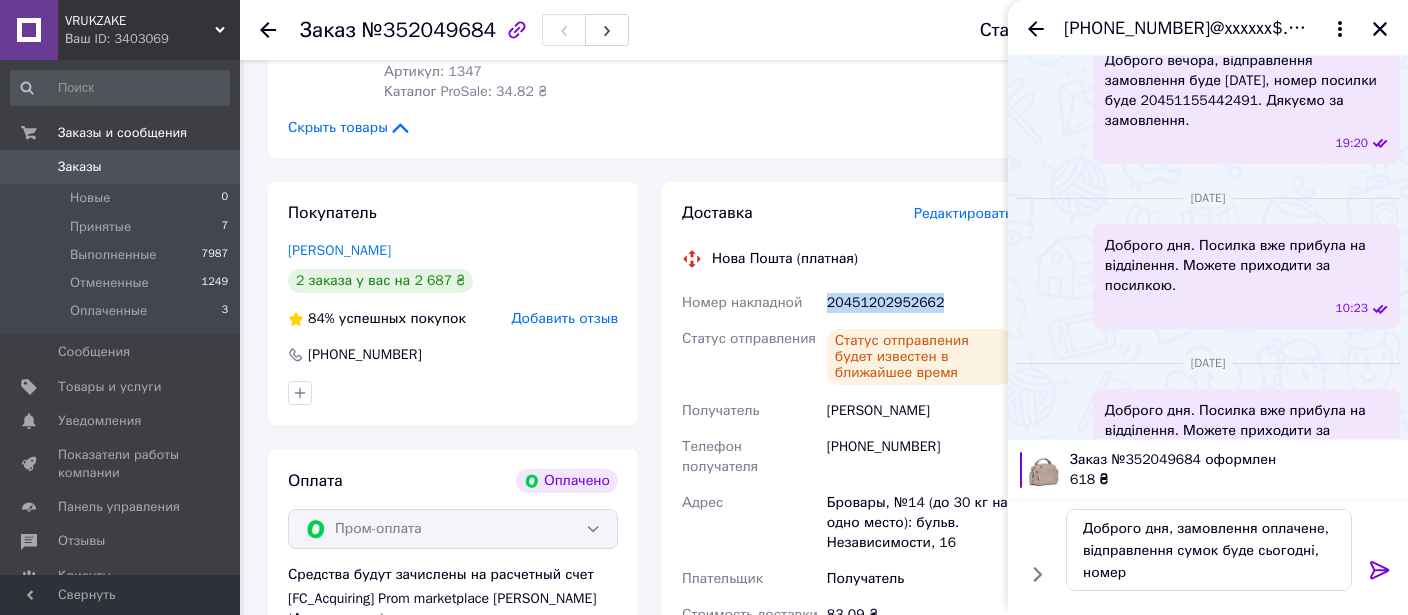 click on "20451202952662" at bounding box center (919, 303) 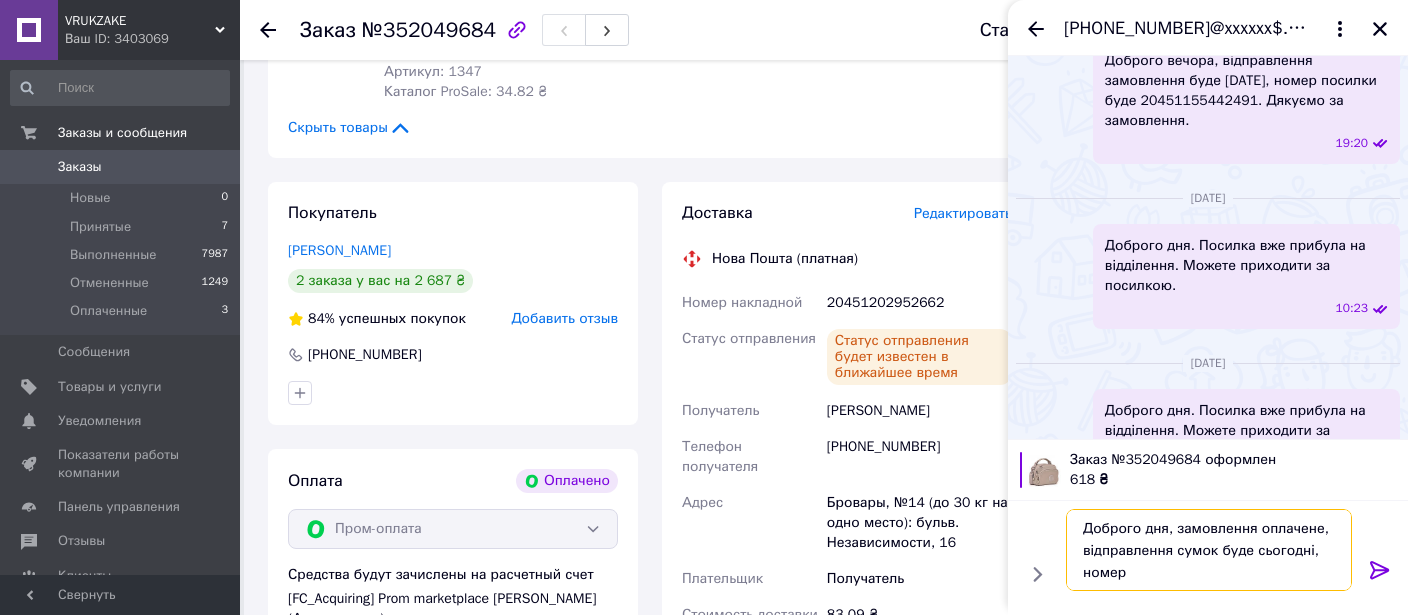 click on "Доброго дня, замовлення оплачене, відправлення сумок буде сьогодні, номер" at bounding box center (1209, 550) 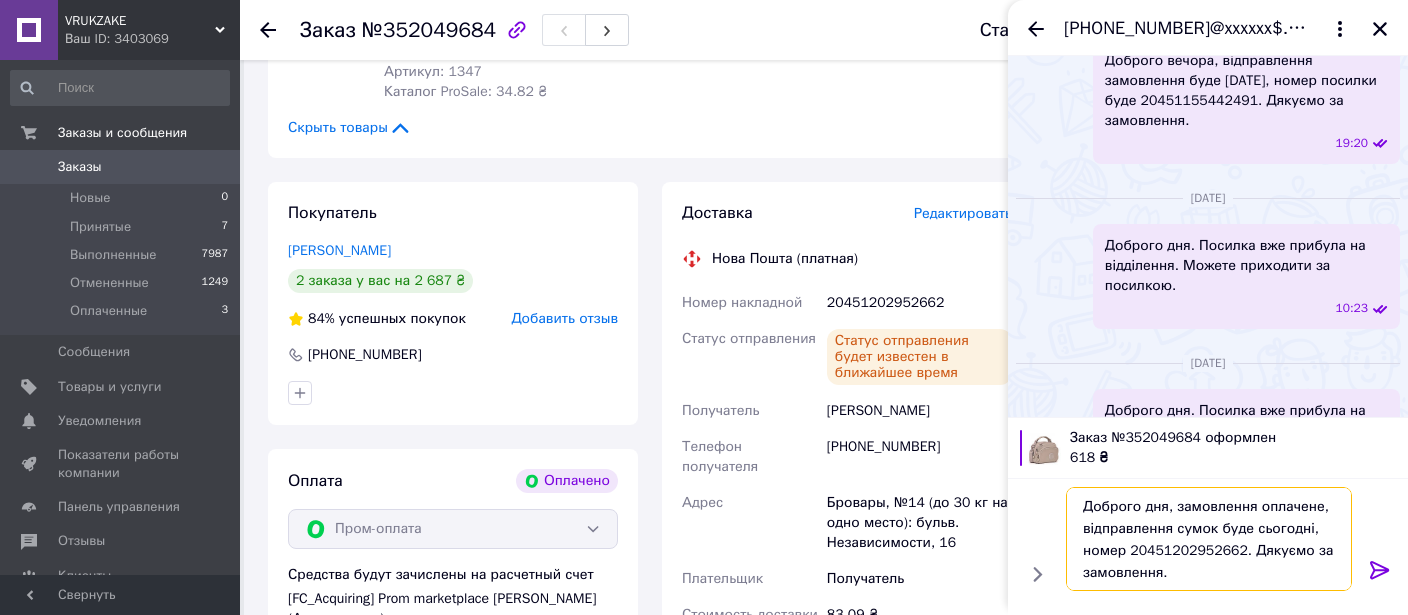 type on "Доброго дня, замовлення оплачене, відправлення сумок буде сьогодні, номер 20451202952662. Дякуємо за замовлення." 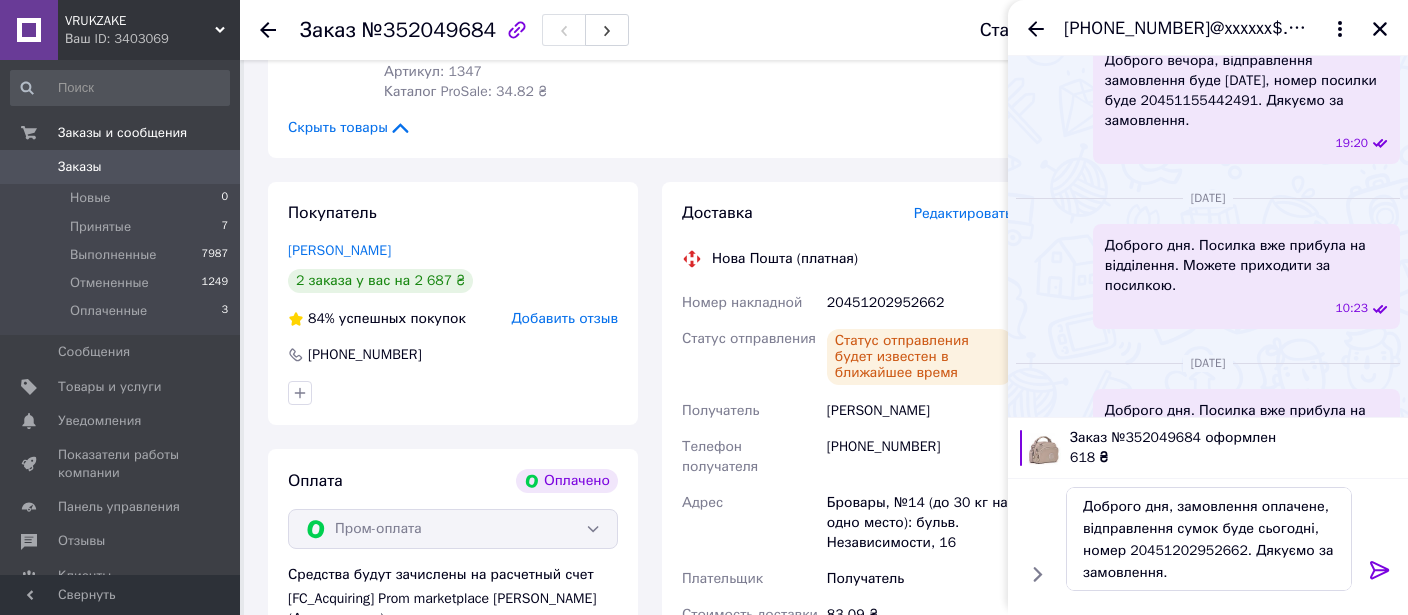click 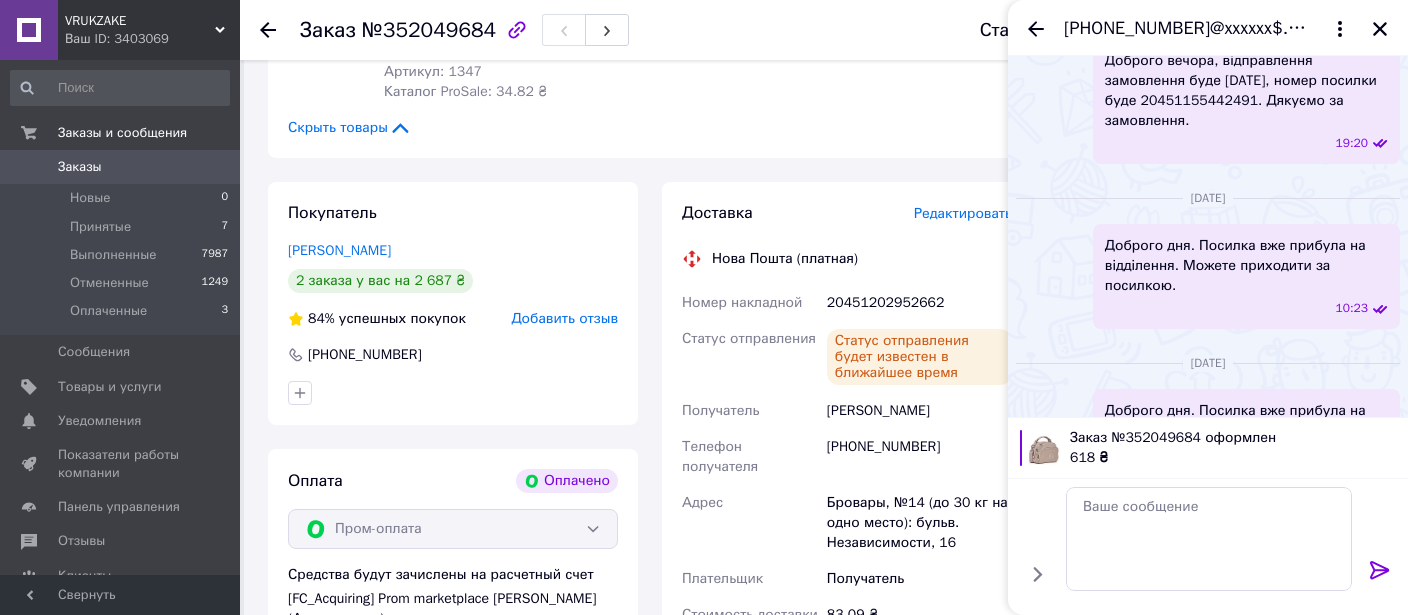 scroll, scrollTop: 855, scrollLeft: 0, axis: vertical 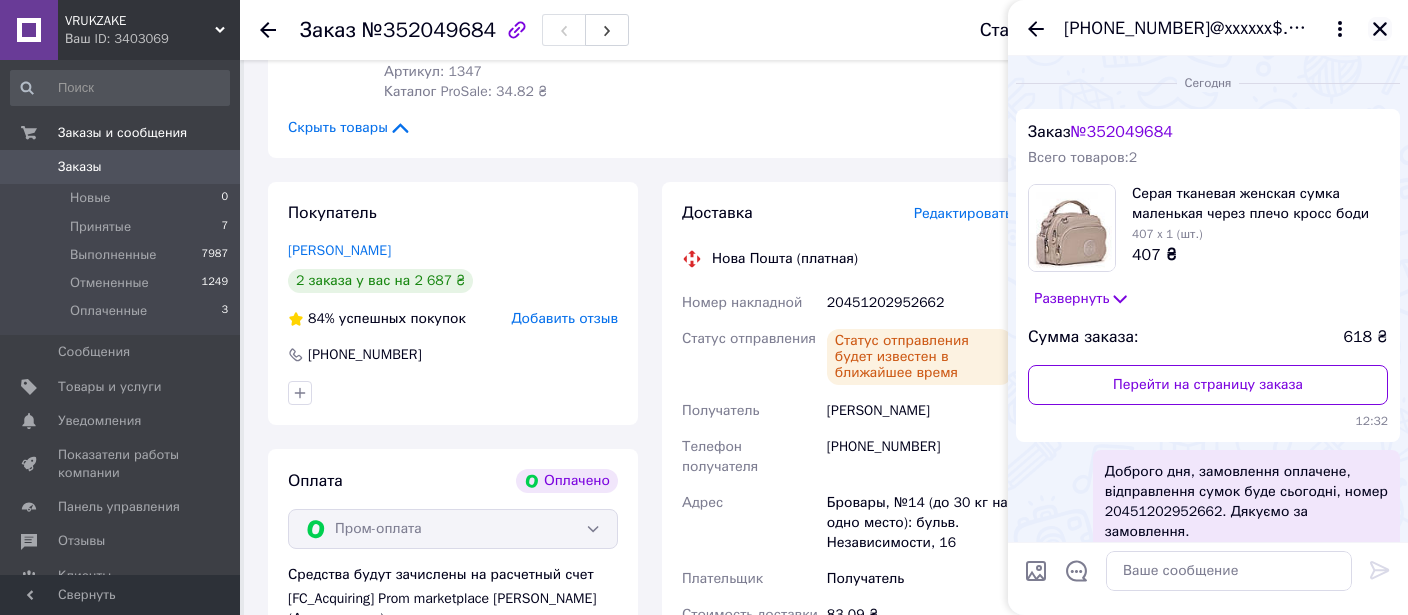 click 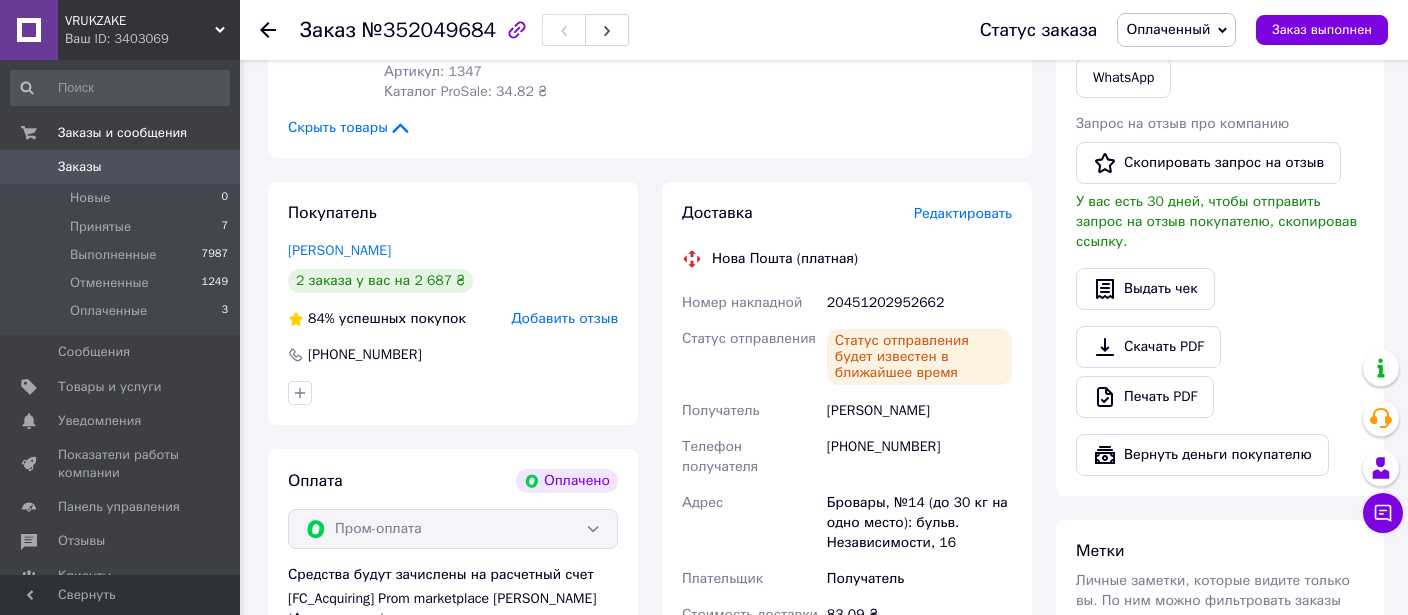 scroll, scrollTop: 0, scrollLeft: 0, axis: both 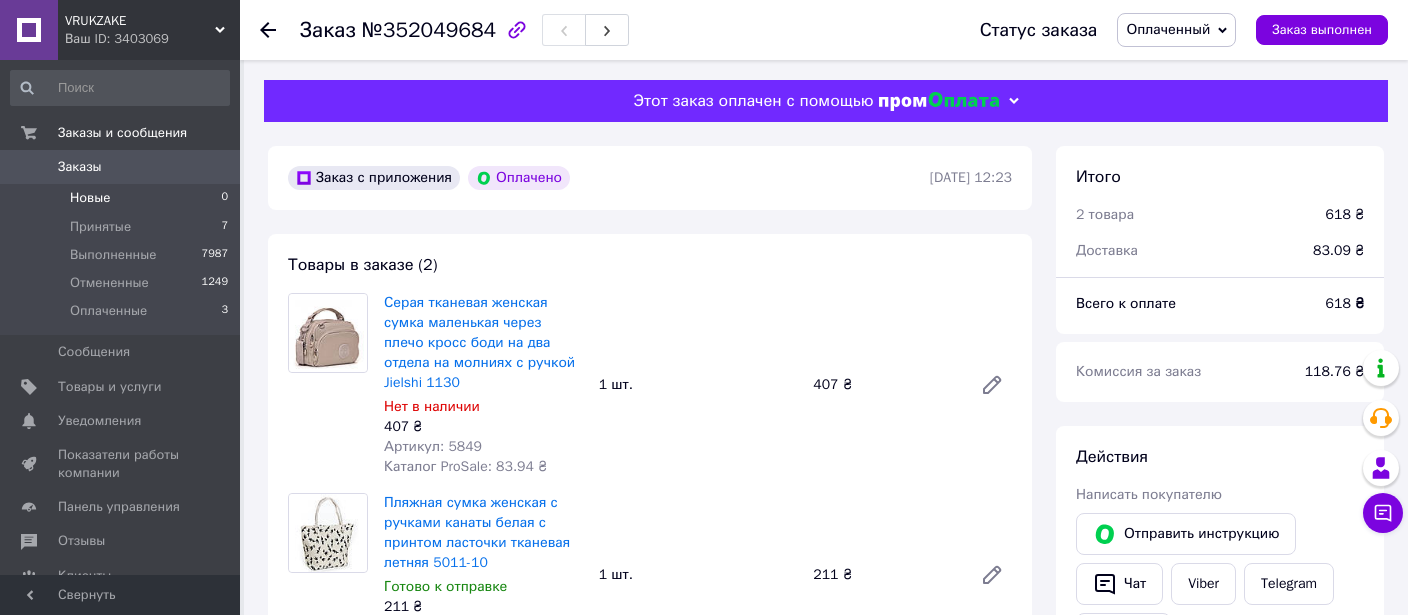 click on "Новые" at bounding box center [90, 198] 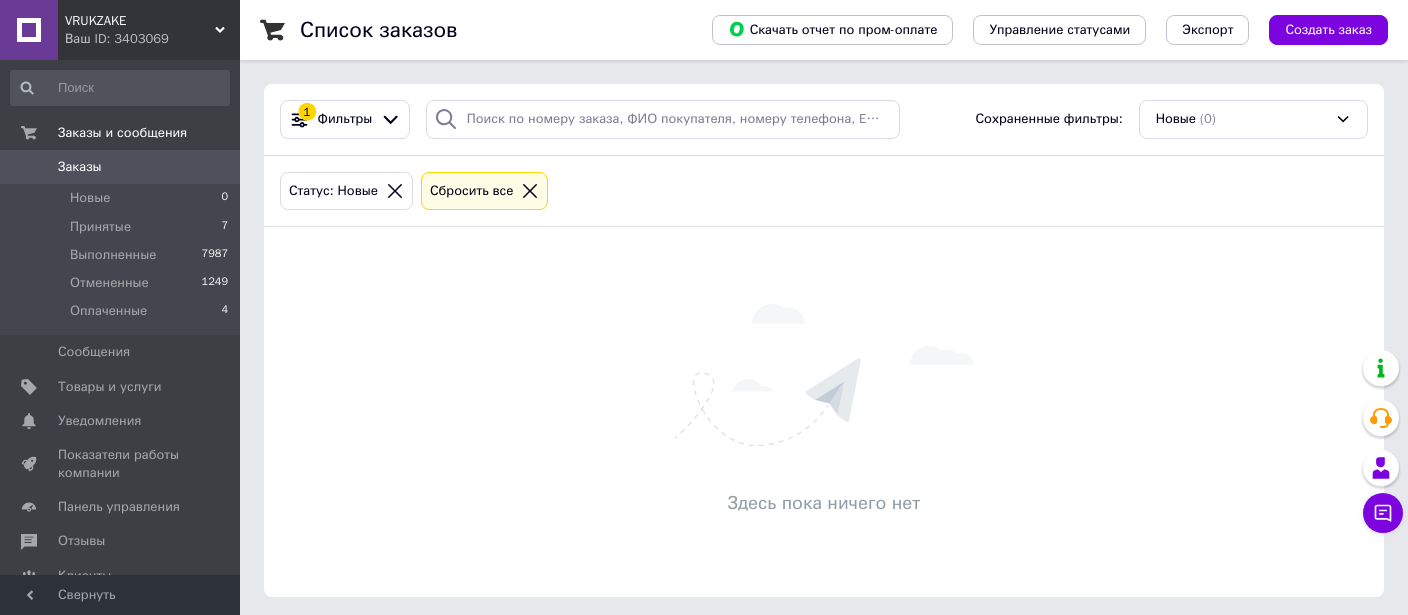 scroll, scrollTop: 0, scrollLeft: 0, axis: both 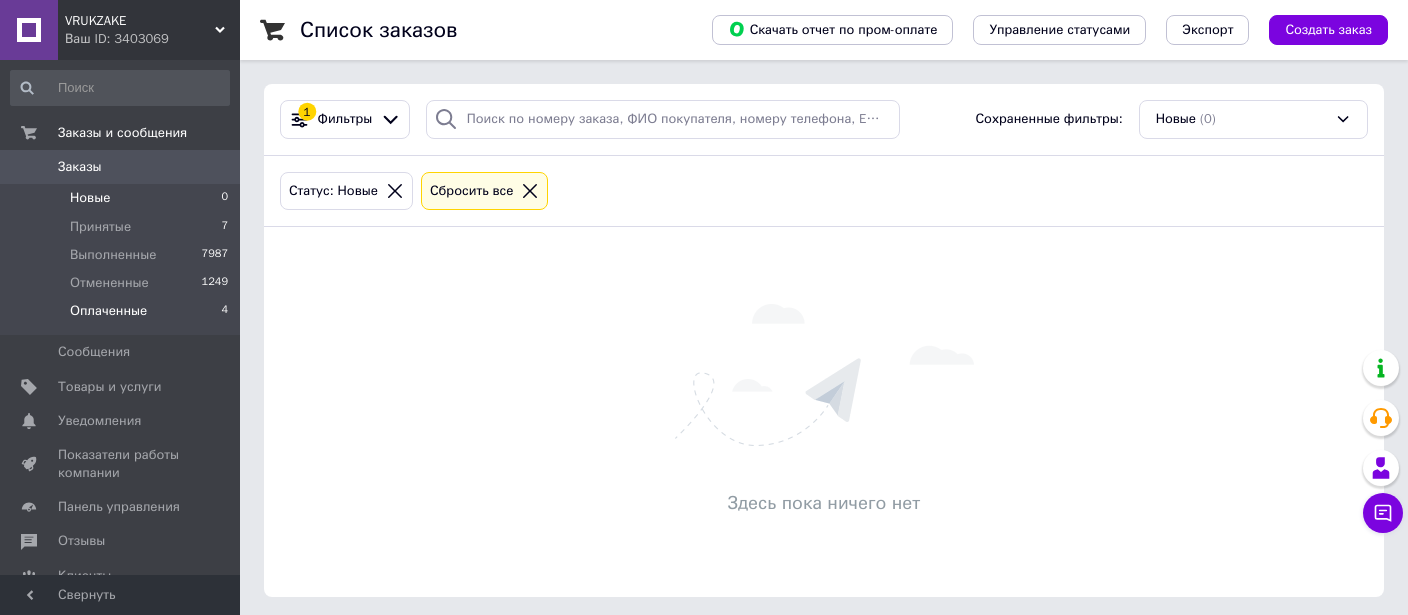 click on "Оплаченные" at bounding box center (108, 311) 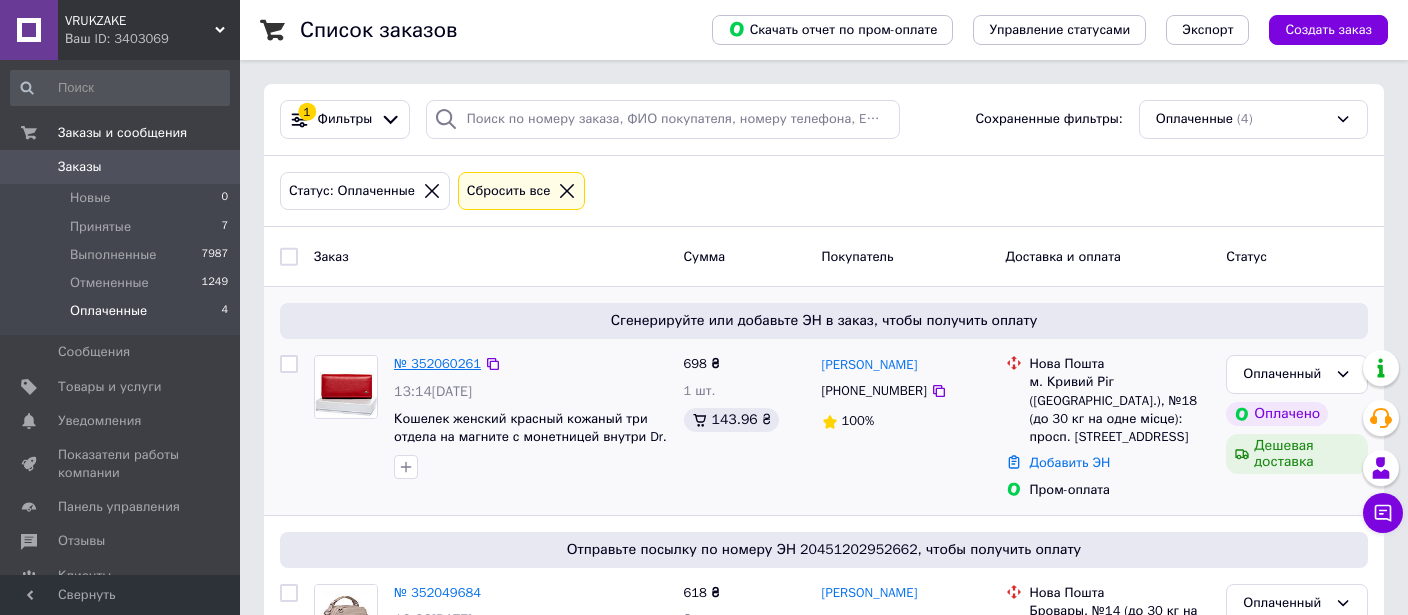 click on "№ 352060261" at bounding box center [437, 363] 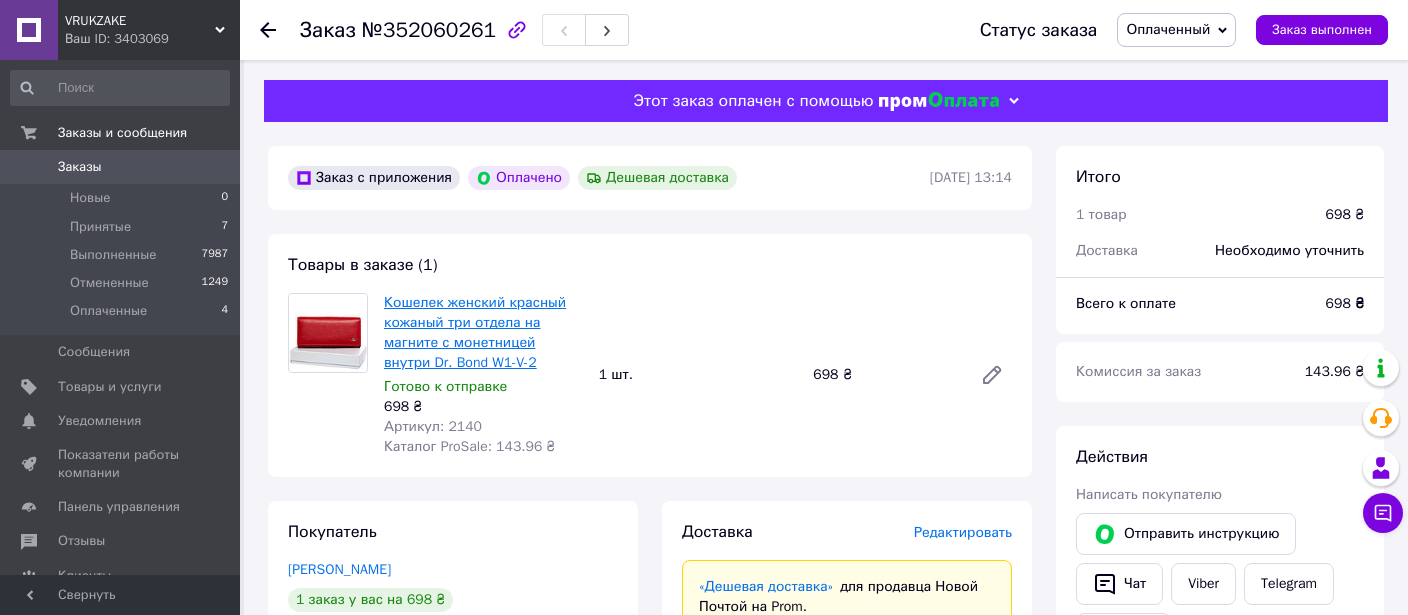 click on "Кошелек женский красный кожаный три отдела на магните с монетницей внутри Dr. Bond W1-V-2" at bounding box center [475, 332] 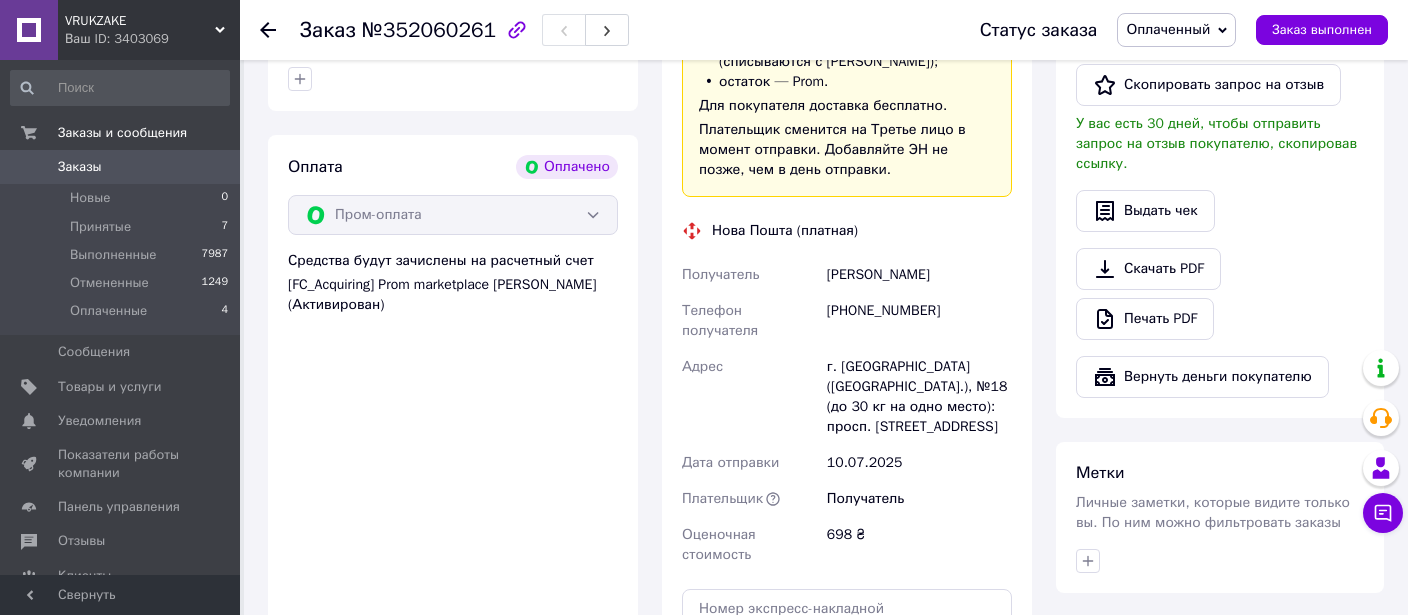 scroll, scrollTop: 950, scrollLeft: 0, axis: vertical 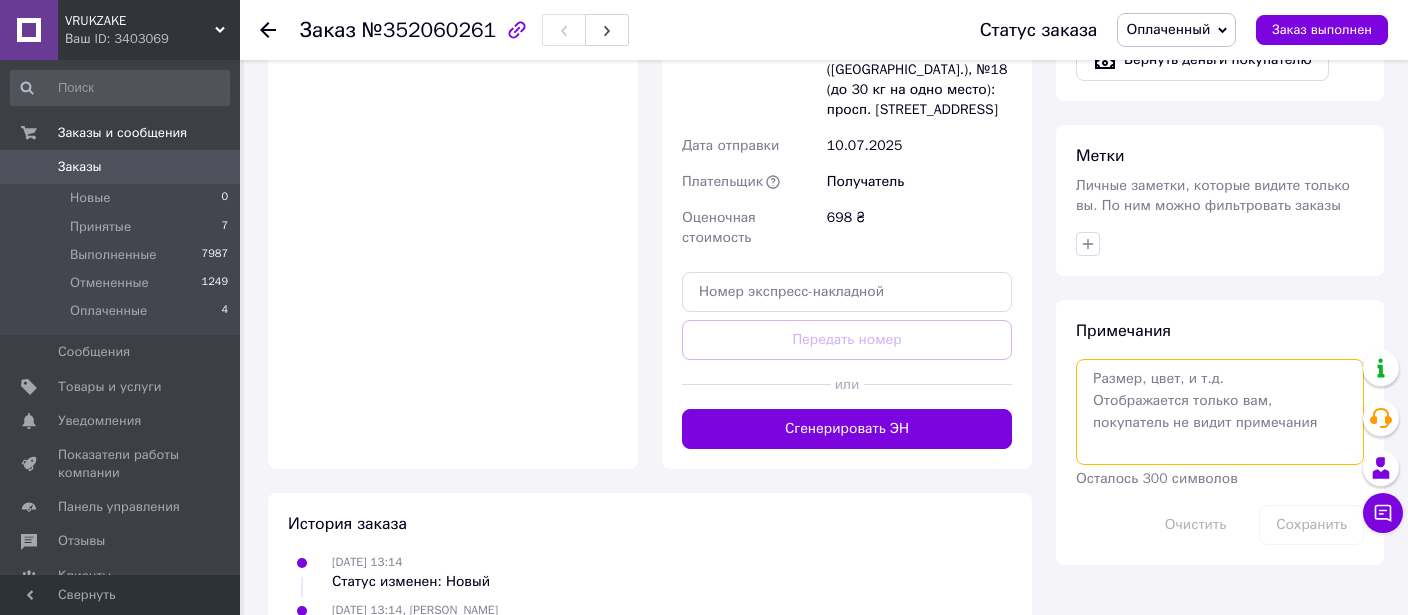 click at bounding box center [1220, 412] 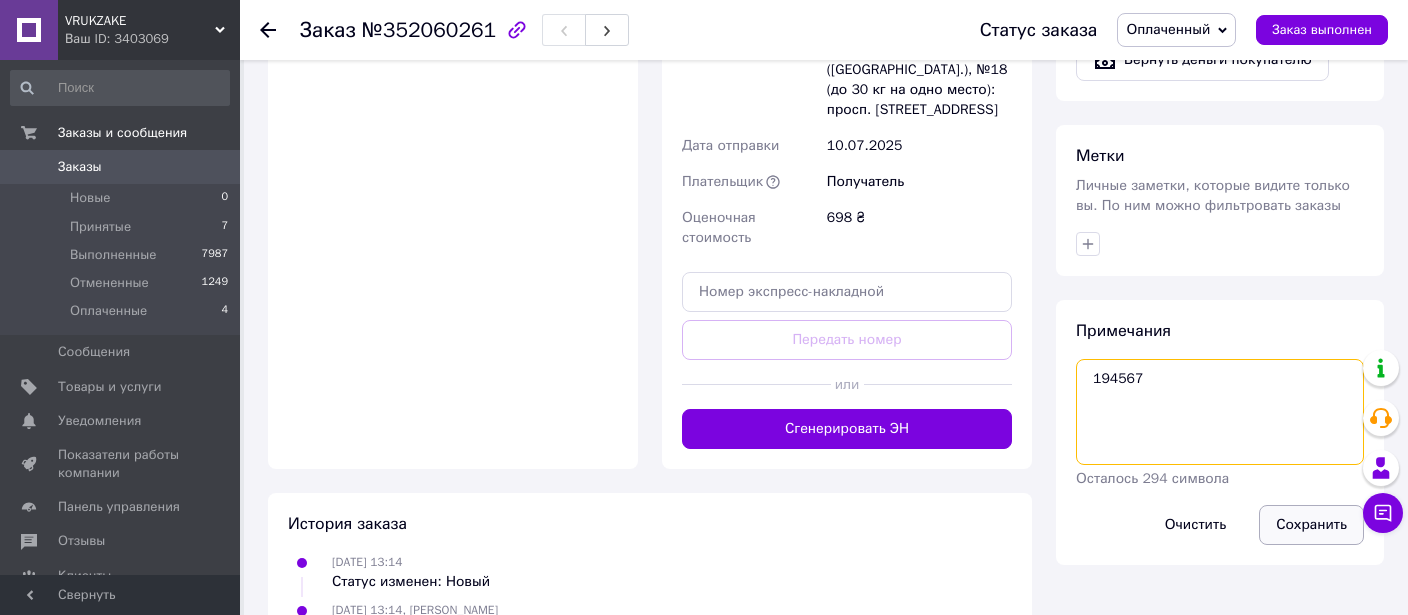 type on "194567" 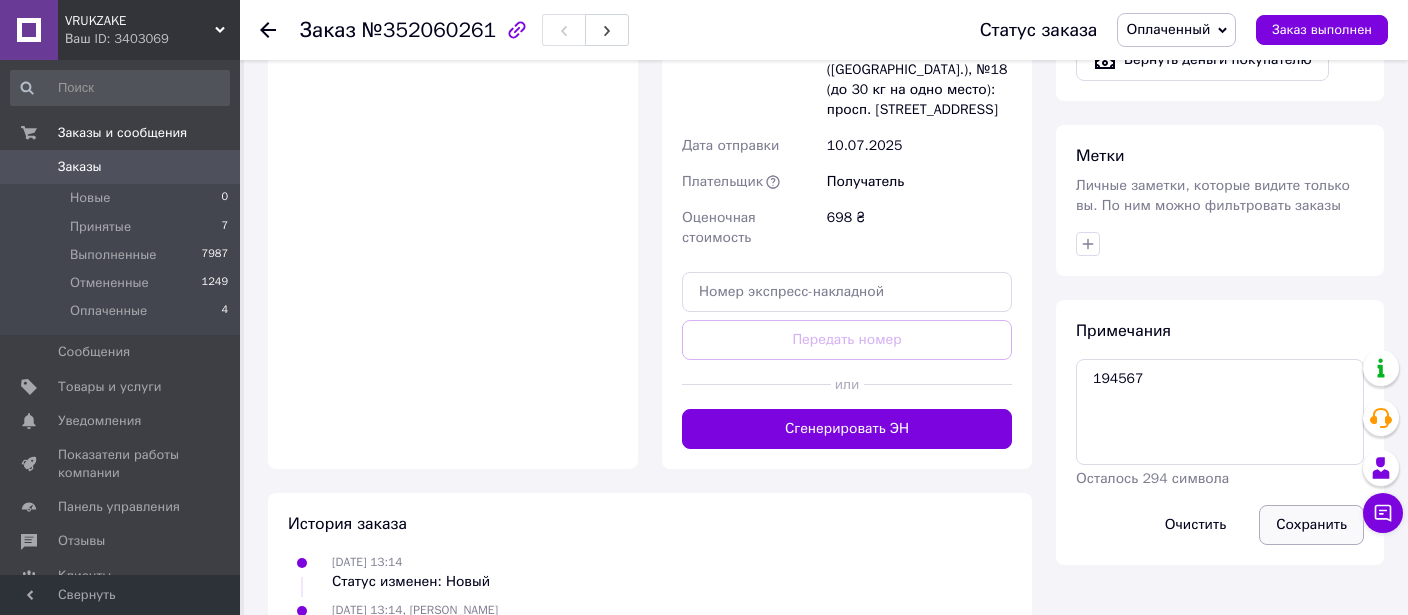 click on "Сохранить" at bounding box center (1311, 525) 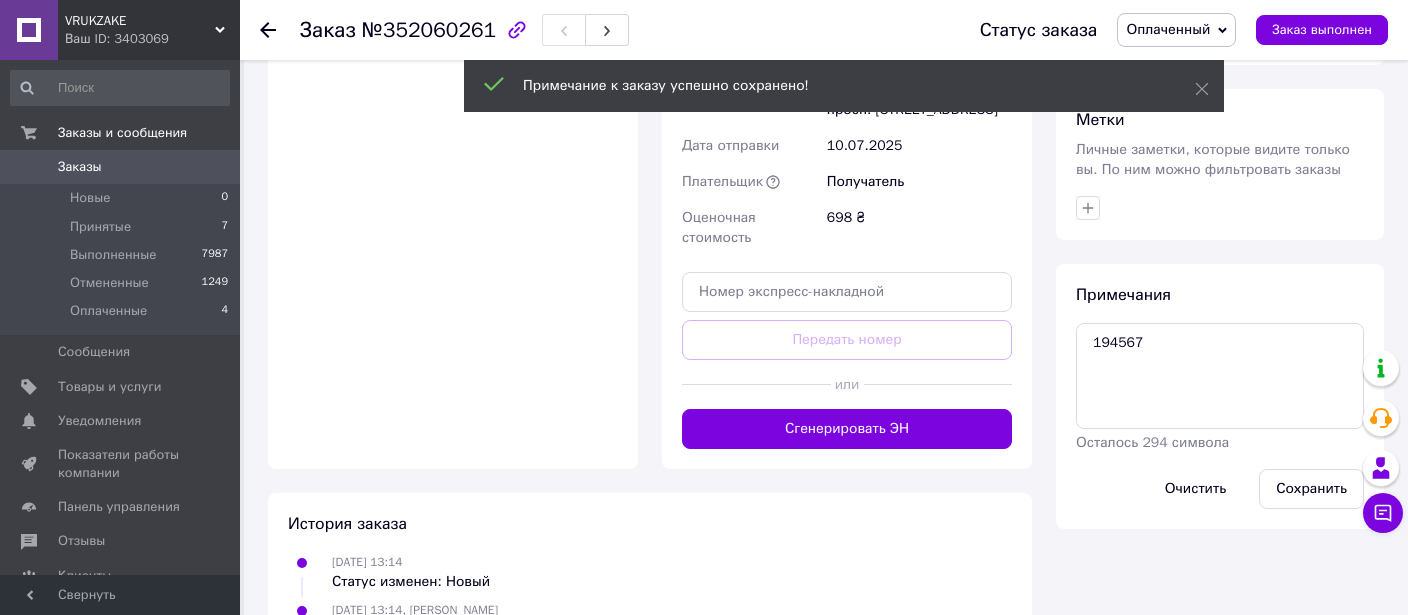 click on "Итого 1 товар 698 ₴ Всего к оплате 698 ₴ Комиссия за заказ 143.96 ₴ Действия Написать покупателю   Отправить инструкцию   Чат Viber Telegram WhatsApp Запрос на отзыв про компанию   Скопировать запрос на отзыв У вас есть 30 дней, чтобы отправить запрос на отзыв покупателю, скопировав ссылку.   Выдать чек   Скачать PDF   Печать PDF   Вернуть деньги покупателю Метки Личные заметки, которые видите только вы. По ним можно фильтровать заказы Примечания 194567 Осталось 294 символа Очистить Сохранить" at bounding box center (1220, -138) 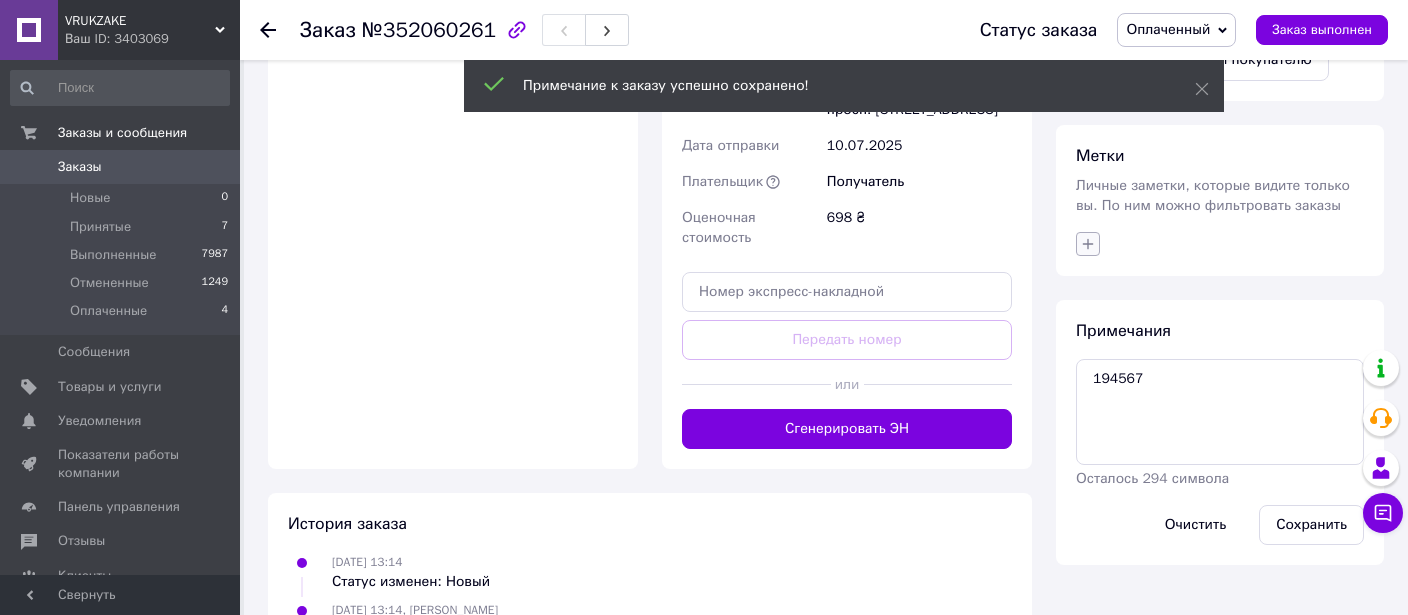 click 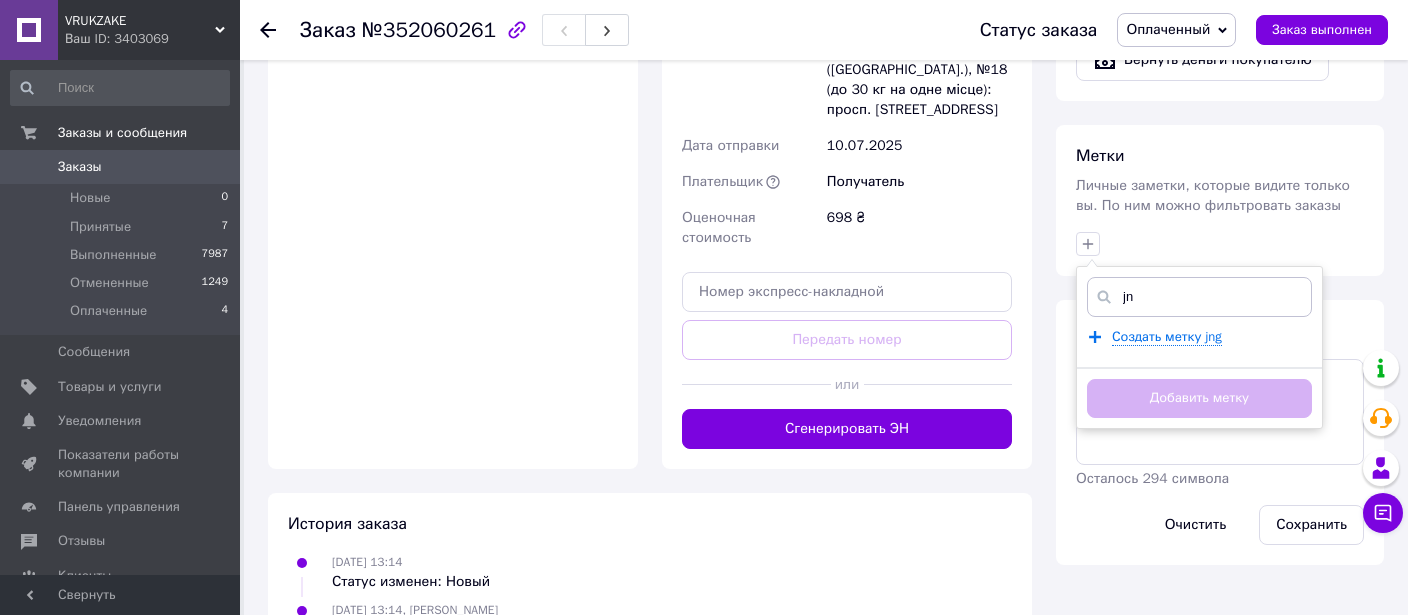 type on "j" 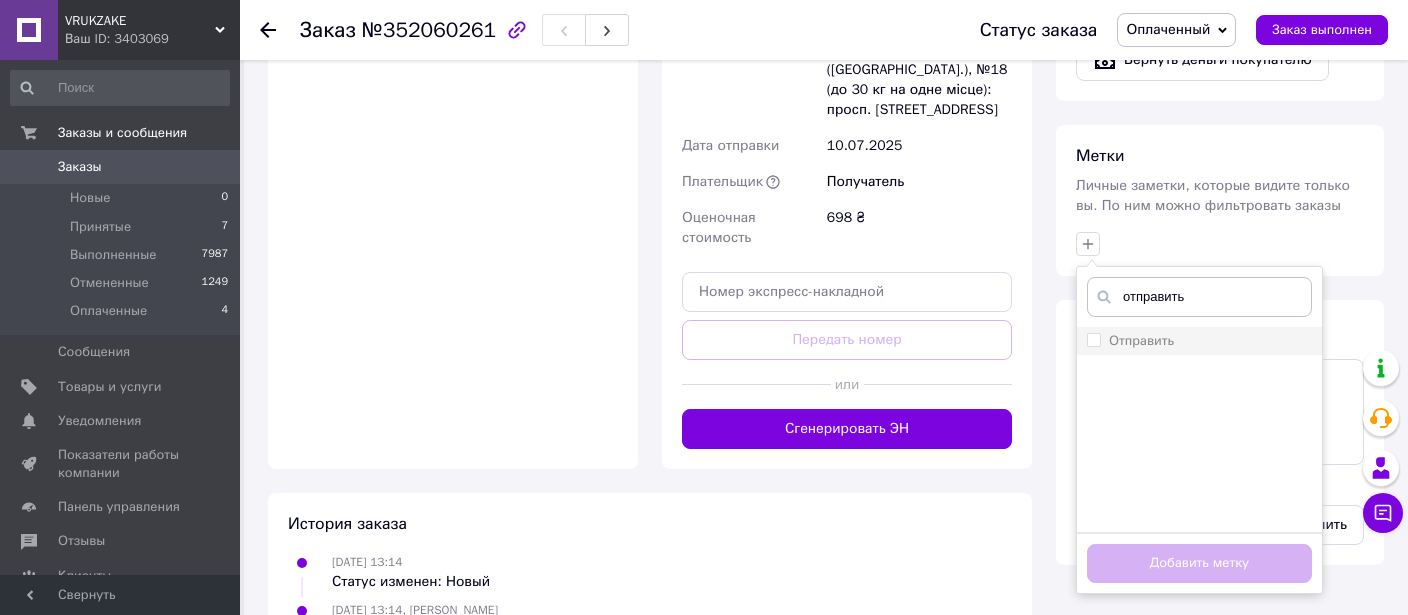type on "отправить" 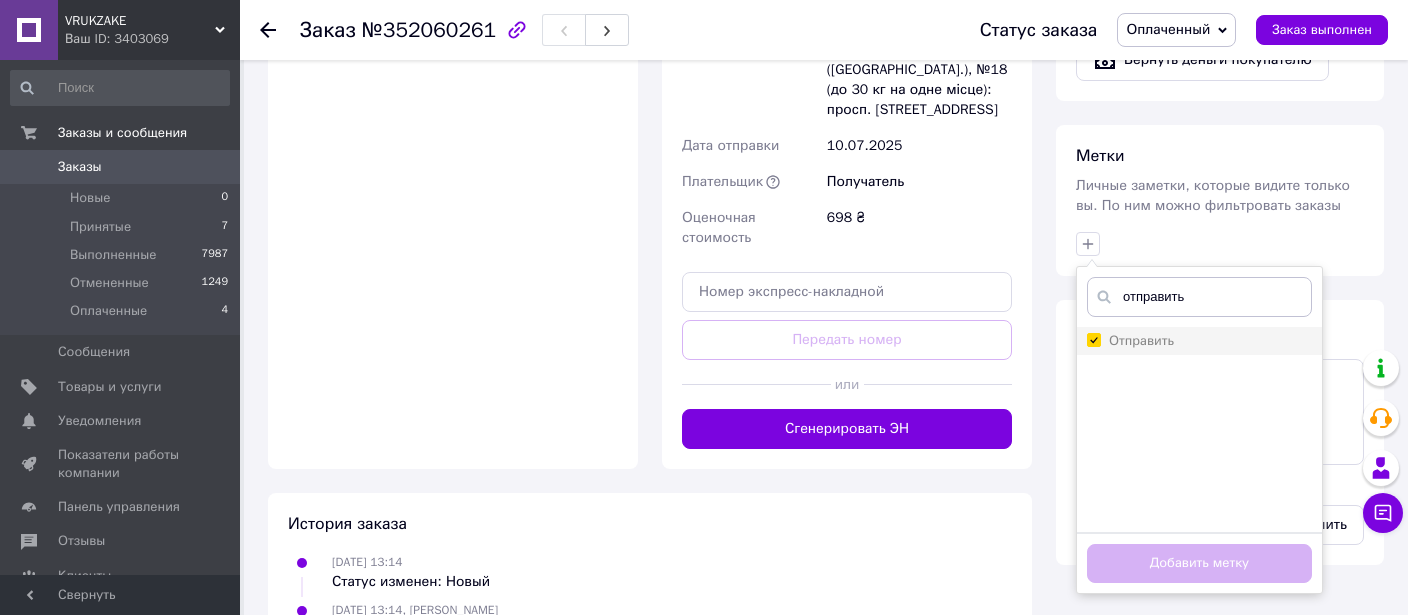 click on "Отправить" at bounding box center [1093, 339] 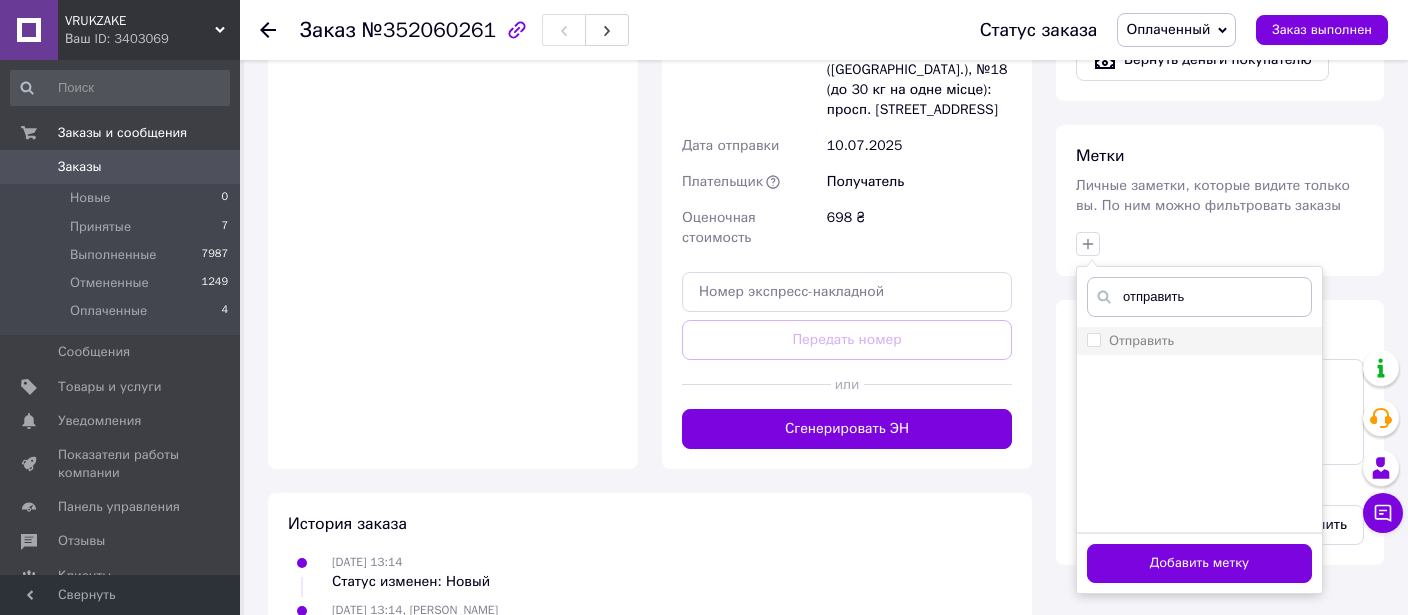 click on "Отправить" at bounding box center [1141, 340] 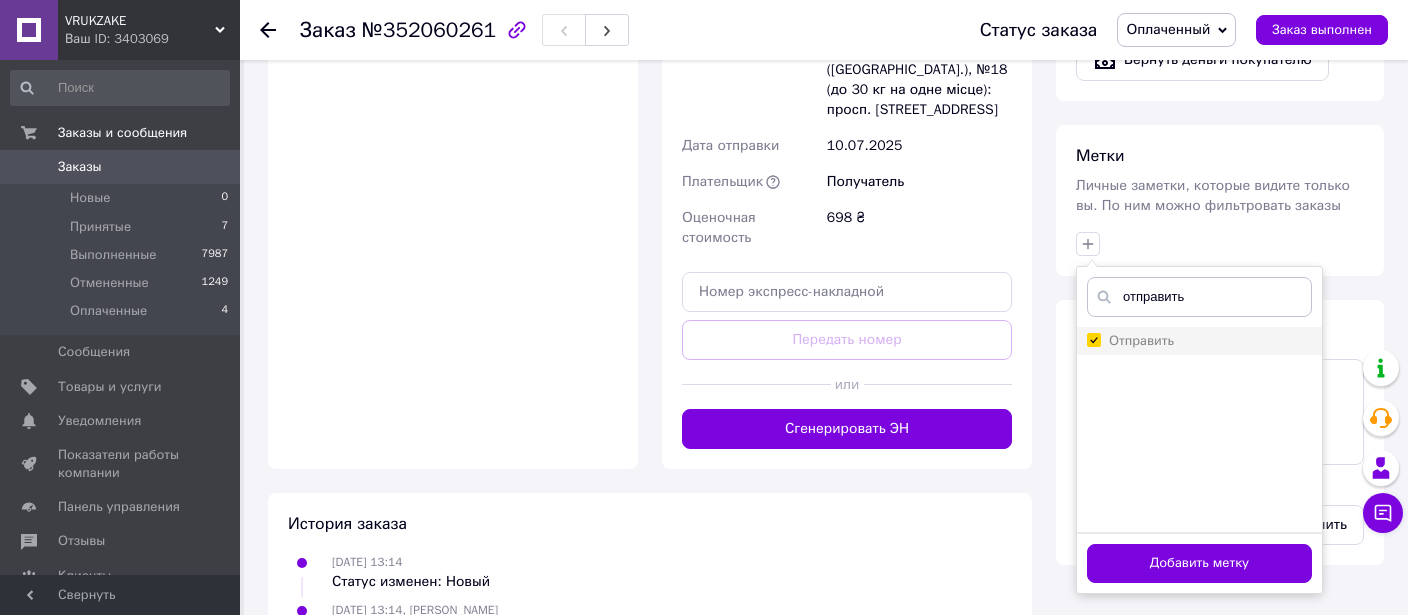 checkbox on "true" 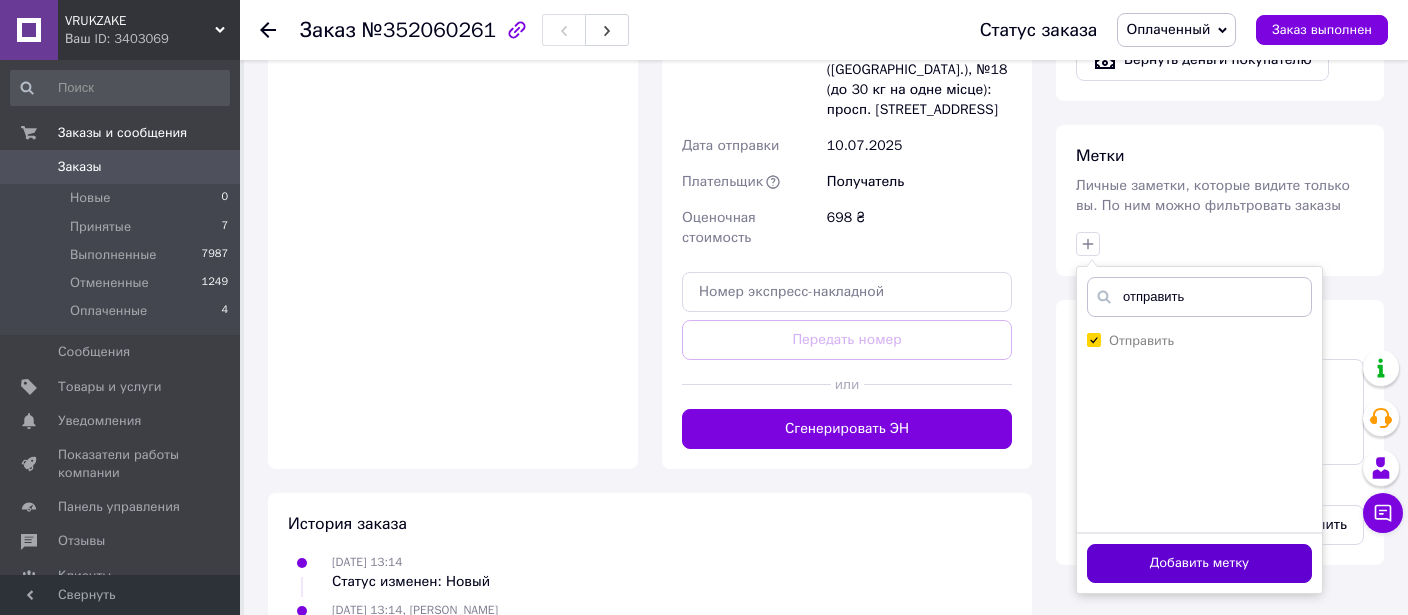 click on "Добавить метку" at bounding box center (1199, 563) 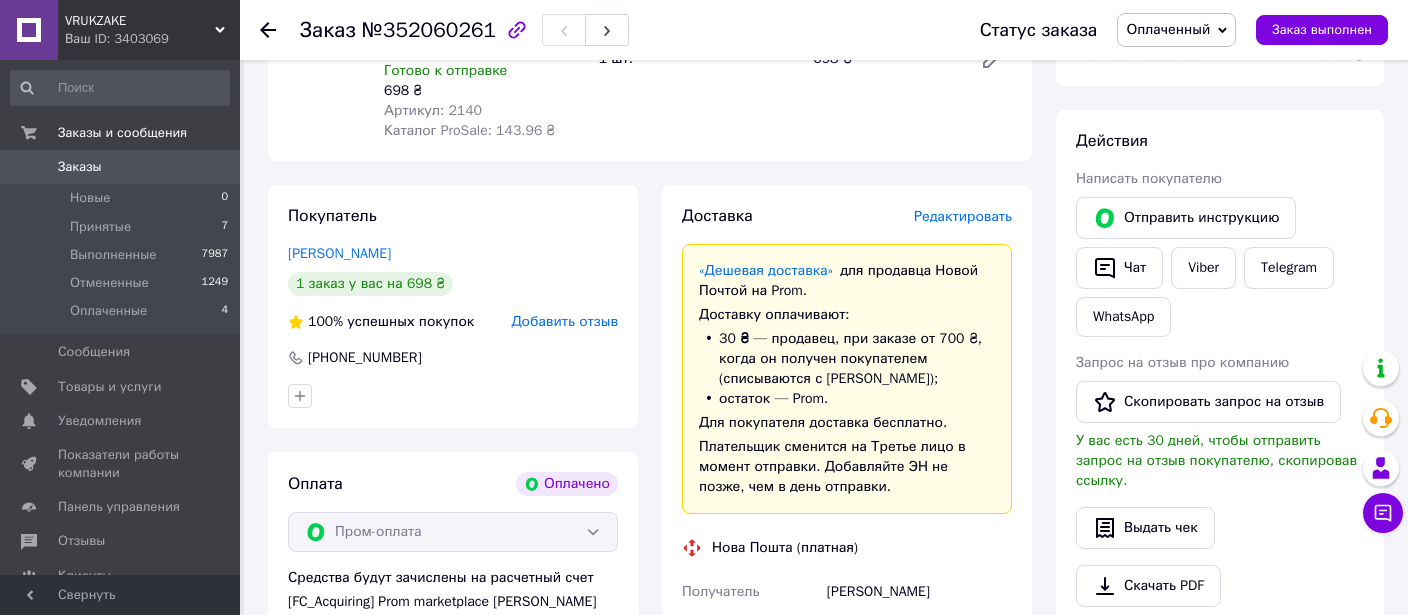 scroll, scrollTop: 0, scrollLeft: 0, axis: both 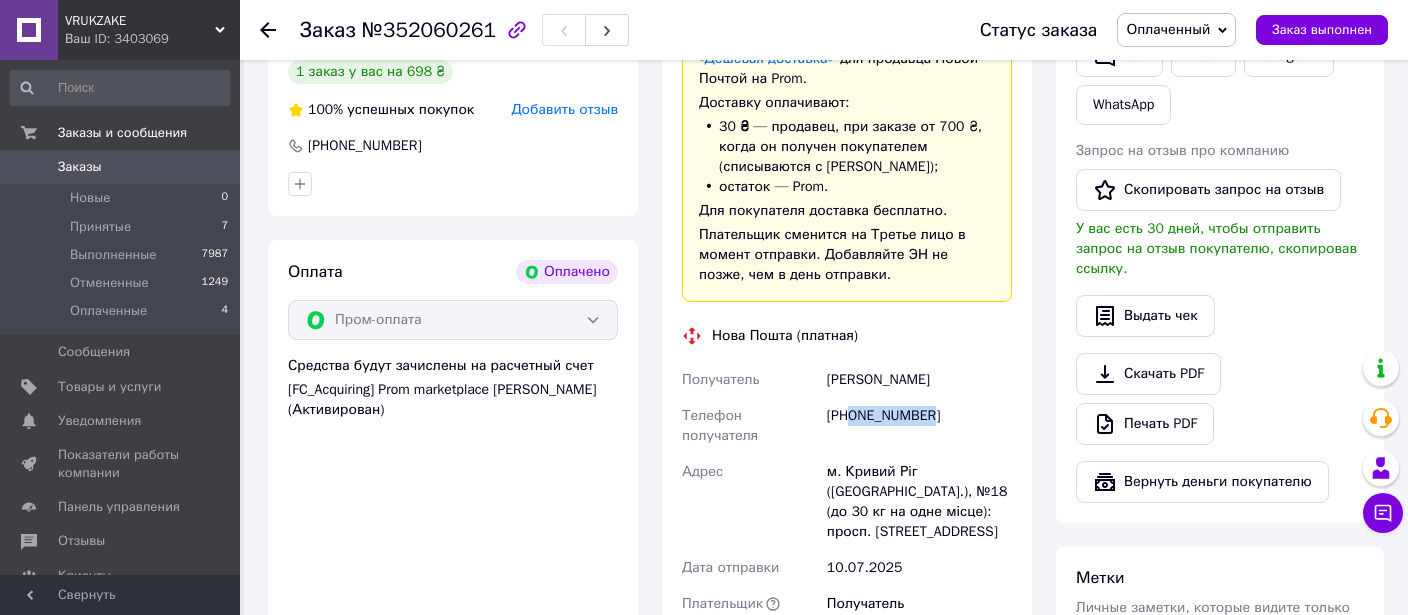 drag, startPoint x: 852, startPoint y: 418, endPoint x: 968, endPoint y: 414, distance: 116.06895 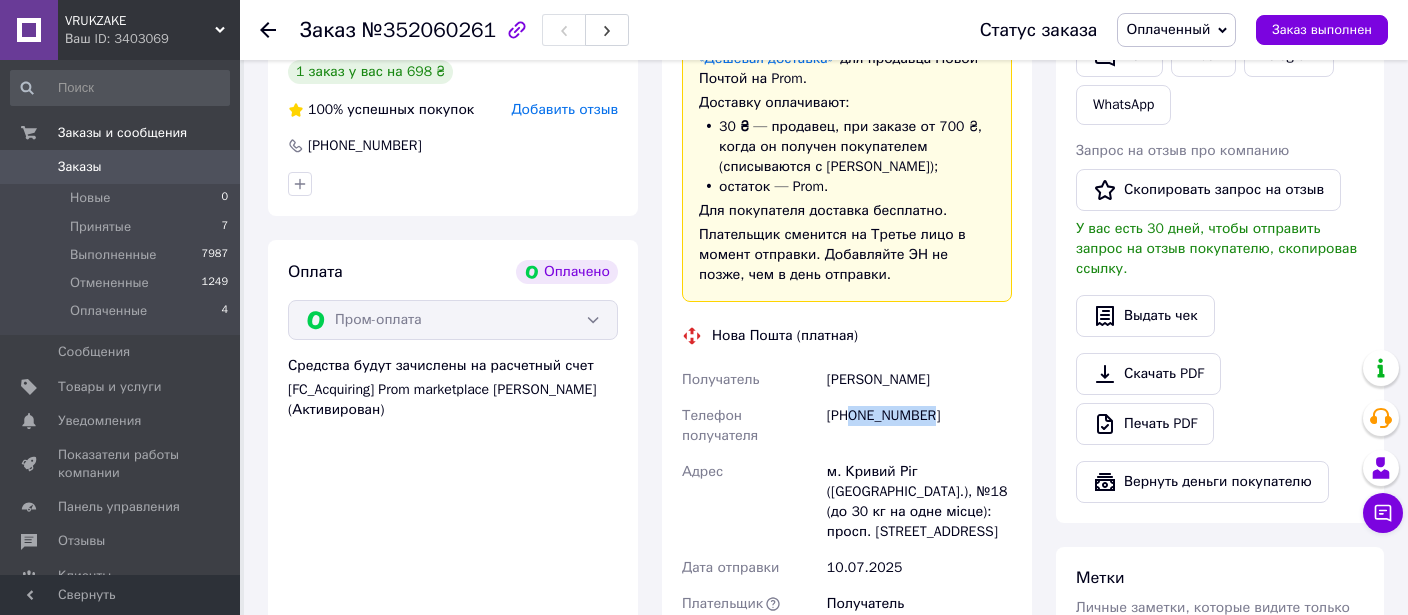 drag, startPoint x: 825, startPoint y: 378, endPoint x: 954, endPoint y: 374, distance: 129.062 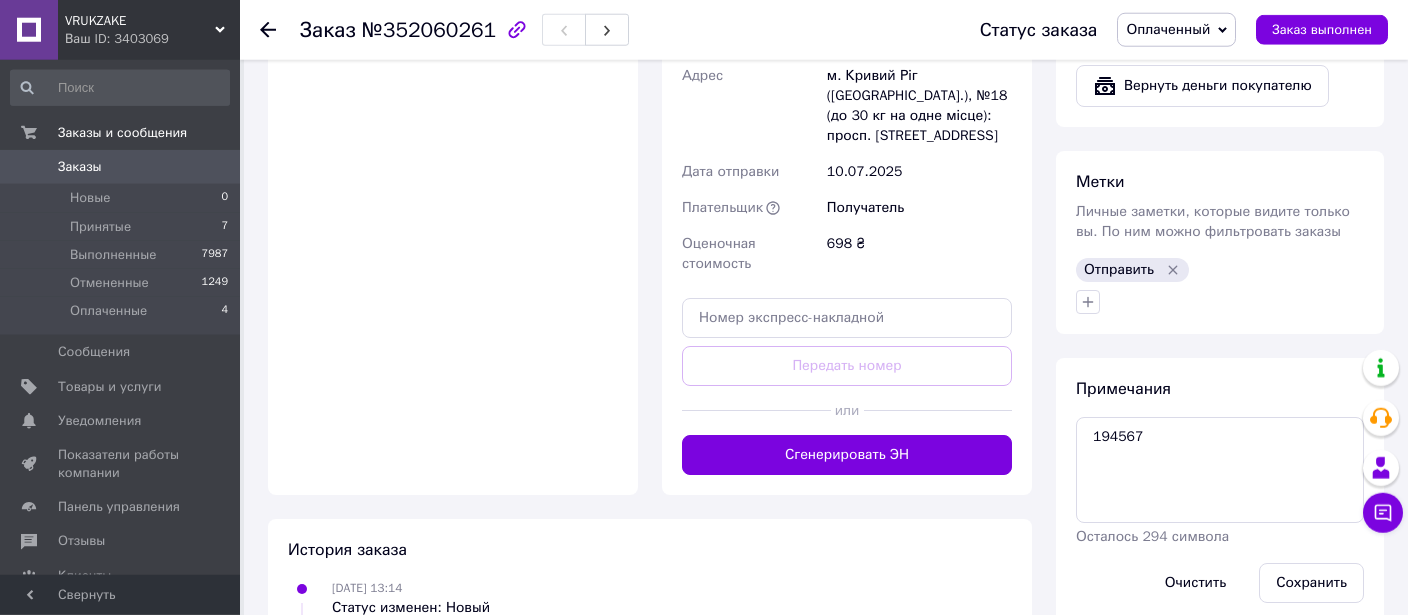scroll, scrollTop: 950, scrollLeft: 0, axis: vertical 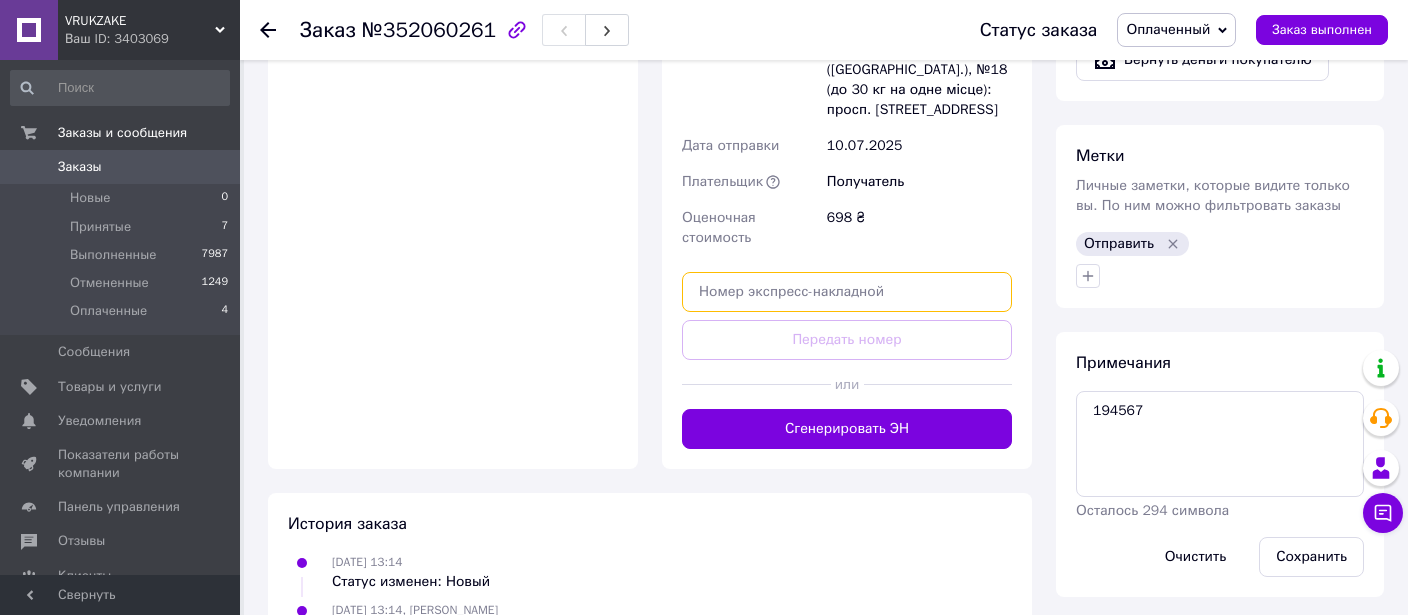 click at bounding box center (847, 292) 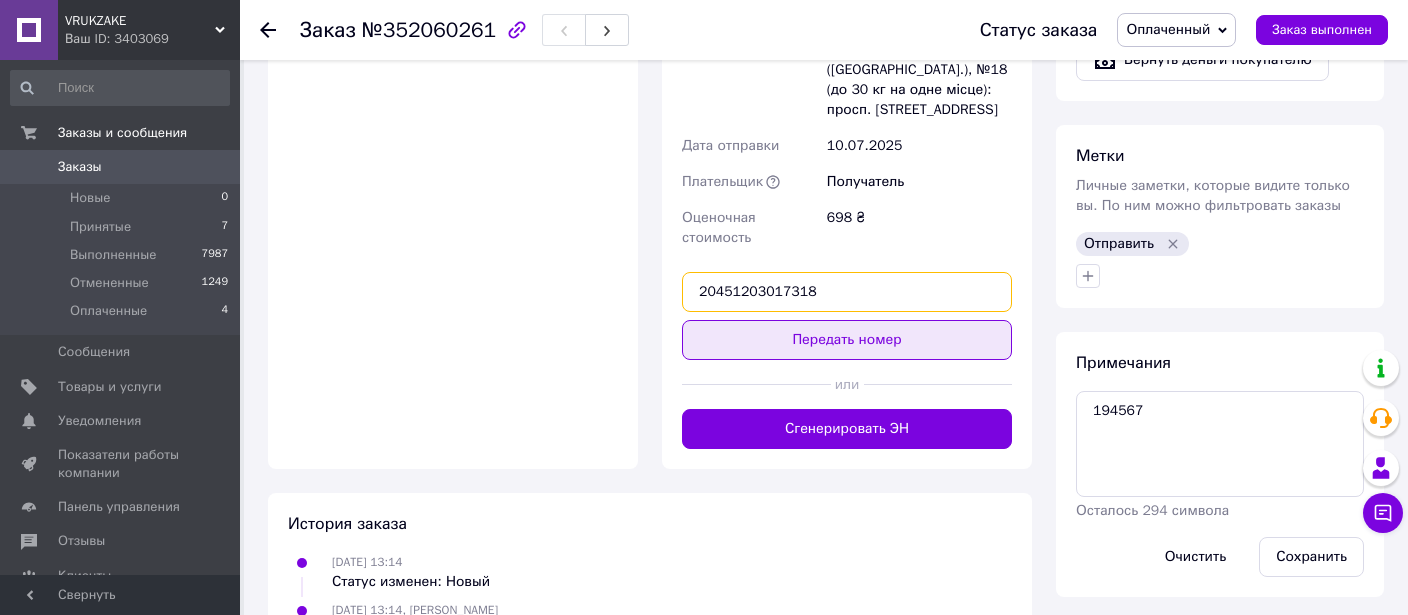 type on "20451203017318" 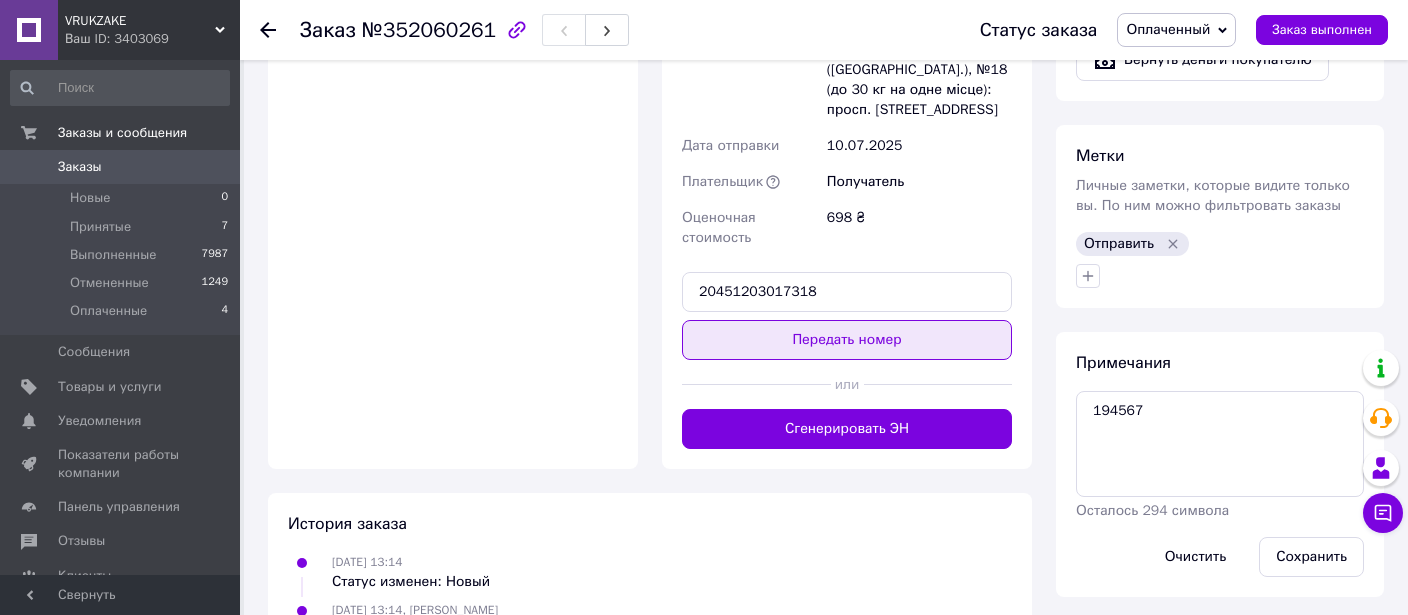 click on "Передать номер" at bounding box center [847, 340] 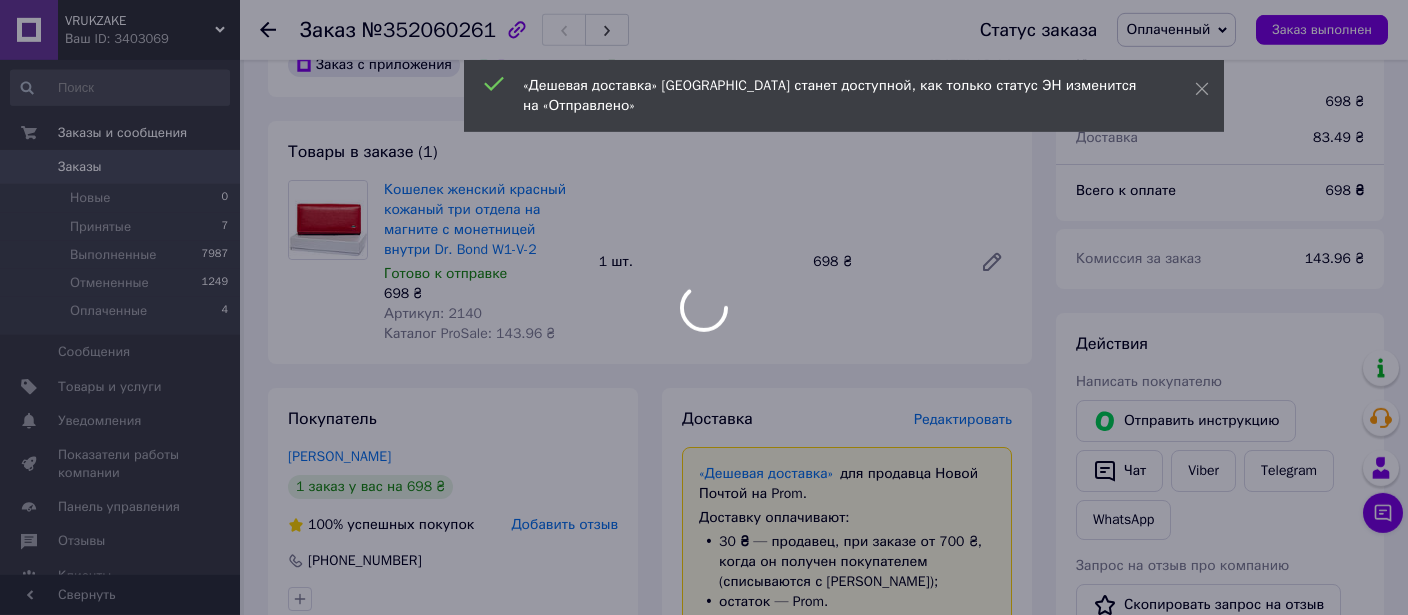 scroll, scrollTop: 105, scrollLeft: 0, axis: vertical 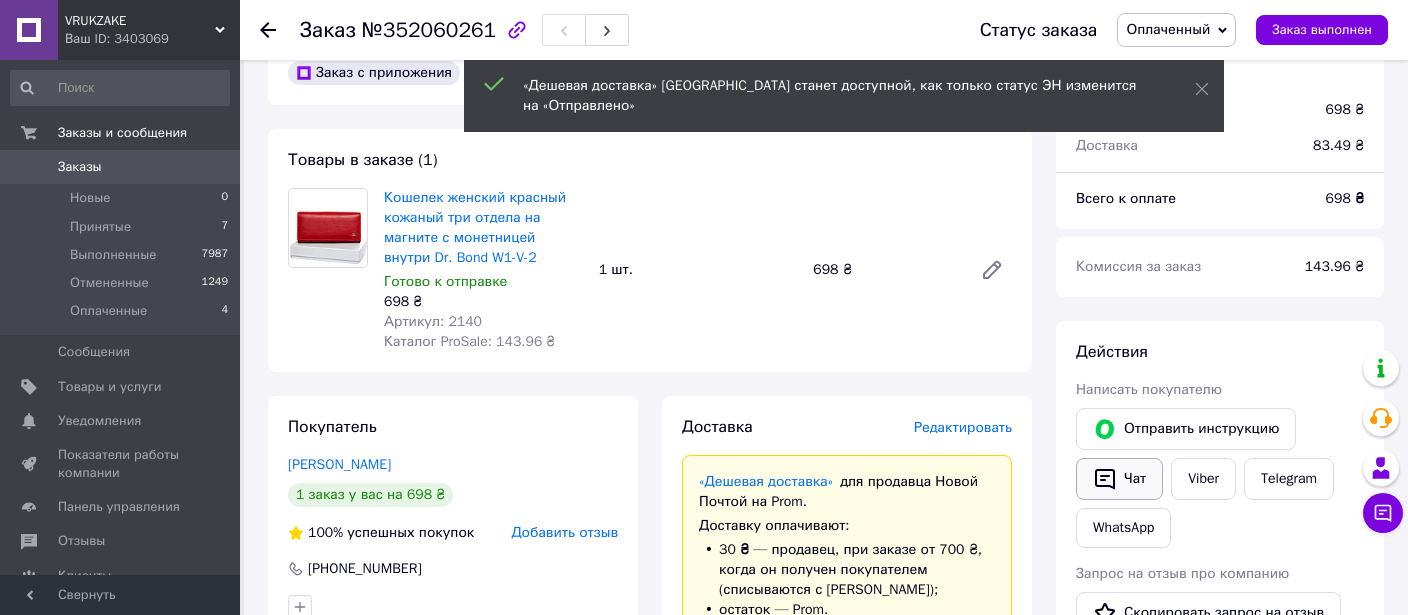 click on "Чат" at bounding box center (1119, 479) 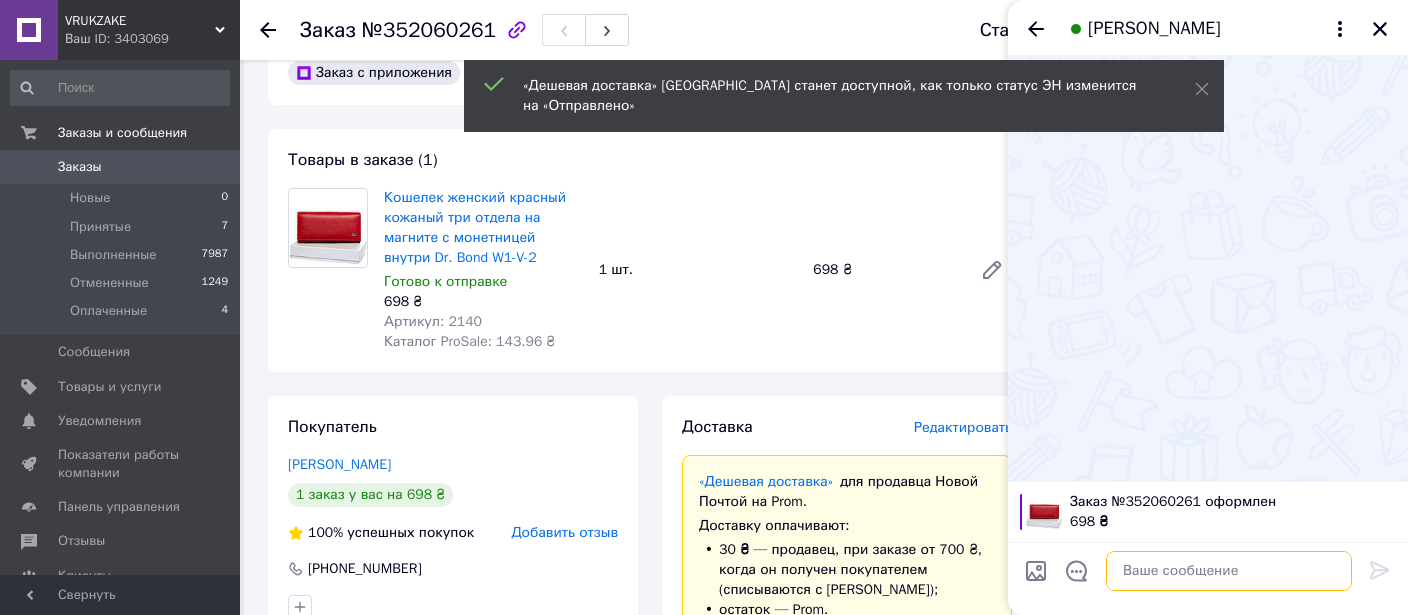 click at bounding box center (1229, 571) 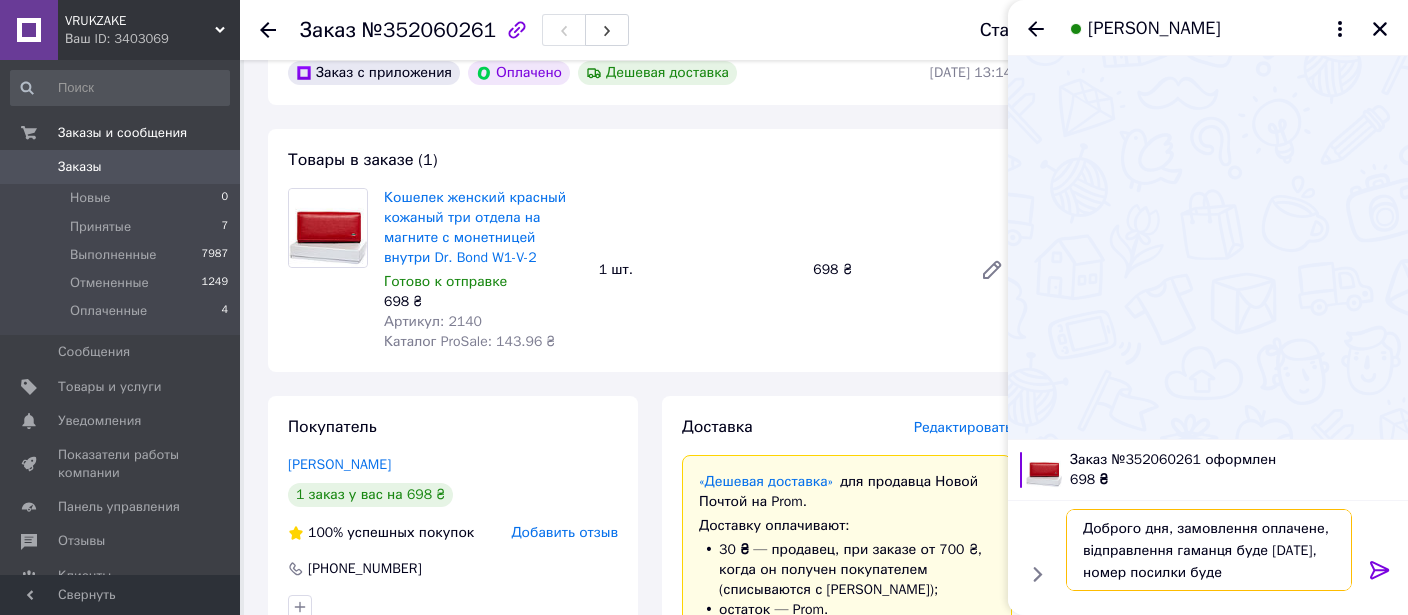 paste on "20451203017318" 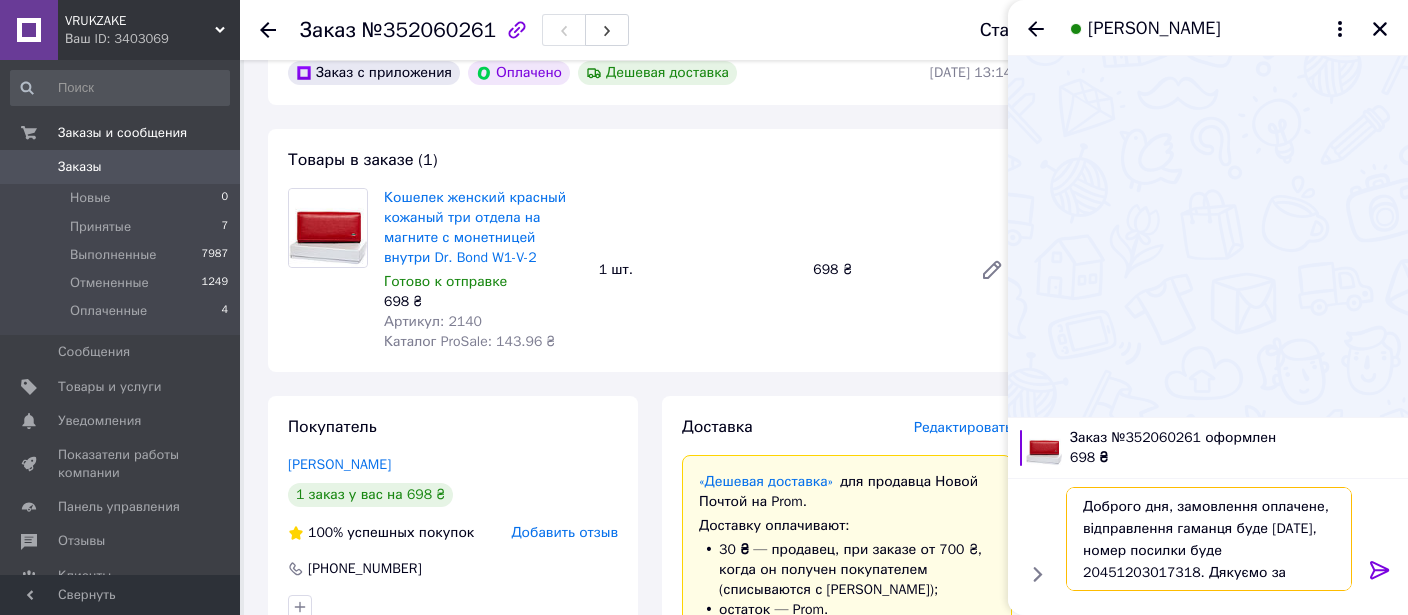 scroll, scrollTop: 1, scrollLeft: 0, axis: vertical 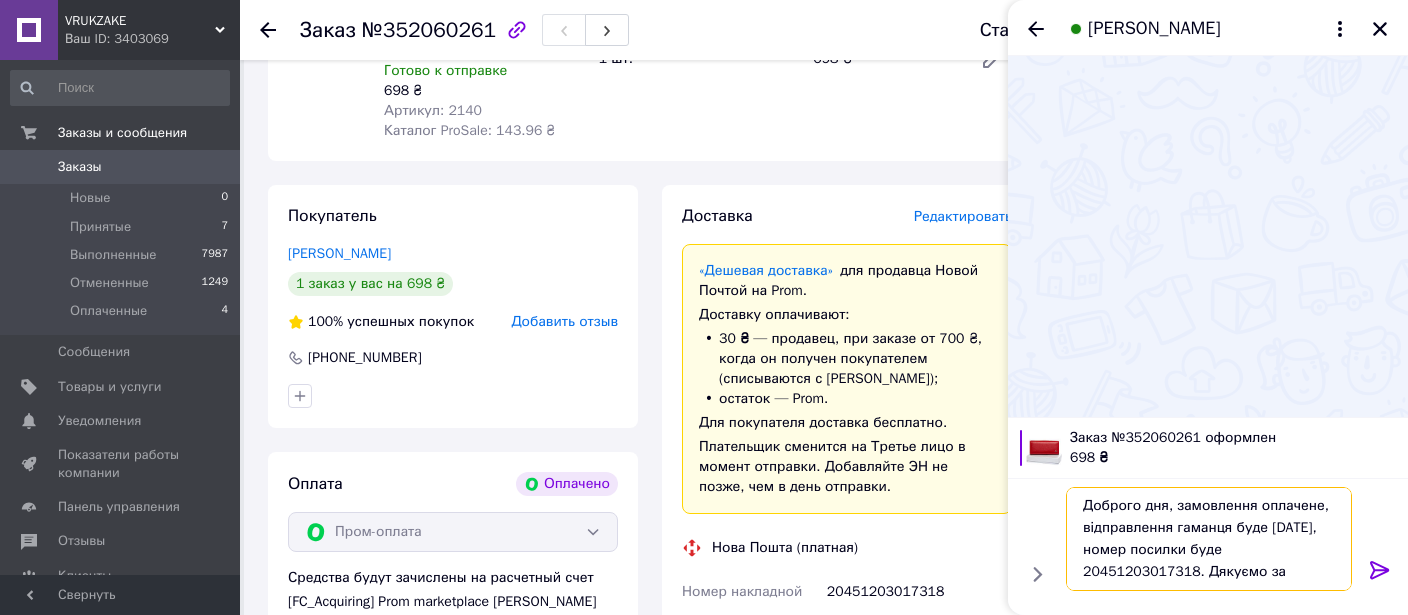 type on "Доброго дня, замовлення оплачене, відправлення гаманця буде [DATE], номер посилки буде 20451203017318. Дякуємо за замовлення." 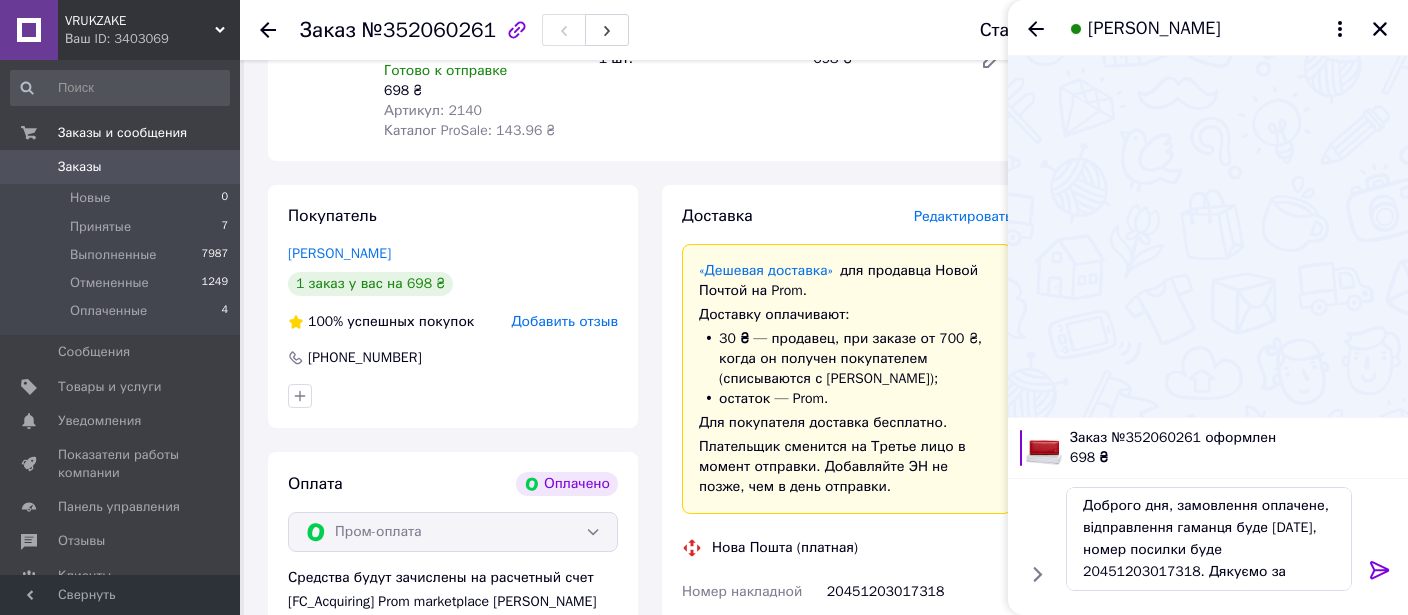 click 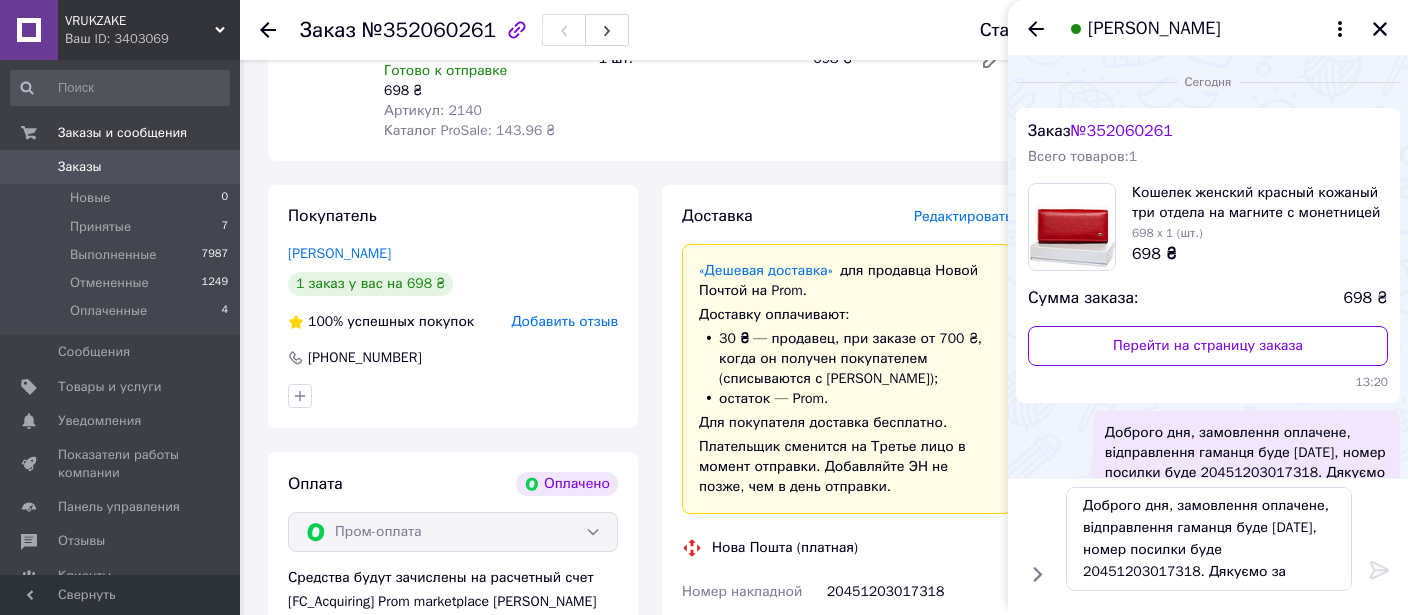 type 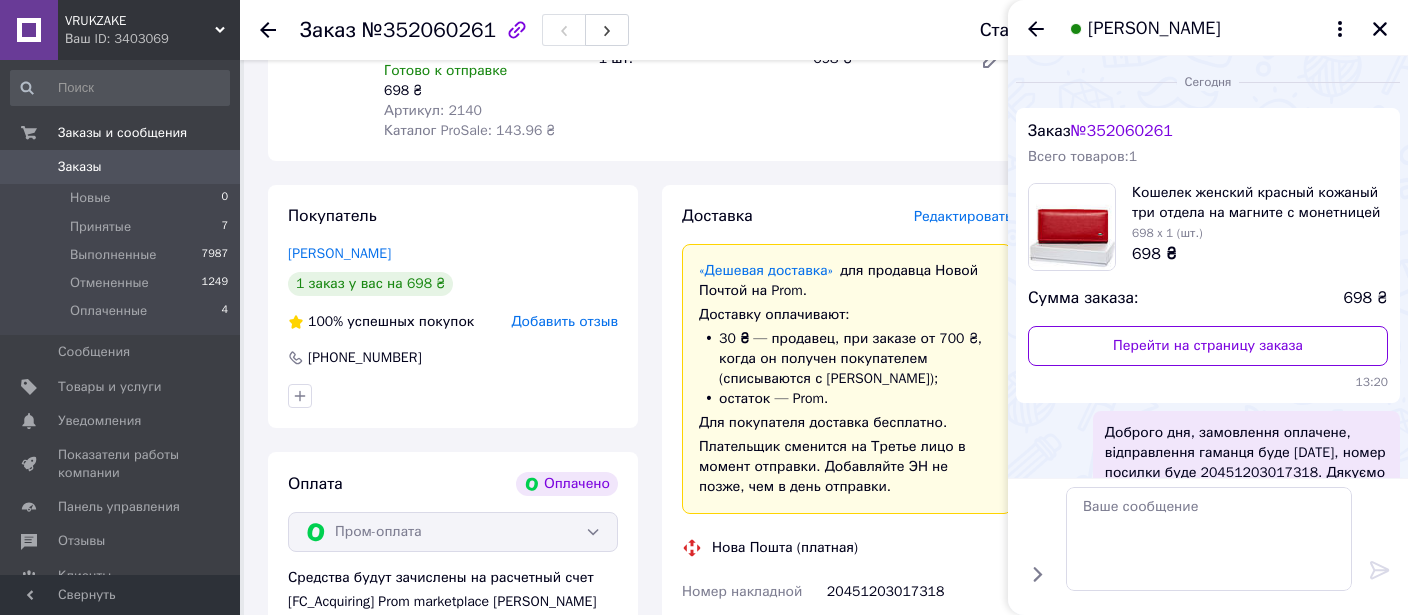 scroll, scrollTop: 0, scrollLeft: 0, axis: both 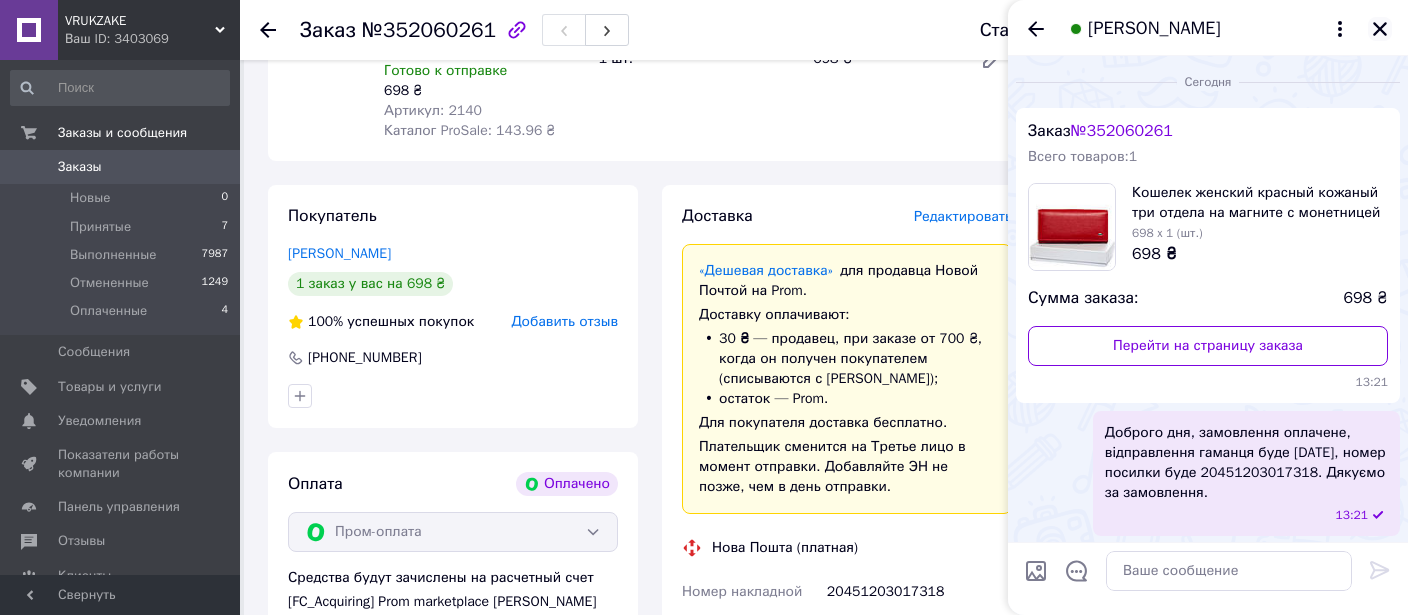 click 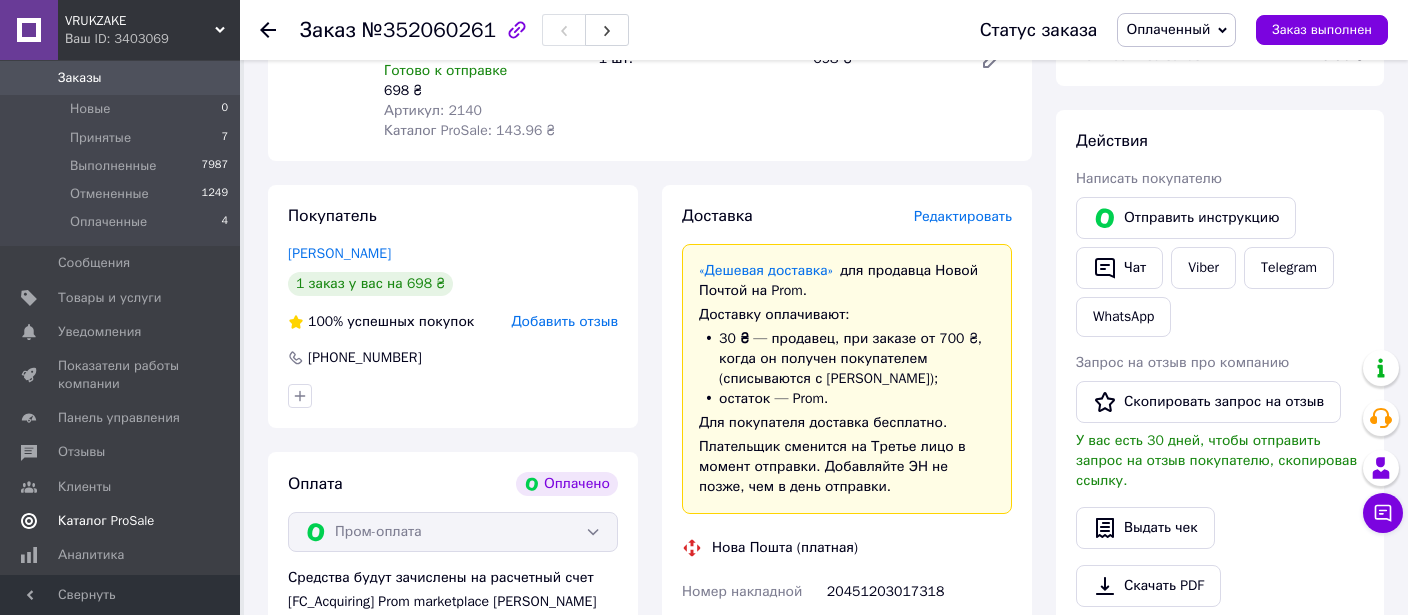 scroll, scrollTop: 304, scrollLeft: 0, axis: vertical 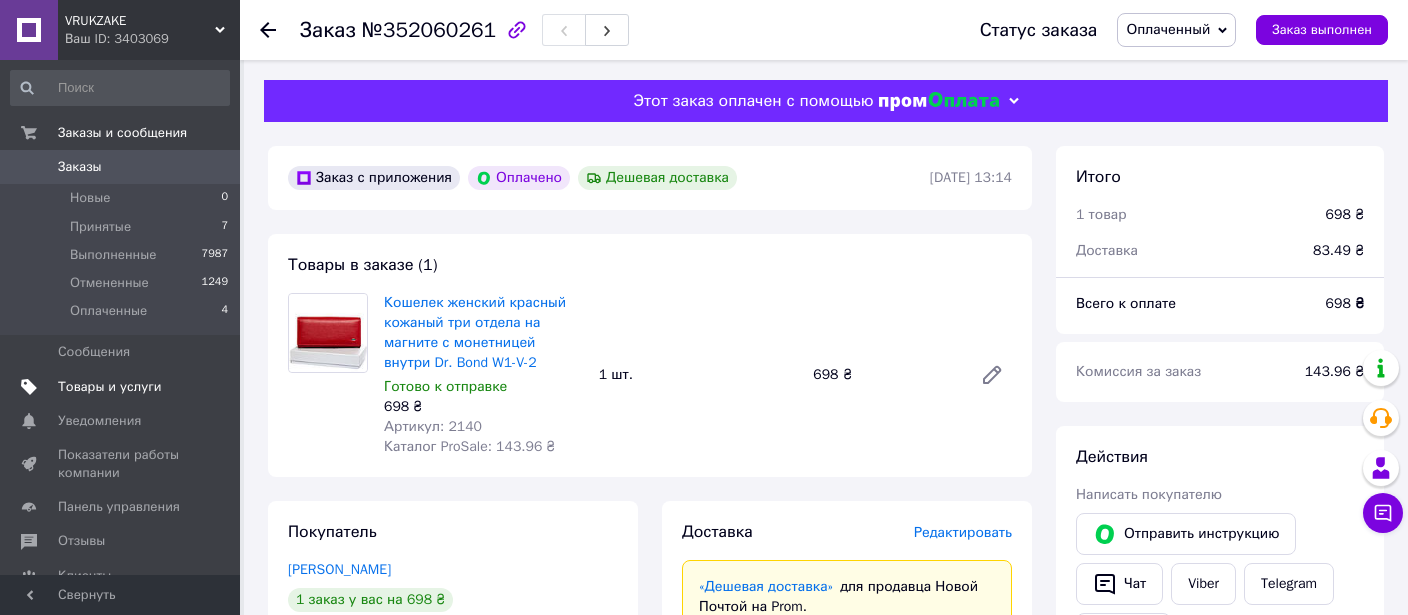 click on "Товары и услуги" at bounding box center (110, 387) 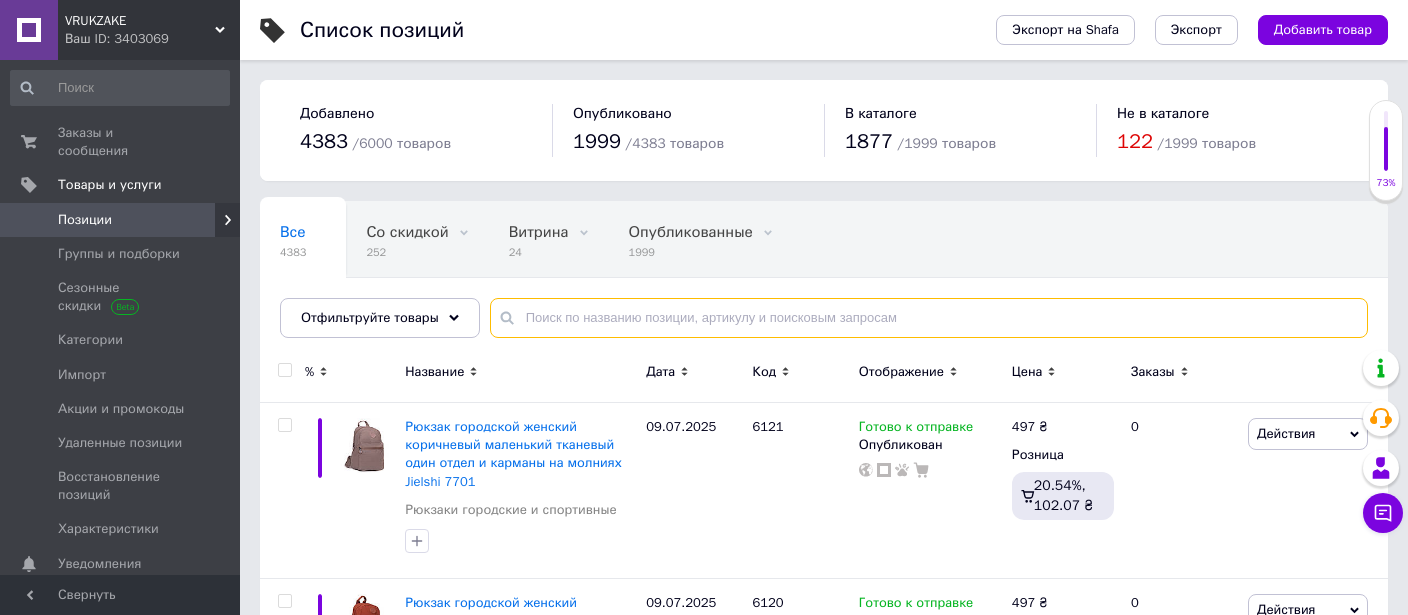 click at bounding box center [929, 318] 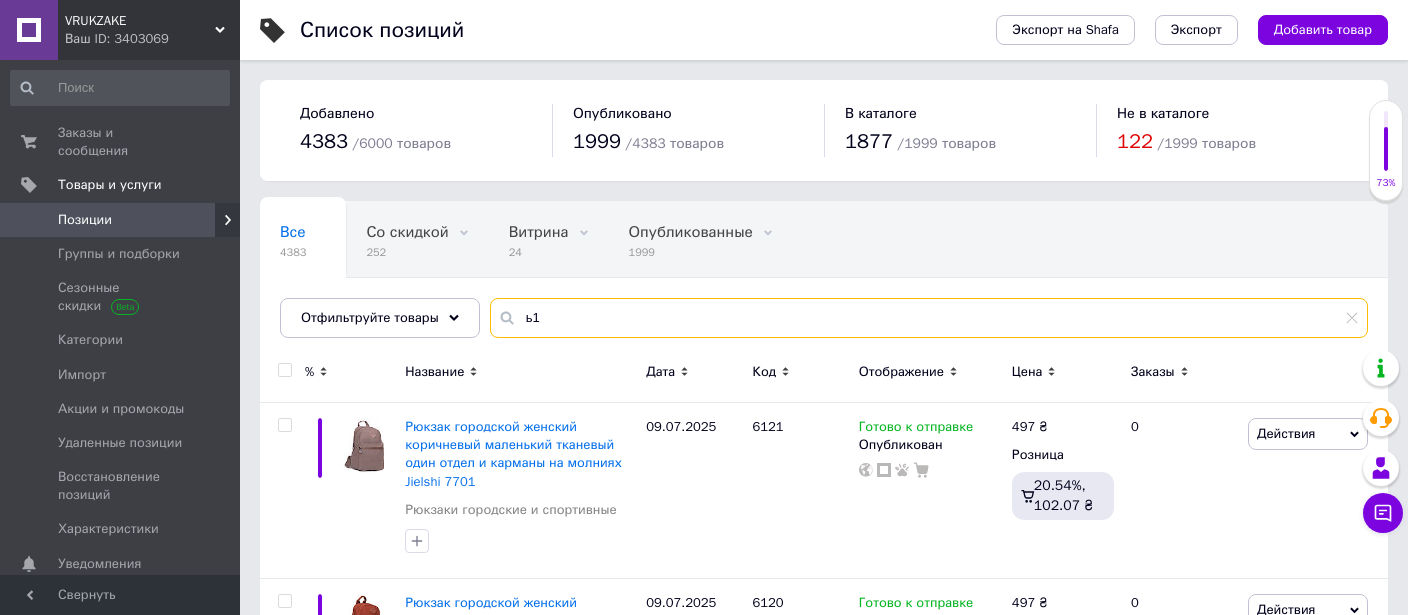 type on "ь" 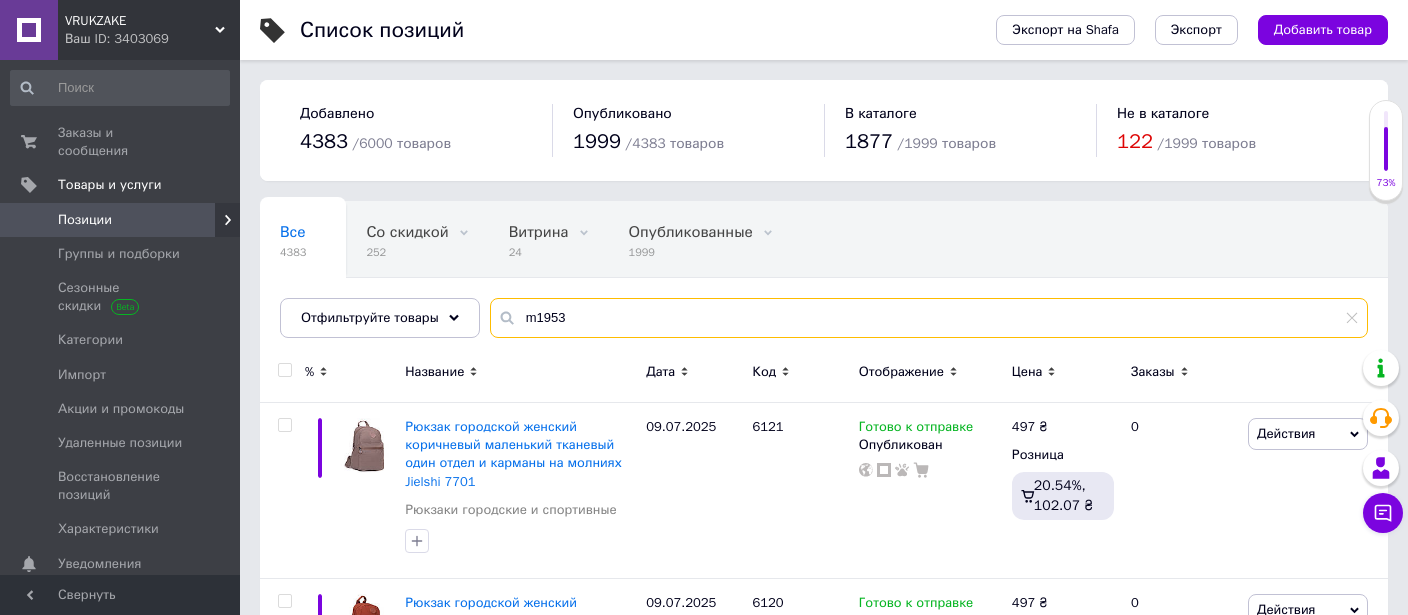 type on "m1953" 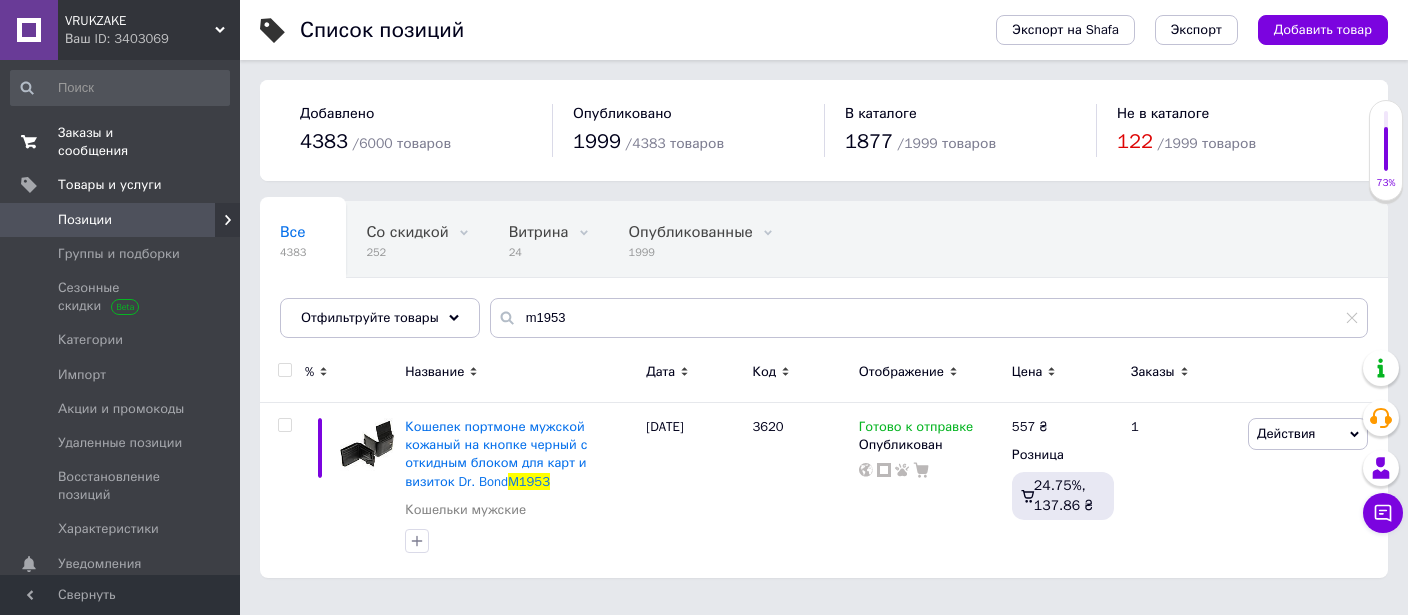 click on "Заказы и сообщения" at bounding box center [121, 142] 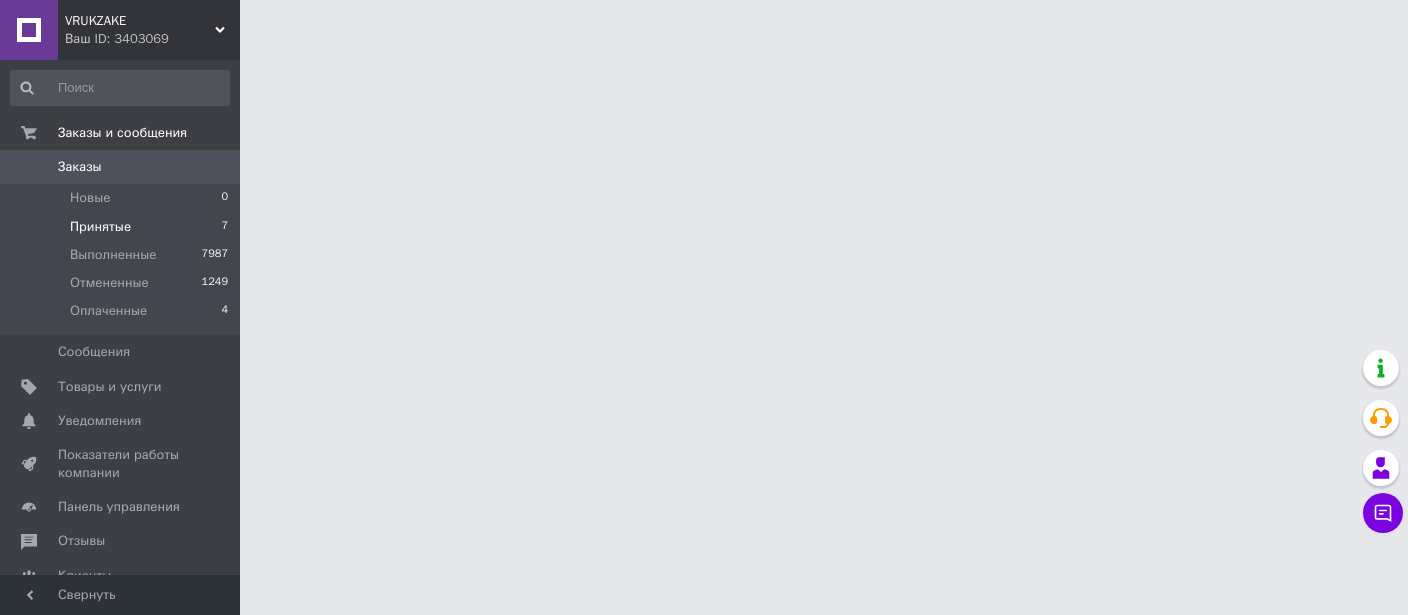click on "Принятые" at bounding box center [100, 227] 